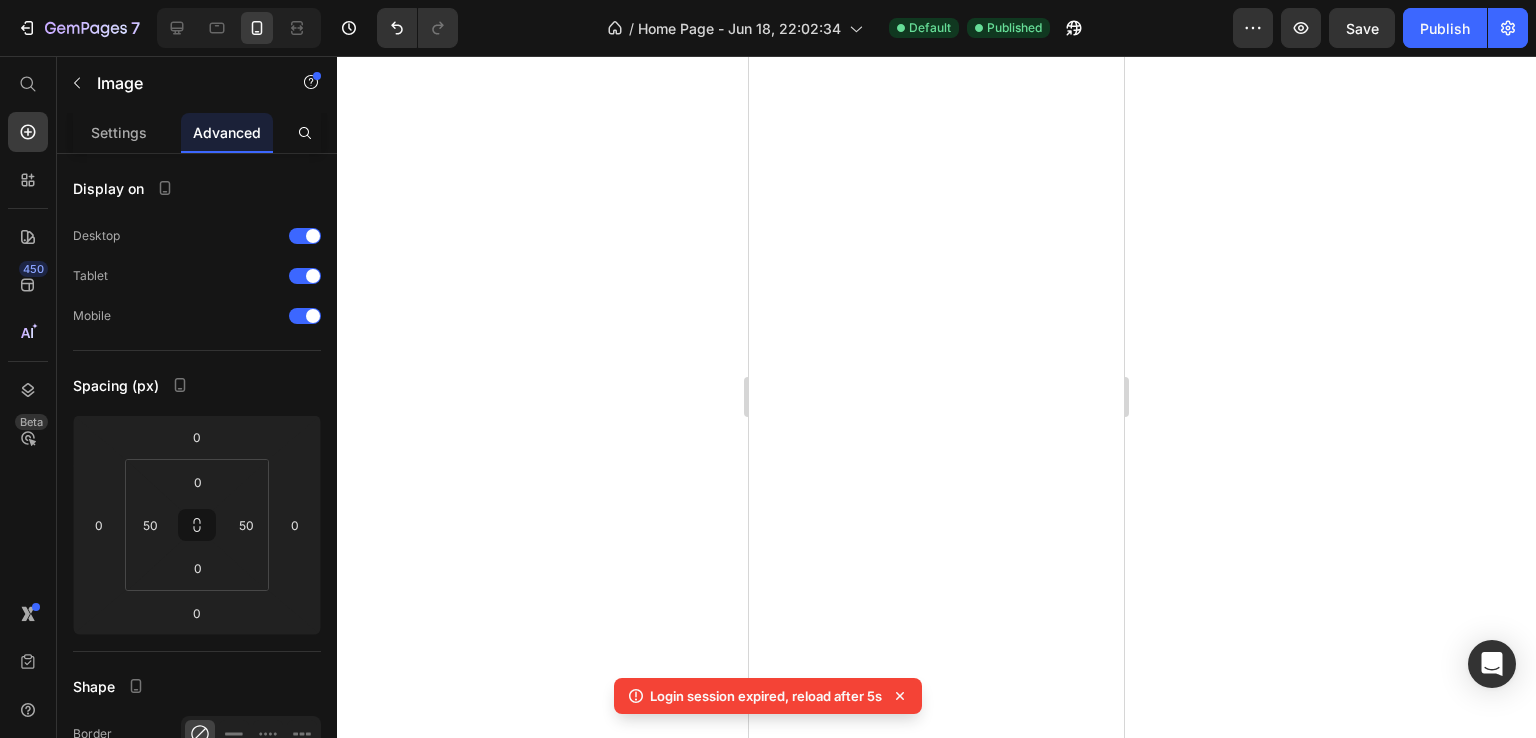 scroll, scrollTop: 0, scrollLeft: 0, axis: both 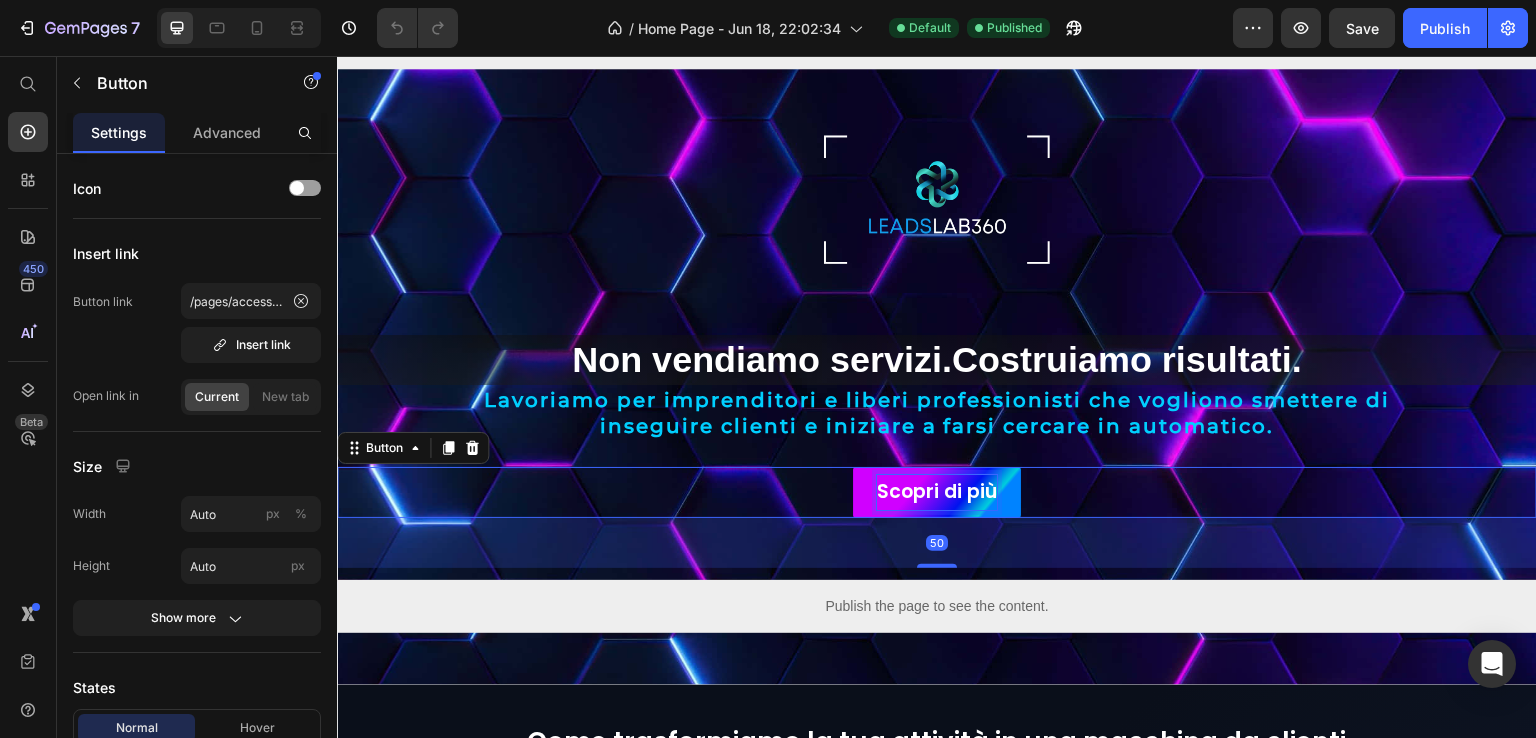 click on "Scopri di più" at bounding box center [937, 492] 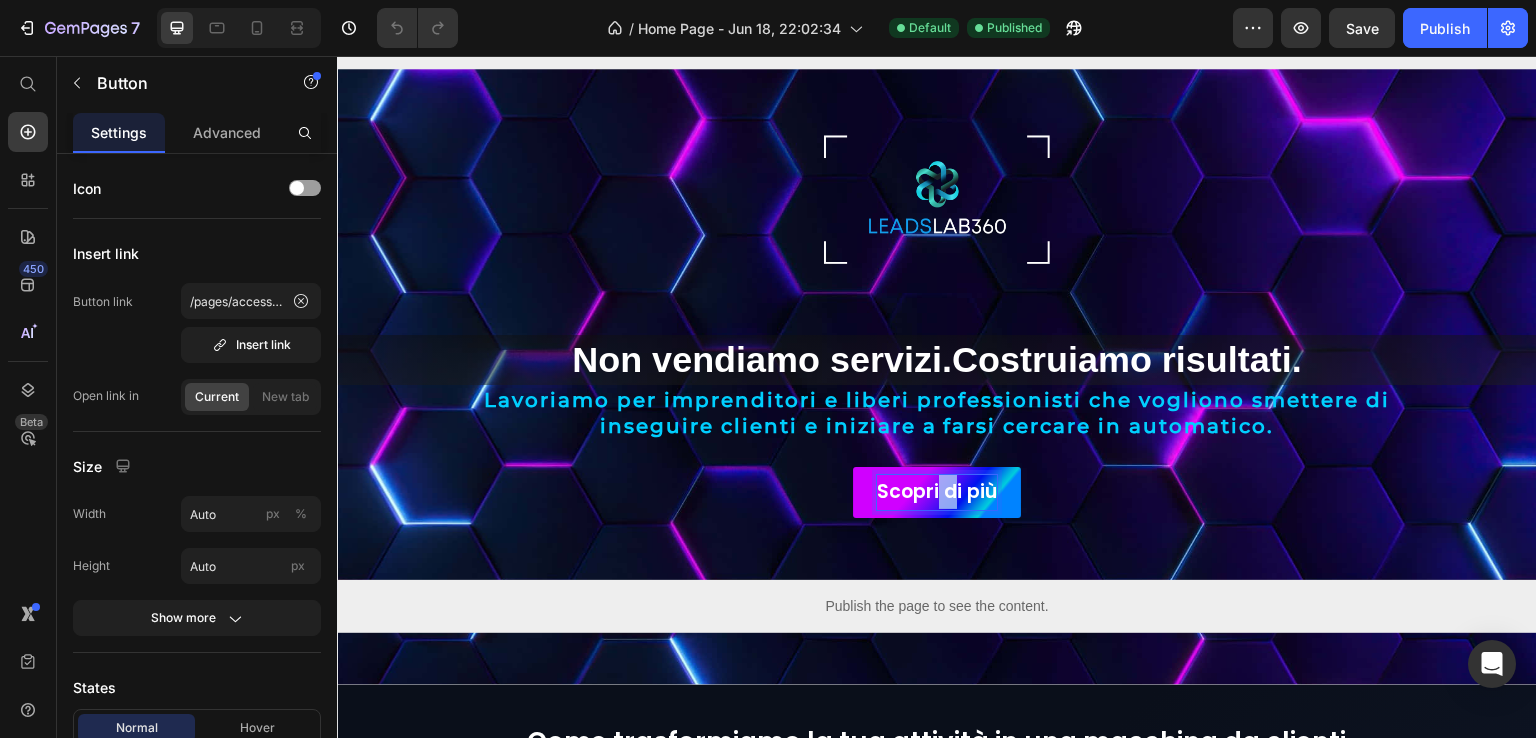 drag, startPoint x: 929, startPoint y: 491, endPoint x: 950, endPoint y: 490, distance: 21.023796 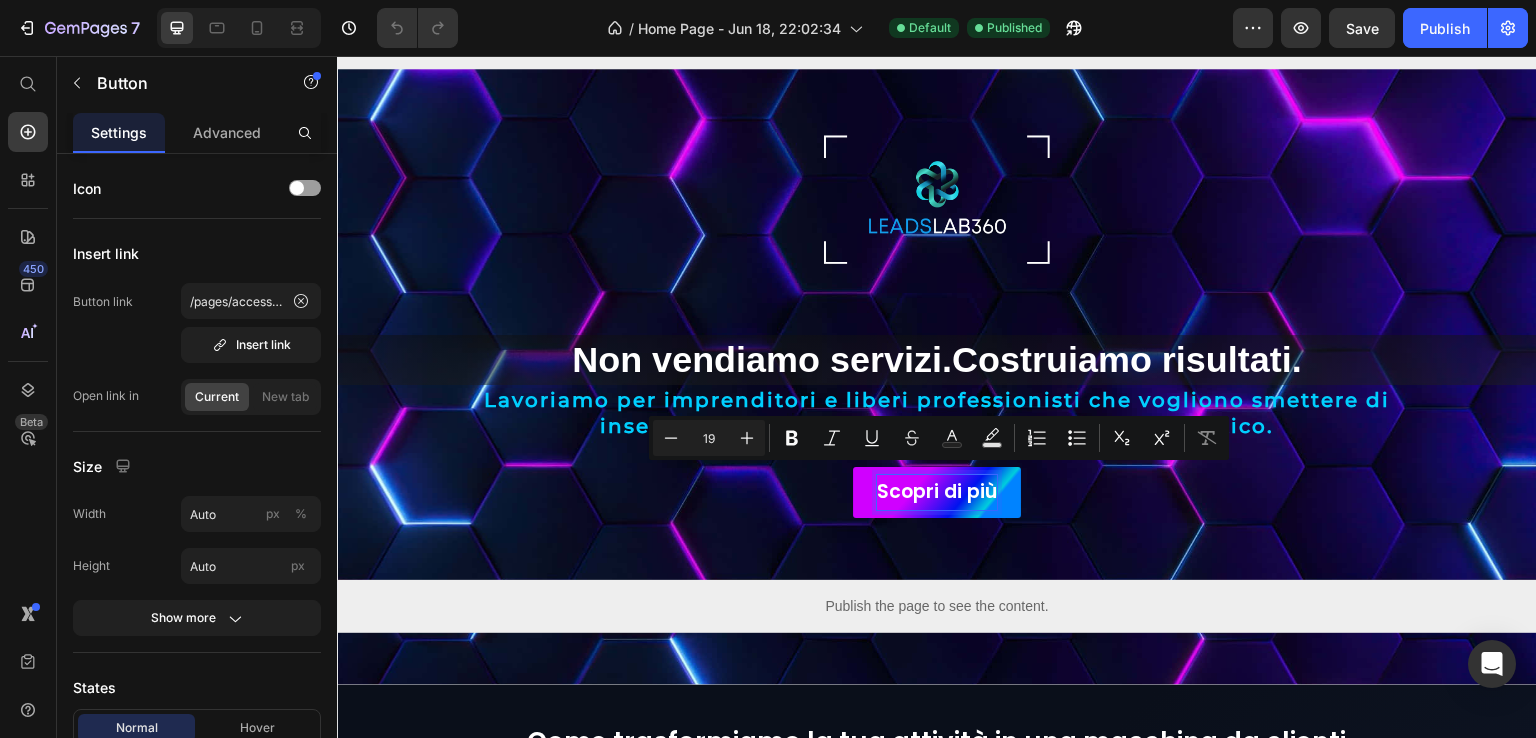 click on "Scopri di più" at bounding box center [937, 492] 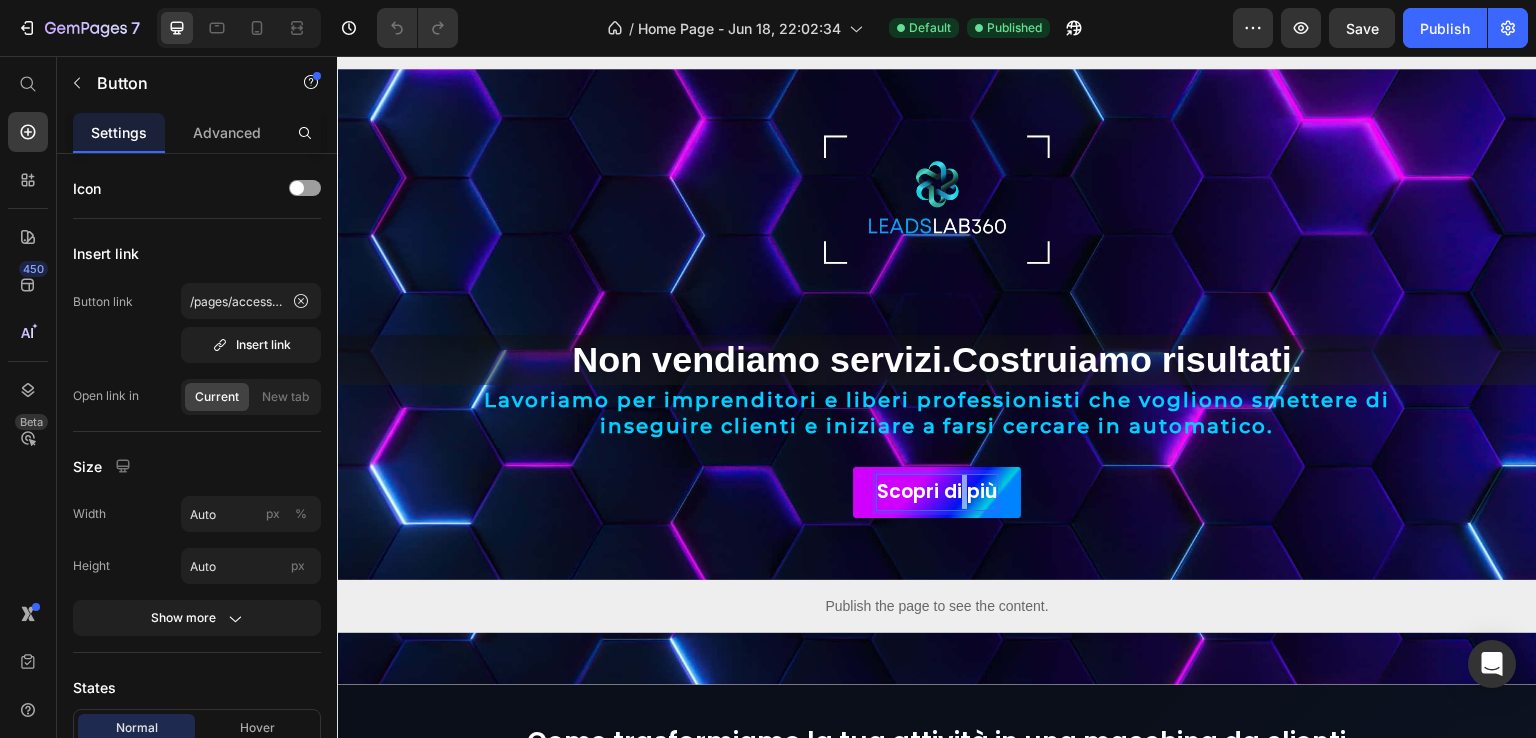 click on "Scopri di più" at bounding box center (937, 492) 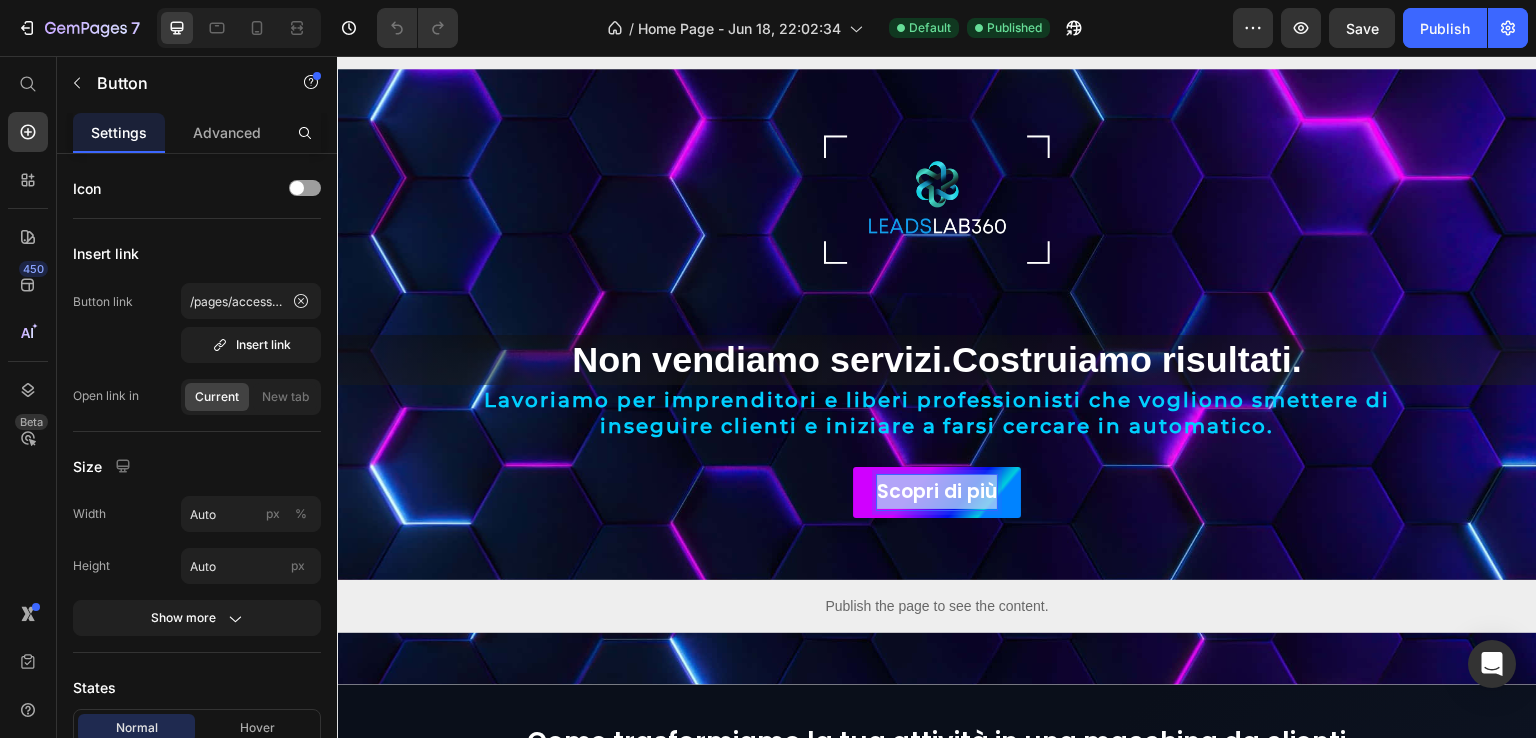 click on "Scopri di più" at bounding box center [937, 492] 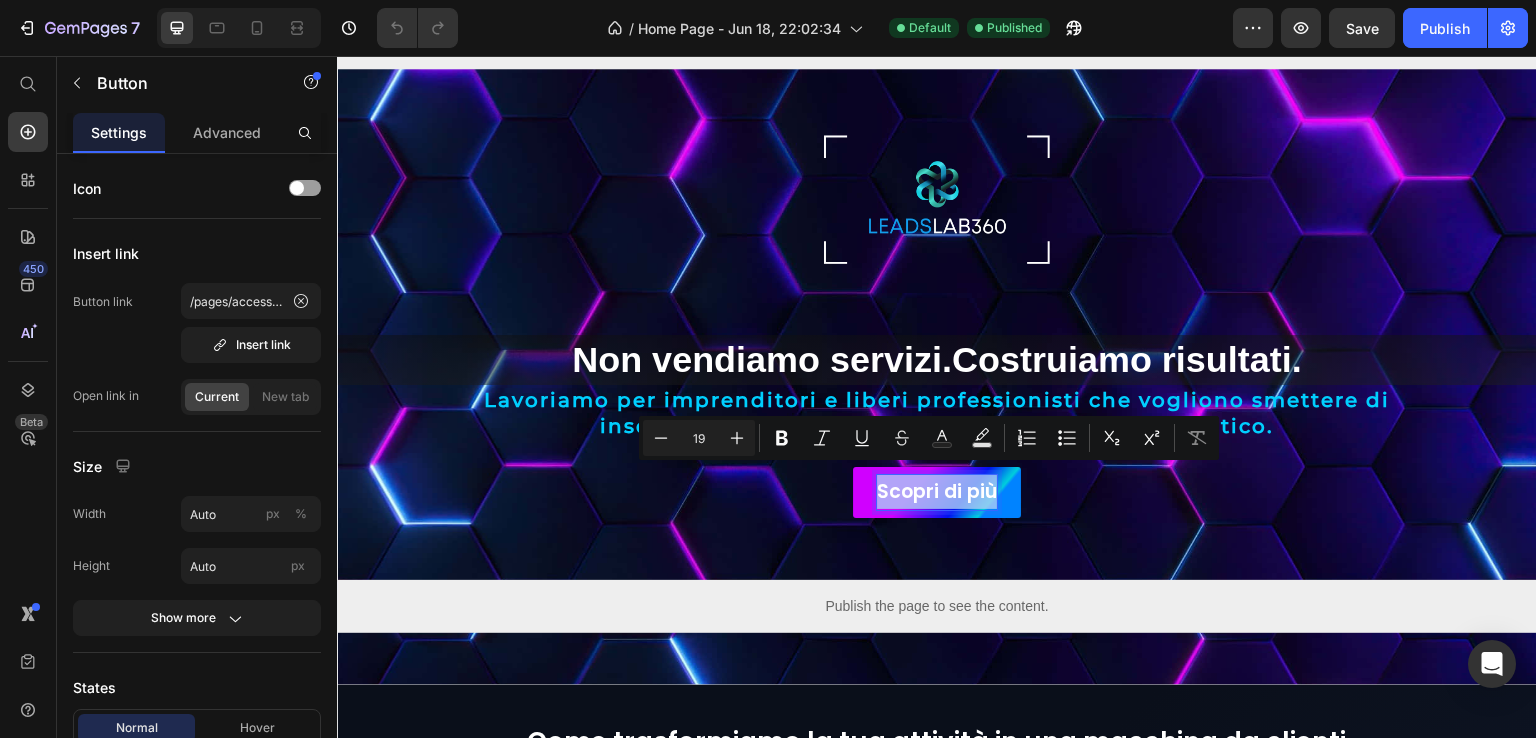 click on "Scopri di più" at bounding box center (937, 492) 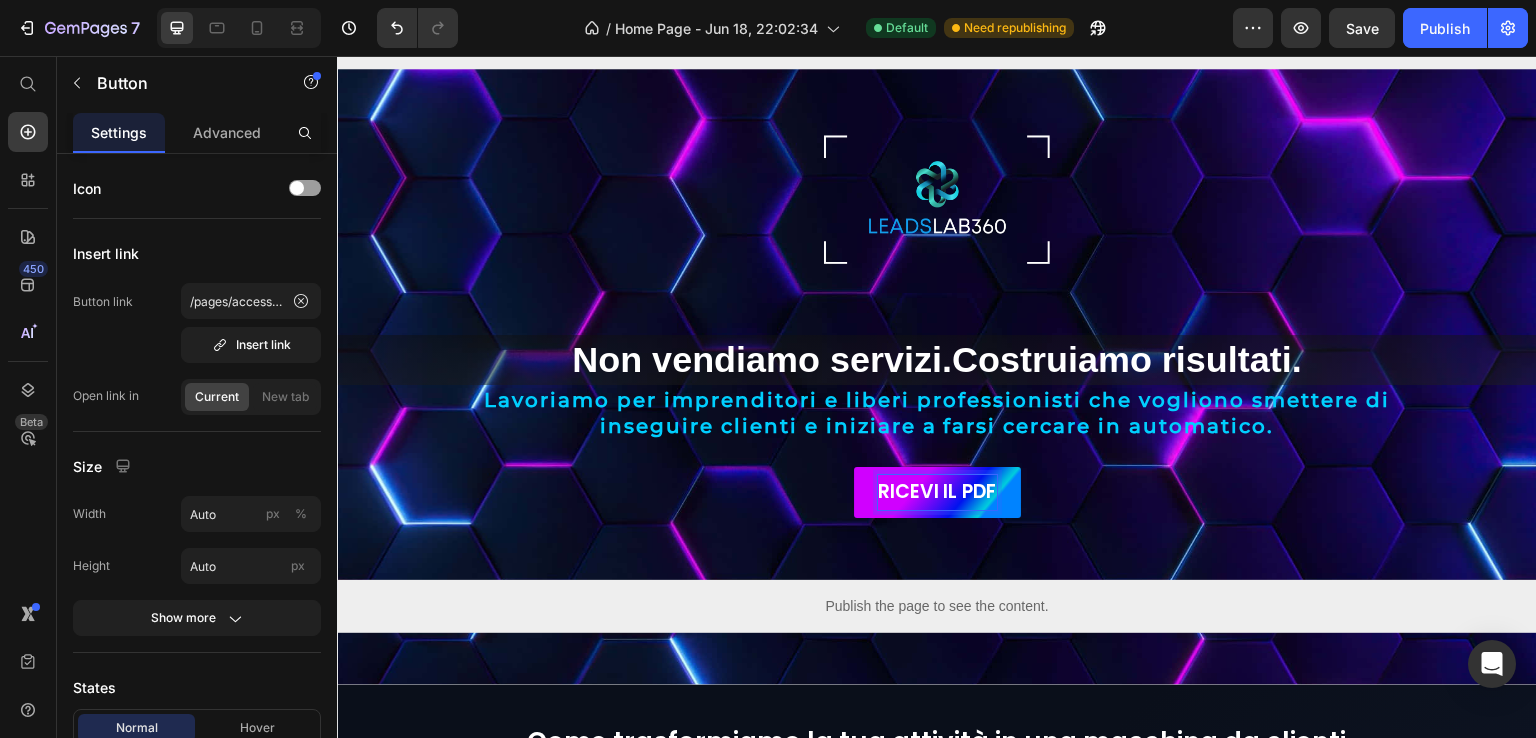 click on "RICEVI IL PDF" at bounding box center [937, 492] 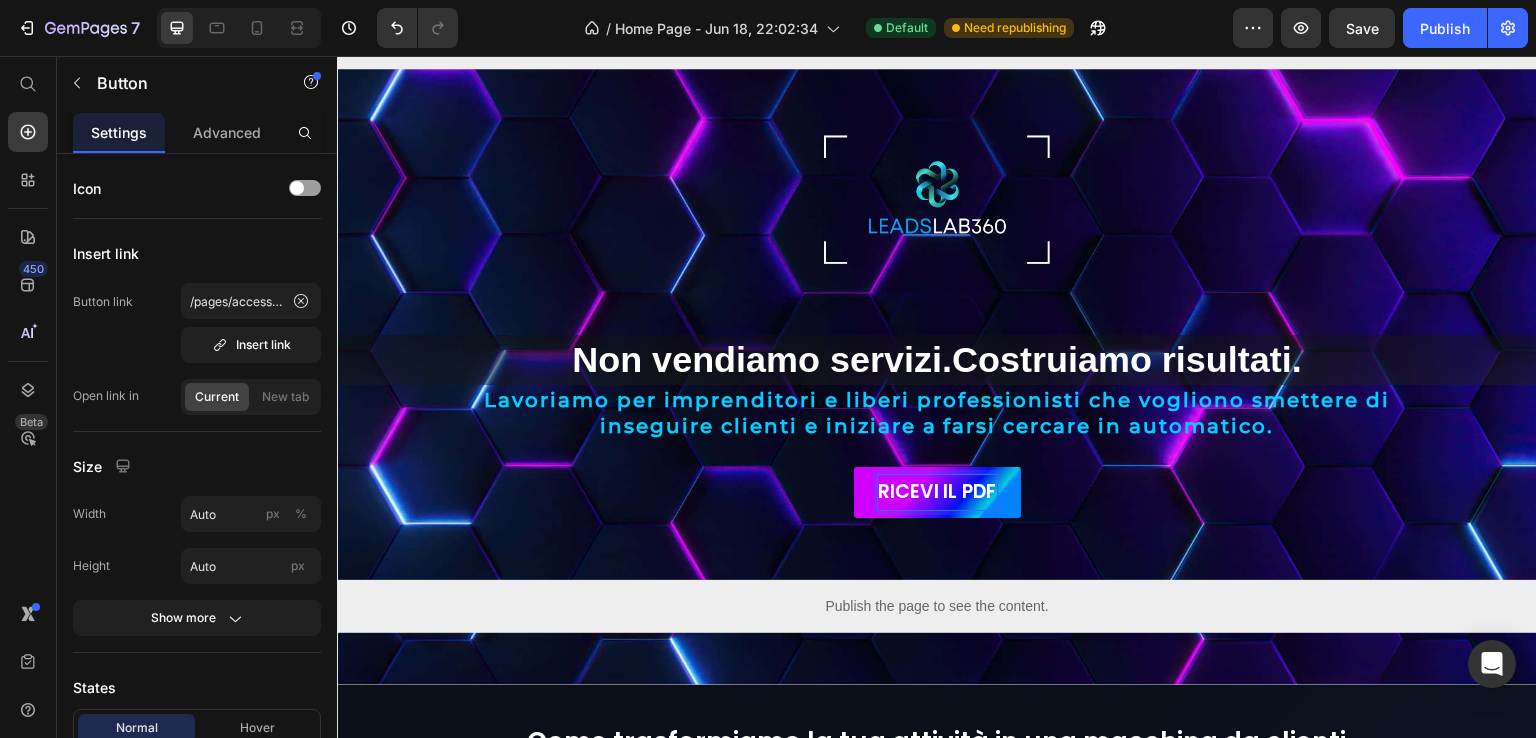 click on "RICEVI IL PDF" at bounding box center [937, 492] 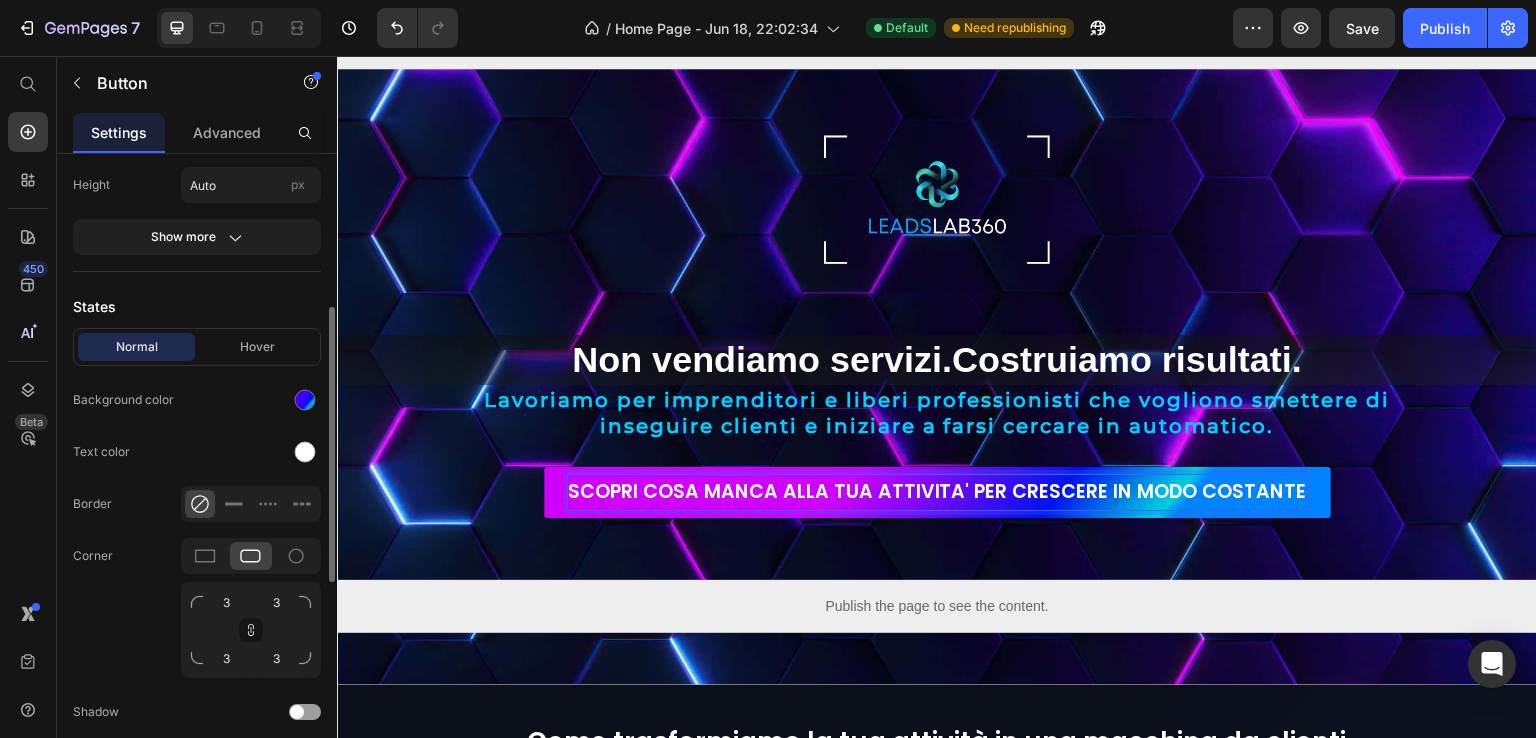 scroll, scrollTop: 382, scrollLeft: 0, axis: vertical 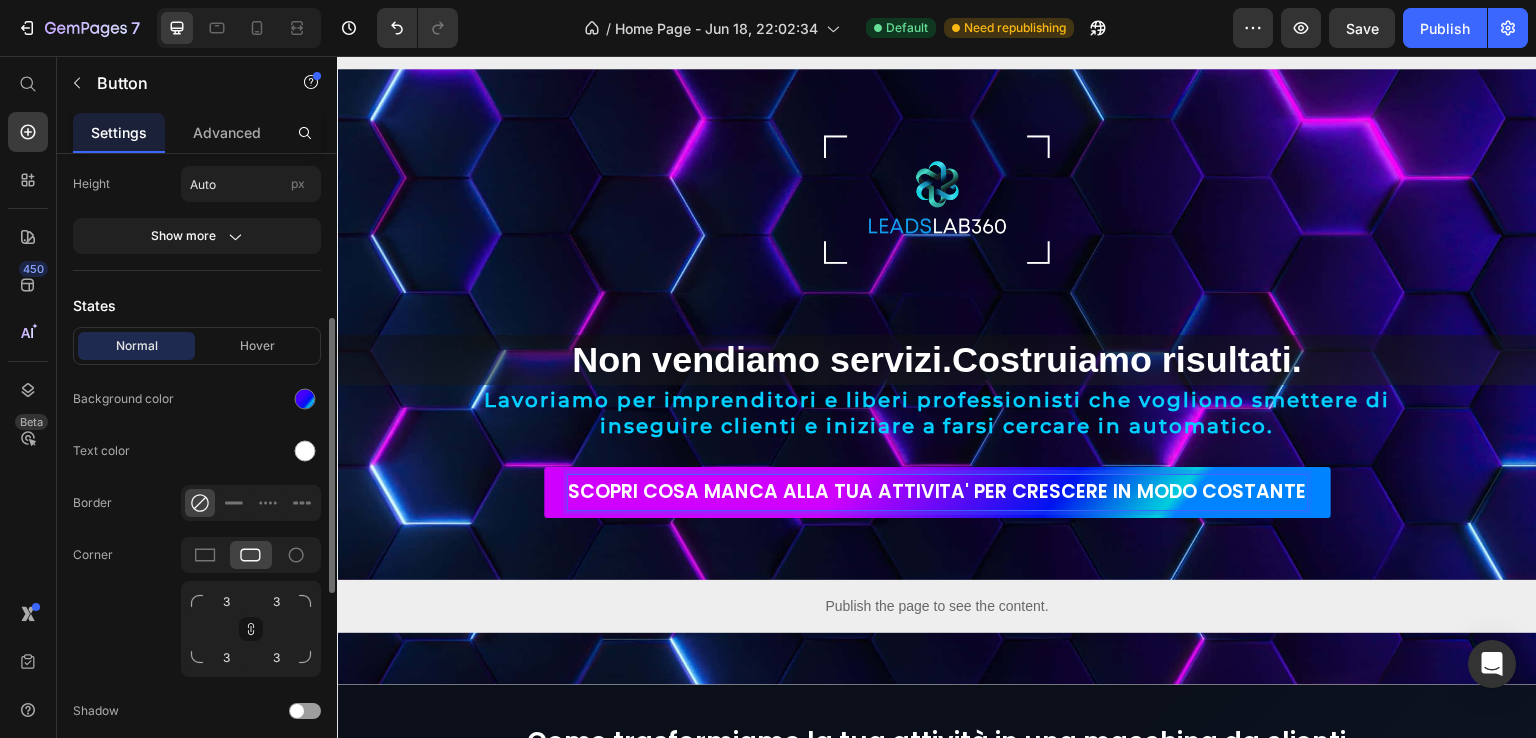 click on "SCOPRI COSA MANCA ALLA TUA ATTIVITA' PER CRESCERE IN MODO COSTANTE" at bounding box center [937, 492] 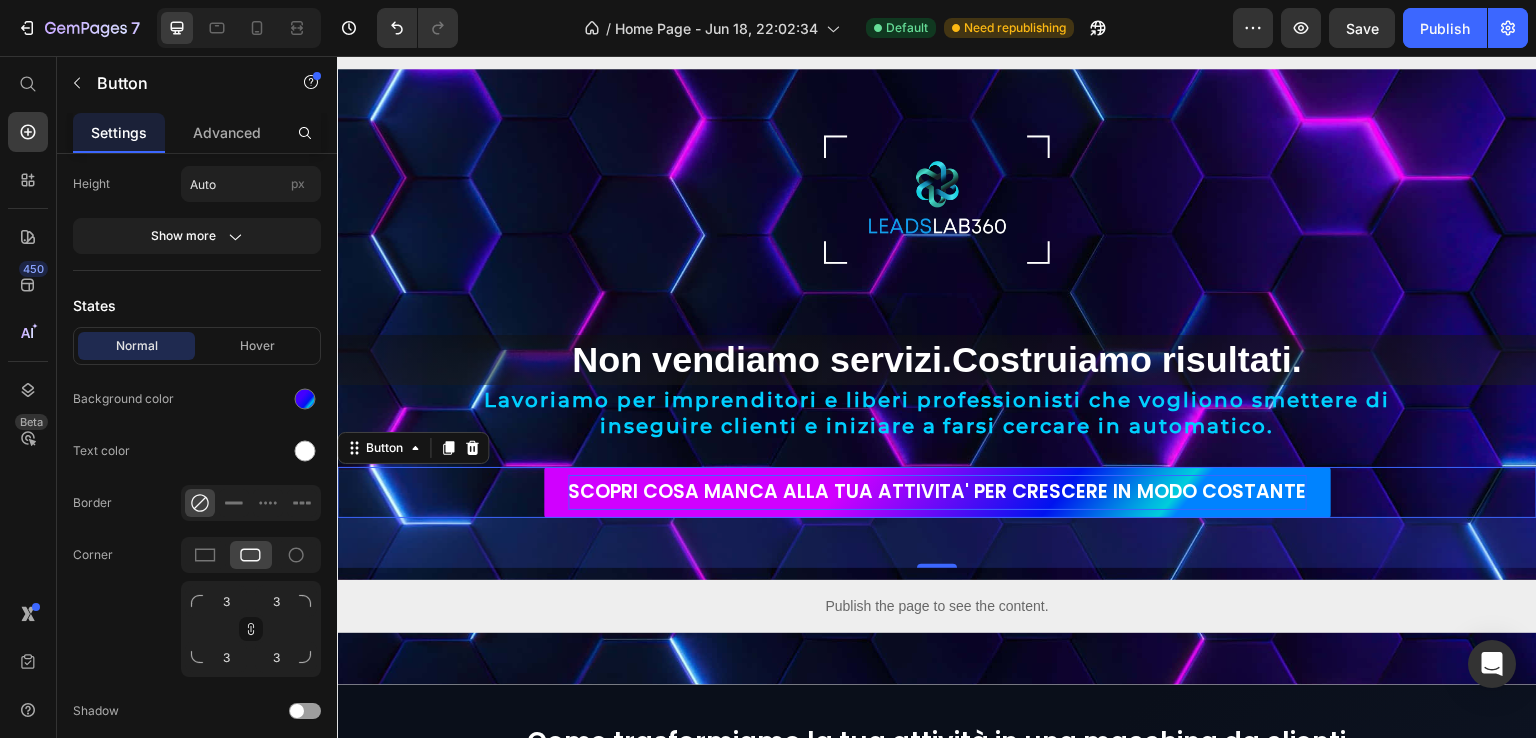 click on "SCOPRI COSA MANCA ALLA TUA ATTIVITA' PER CRESCERE IN MODO COSTANTE" at bounding box center [937, 492] 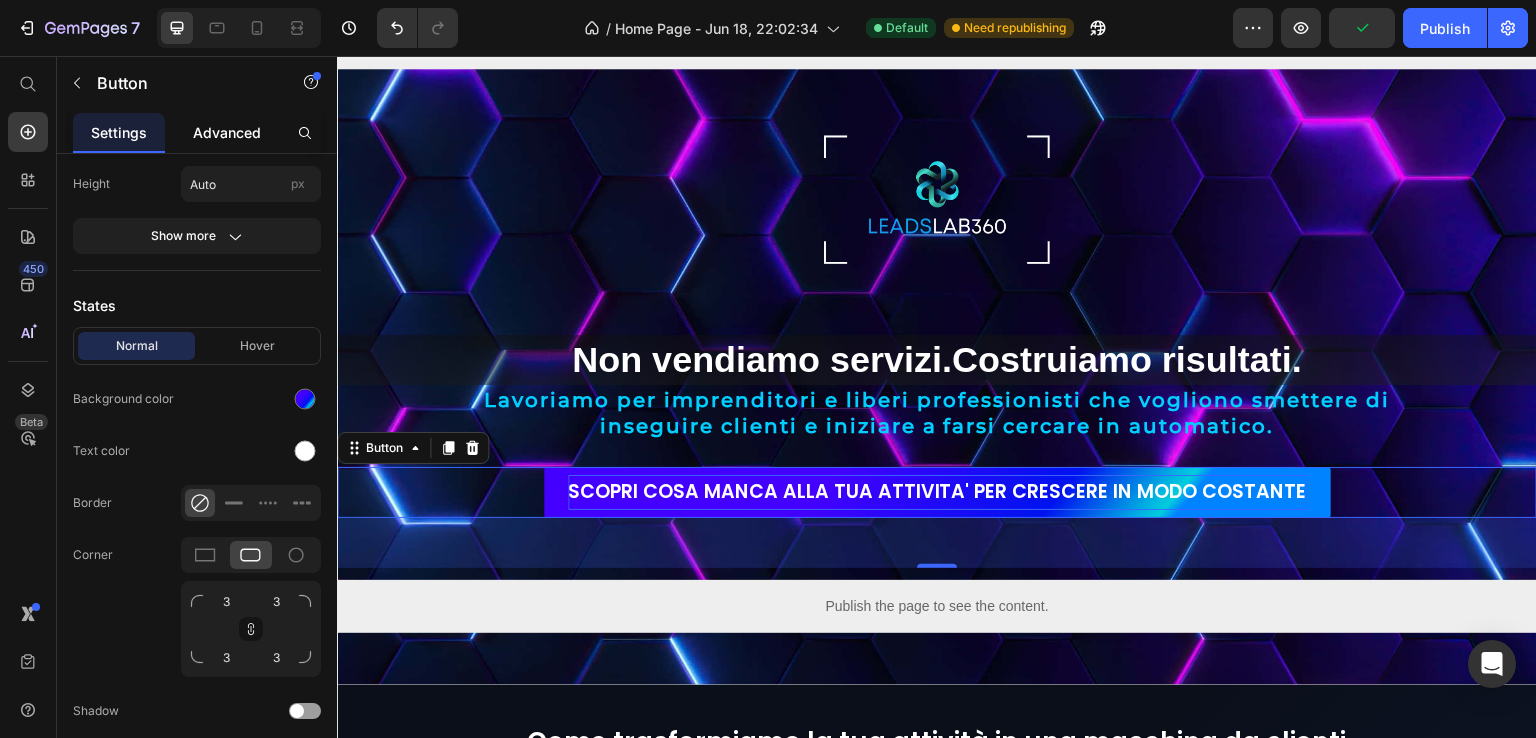 click on "Advanced" 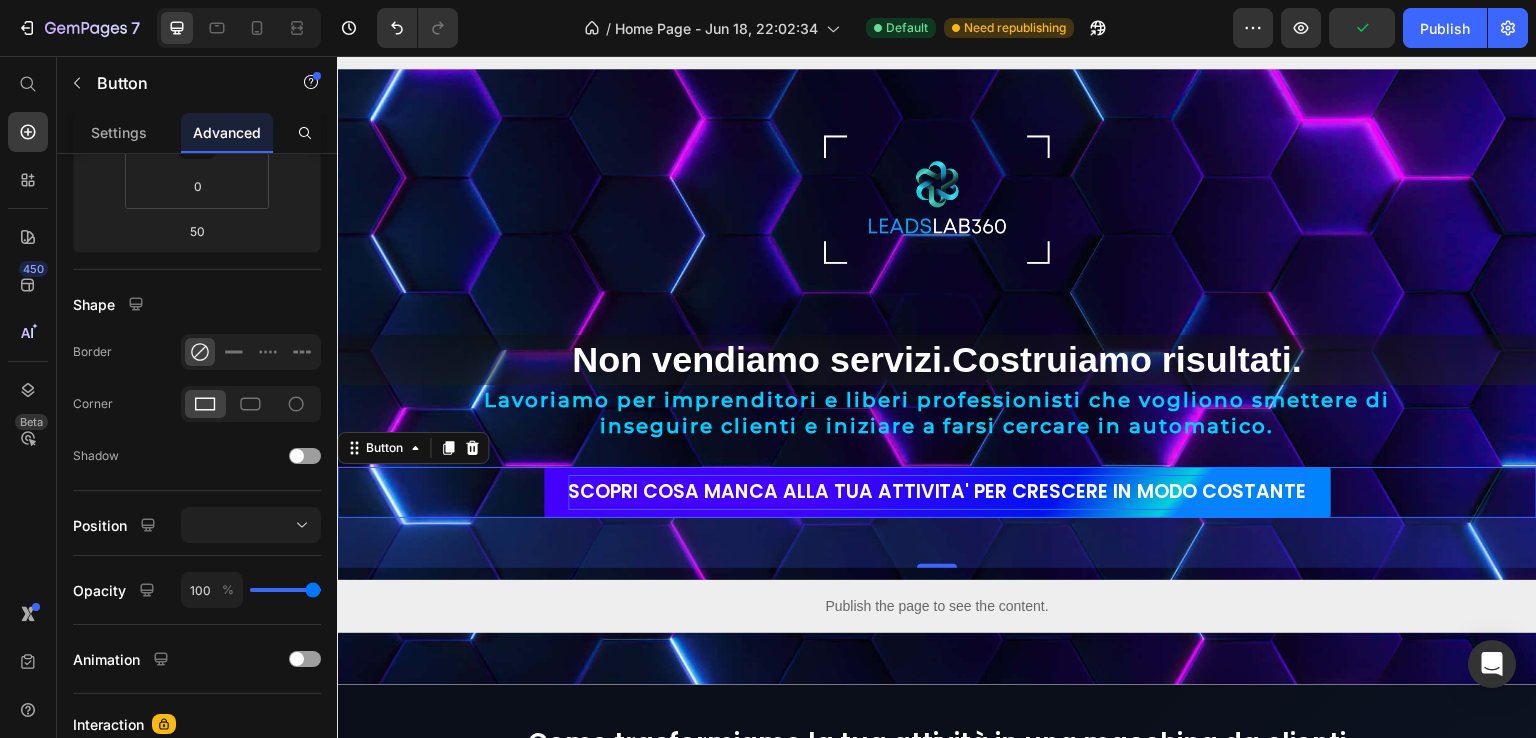 scroll, scrollTop: 0, scrollLeft: 0, axis: both 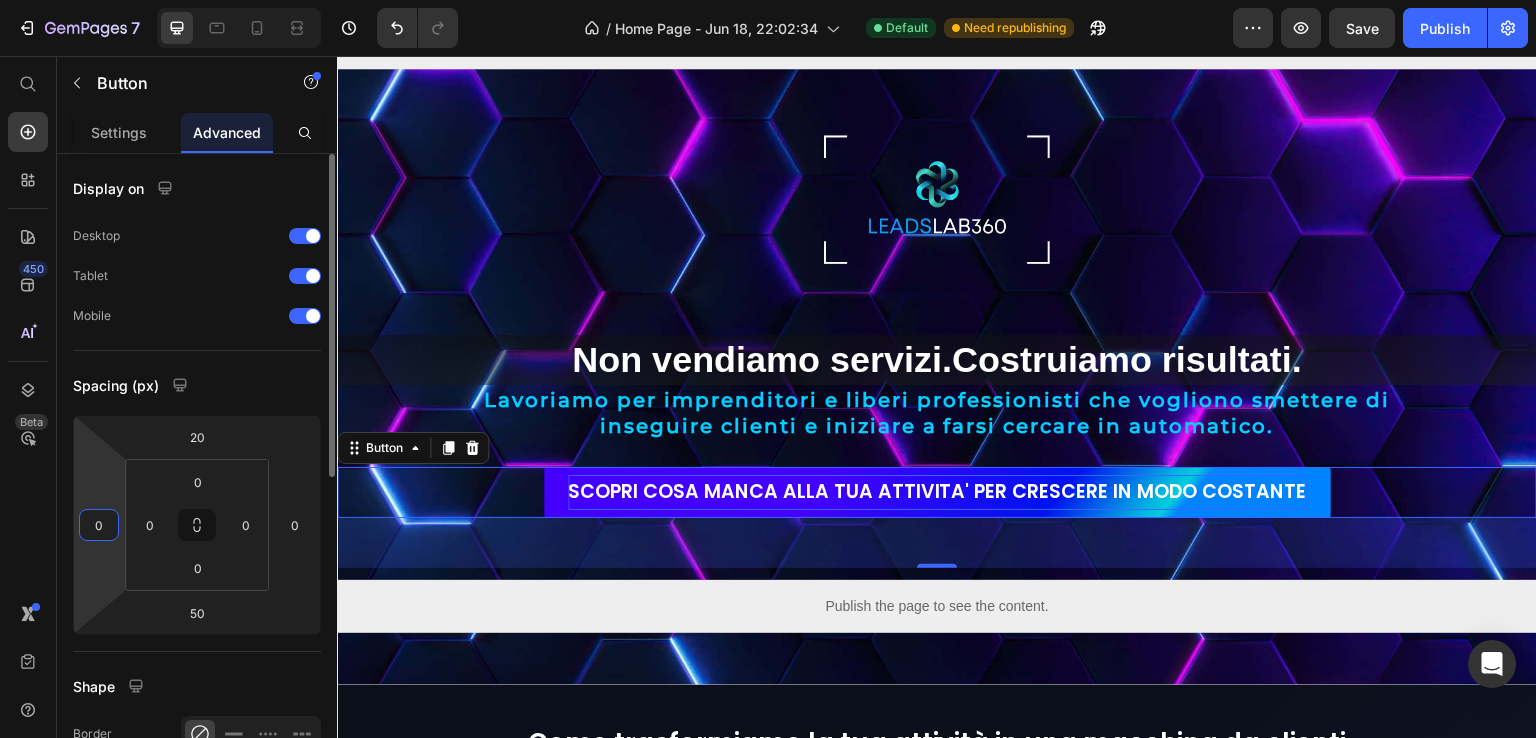click on "0" at bounding box center [99, 525] 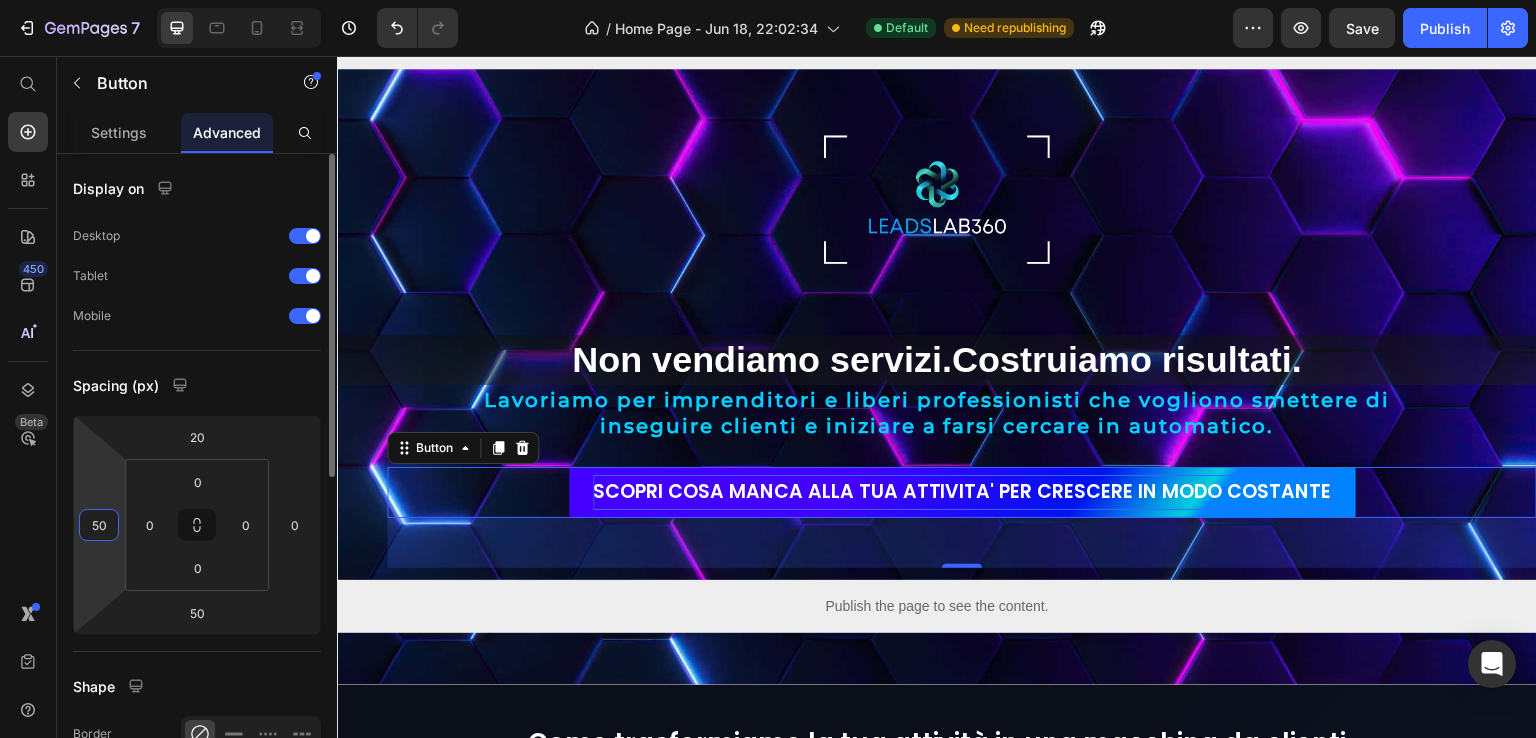 type on "5" 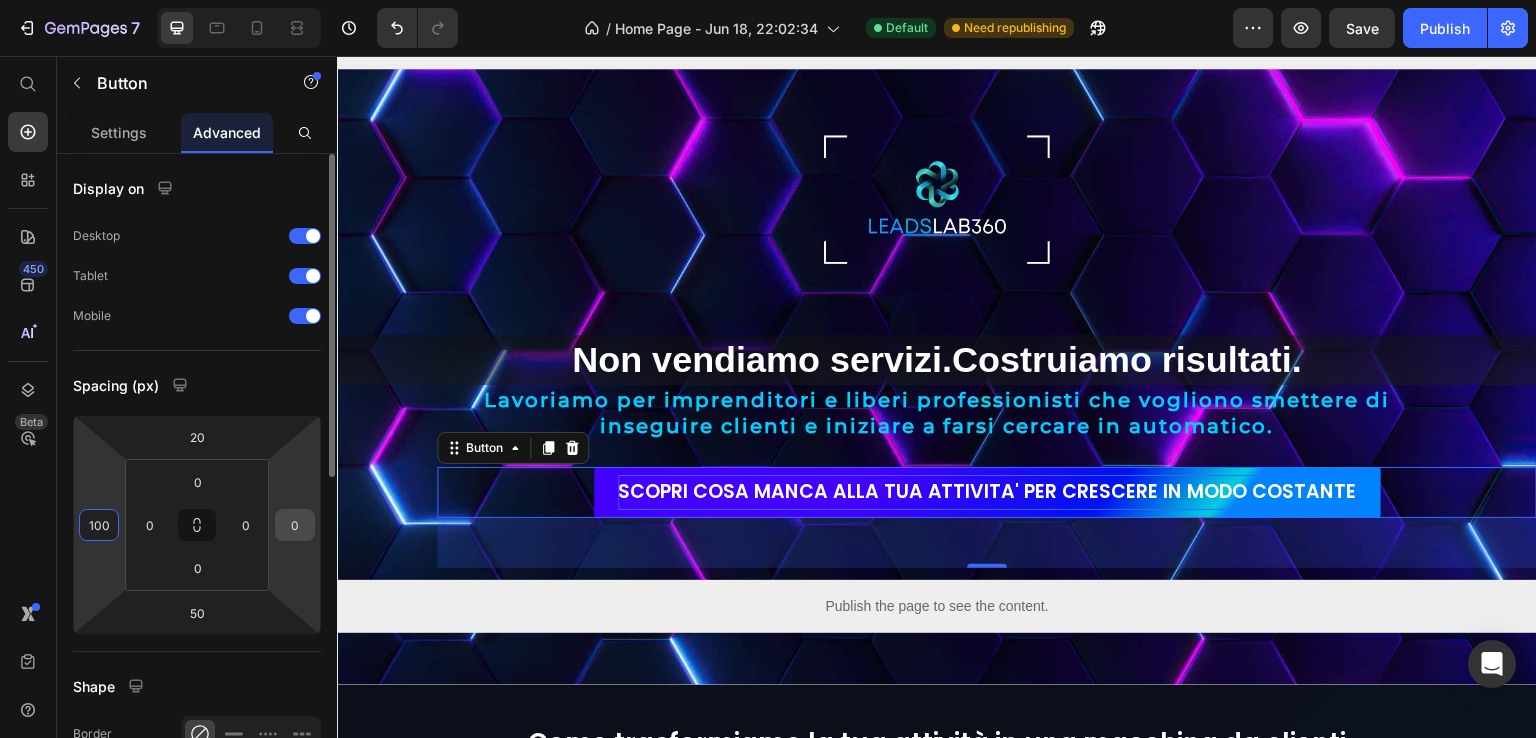 type on "100" 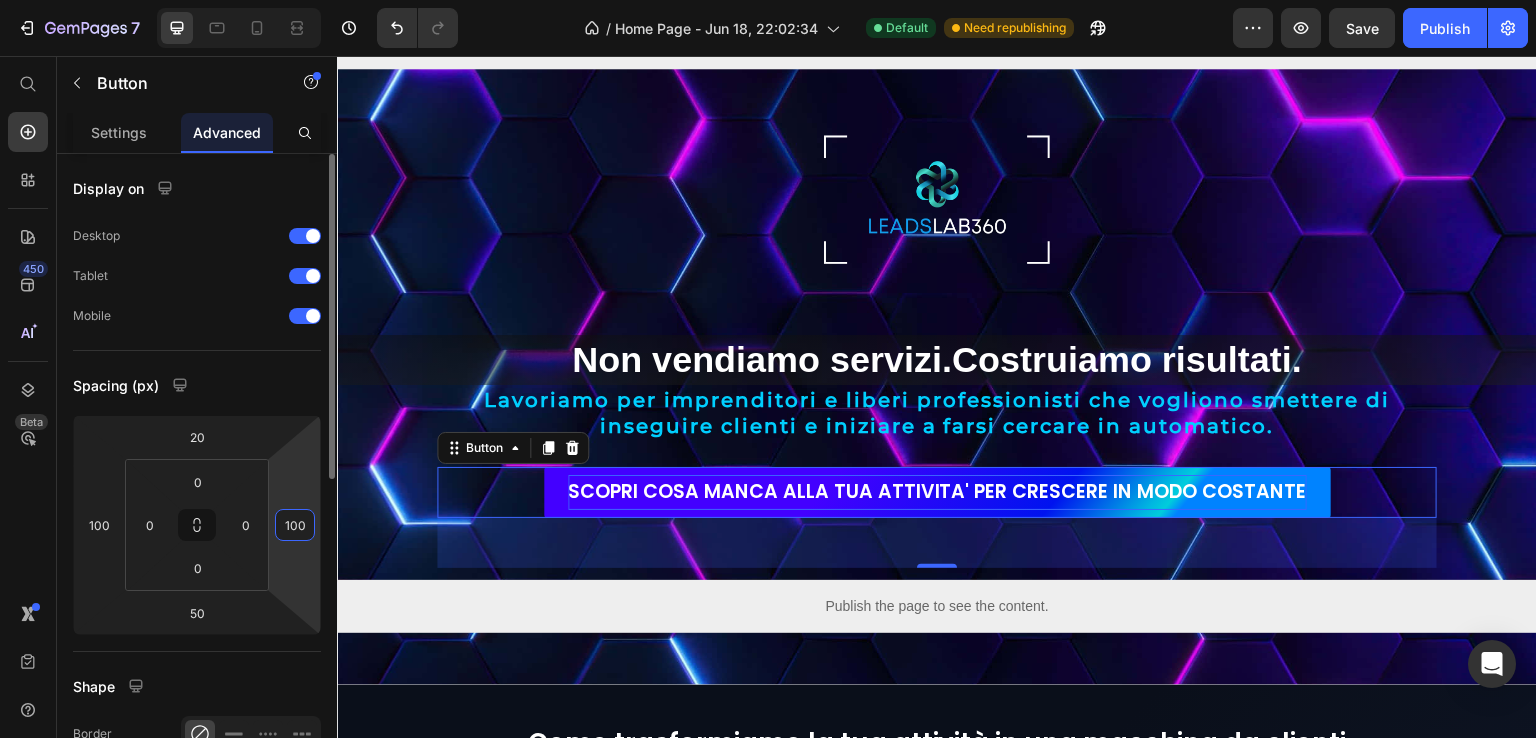 type on "100" 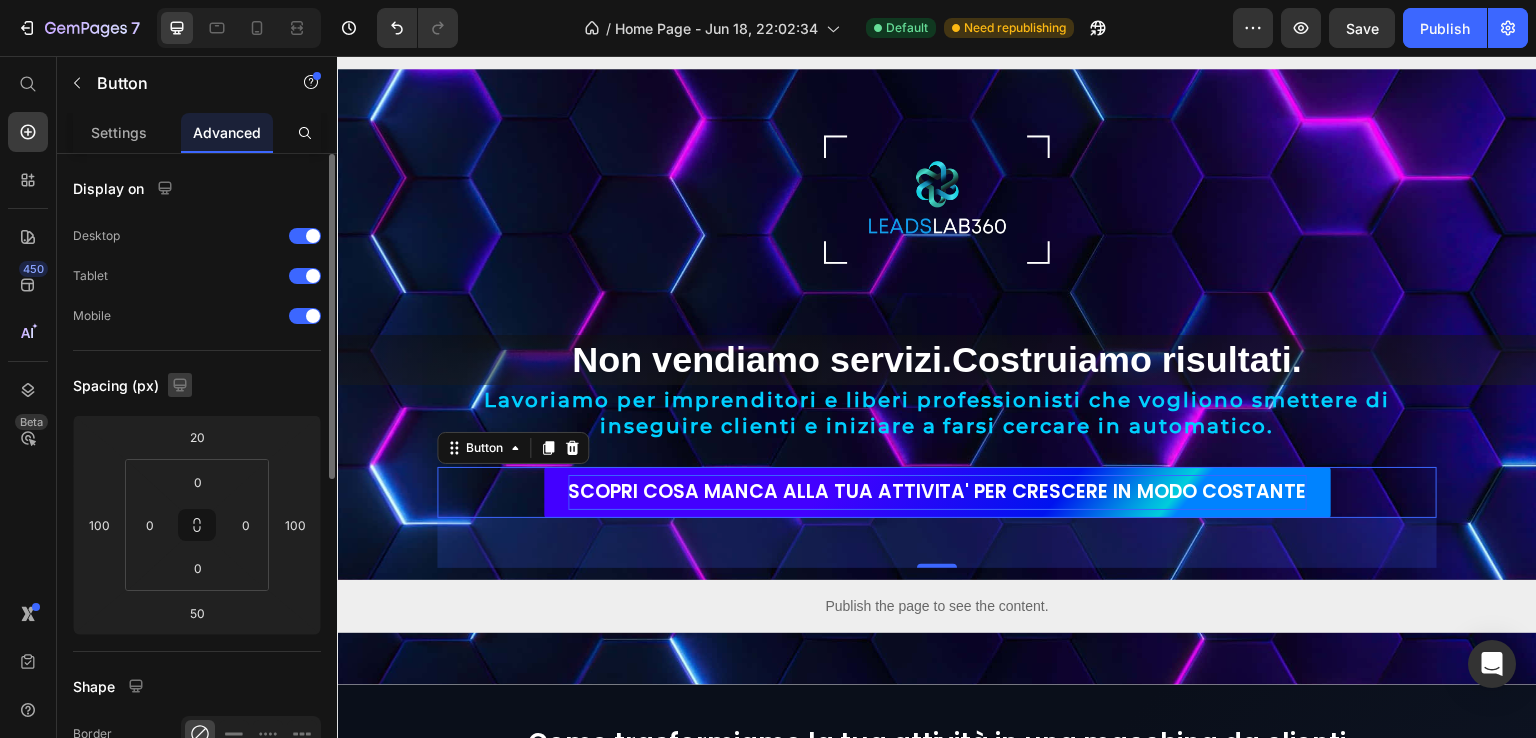 click 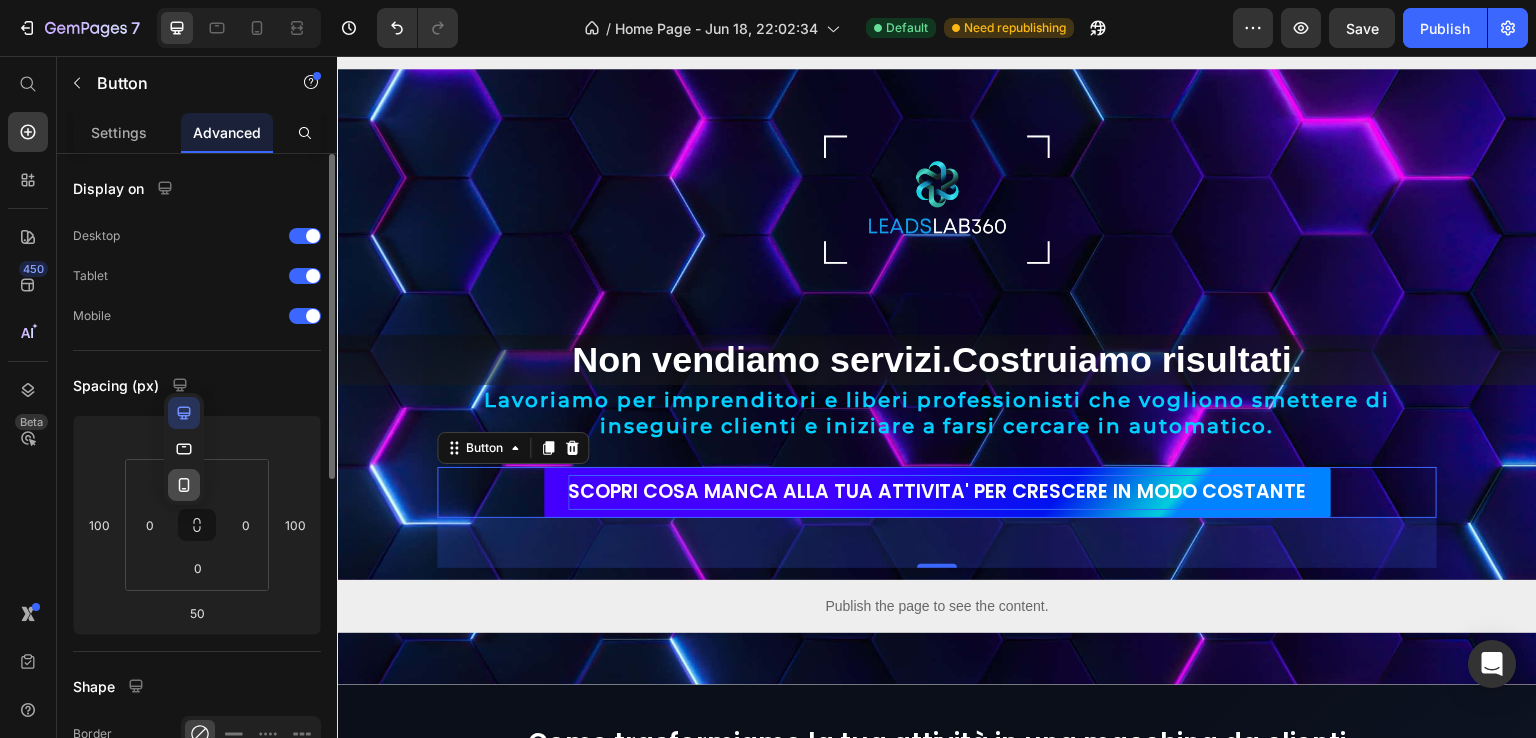 click 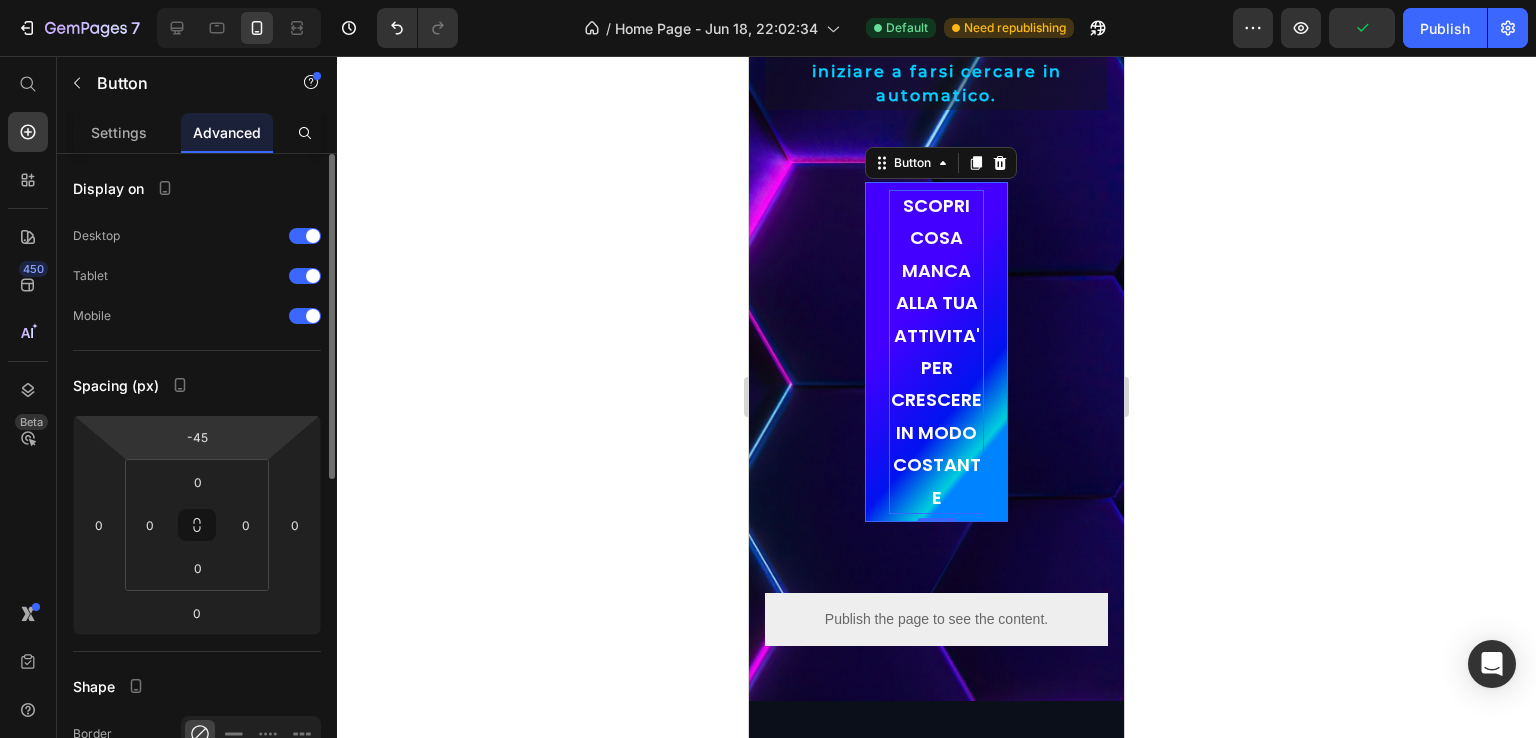 scroll, scrollTop: 770, scrollLeft: 0, axis: vertical 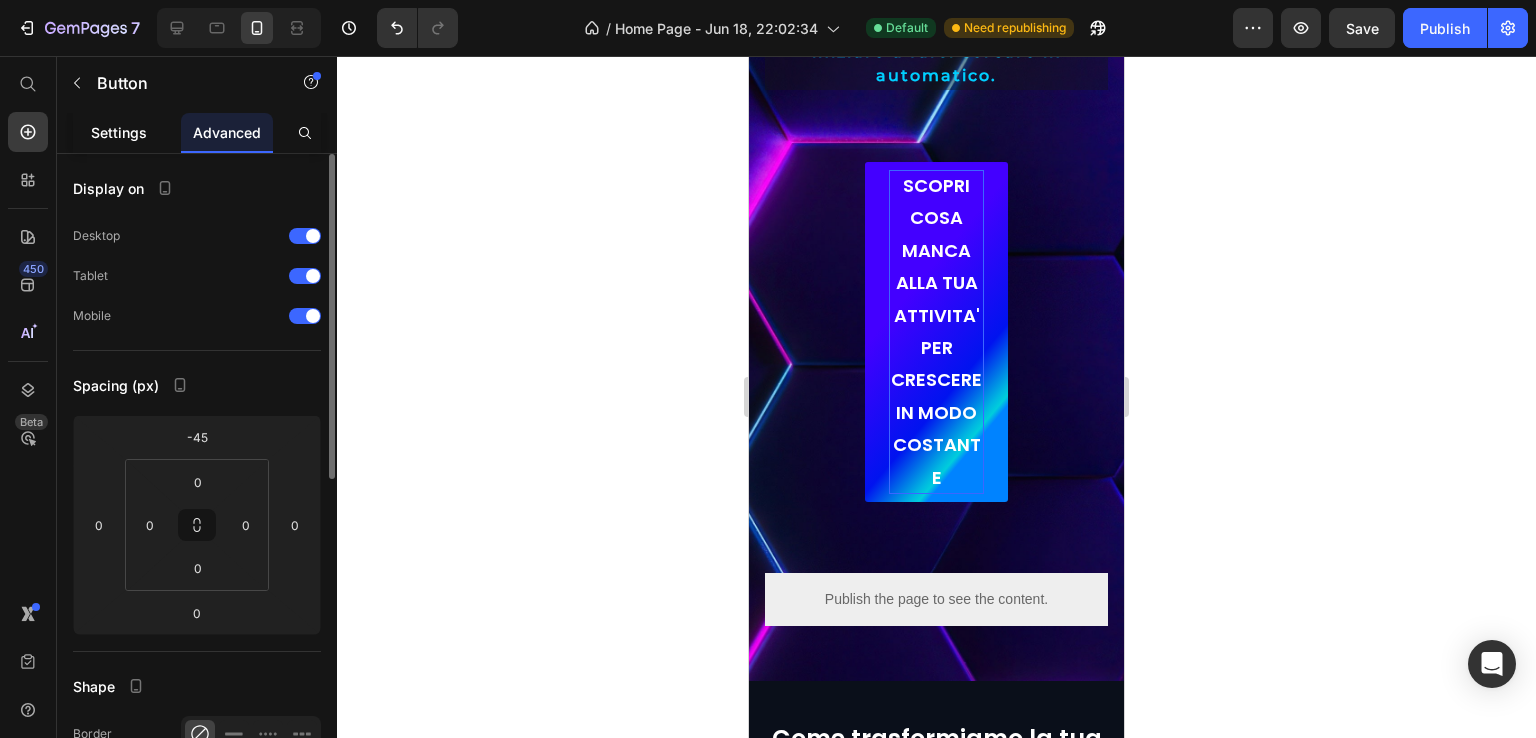 click on "Settings" at bounding box center (119, 132) 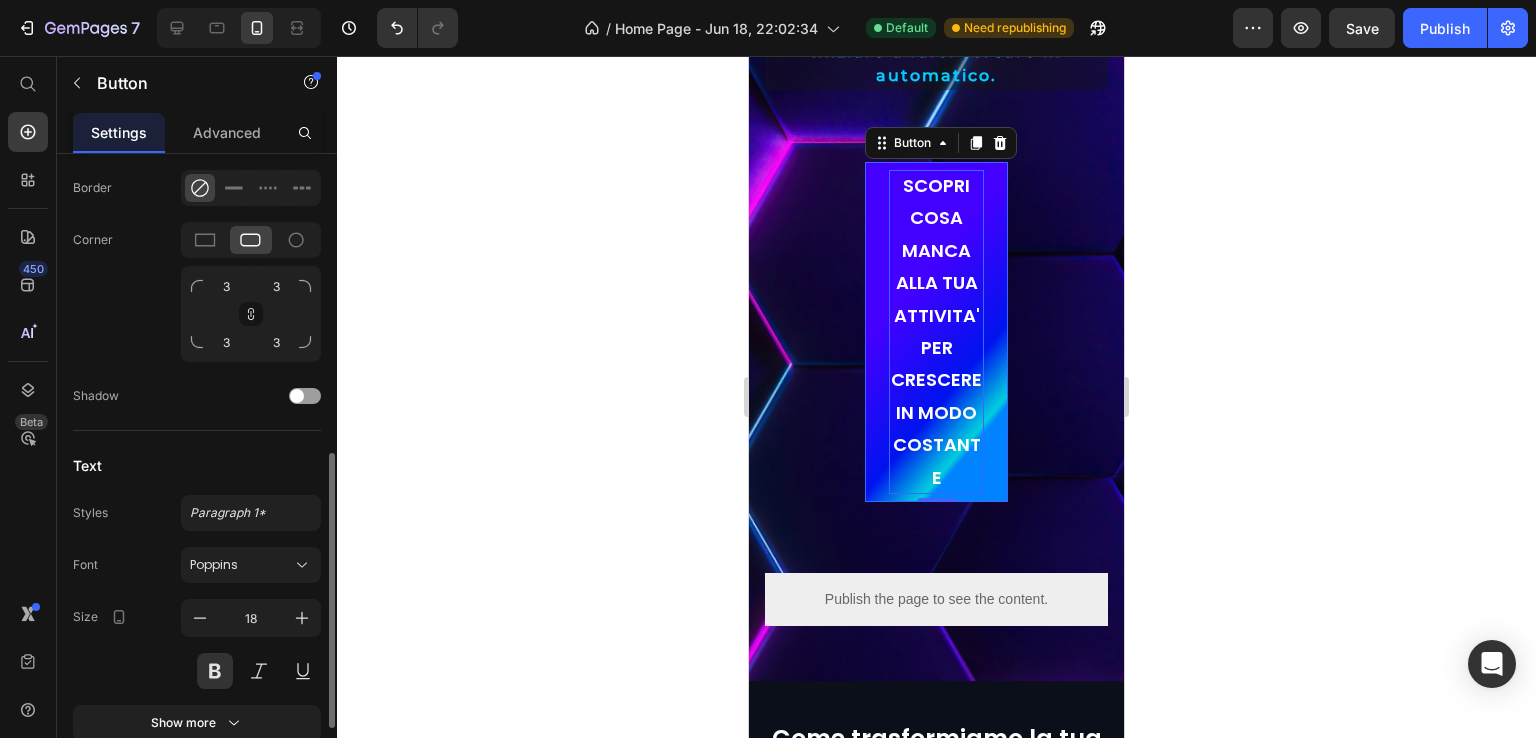 scroll, scrollTop: 693, scrollLeft: 0, axis: vertical 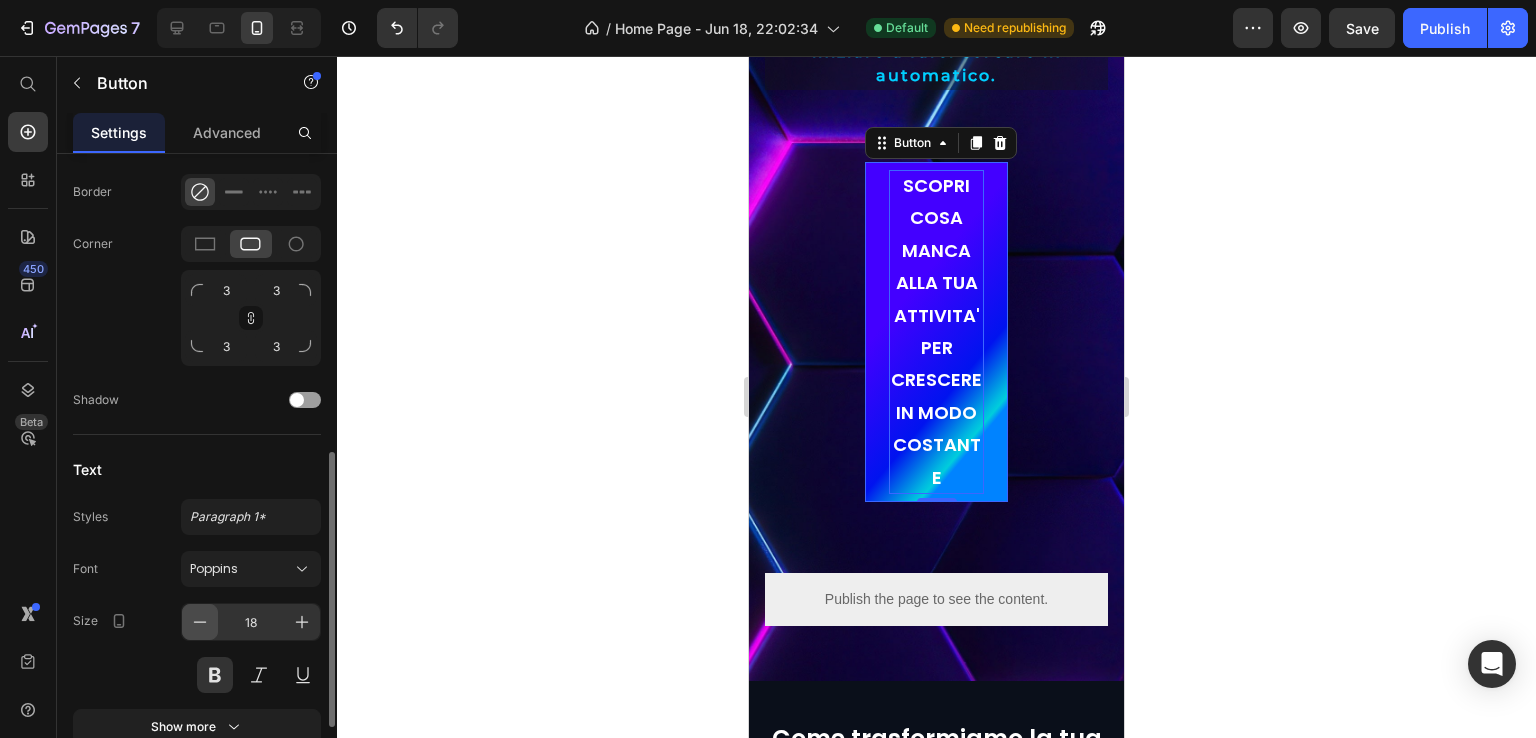 click 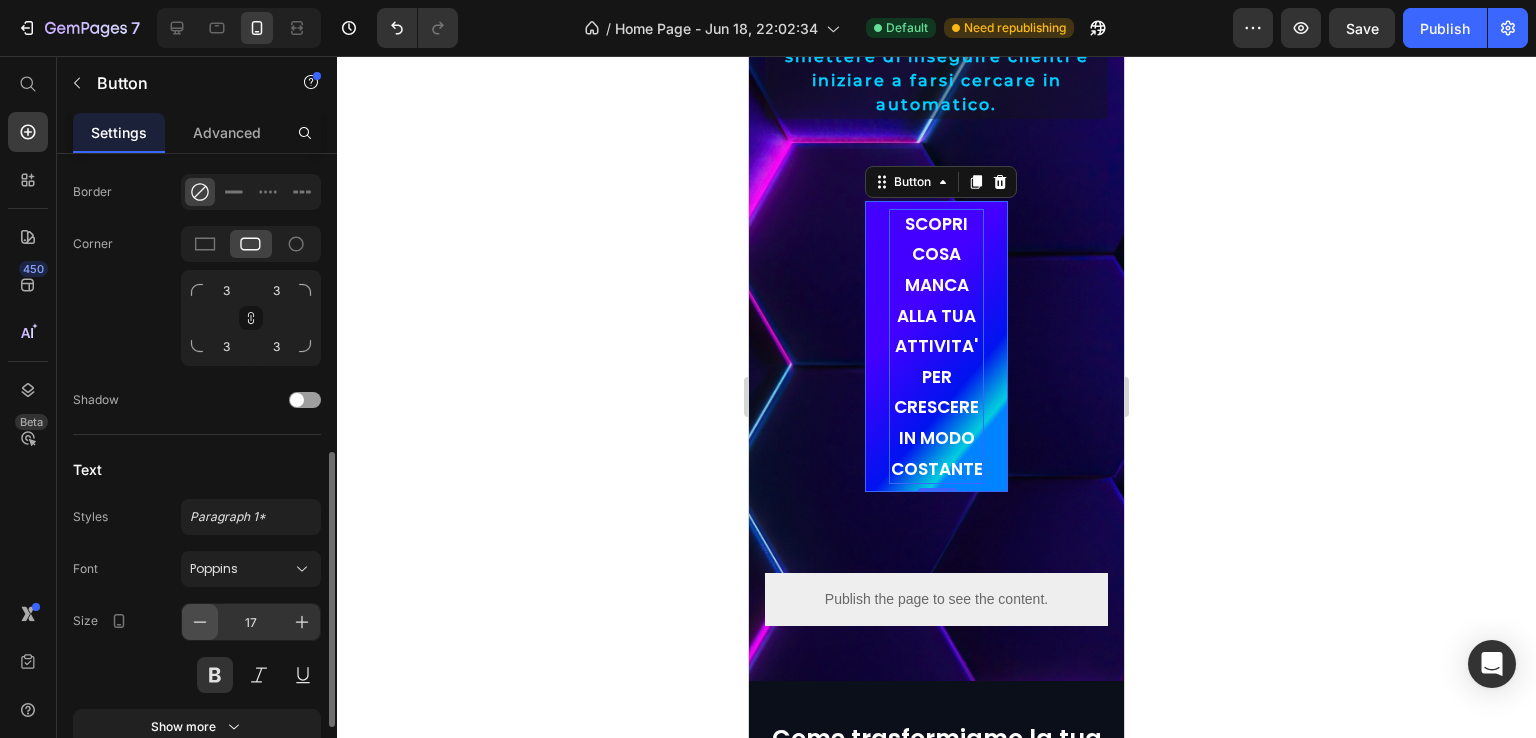 click 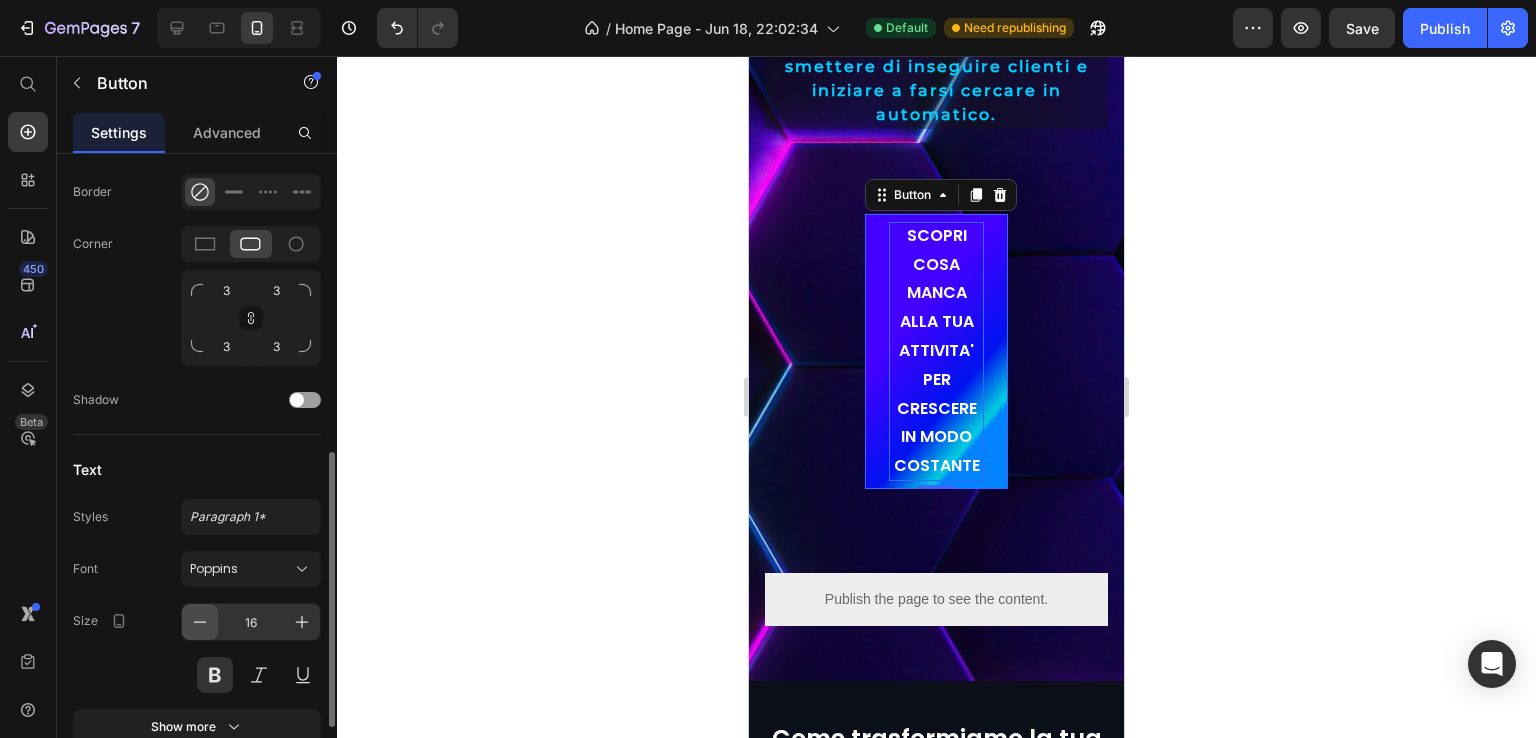 click 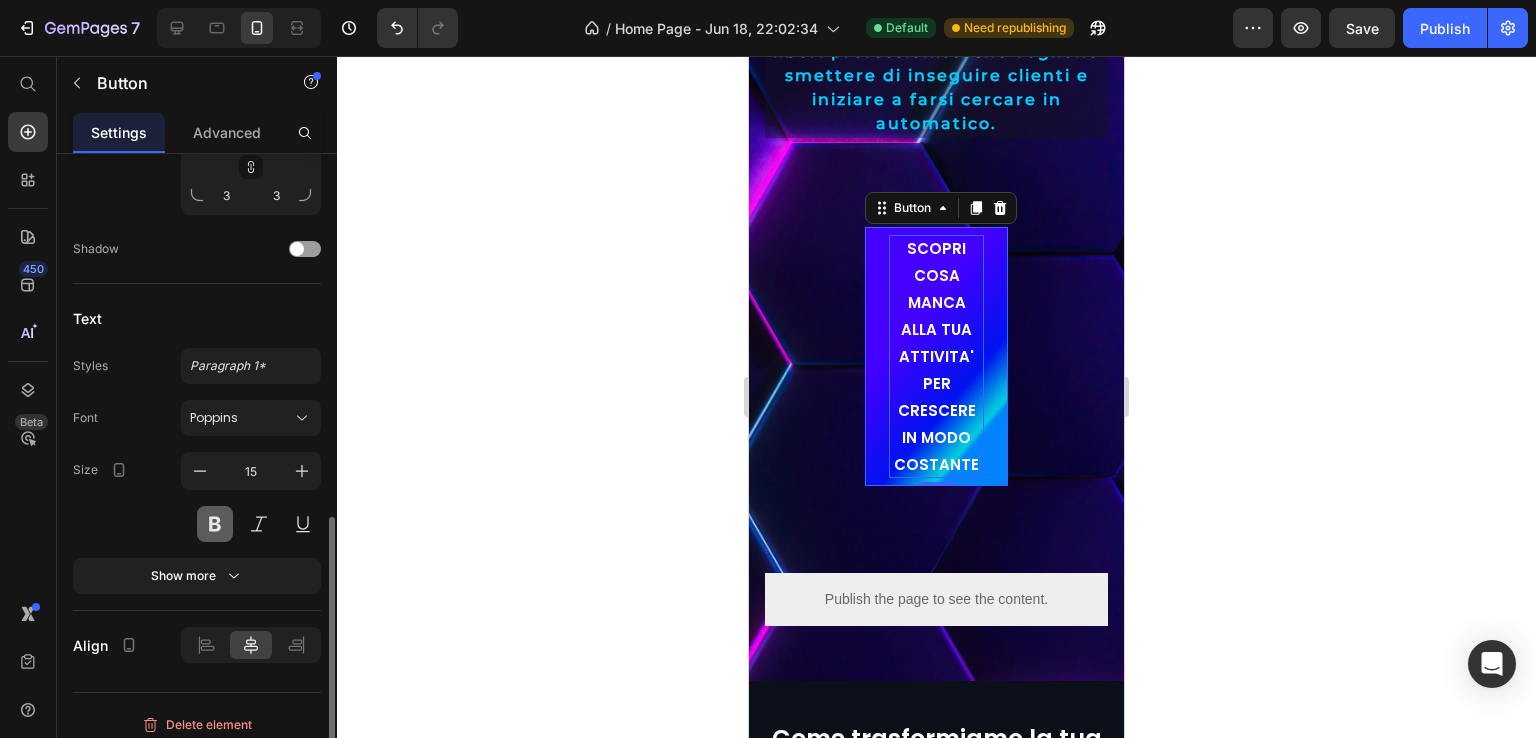 scroll, scrollTop: 853, scrollLeft: 0, axis: vertical 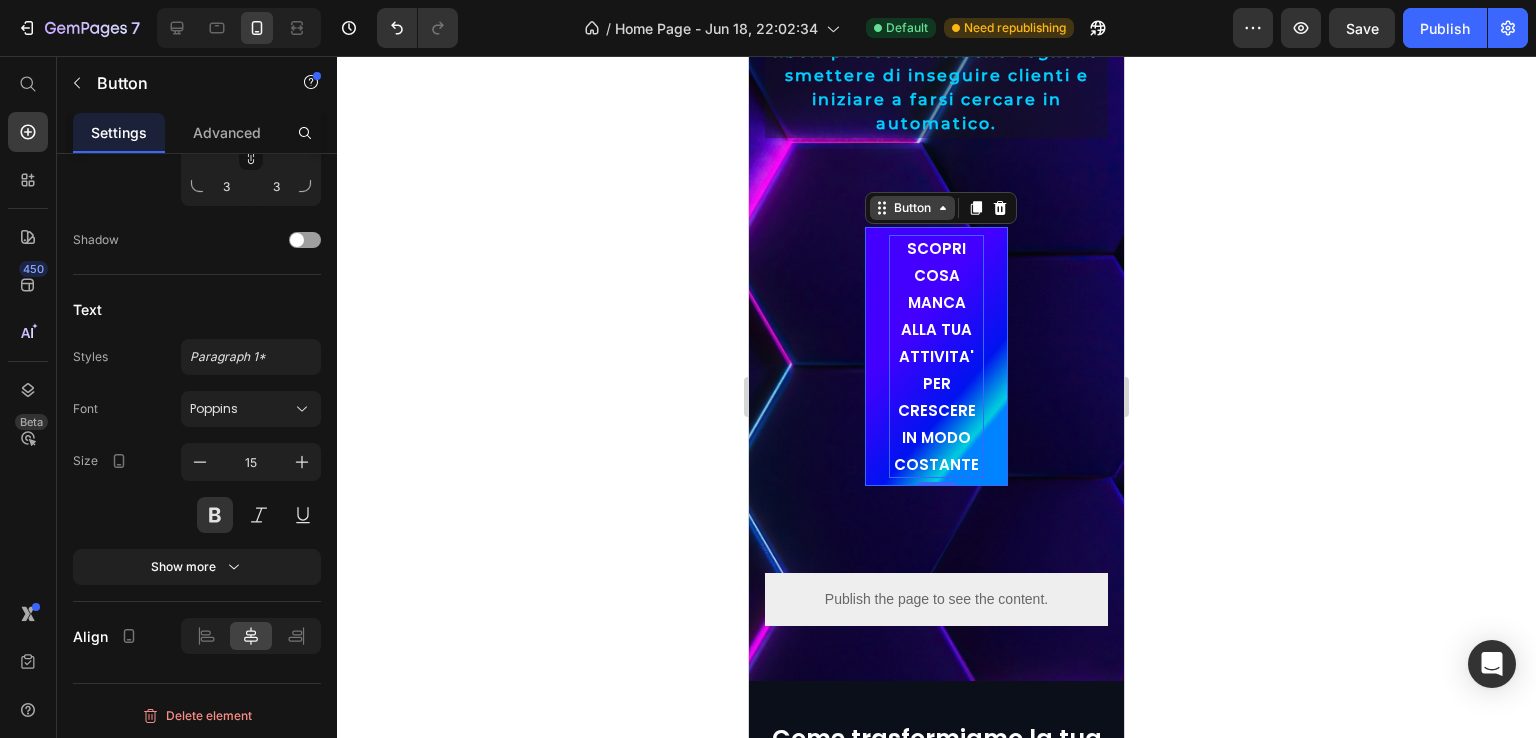 click on "Button" at bounding box center (912, 208) 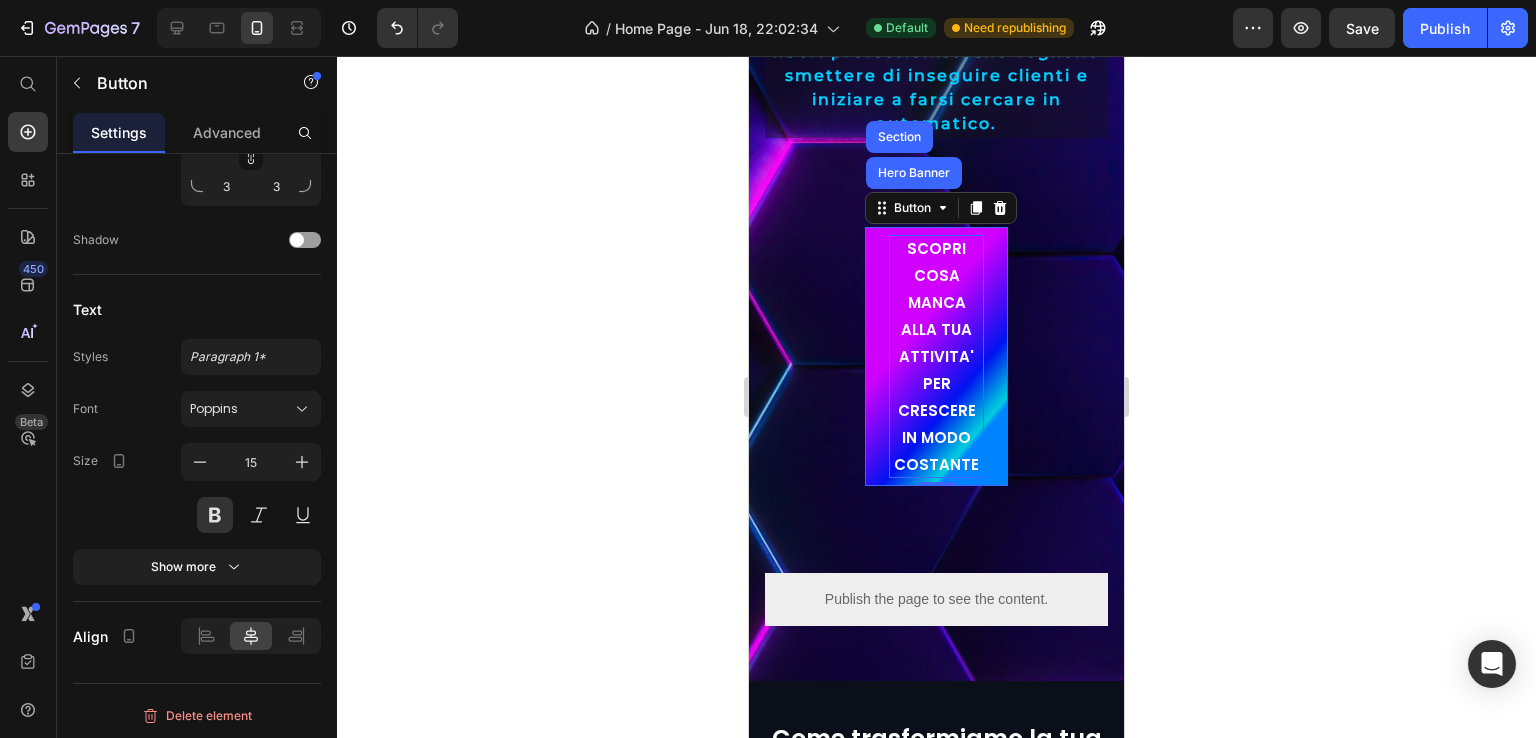 click on "SCOPRI COSA MANCA ALLA TUA ATTIVITA' PER CRESCERE IN MODO COSTANTE" at bounding box center (936, 356) 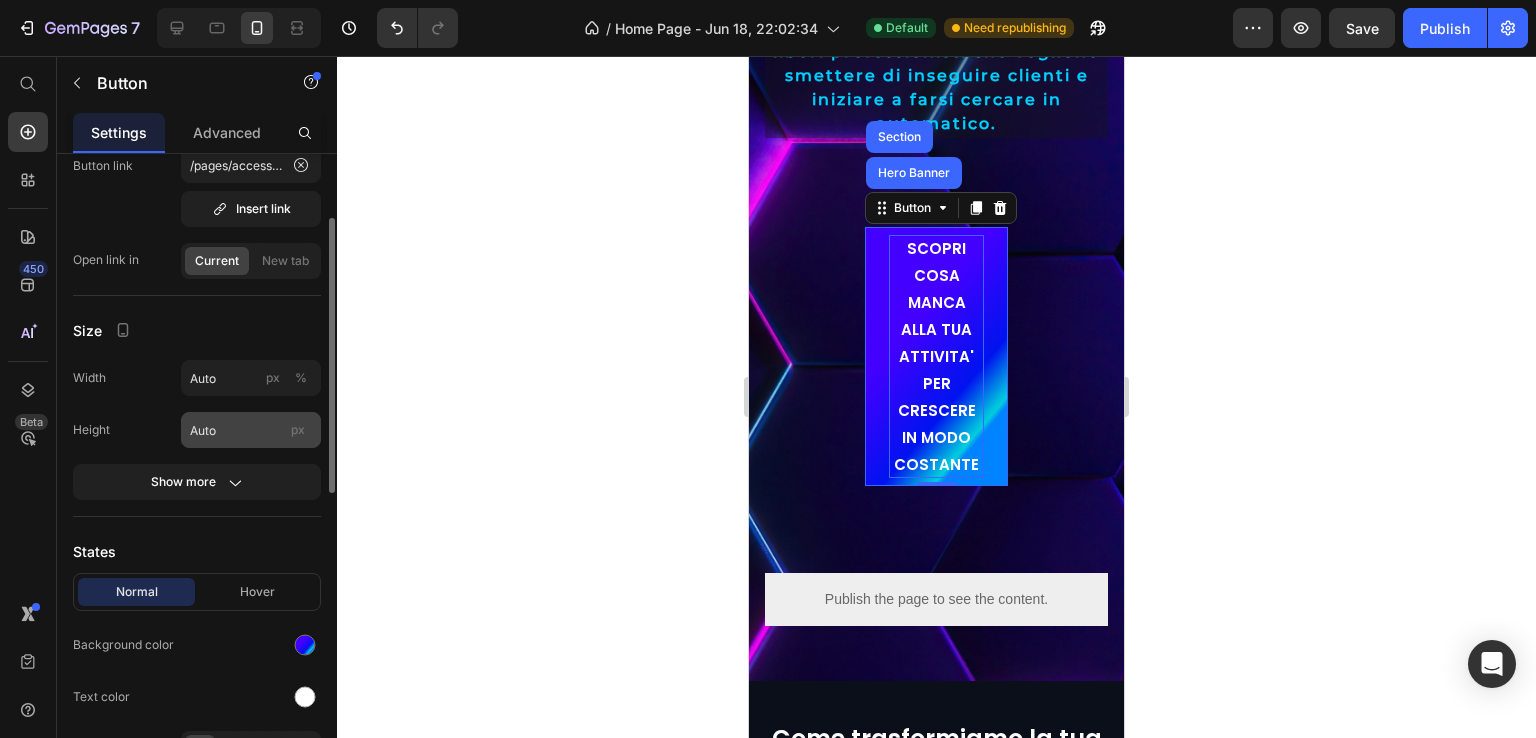scroll, scrollTop: 135, scrollLeft: 0, axis: vertical 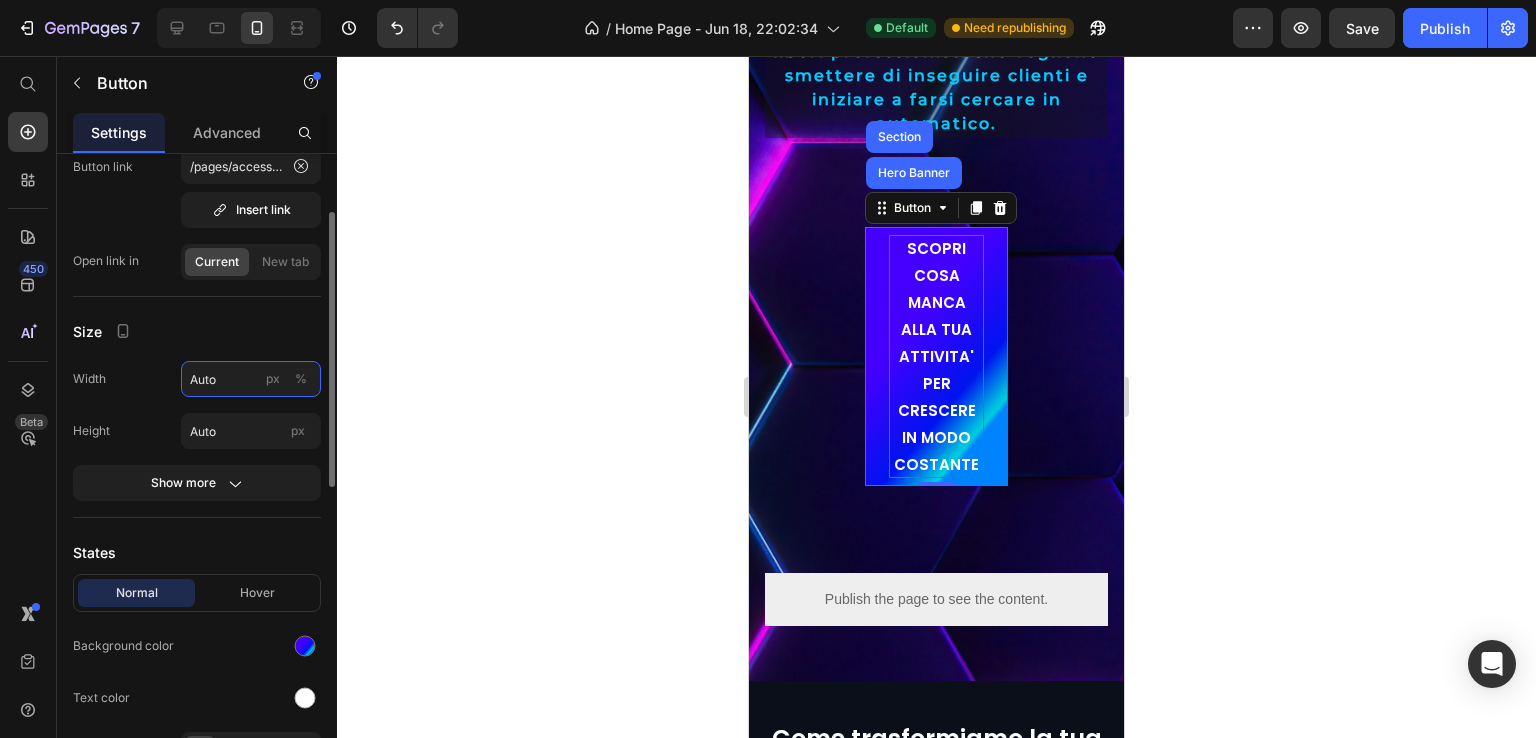 click on "Auto" at bounding box center [251, 379] 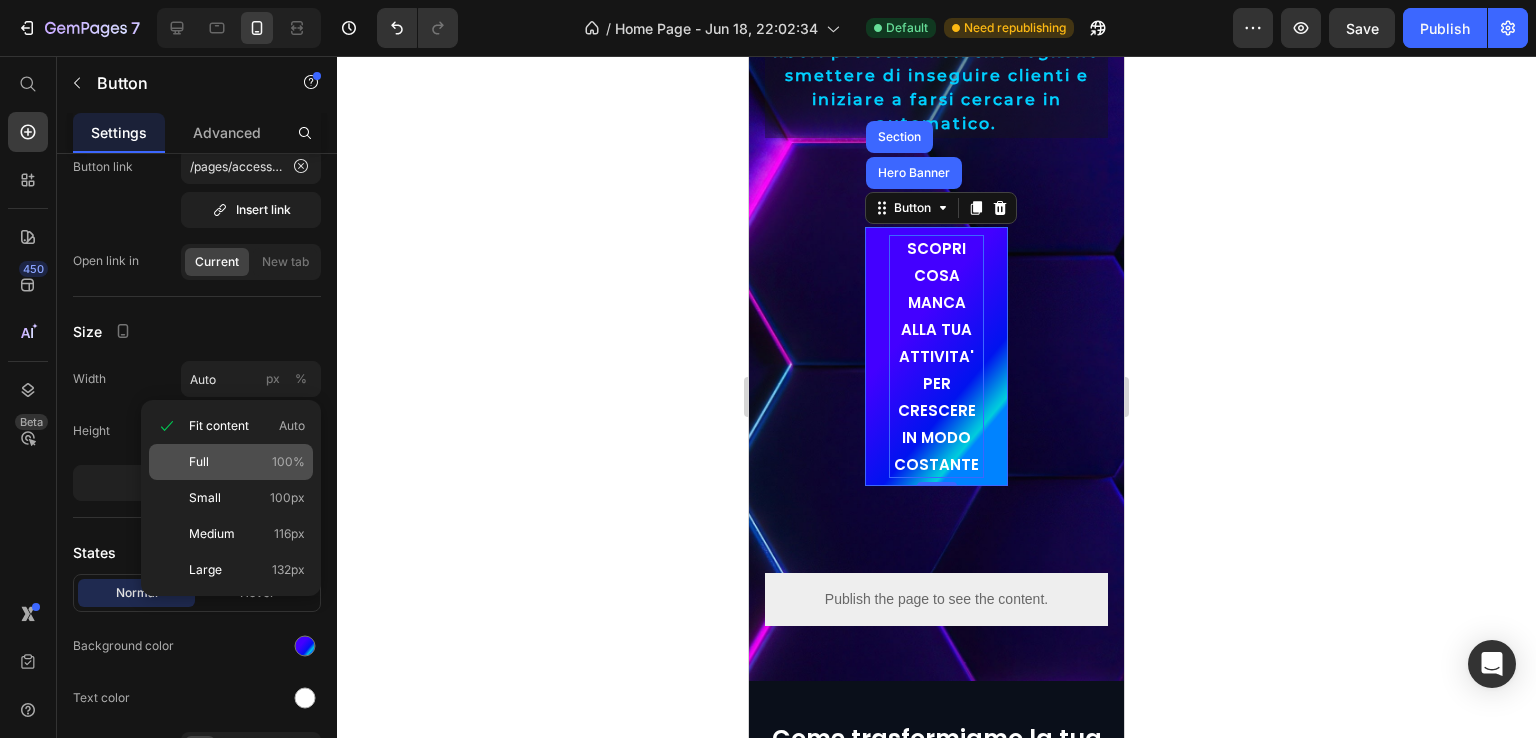 click on "Full 100%" 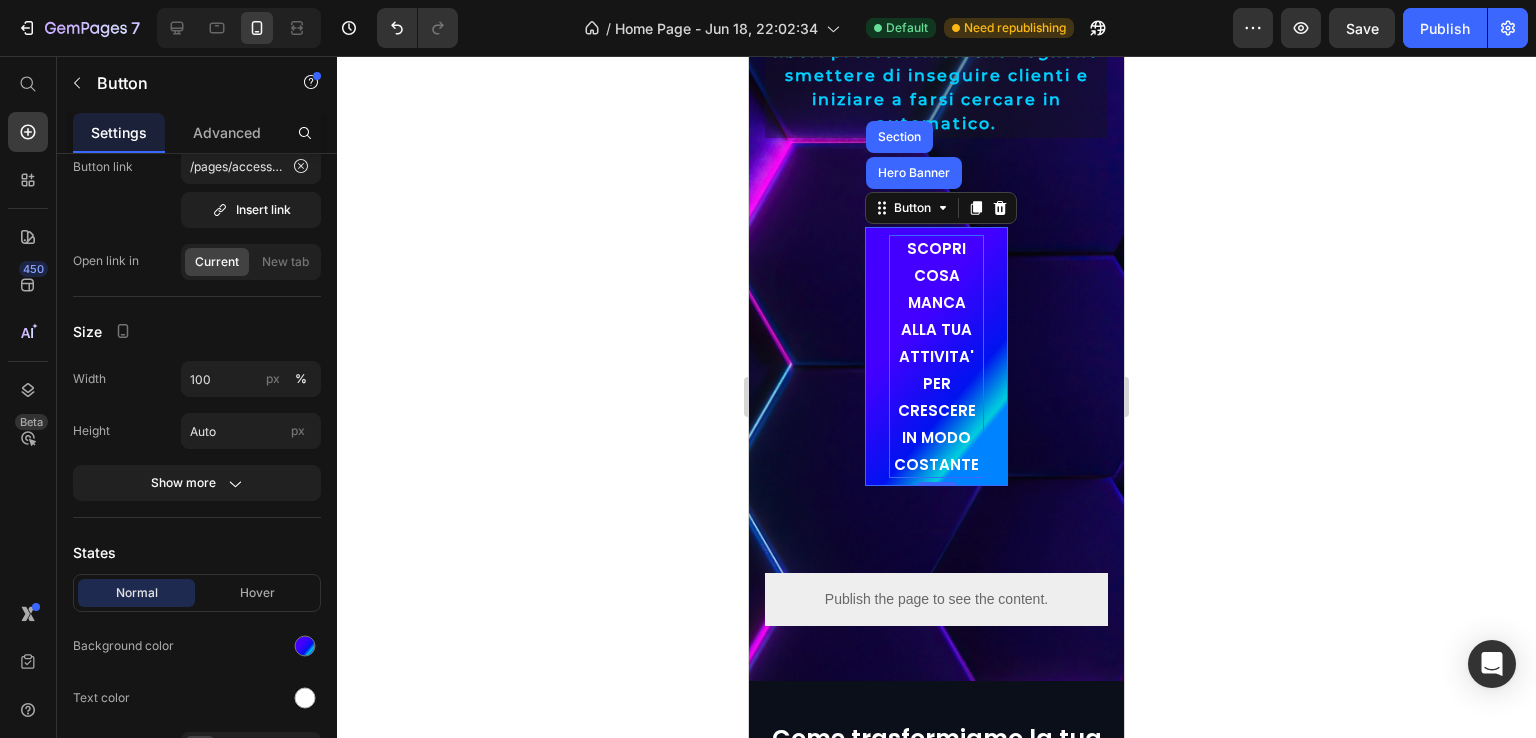 click 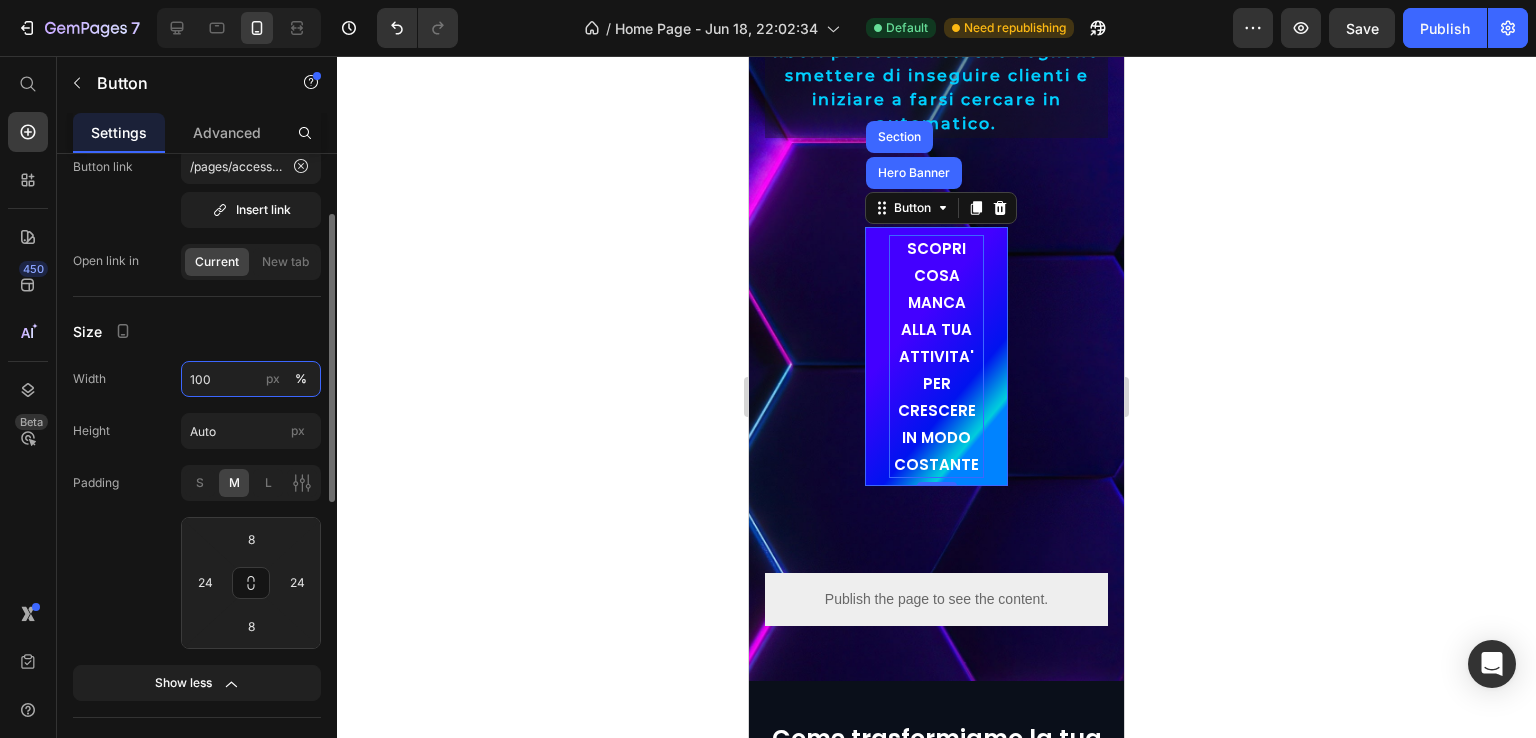 click on "100" at bounding box center [251, 379] 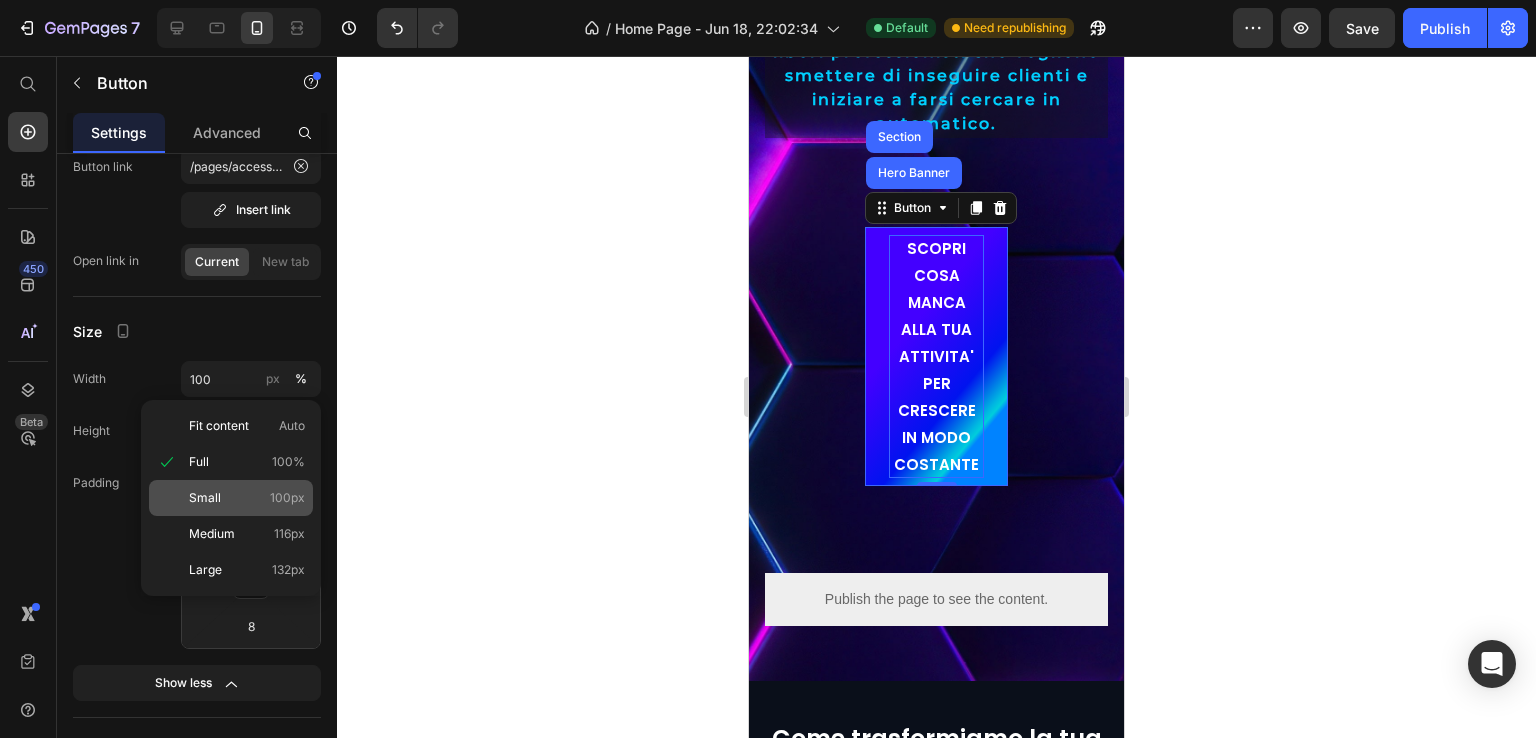 click on "Small 100px" at bounding box center [247, 498] 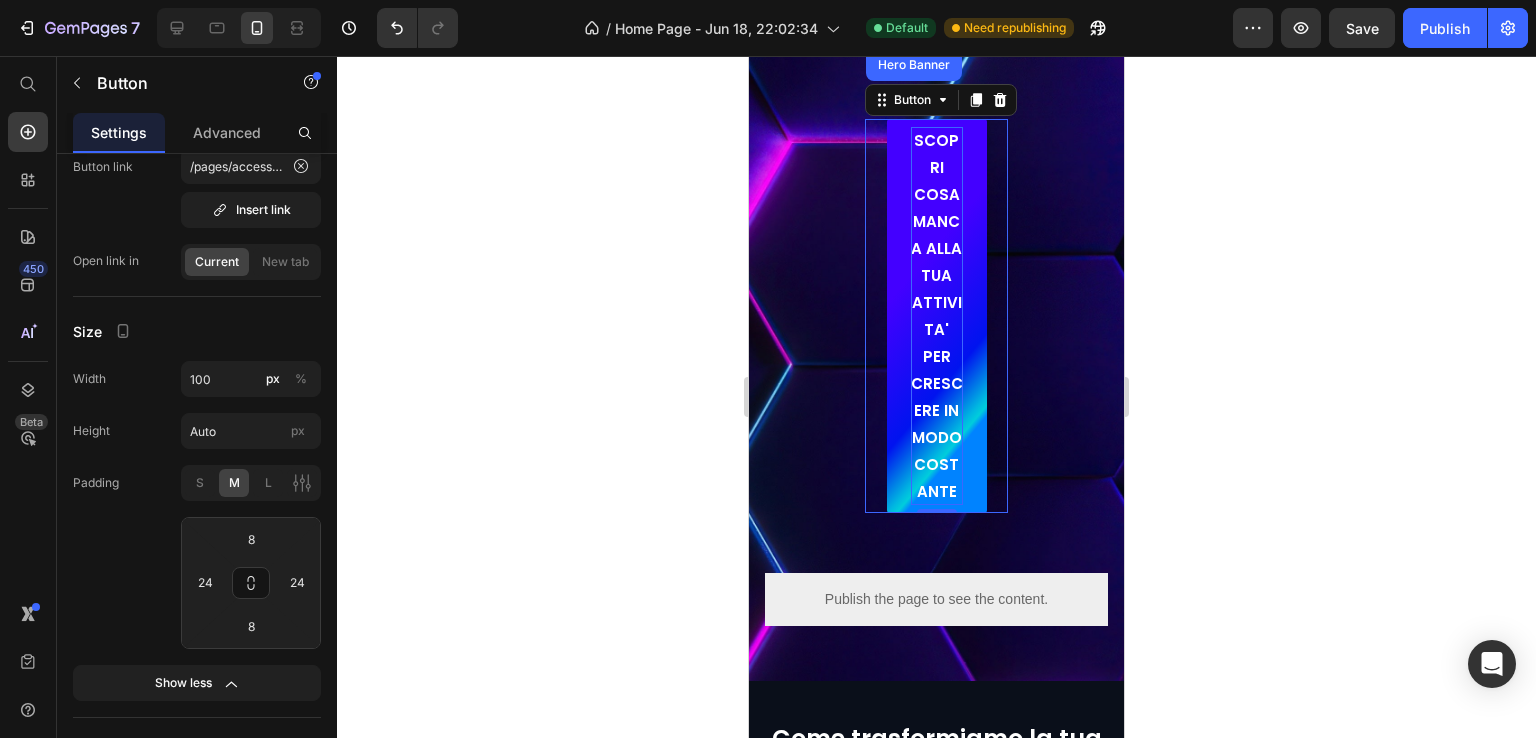 click on "S M L 8 24 8 24" at bounding box center [251, 557] 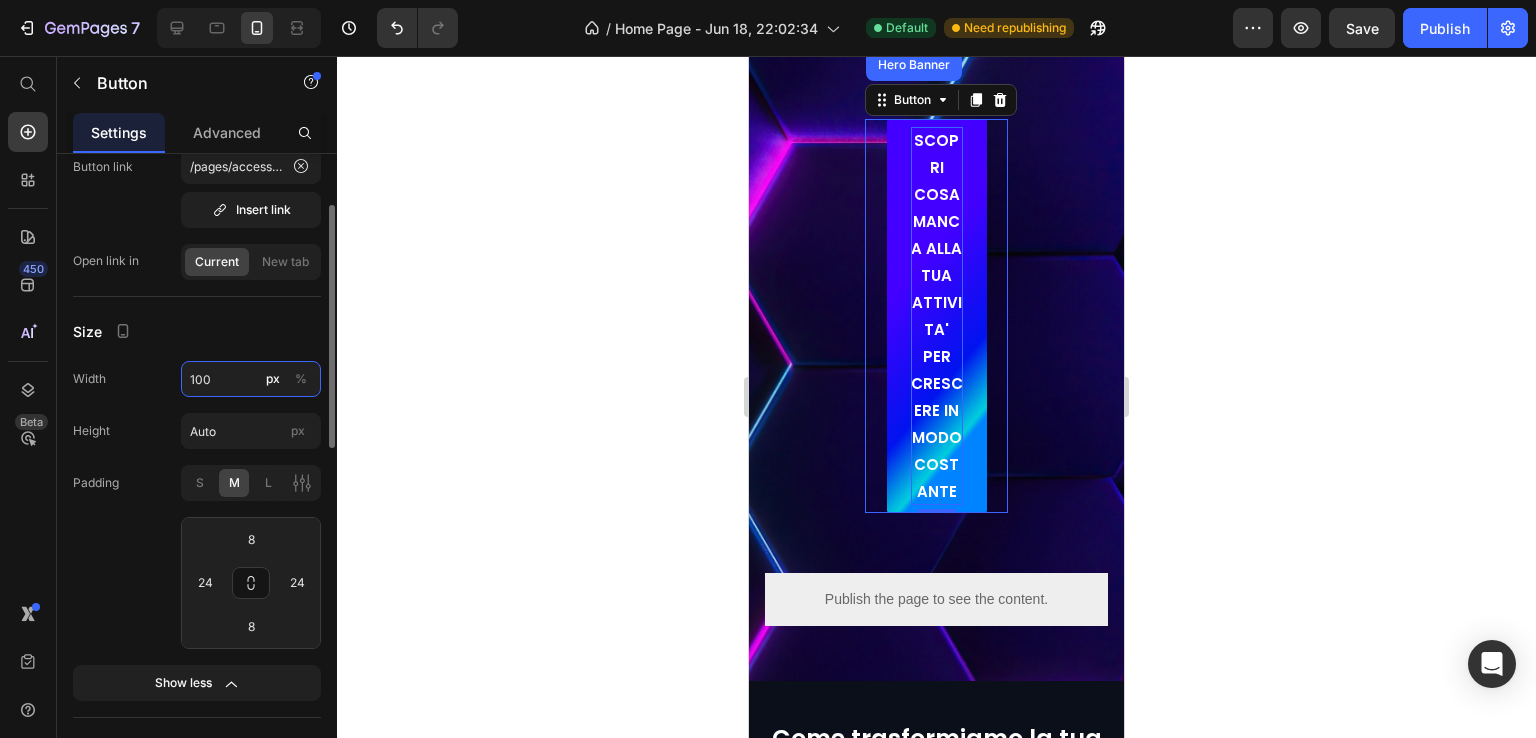 click on "100" at bounding box center (251, 379) 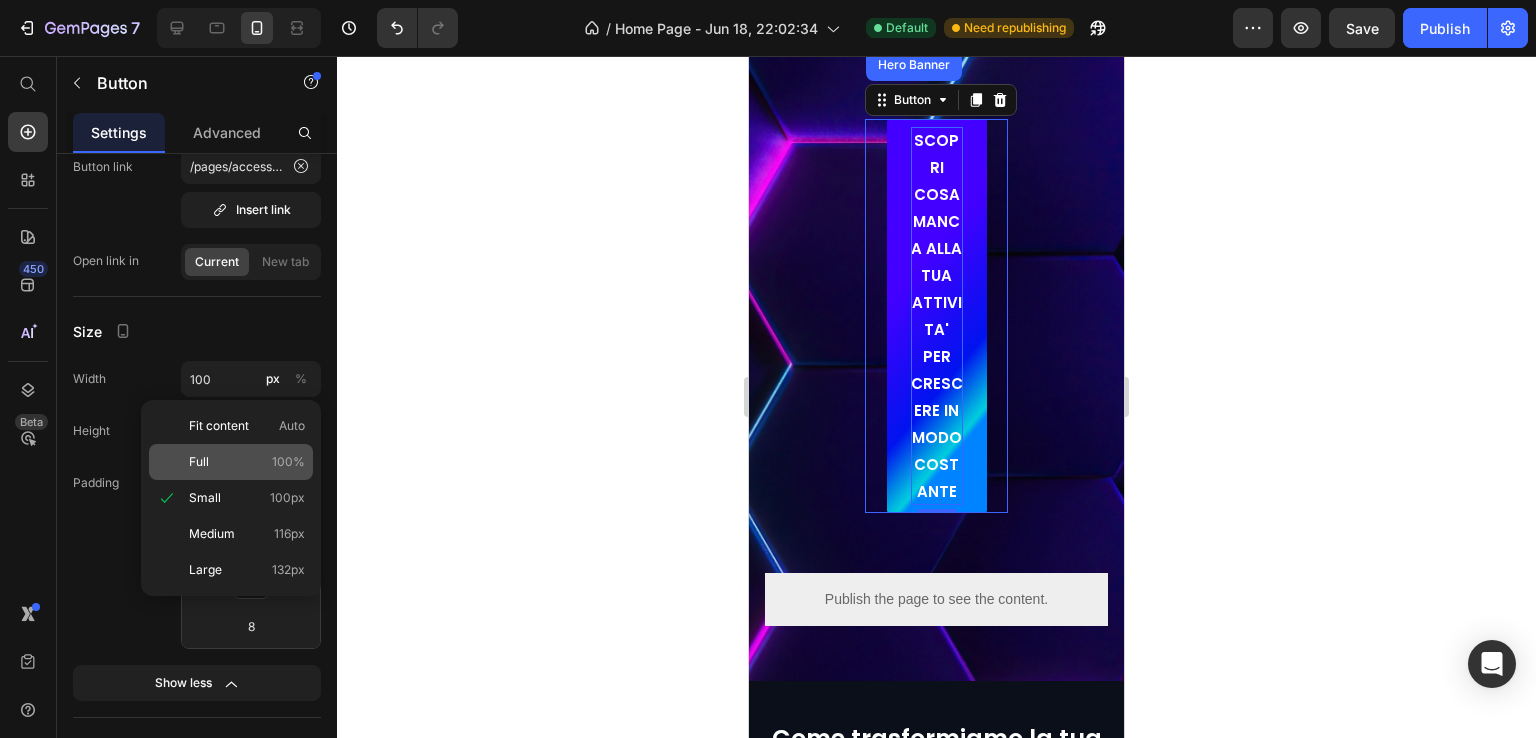 click on "Full 100%" at bounding box center [247, 462] 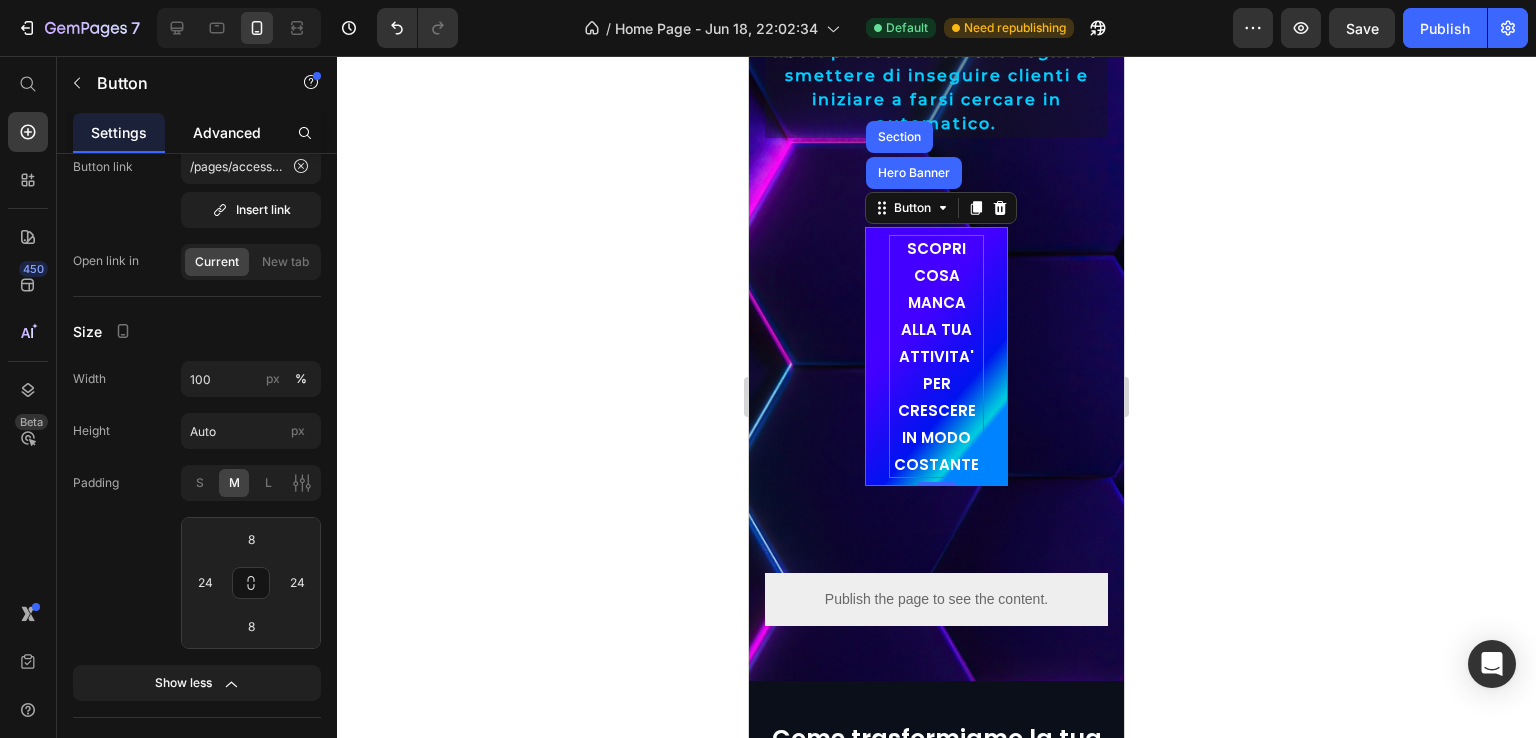 click on "Advanced" at bounding box center [227, 132] 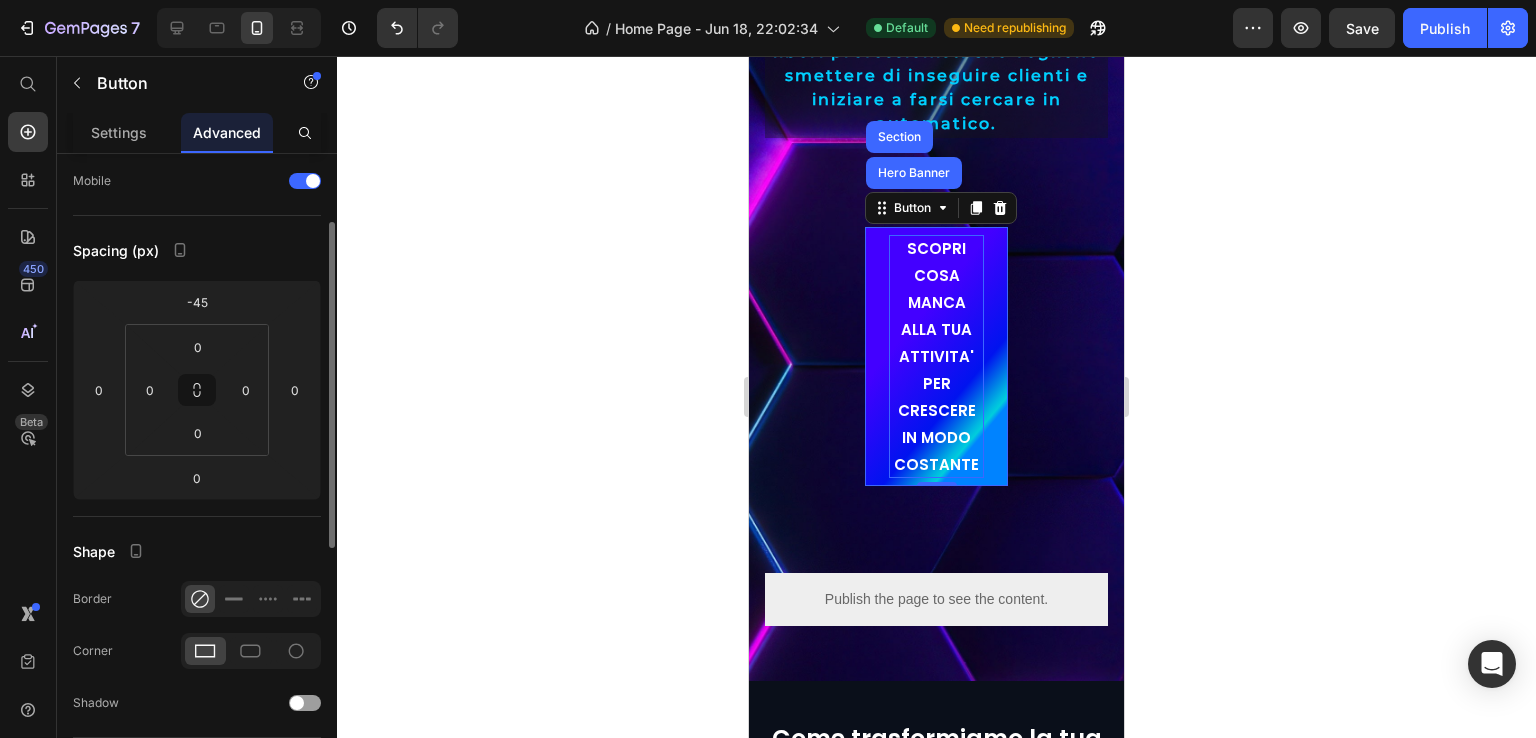 scroll, scrollTop: 0, scrollLeft: 0, axis: both 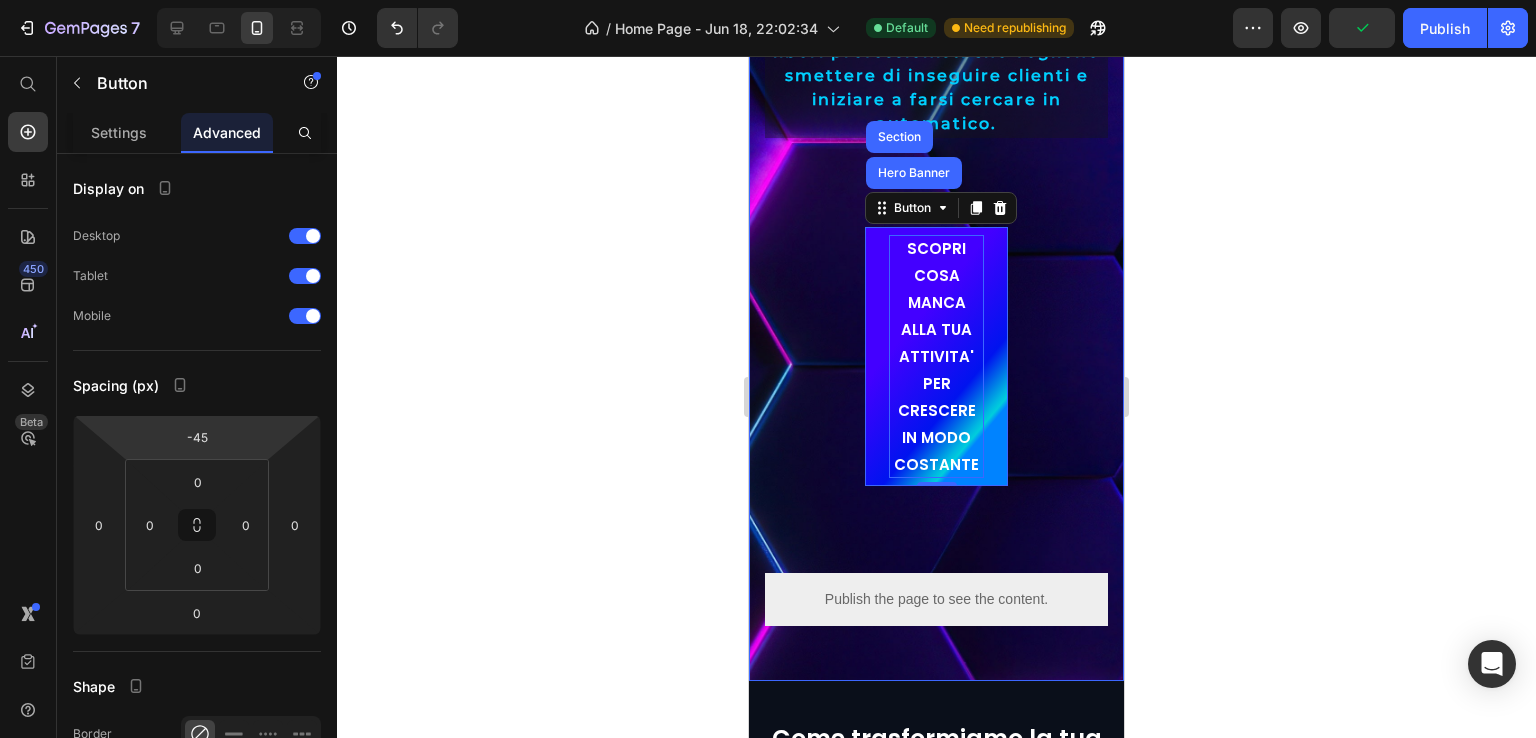 click on "Publish the page to see the content.
Custom Code Image Non vendiamo servizi.  Costruiamo risultati. Heading Lavoriamo per imprenditori e liberi professionisti che vogliono smettere di inseguire clienti e iniziare a farsi cercare in automatico. Text Block SCOPRI COSA MANCA ALLA TUA ATTIVITA' PER CRESCERE IN MODO COSTANTE Button Hero Banner Section   50
Publish the page to see the content.
Custom Code" at bounding box center [936, 31] 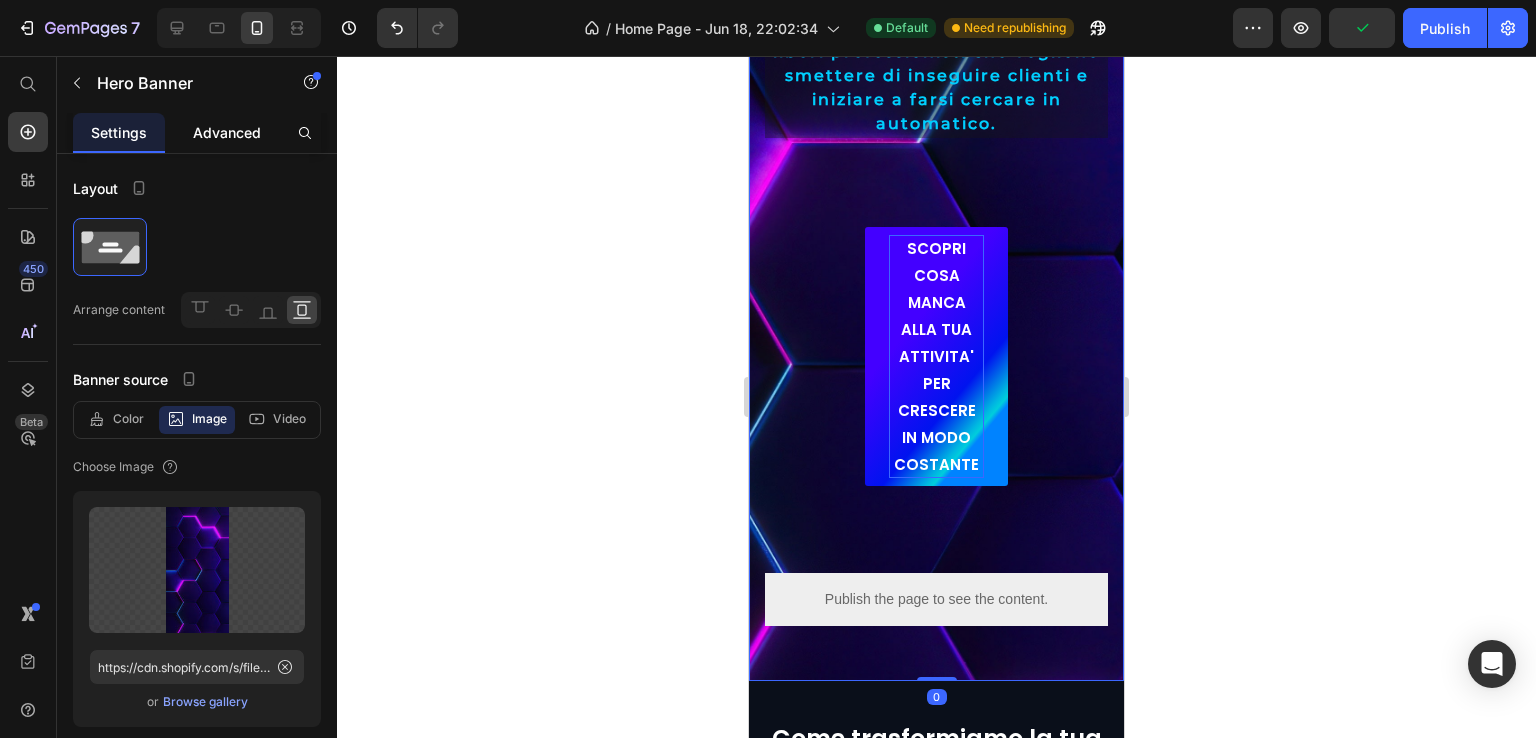 click on "Advanced" 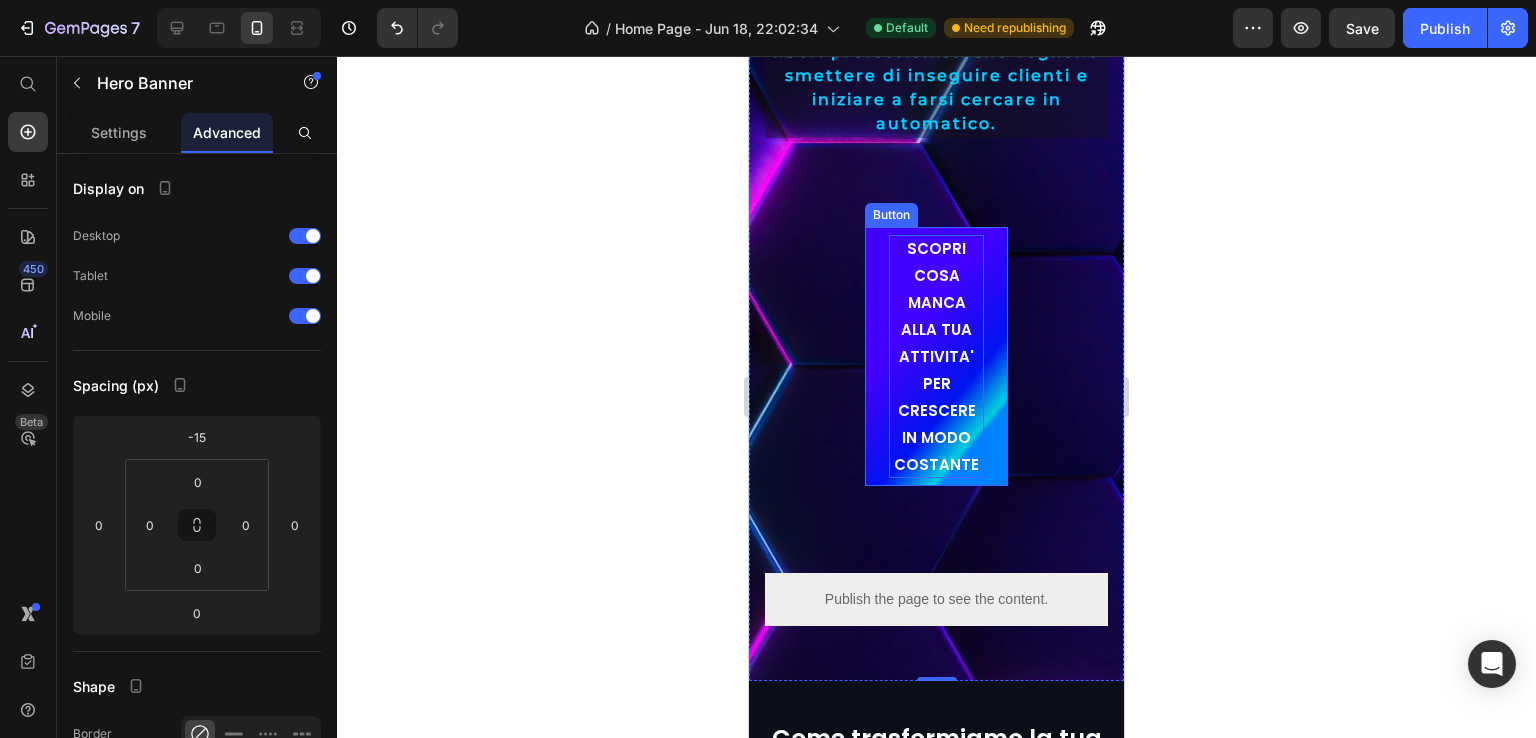 click on "SCOPRI COSA MANCA ALLA TUA ATTIVITA' PER CRESCERE IN MODO COSTANTE" at bounding box center (936, 356) 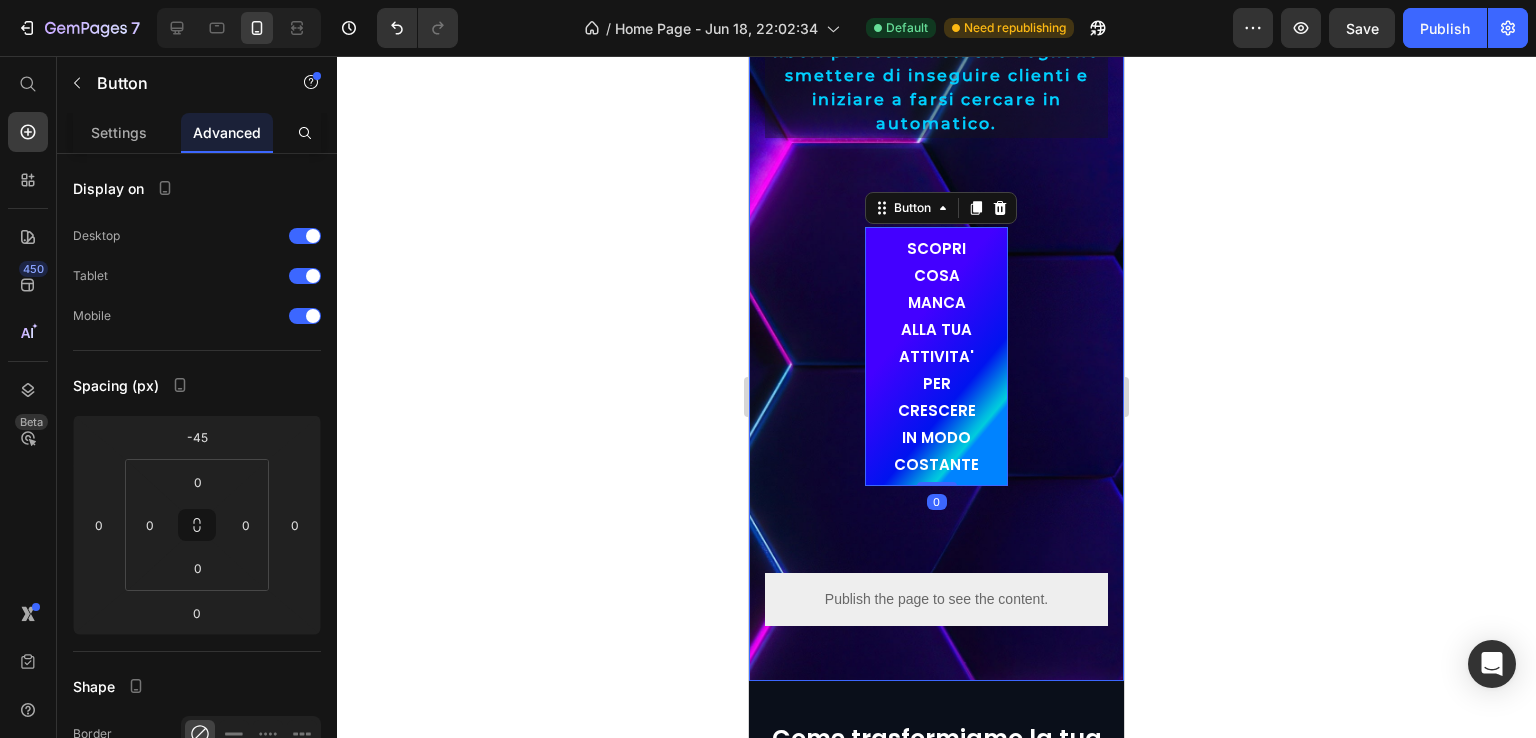 click on "Publish the page to see the content.
Custom Code Image Non vendiamo servizi.  Costruiamo risultati. Heading Lavoriamo per imprenditori e liberi professionisti che vogliono smettere di inseguire clienti e iniziare a farsi cercare in automatico. Text Block SCOPRI COSA MANCA ALLA TUA ATTIVITA' PER CRESCERE IN MODO COSTANTE Button   0
Publish the page to see the content.
Custom Code" at bounding box center [936, 31] 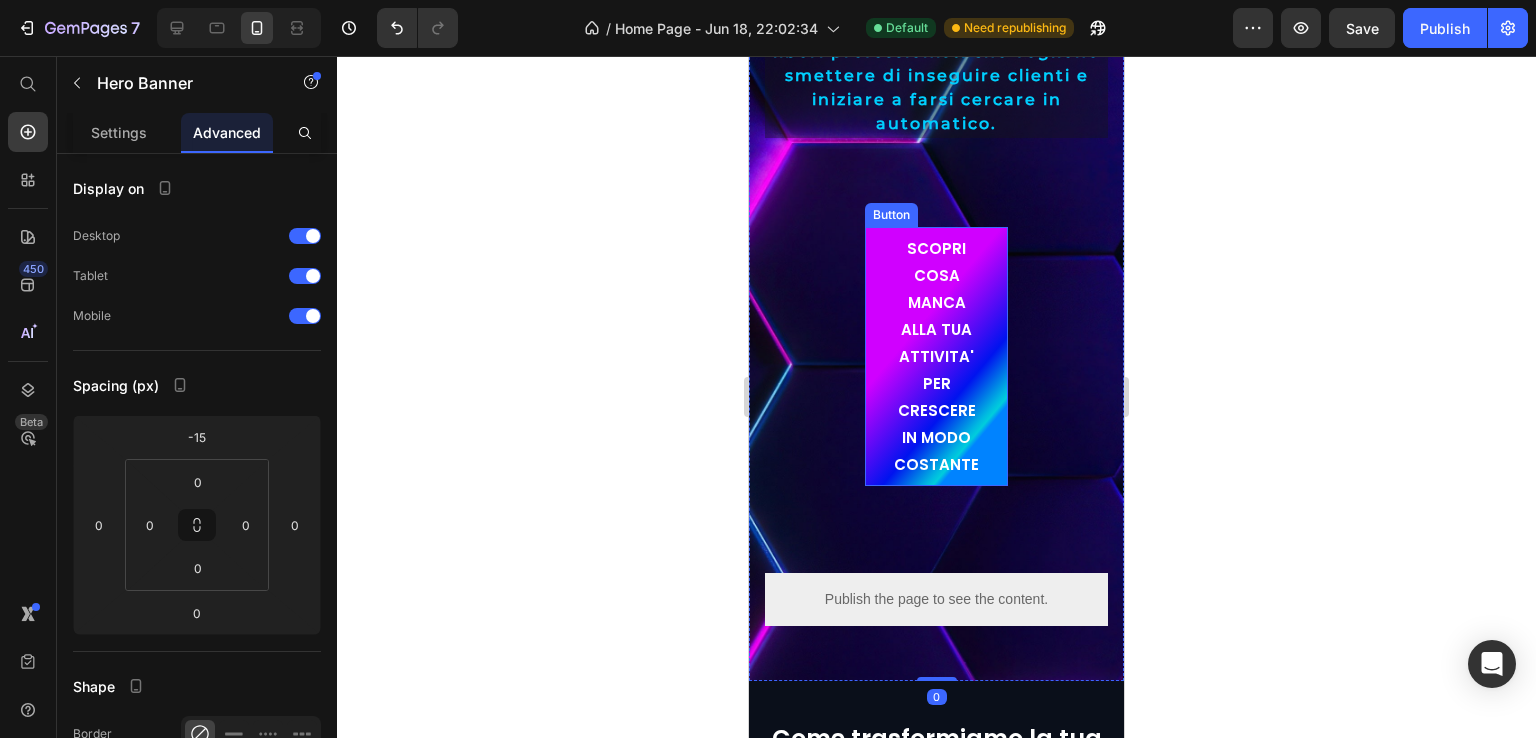 click on "SCOPRI COSA MANCA ALLA TUA ATTIVITA' PER CRESCERE IN MODO COSTANTE" at bounding box center (936, 356) 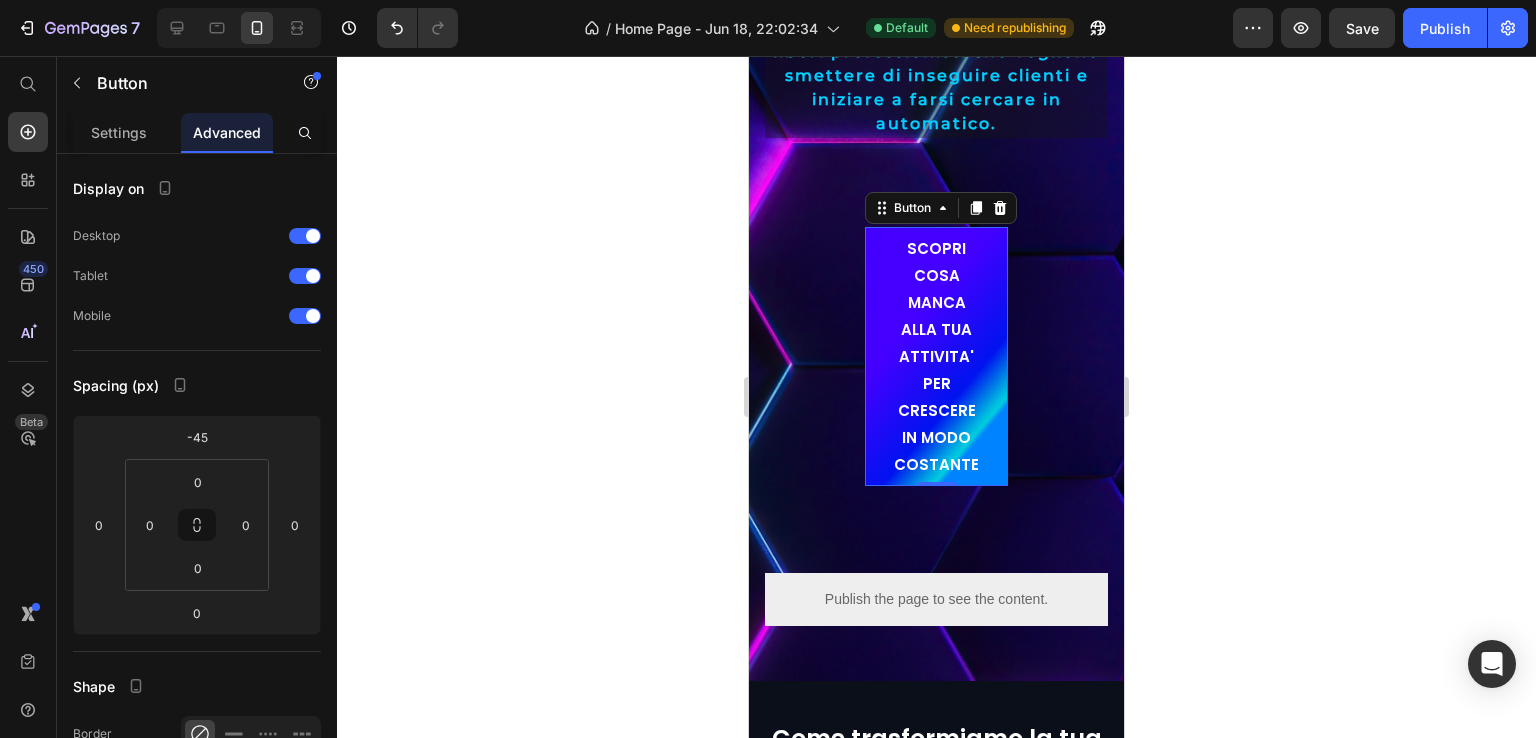 click on "Spacing (px)" at bounding box center [197, 385] 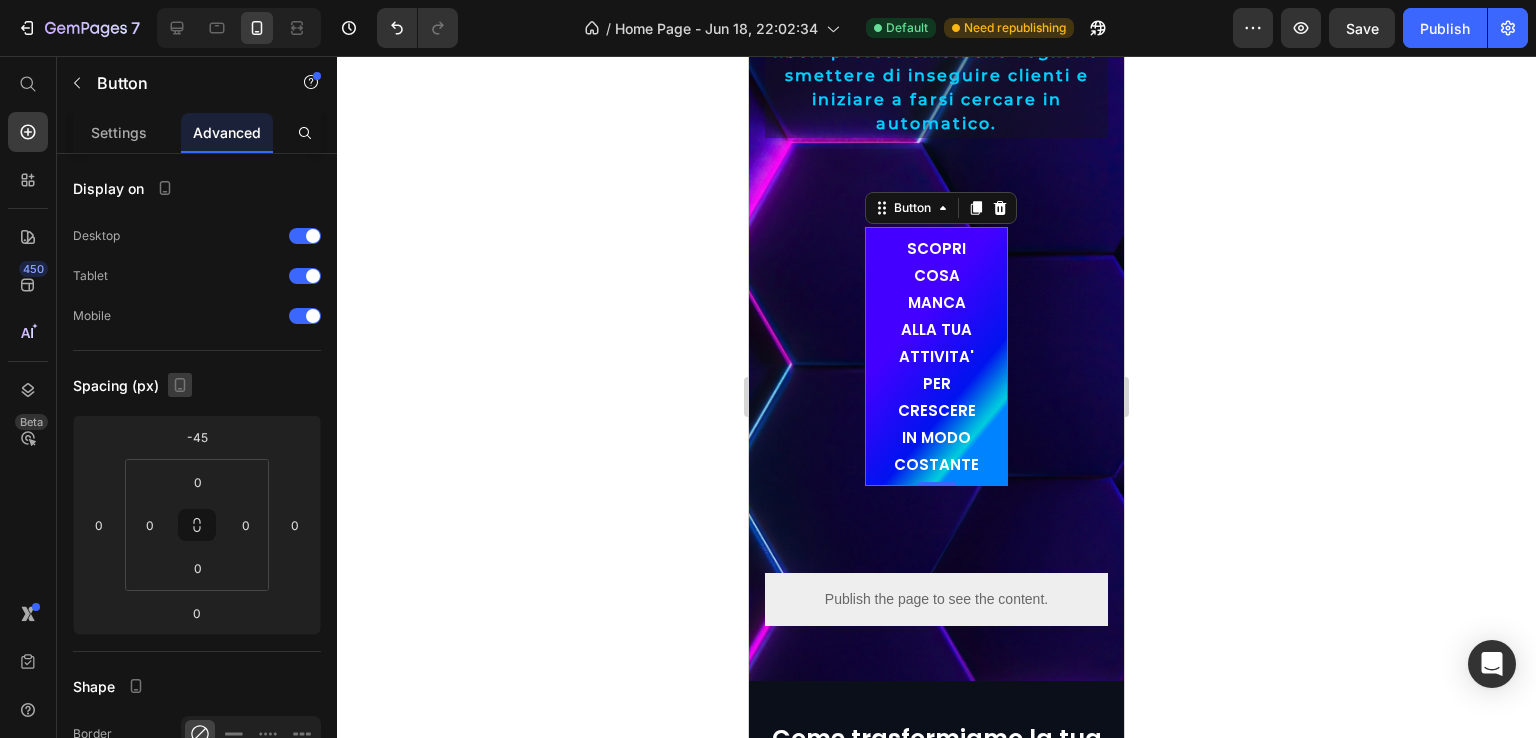 click 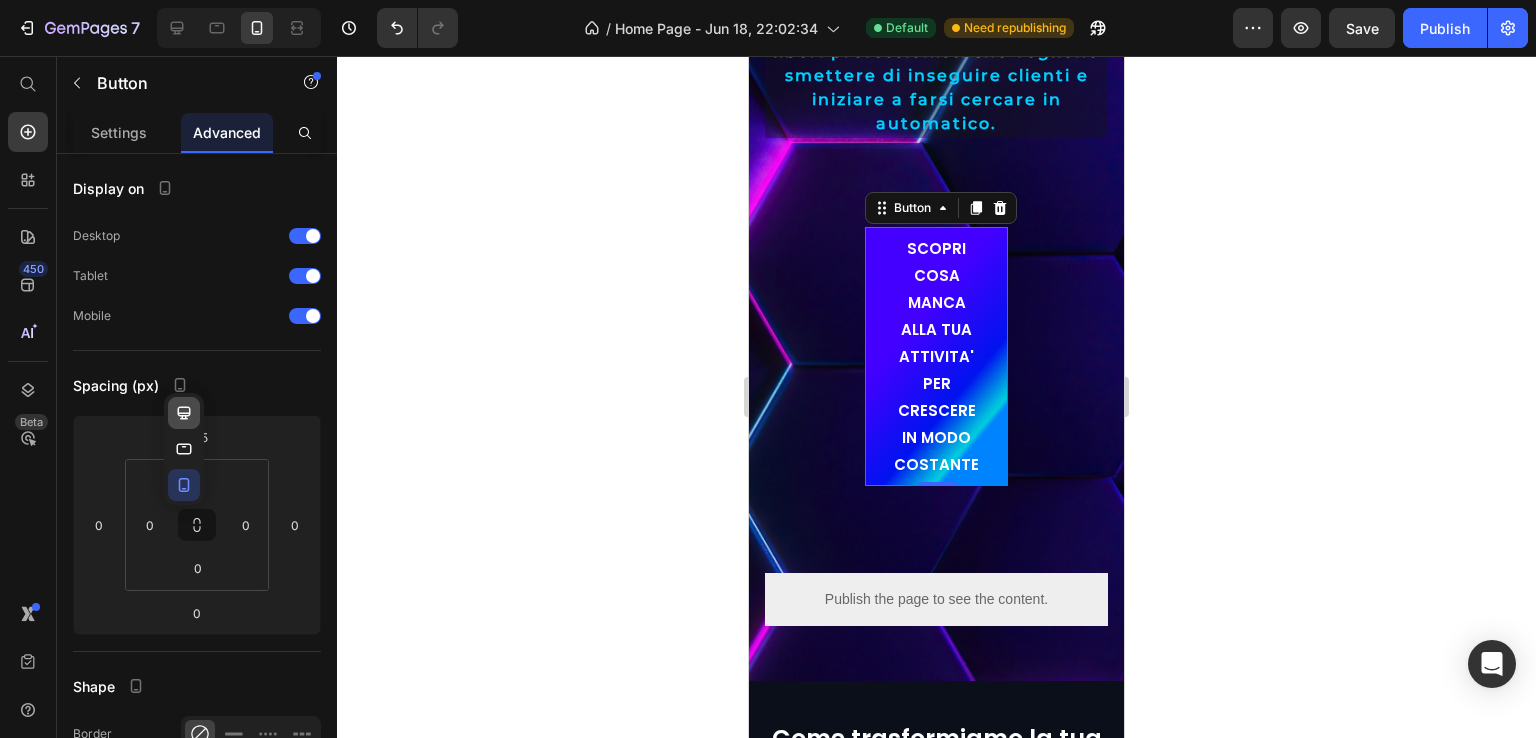 click 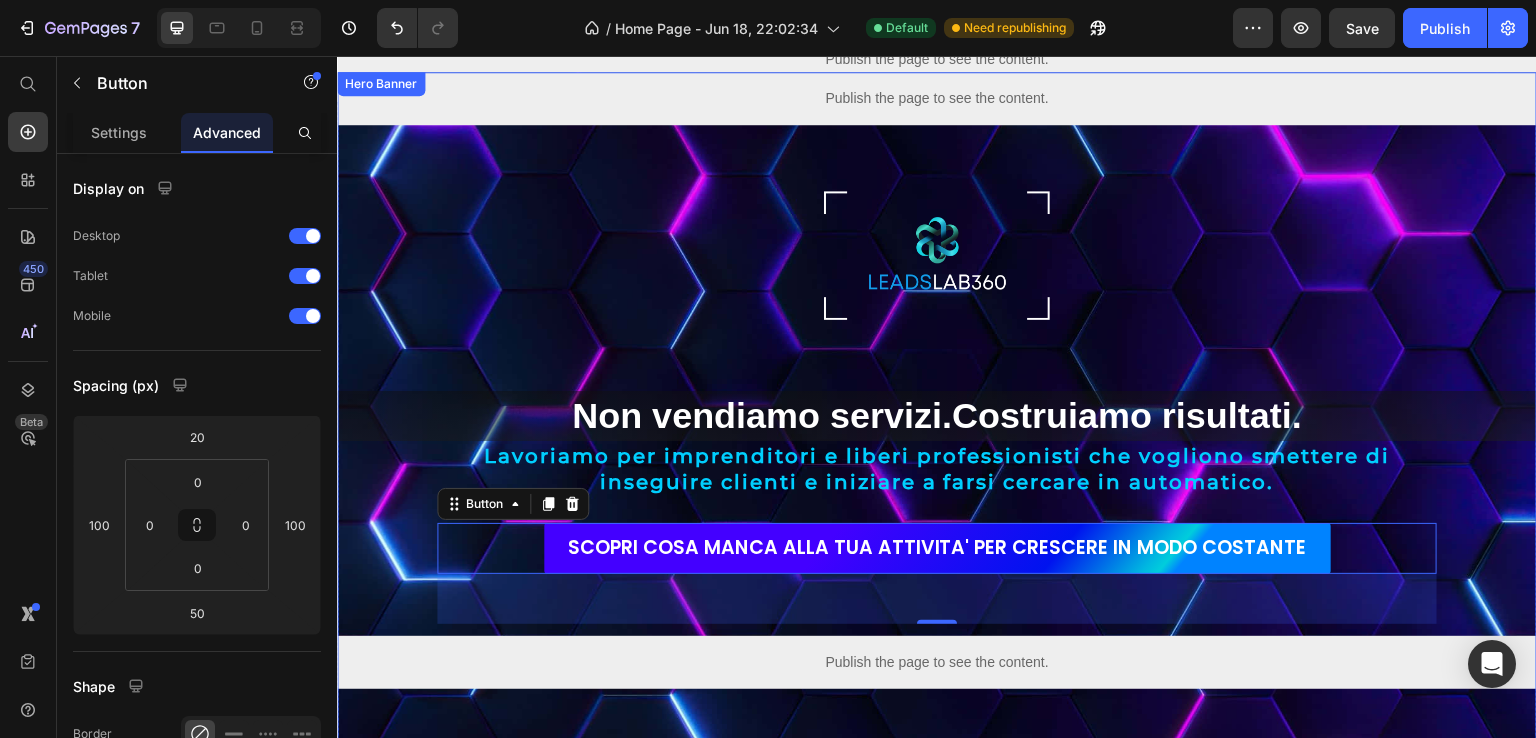 scroll, scrollTop: 63, scrollLeft: 0, axis: vertical 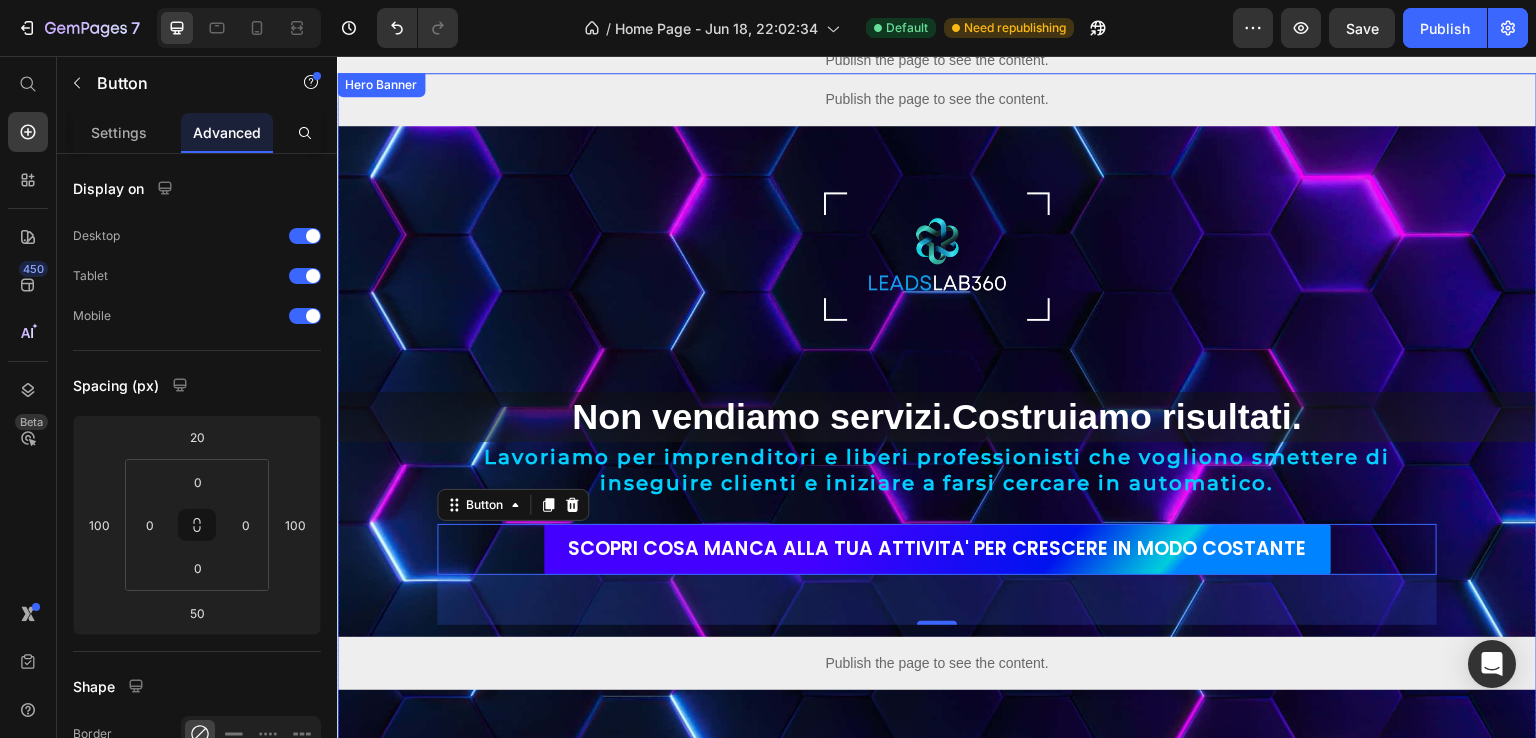 click on "Publish the page to see the content.
Custom Code Image Non vendiamo servizi.  Costruiamo risultati. Heading Lavoriamo per imprenditori e liberi professionisti che vogliono smettere di inseguire clienti e iniziare a farsi cercare in automatico. Text Block SCOPRI COSA MANCA ALLA TUA ATTIVITA' PER CRESCERE IN MODO COSTANTE Button   0
Publish the page to see the content.
Custom Code" at bounding box center (937, 391) 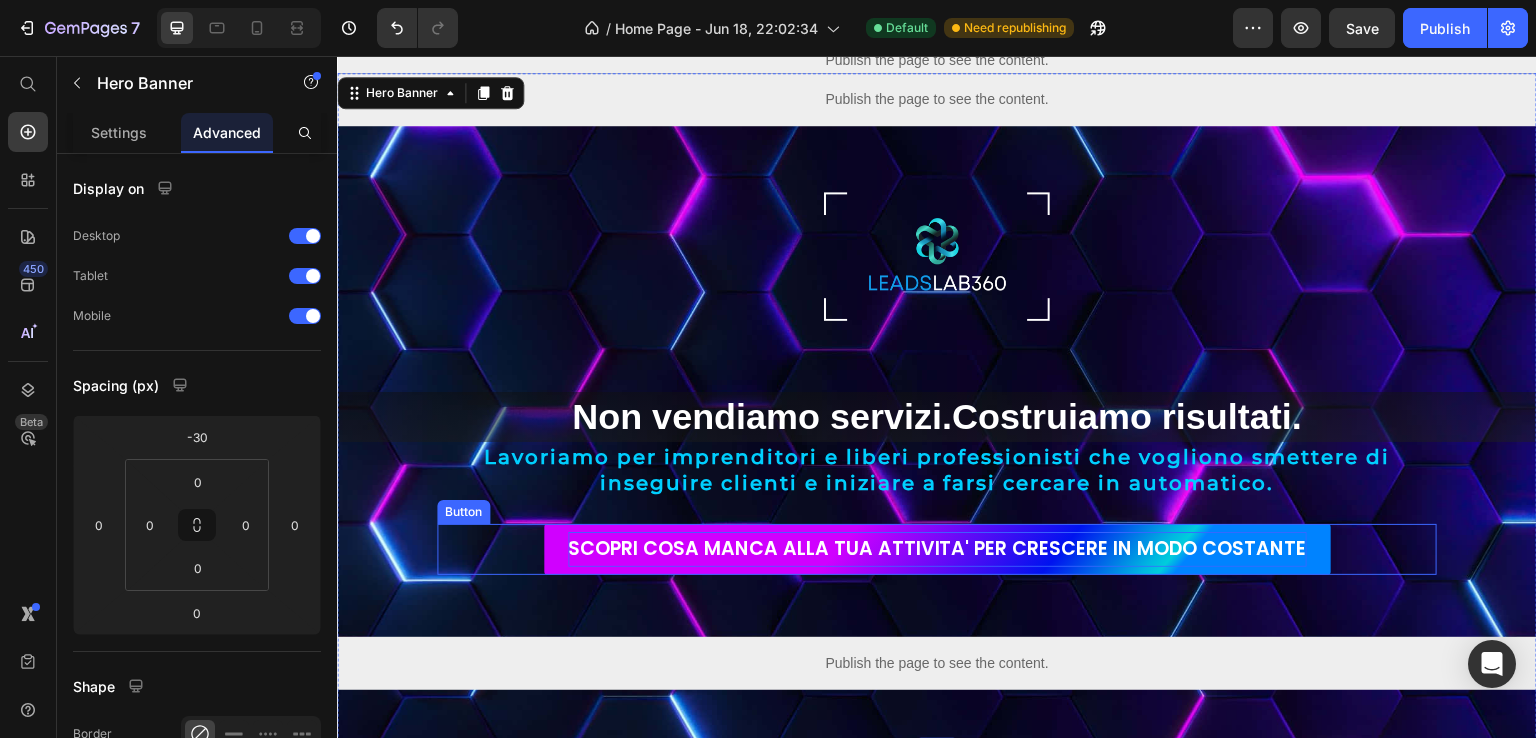 click on "SCOPRI COSA MANCA ALLA TUA ATTIVITA' PER CRESCERE IN MODO COSTANTE" at bounding box center (937, 549) 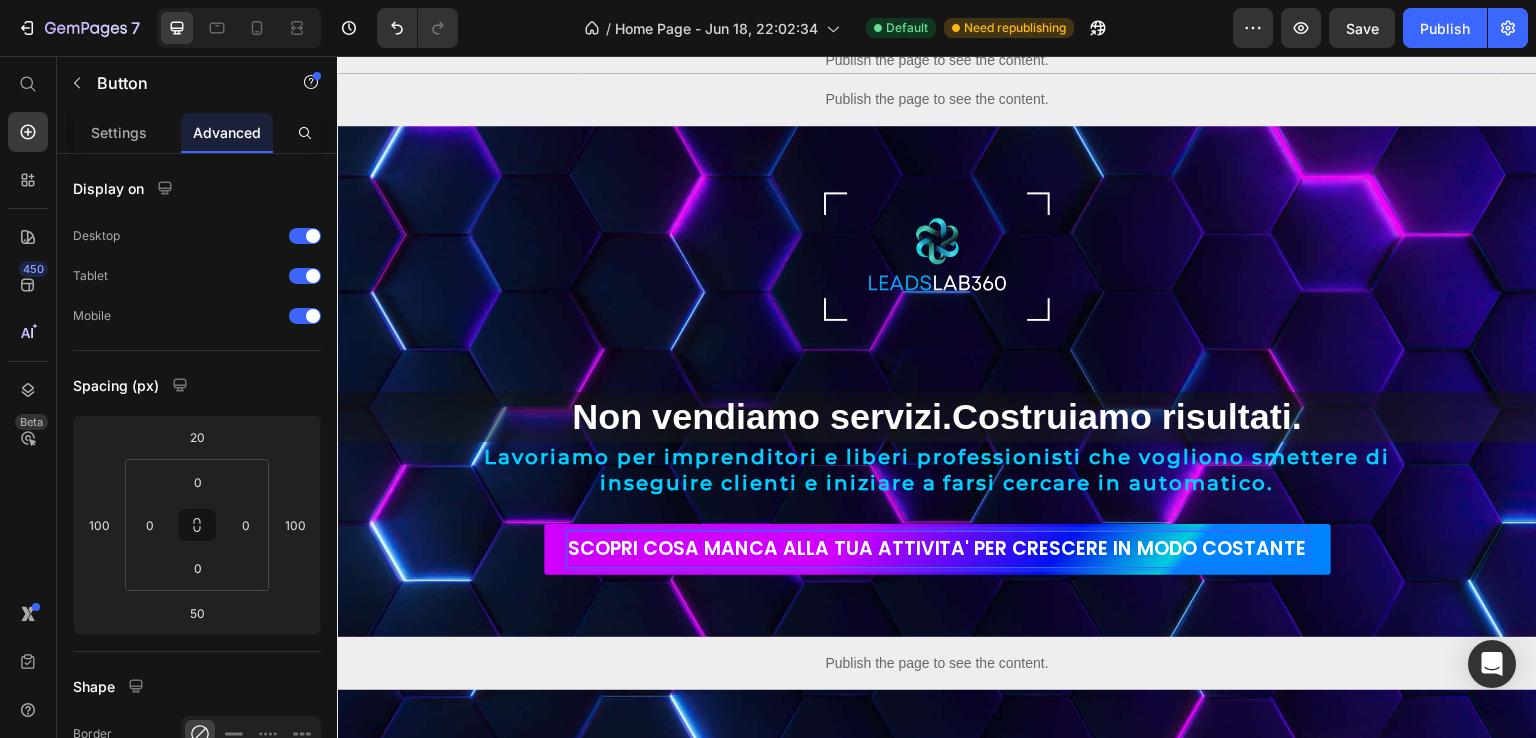 click on "SCOPRI COSA MANCA ALLA TUA ATTIVITA' PER CRESCERE IN MODO COSTANTE" at bounding box center [937, 549] 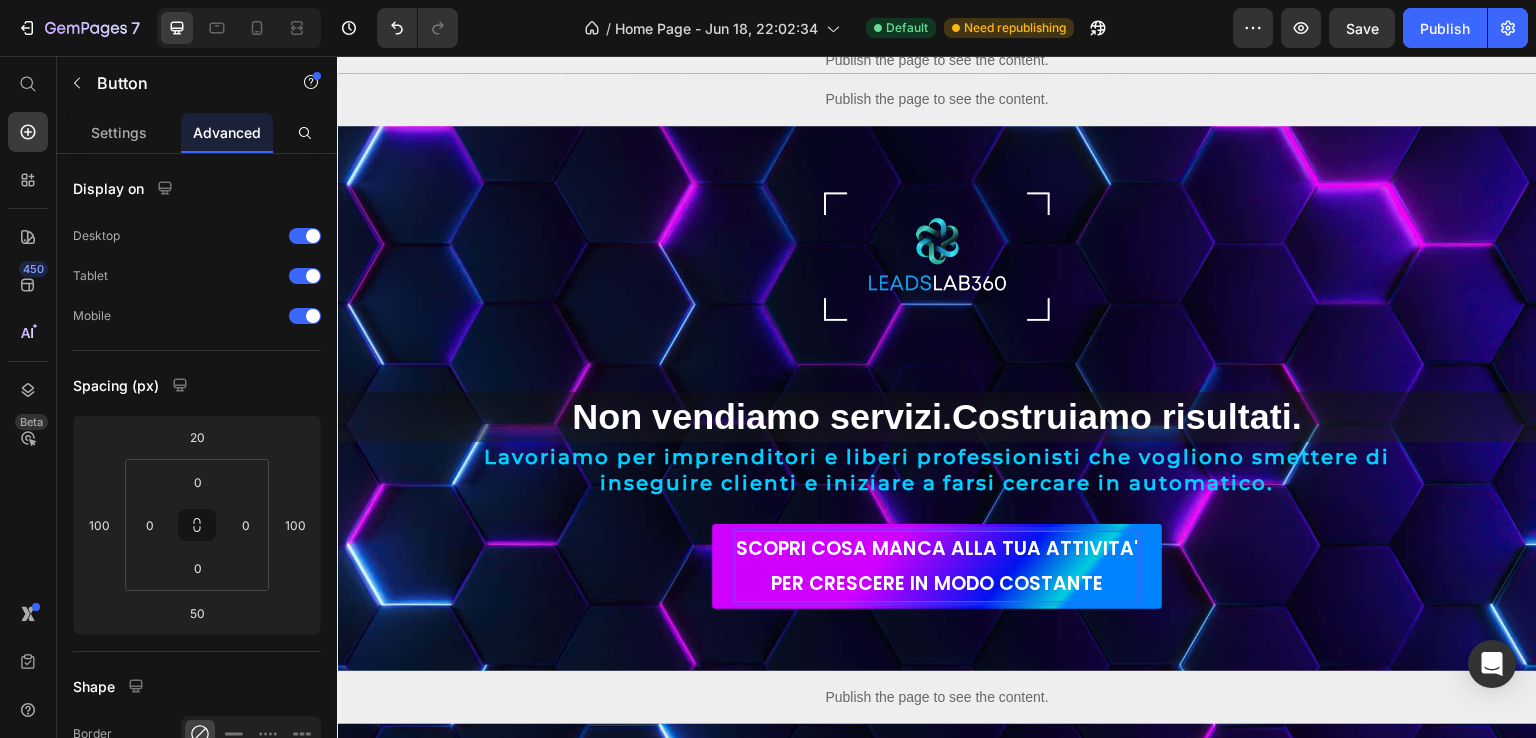click on "SCOPRI COSA MANCA ALLA TUA ATTIVITA'  PER CRESCERE IN MODO COSTANTE Button   50" at bounding box center [937, 566] 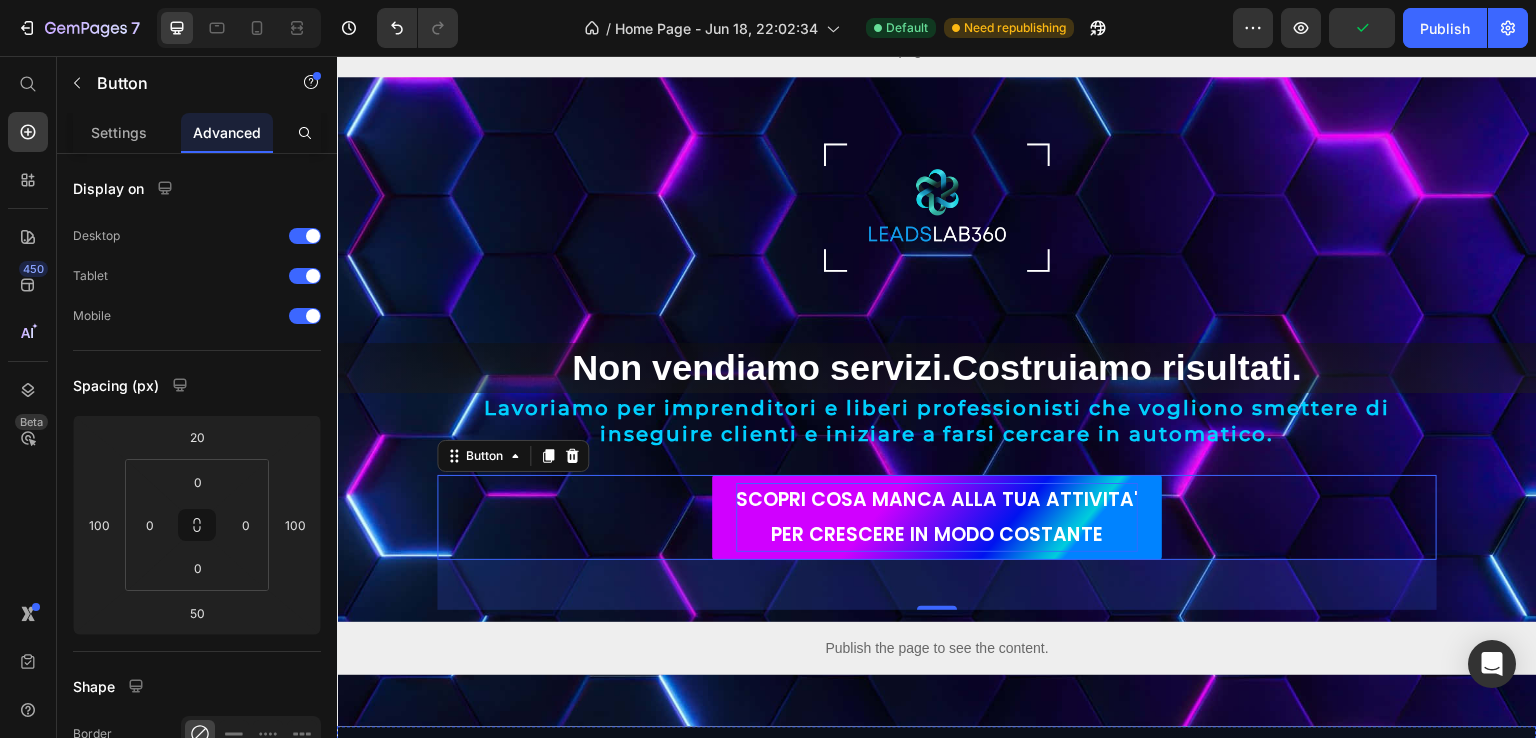 scroll, scrollTop: 114, scrollLeft: 0, axis: vertical 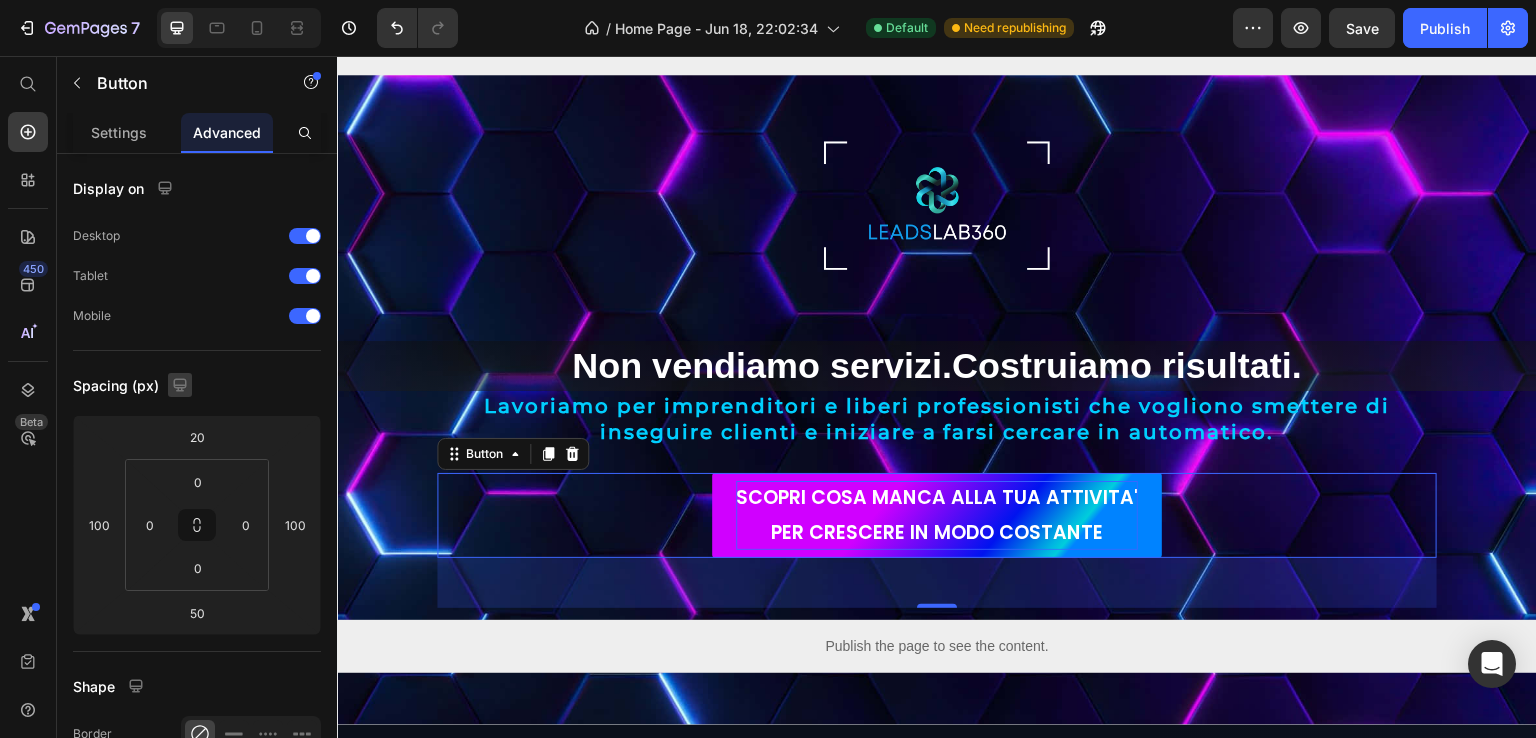 click 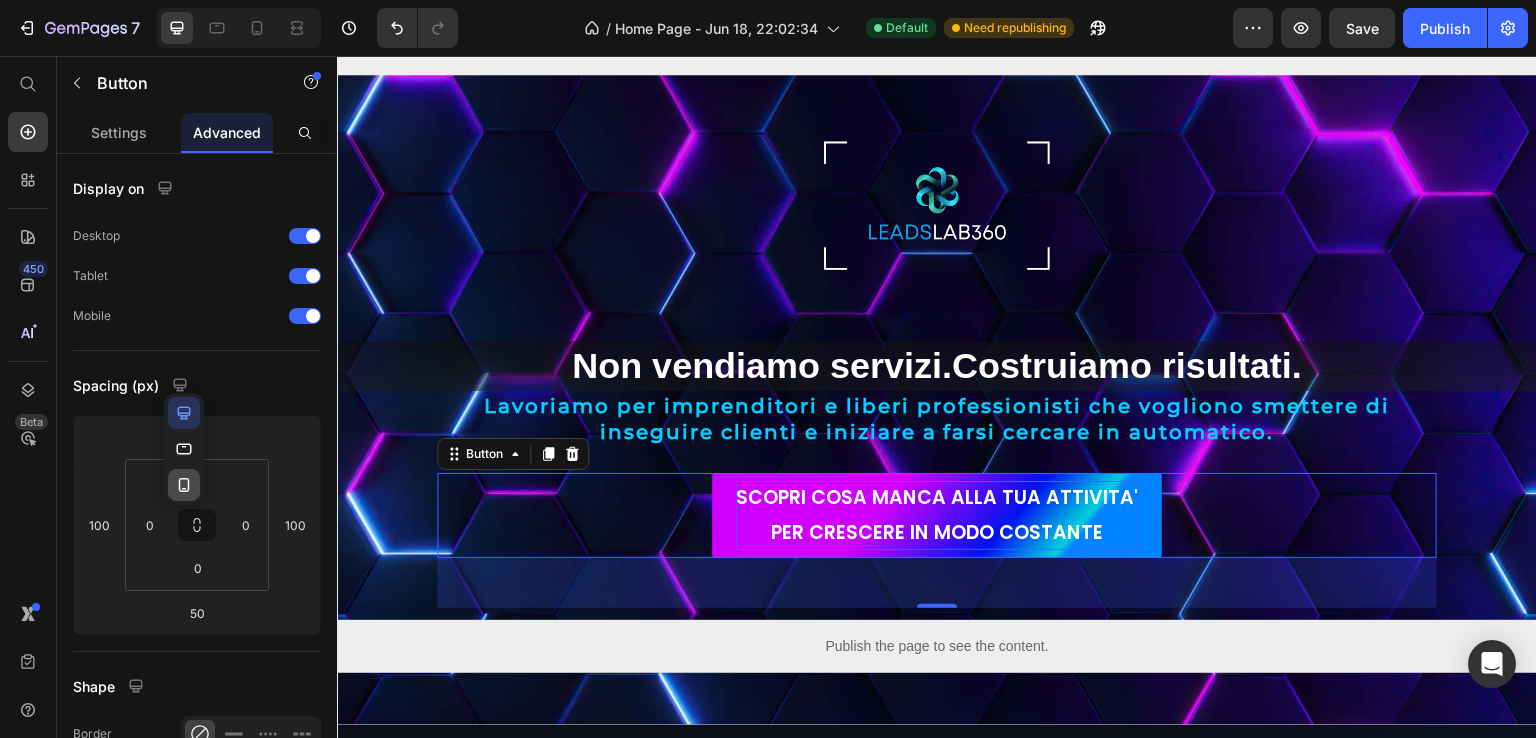 click 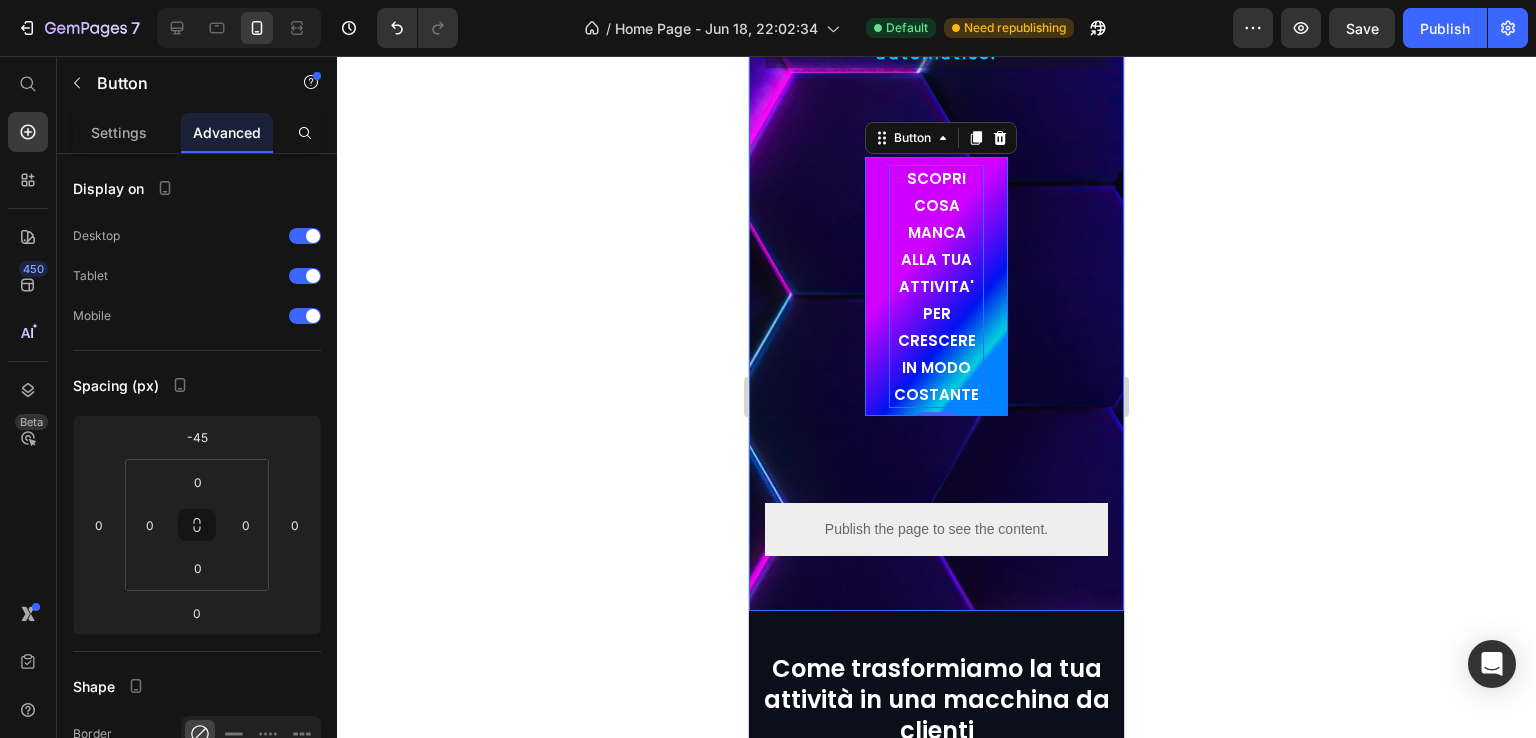 scroll, scrollTop: 860, scrollLeft: 0, axis: vertical 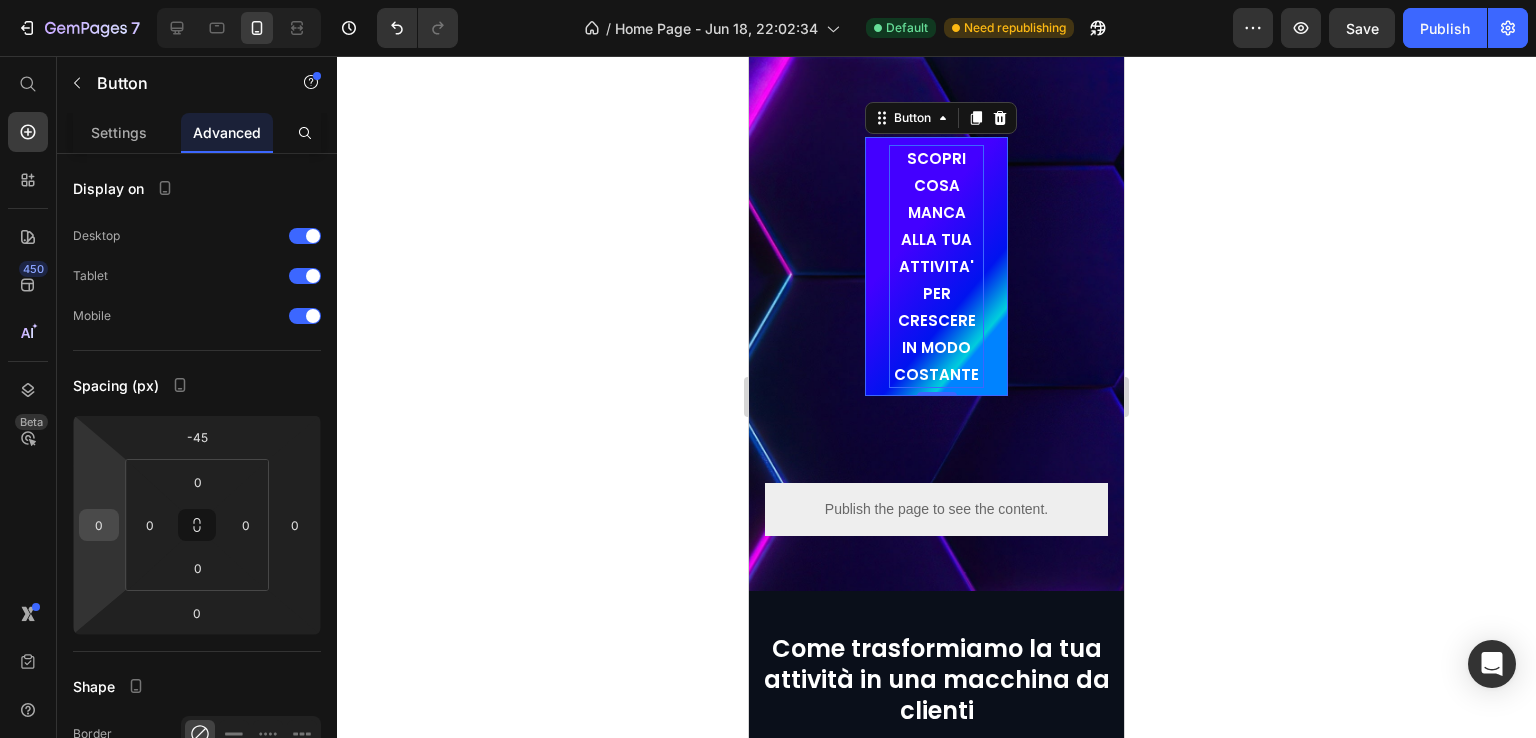 click on "0" at bounding box center [99, 525] 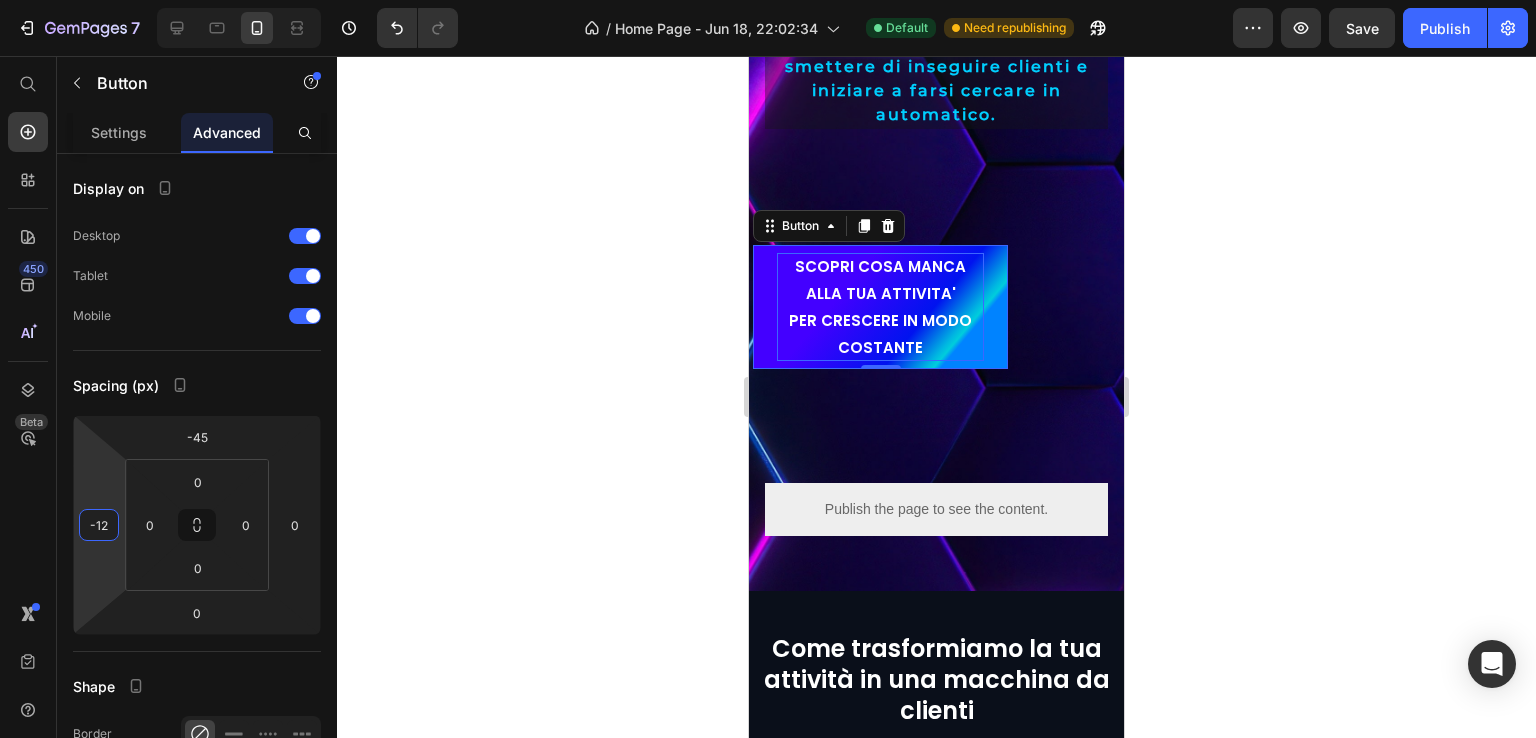 drag, startPoint x: 107, startPoint y: 492, endPoint x: 116, endPoint y: 498, distance: 10.816654 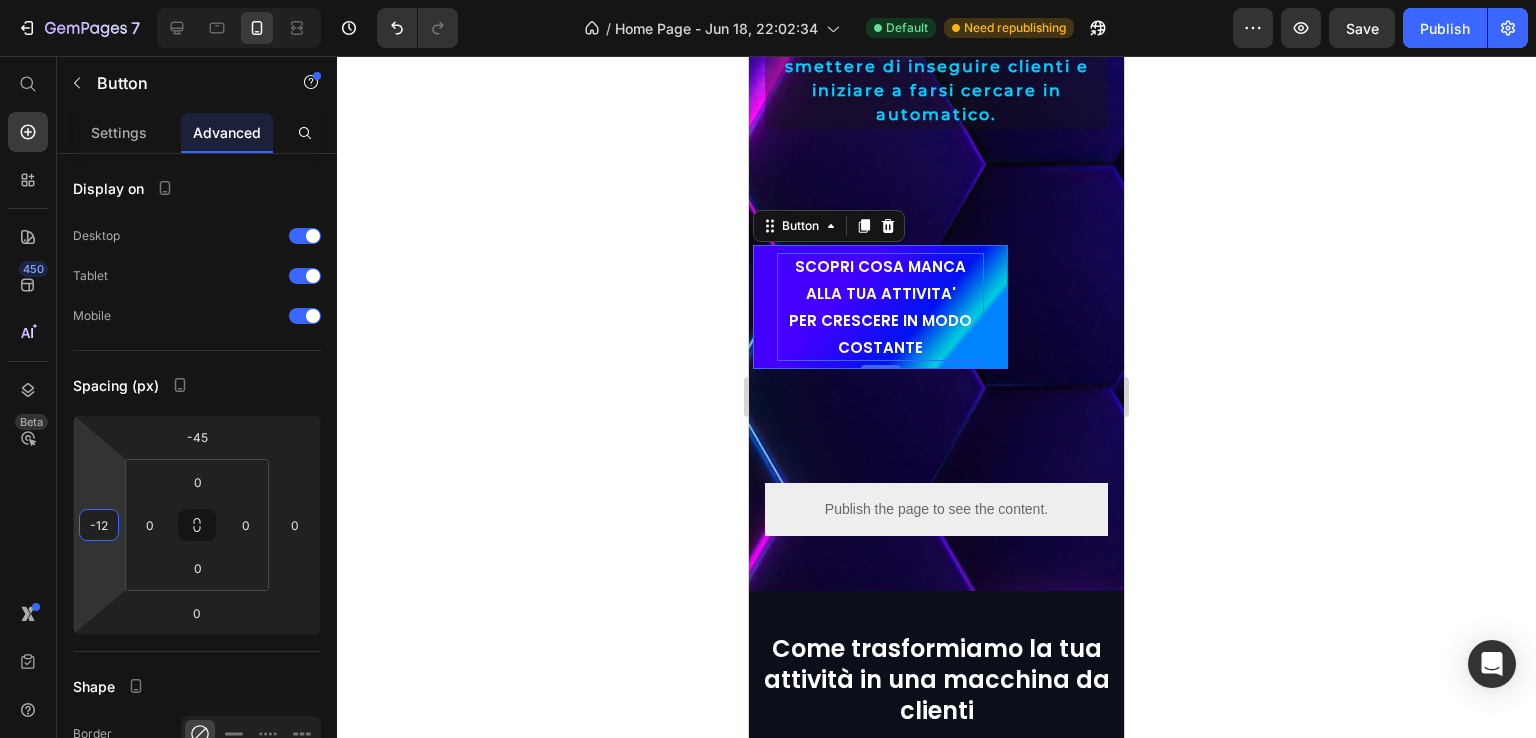 click on "7  Version history  /  Home Page - Jun 18, 22:02:34 Default Need republishing Preview  Save   Publish  450 Beta Start with Sections Elements Hero Section Product Detail Brands Trusted Badges Guarantee Product Breakdown How to use Testimonials Compare Bundle FAQs Social Proof Brand Story Product List Collection Blog List Contact Sticky Add to Cart Custom Footer Browse Library 450 Layout
Row
Row
Row
Row Text
Heading
Text Block Button
Button
Button
Sticky Back to top Media" at bounding box center (768, 0) 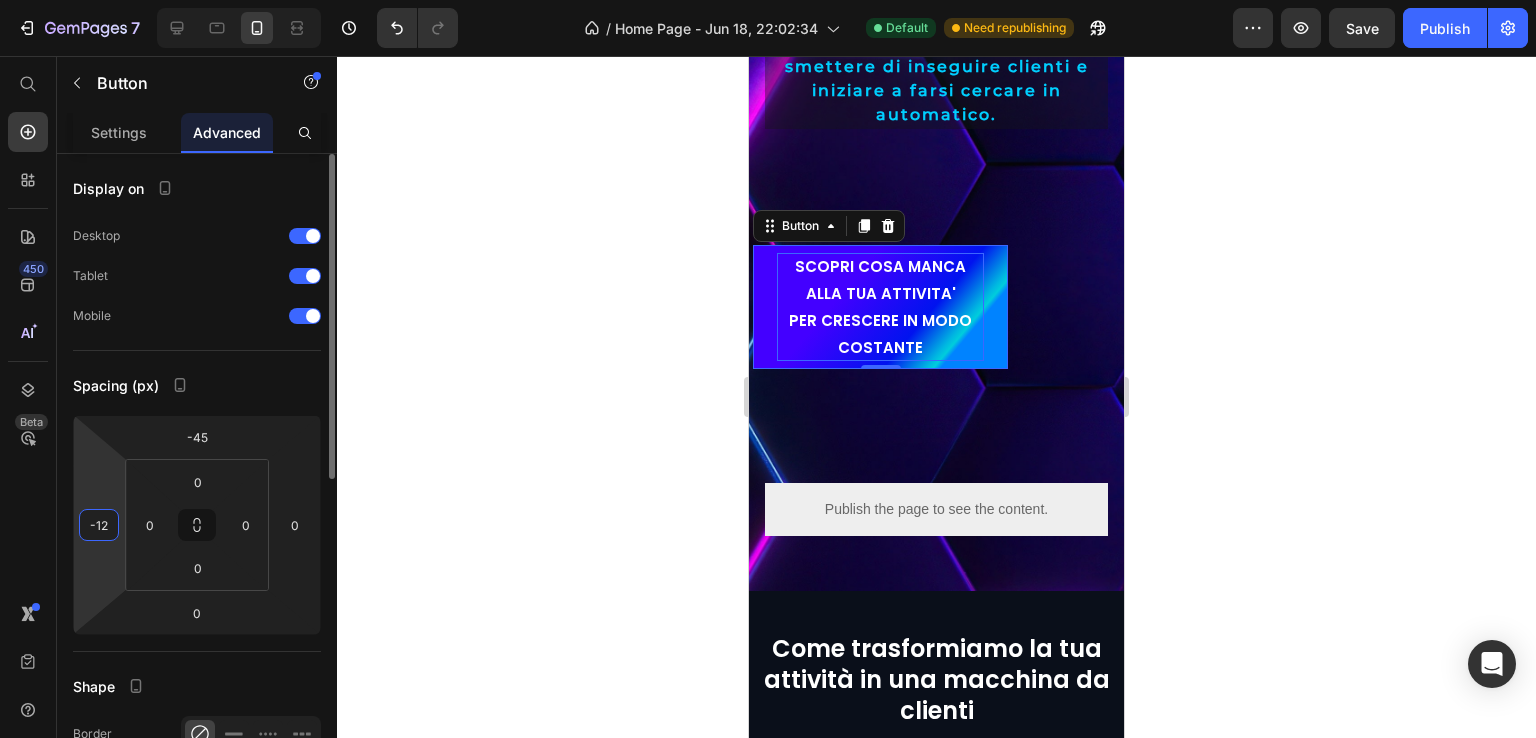 click on "-12" at bounding box center [99, 525] 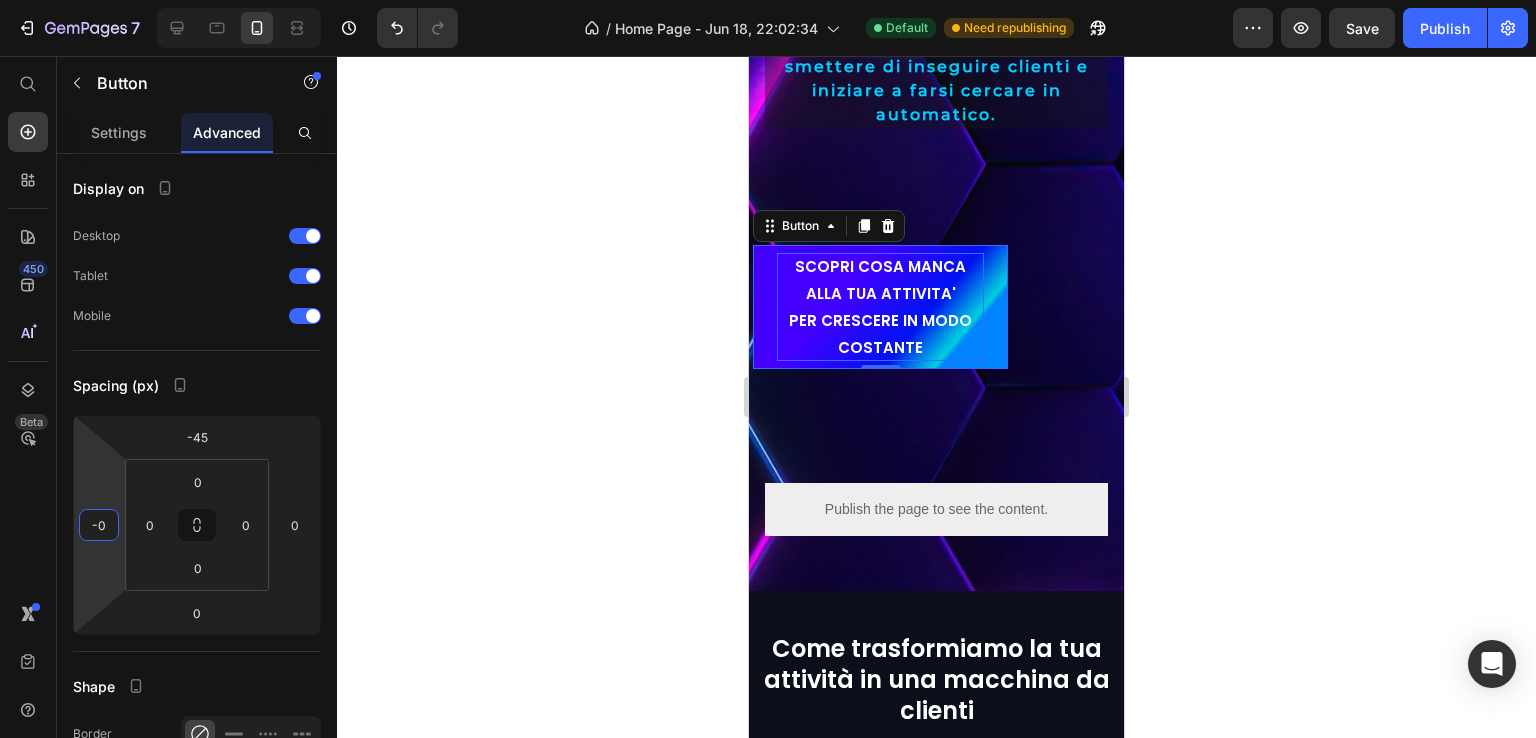 type on "0" 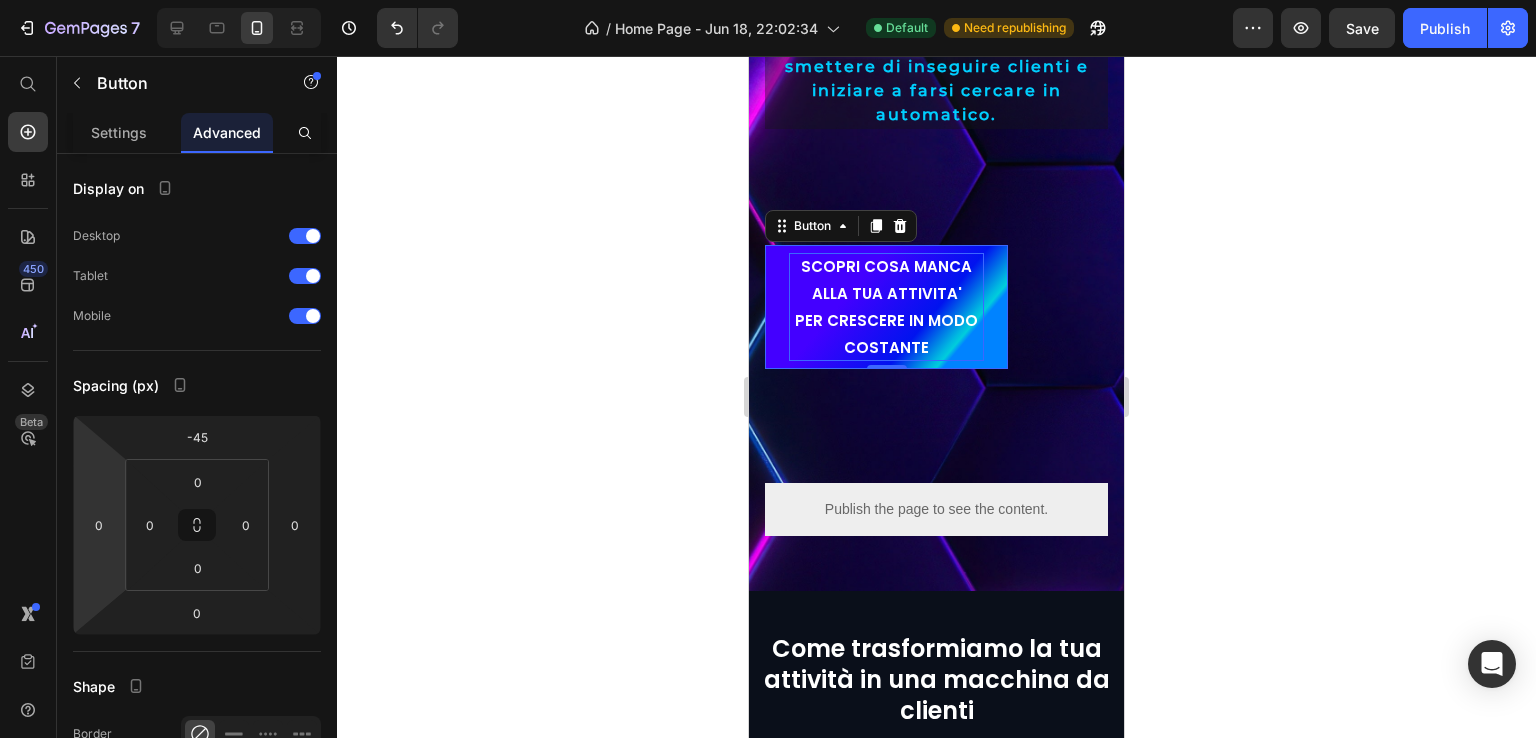 click on "Spacing (px)" at bounding box center (197, 385) 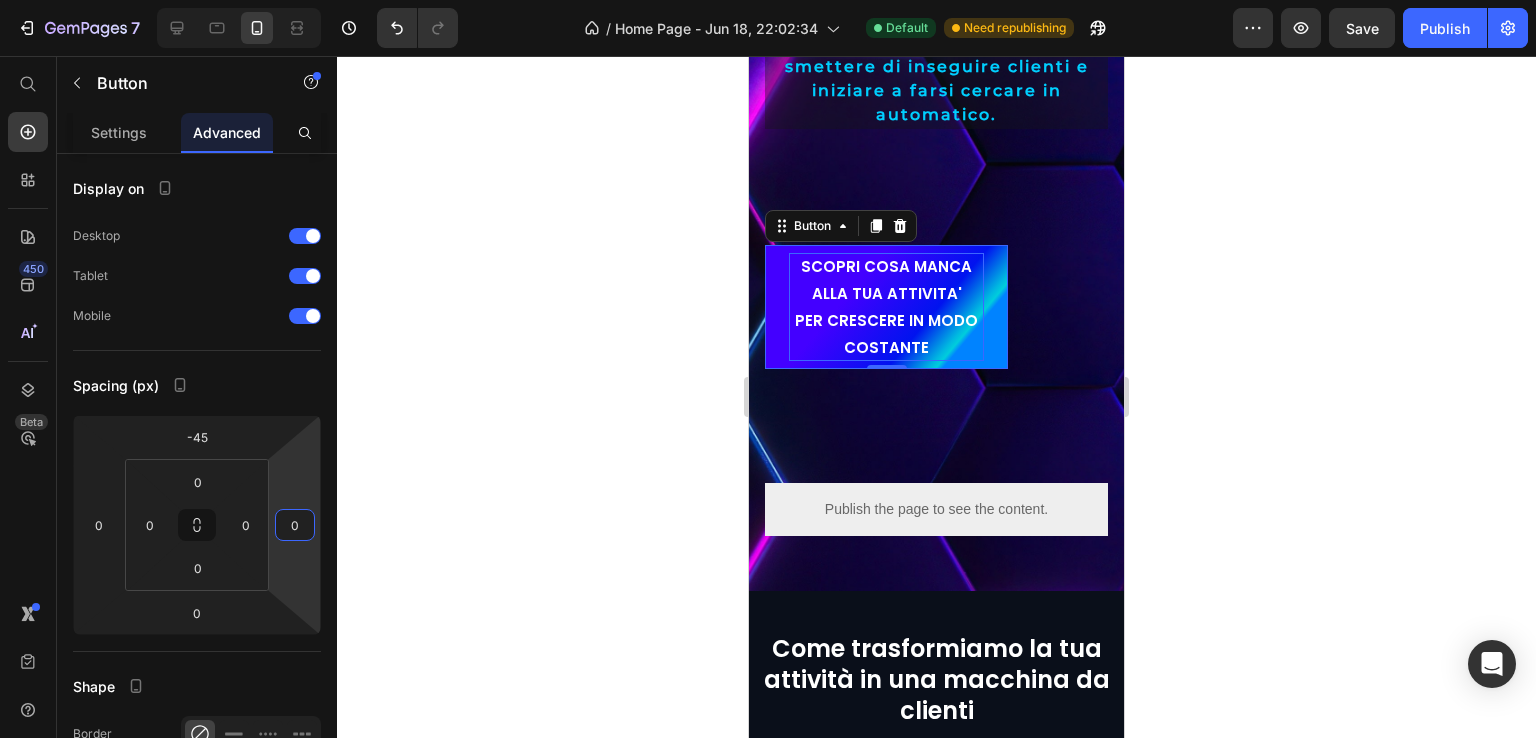 click on "0" at bounding box center [295, 525] 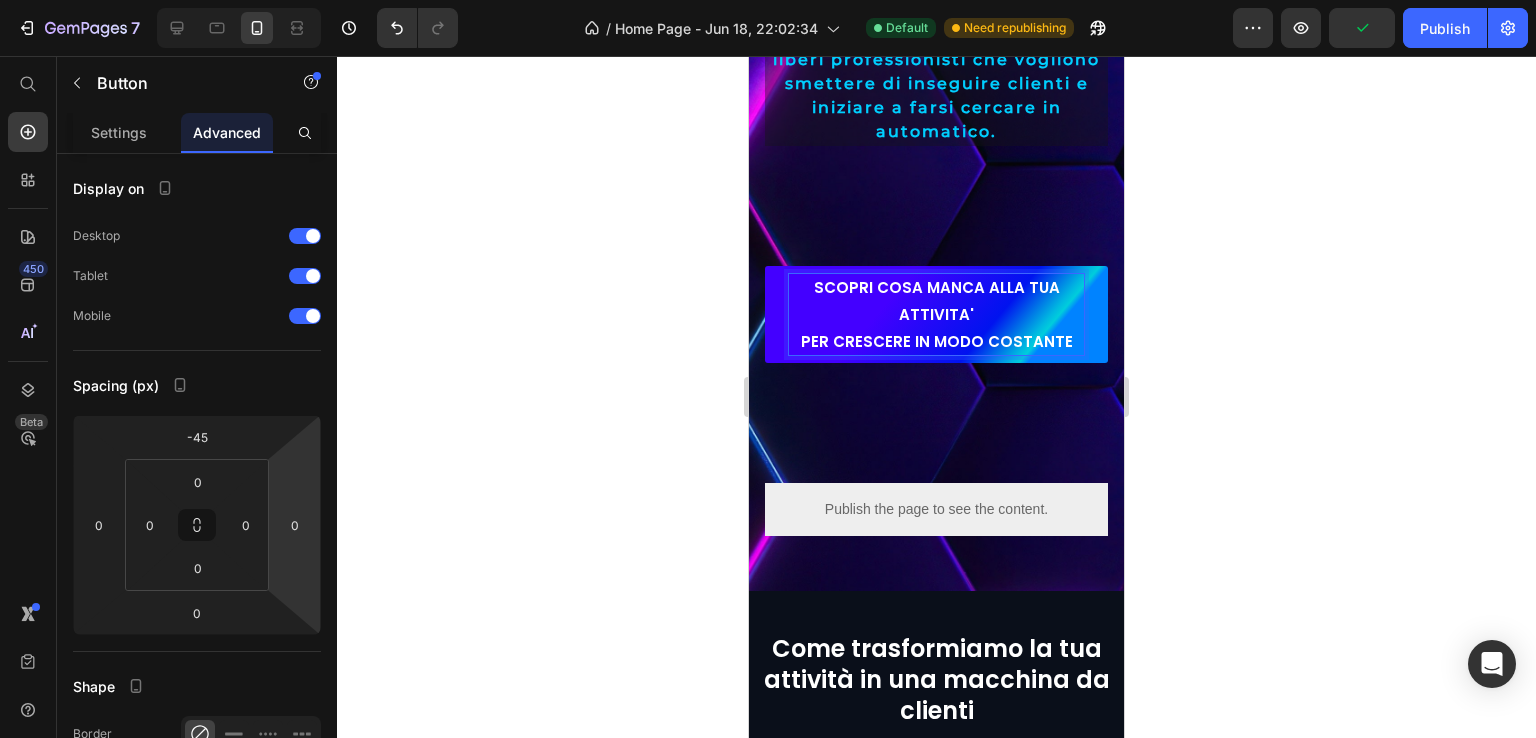 click on "SCOPRI COSA MANCA ALLA TUA ATTIVITA'  PER CRESCERE IN MODO COSTANTE" at bounding box center [936, 314] 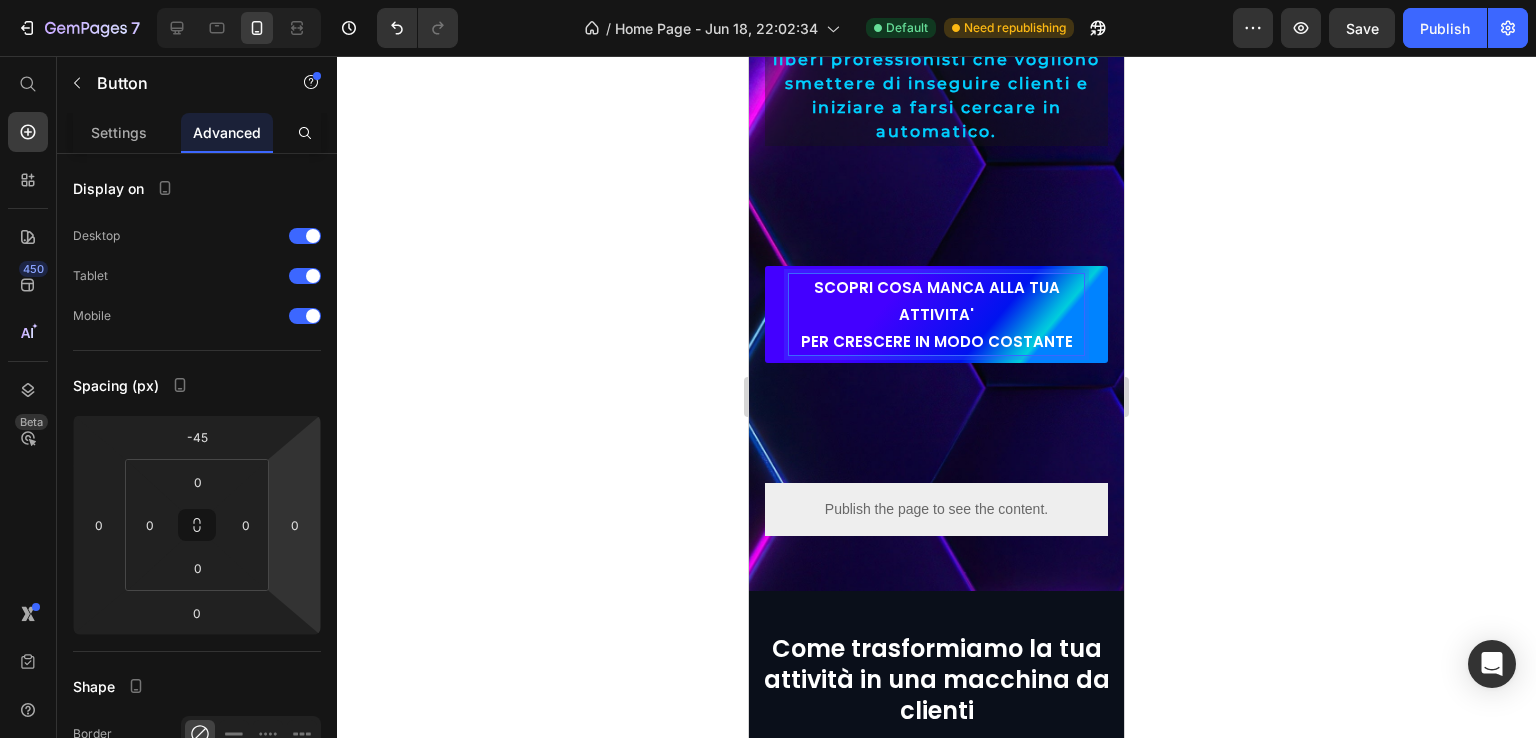 click on "SCOPRI COSA MANCA ALLA TUA ATTIVITA'  PER CRESCERE IN MODO COSTANTE" at bounding box center (936, 314) 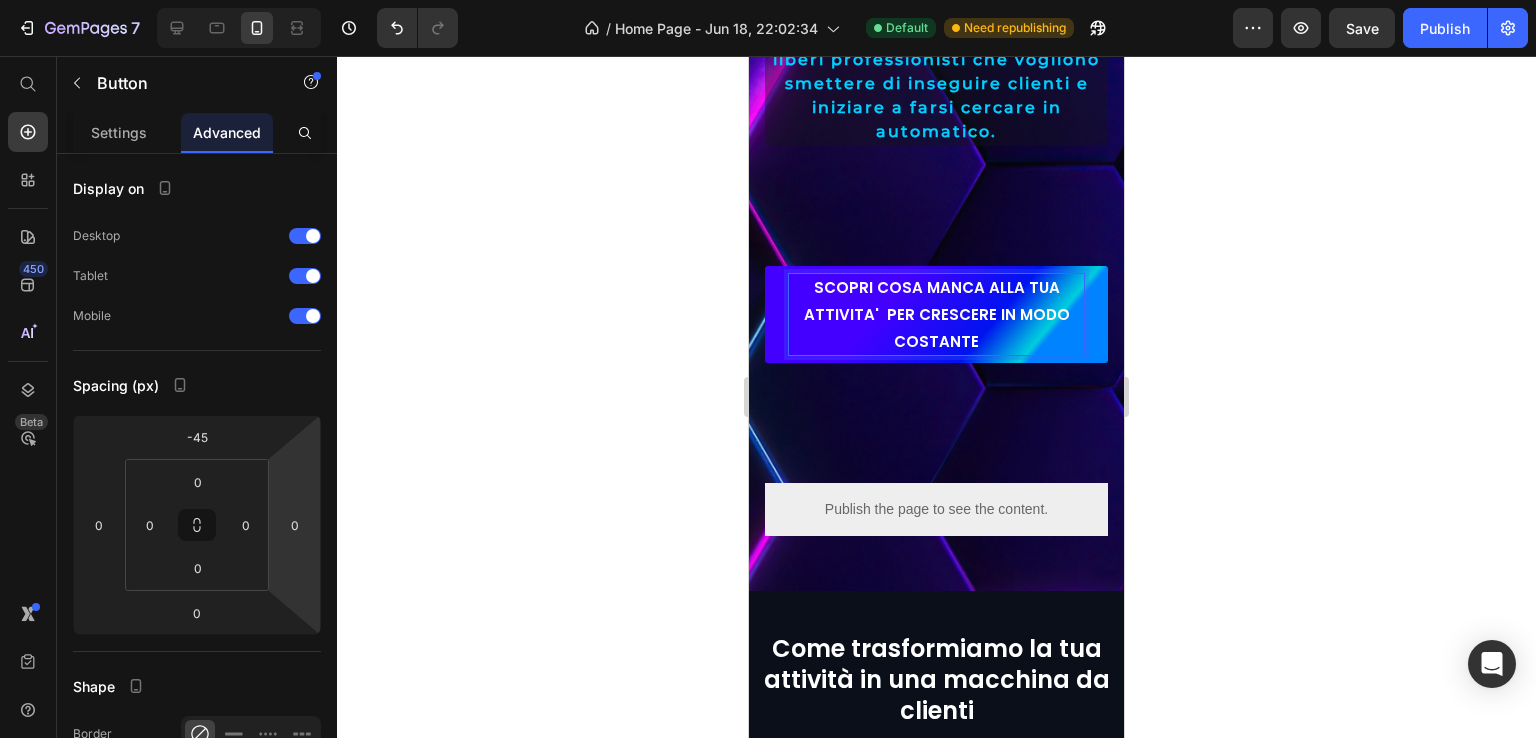 click on "SCOPRI COSA MANCA ALLA TUA ATTIVITA'  PER CRESCERE IN MODO COSTANTE" at bounding box center (936, 314) 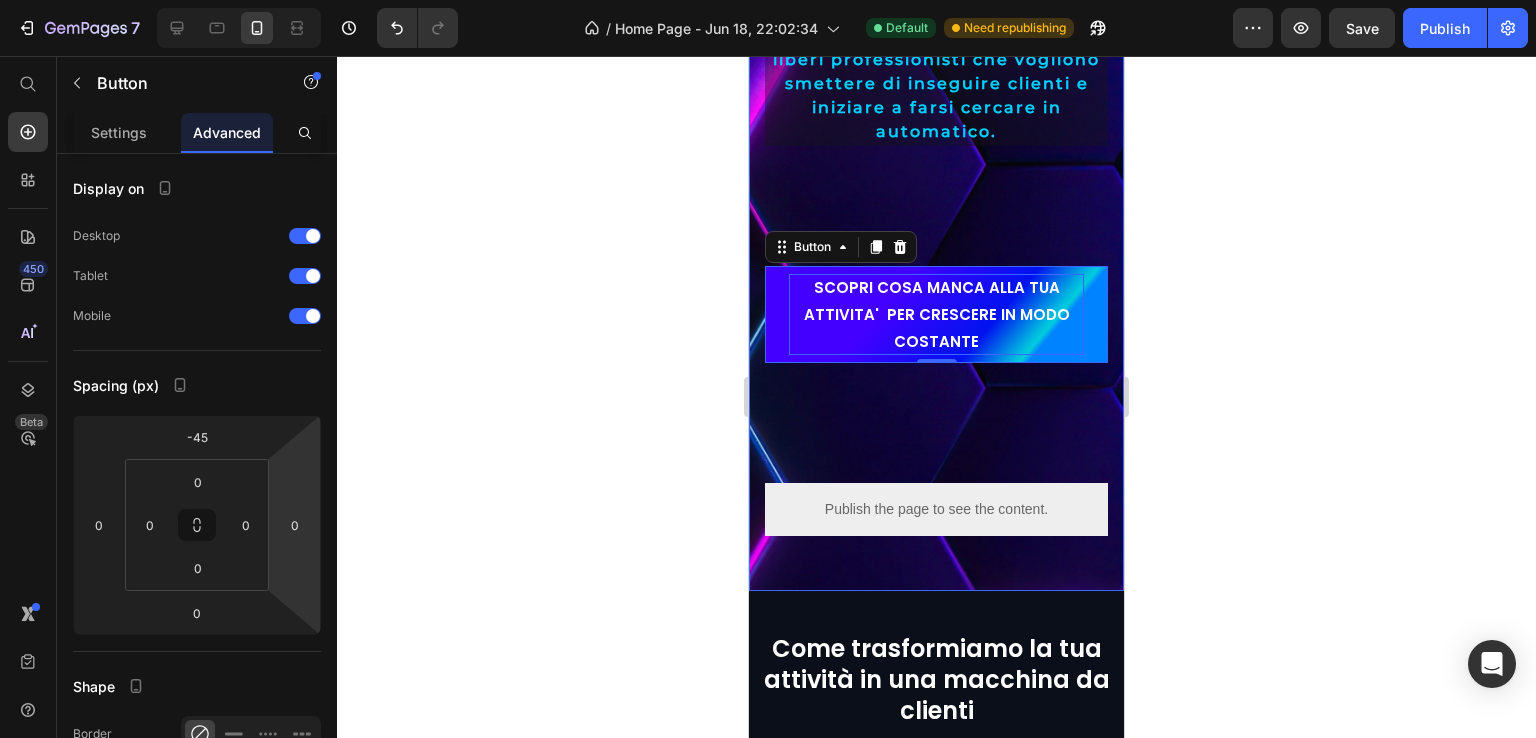 click 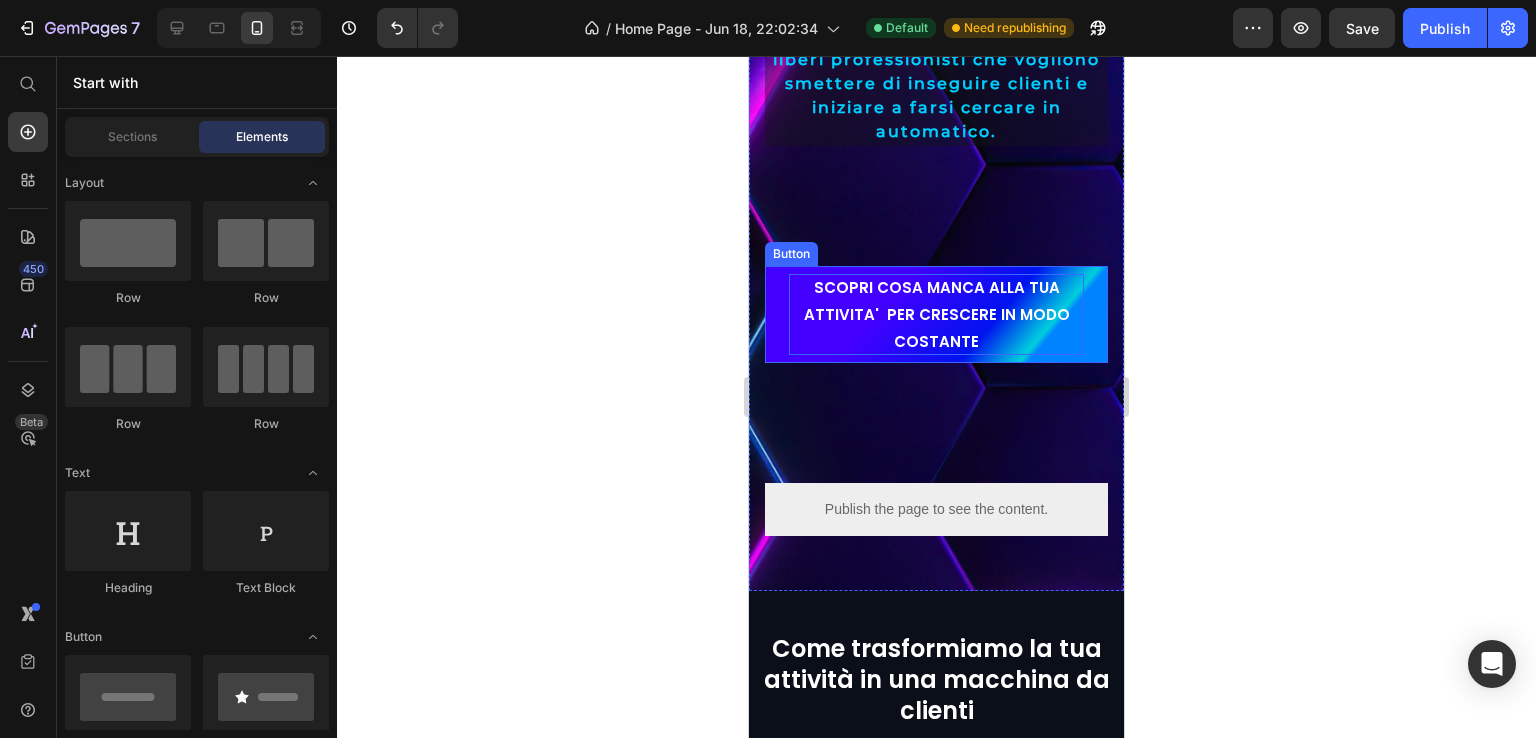 click on "SCOPRI COSA MANCA ALLA TUA ATTIVITA'  PER CRESCERE IN MODO COSTANTE" at bounding box center (936, 314) 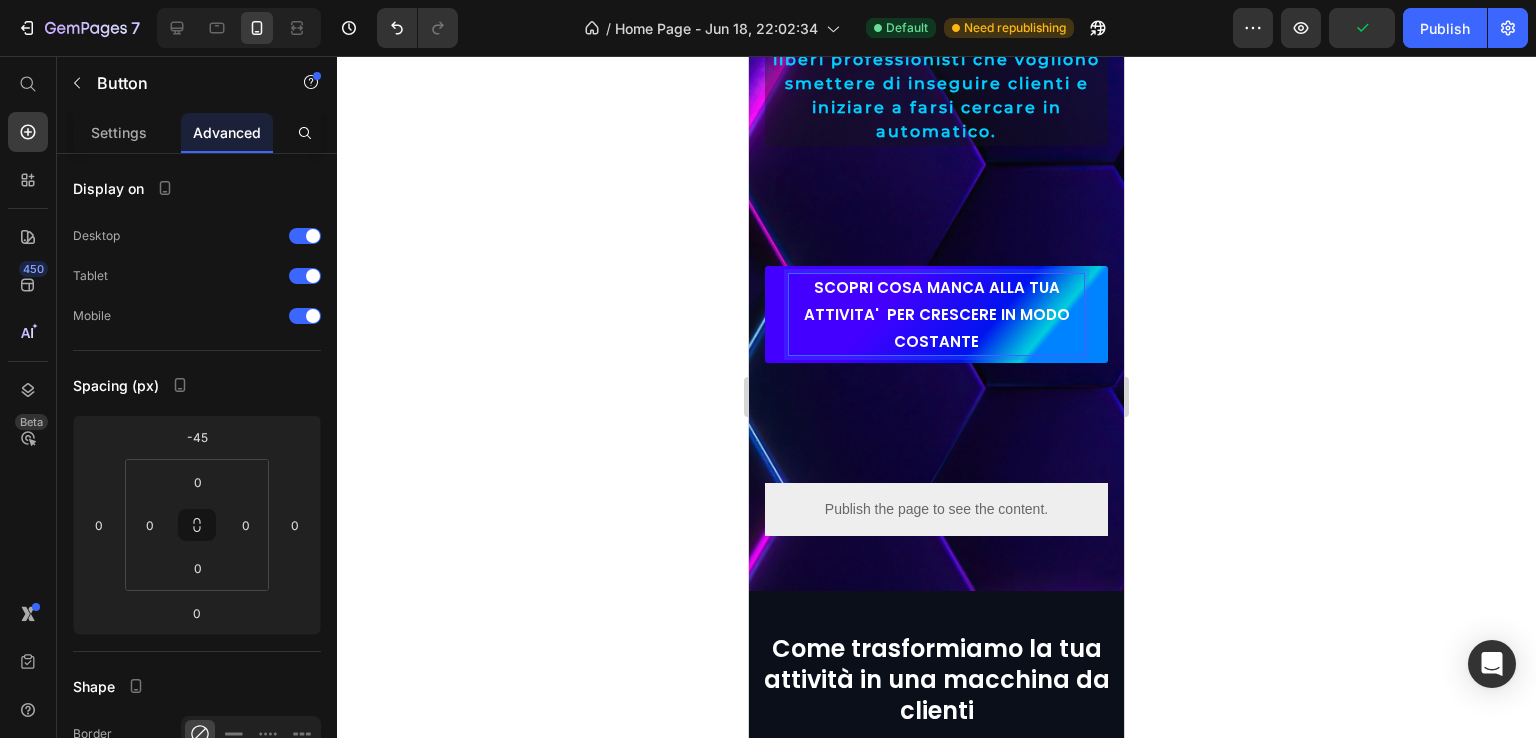 click on "SCOPRI COSA MANCA ALLA TUA ATTIVITA'  PER CRESCERE IN MODO COSTANTE" at bounding box center (936, 314) 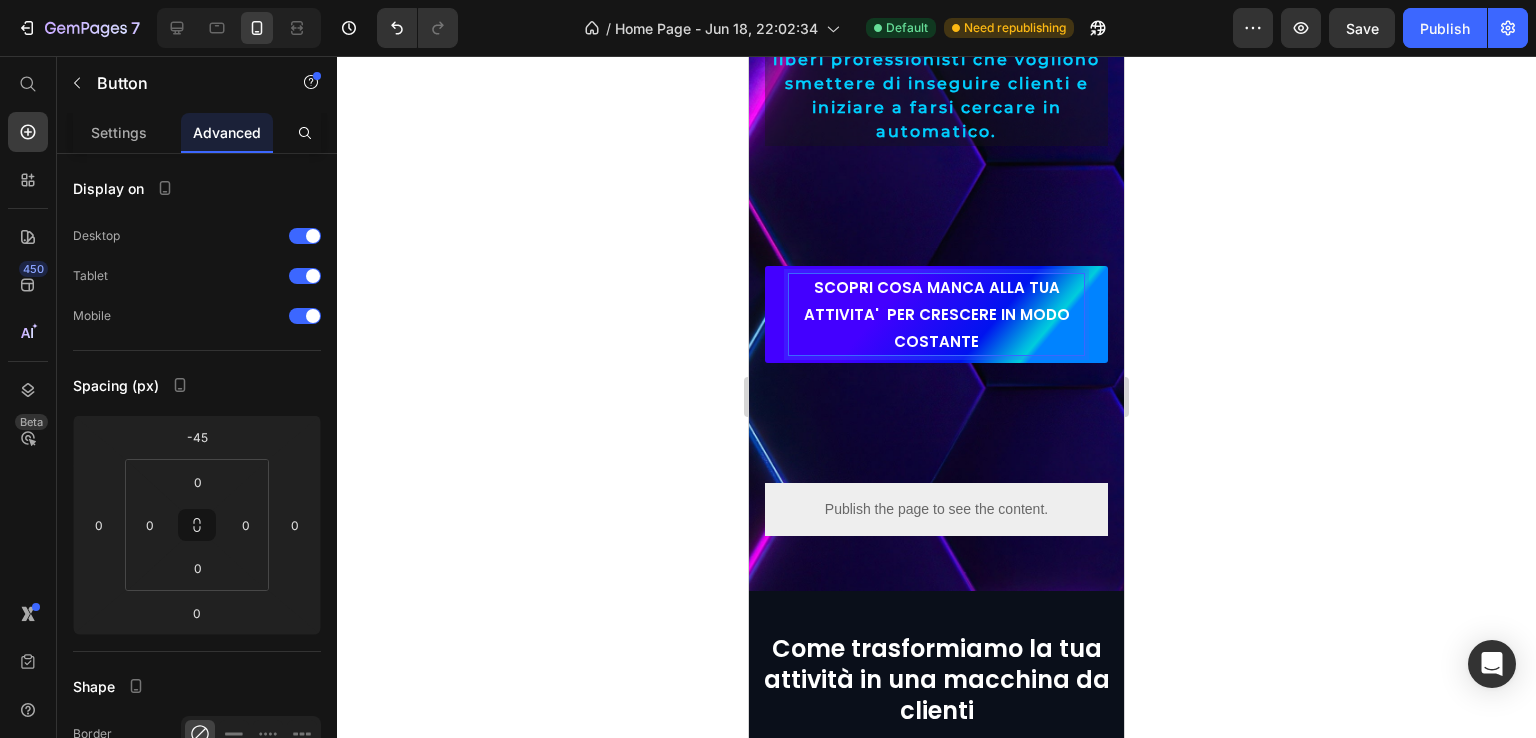 click on "SCOPRI COSA MANCA ALLA TUA ATTIVITA'  PER CRESCERE IN MODO COSTANTE" at bounding box center (936, 314) 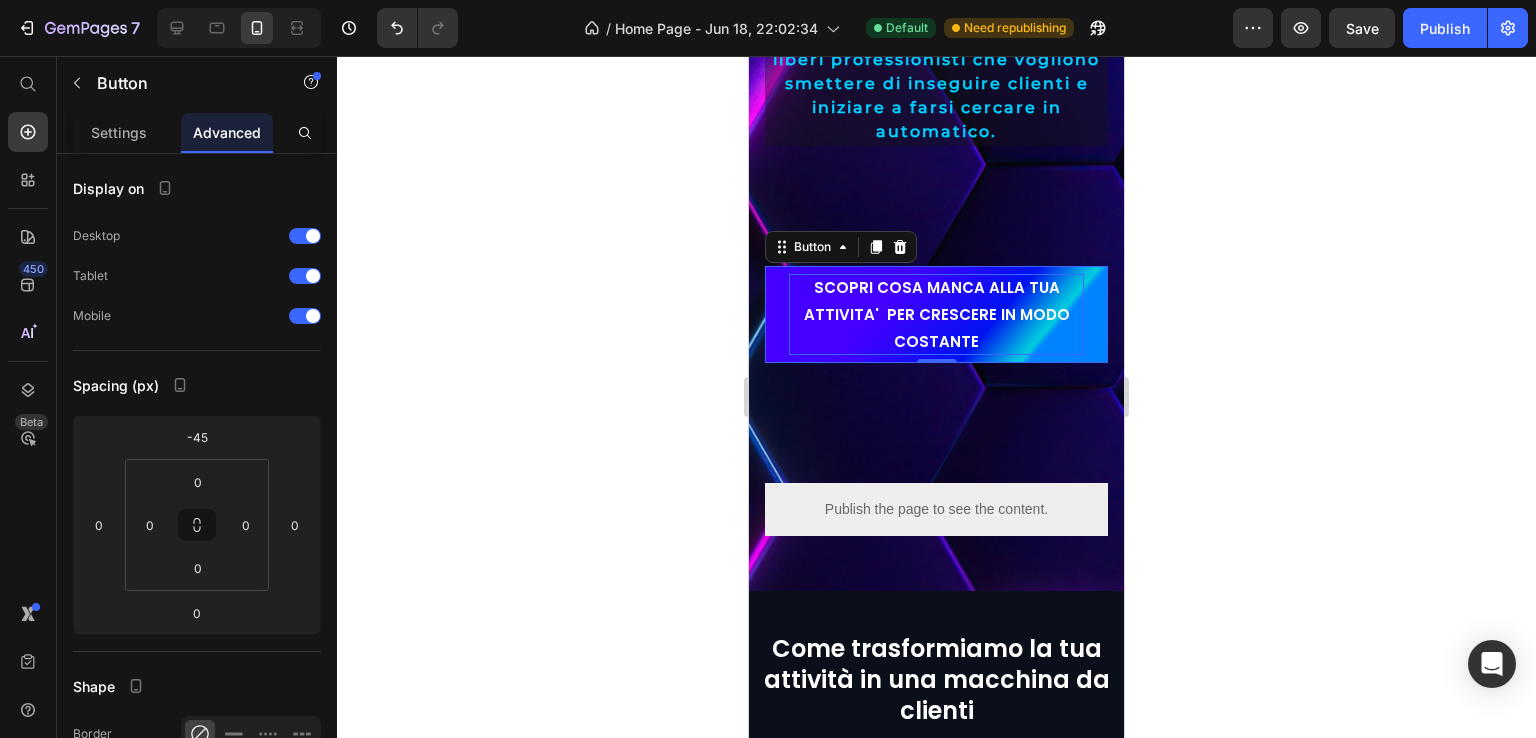 click 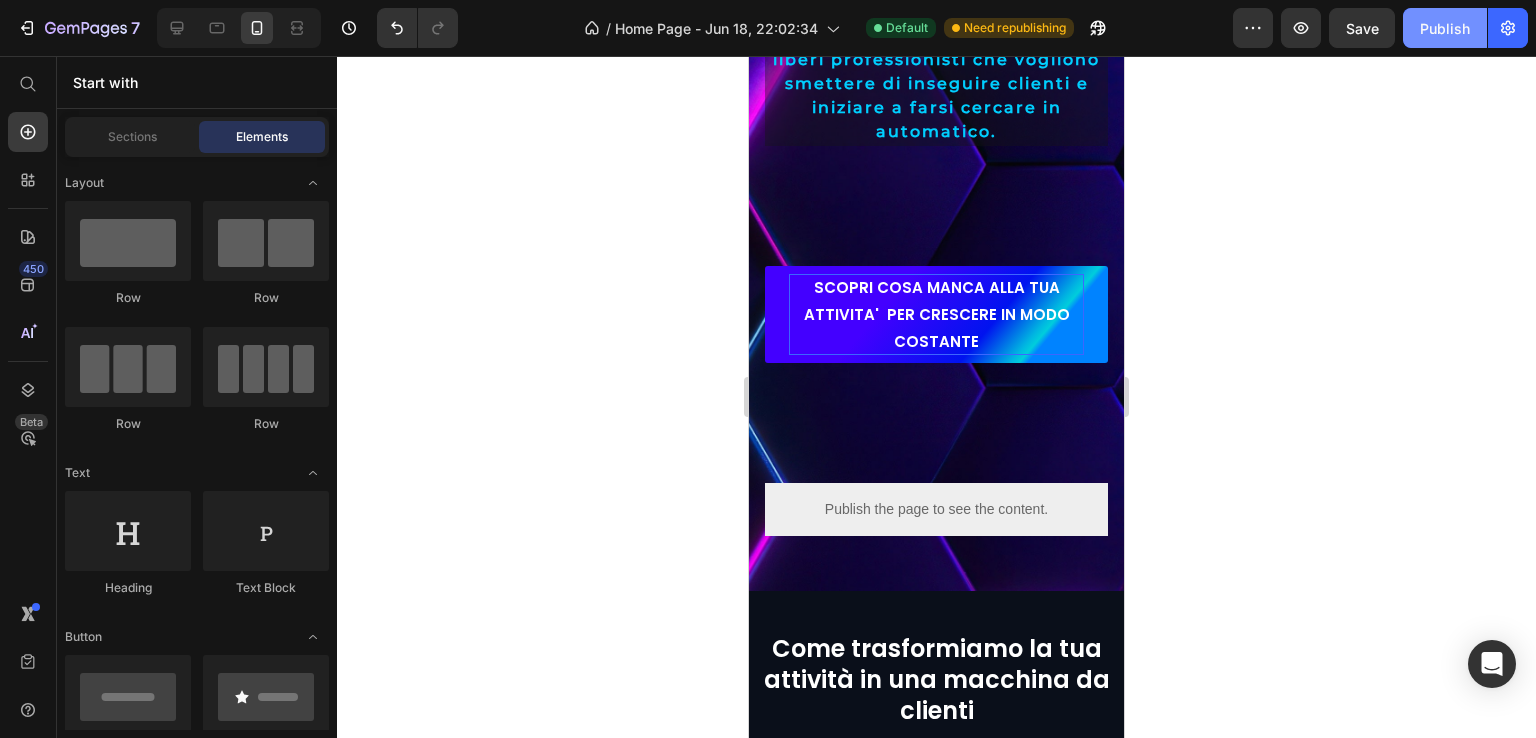click on "Publish" 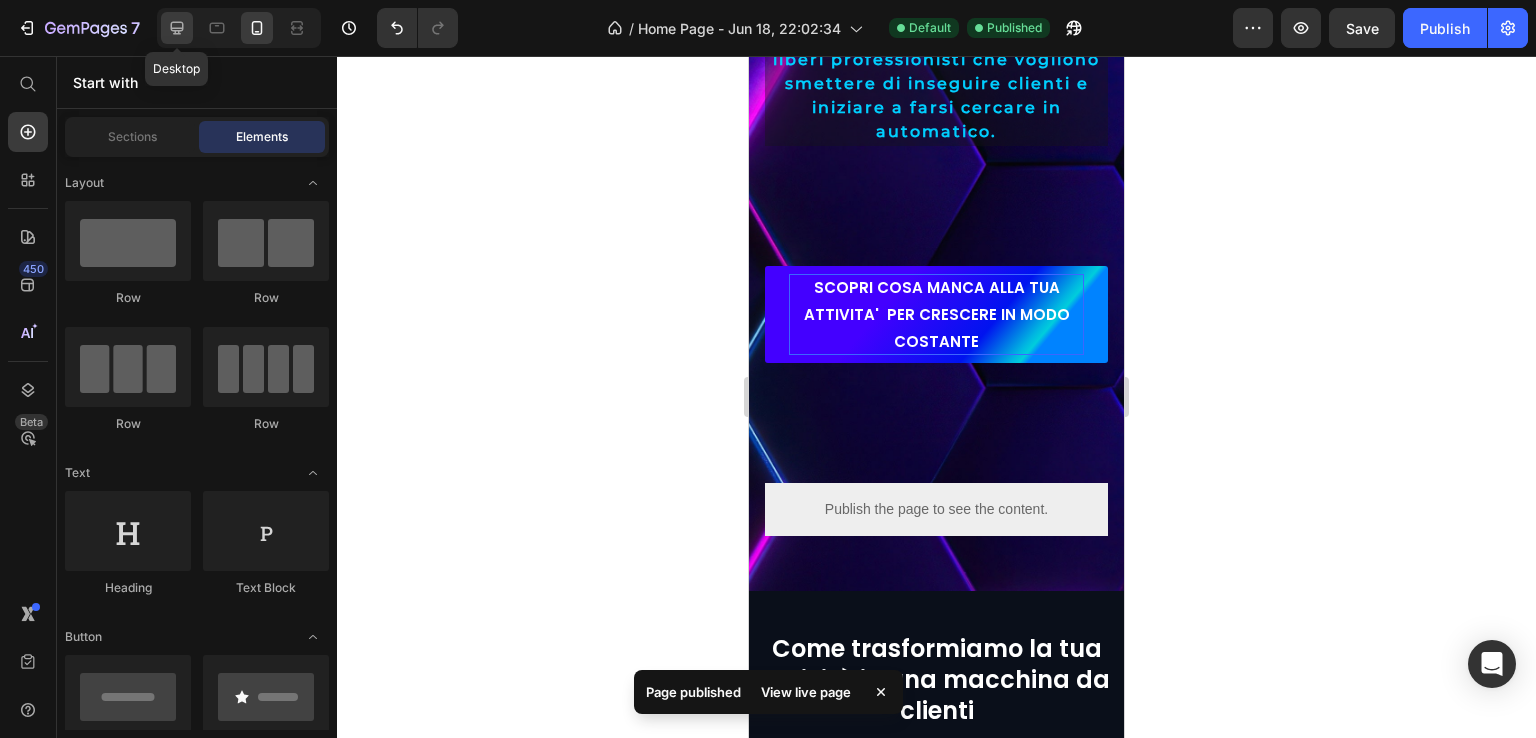 click 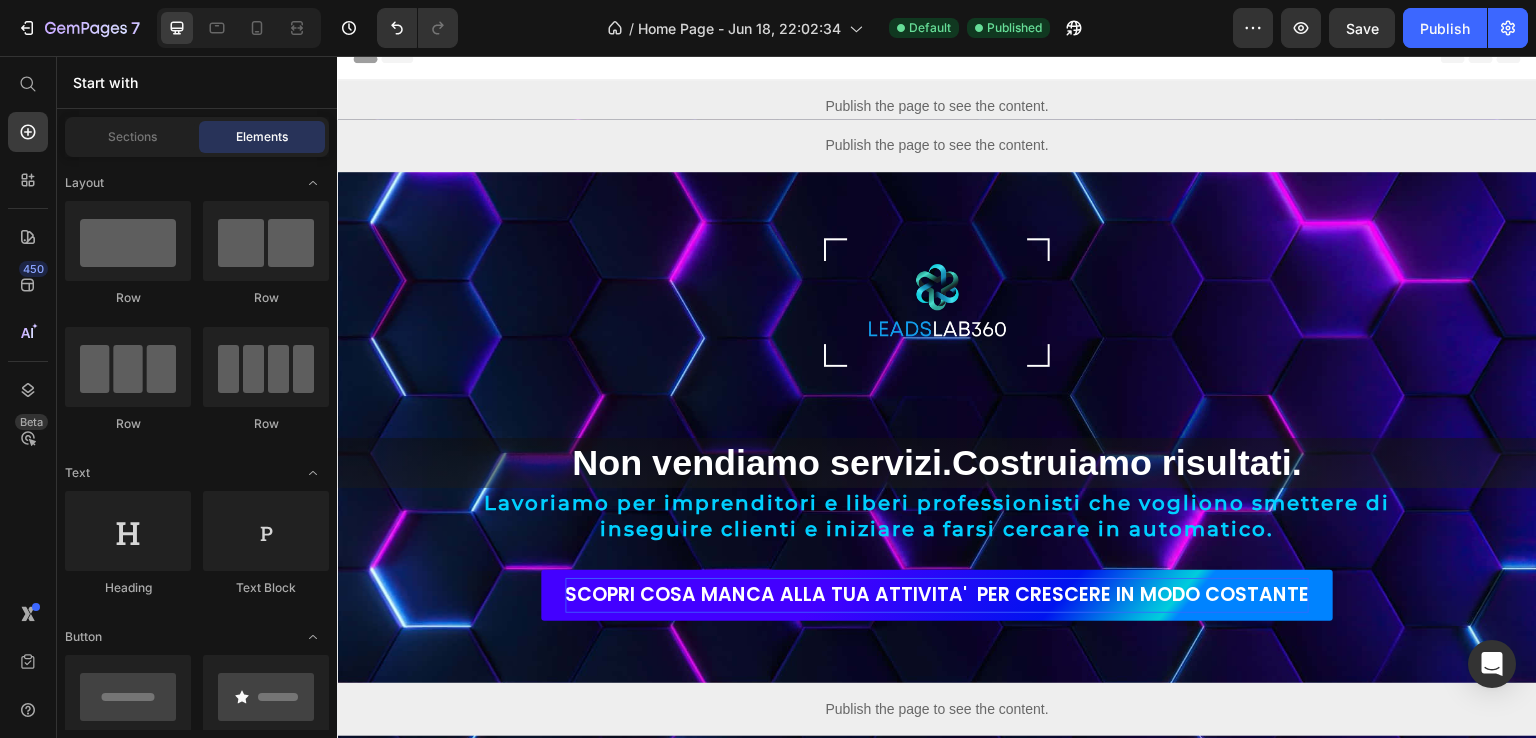 scroll, scrollTop: 16, scrollLeft: 0, axis: vertical 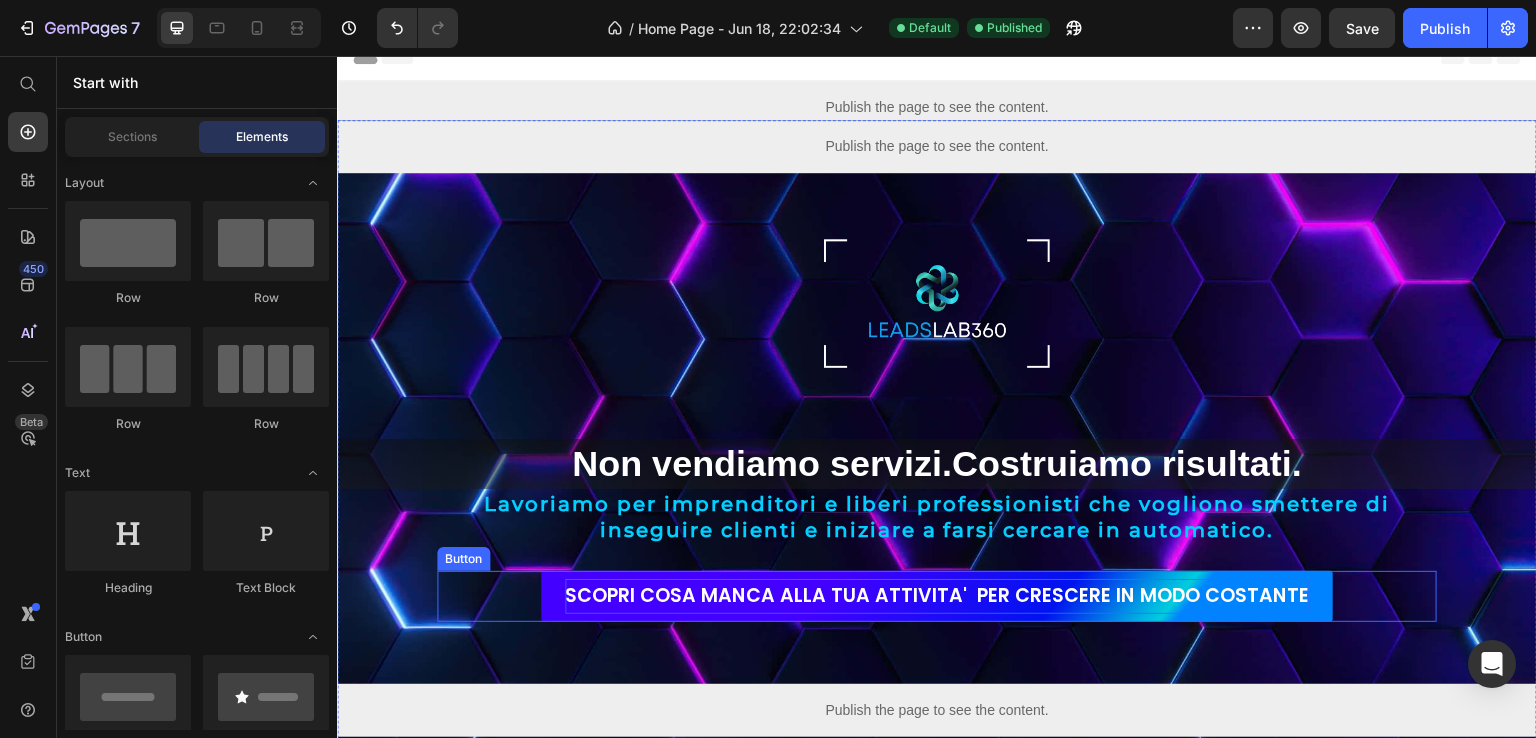 click on "SCOPRI COSA MANCA ALLA TUA ATTIVITA'  PER CRESCERE IN MODO COSTANTE" at bounding box center (937, 596) 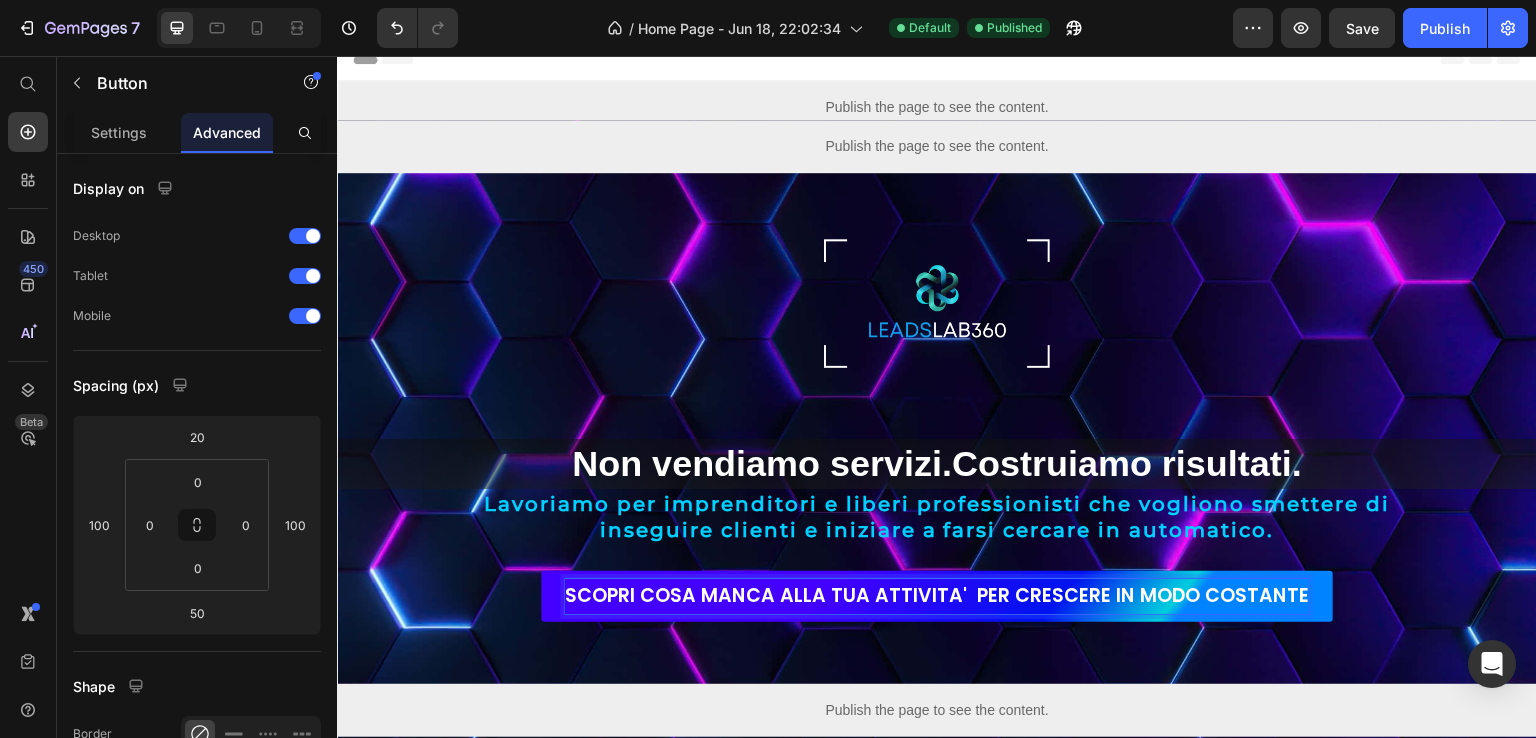 click on "SCOPRI COSA MANCA ALLA TUA ATTIVITA'  PER CRESCERE IN MODO COSTANTE" at bounding box center (937, 596) 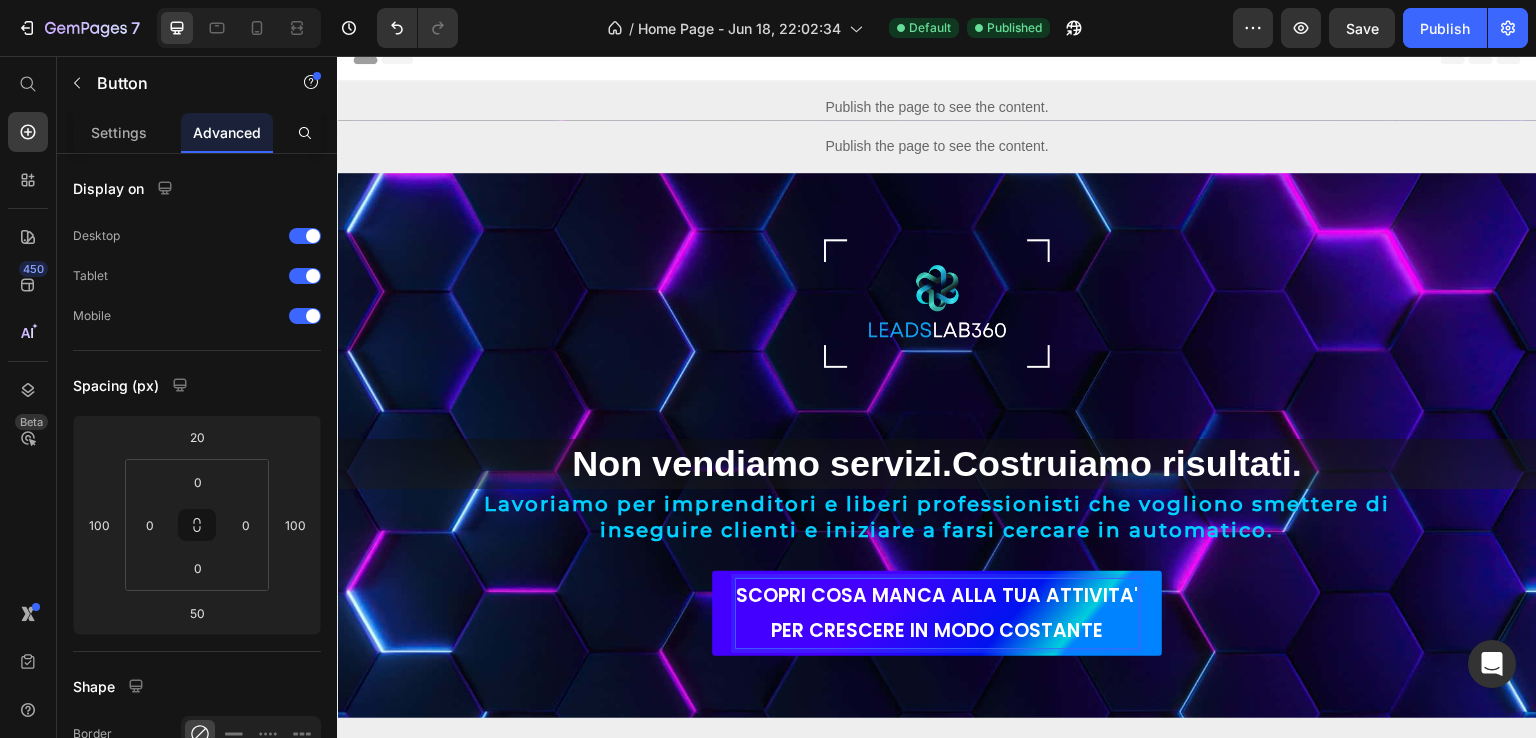 click on "SCOPRI COSA MANCA ALLA TUA ATTIVITA'   PER CRESCERE IN MODO COSTANTE Button   50" at bounding box center (937, 613) 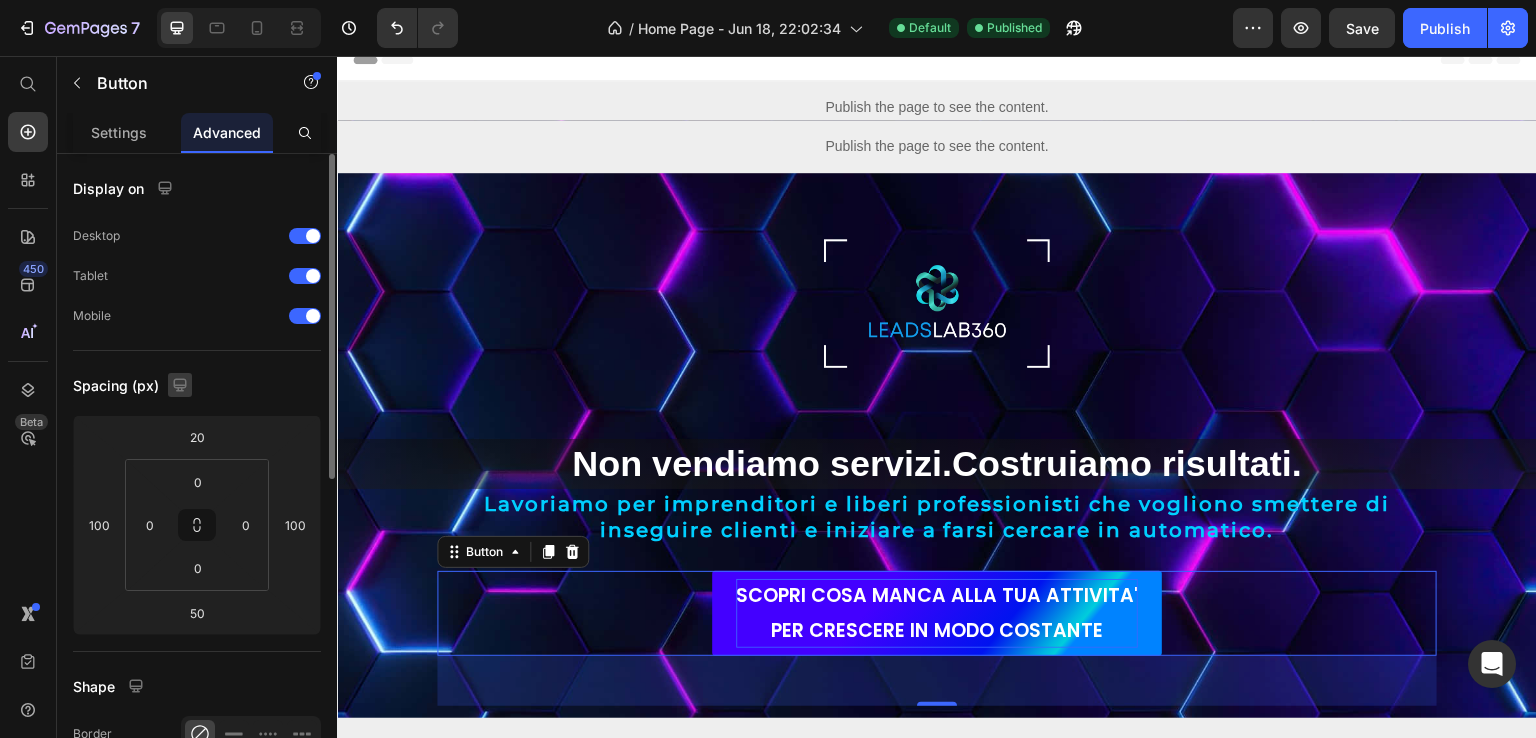 click 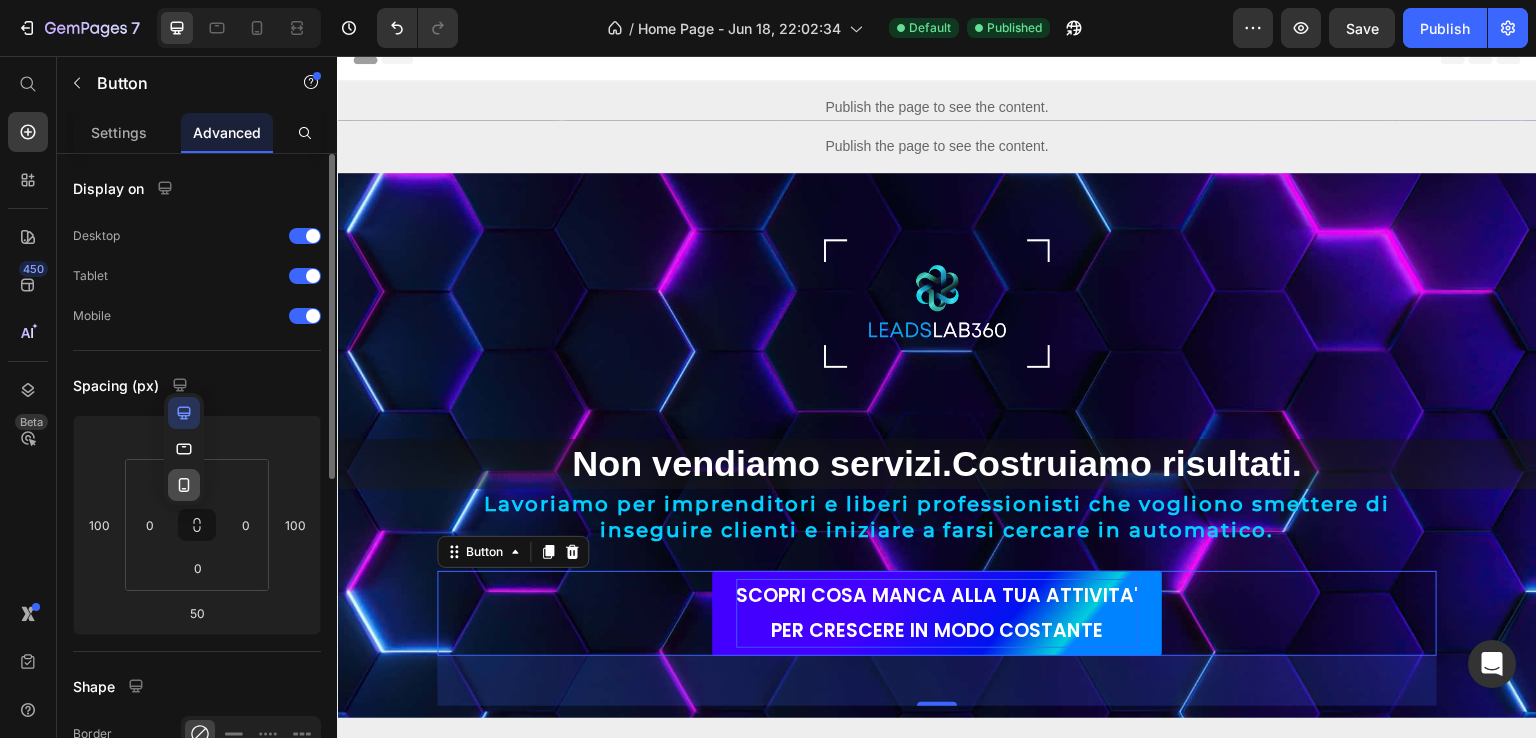 click 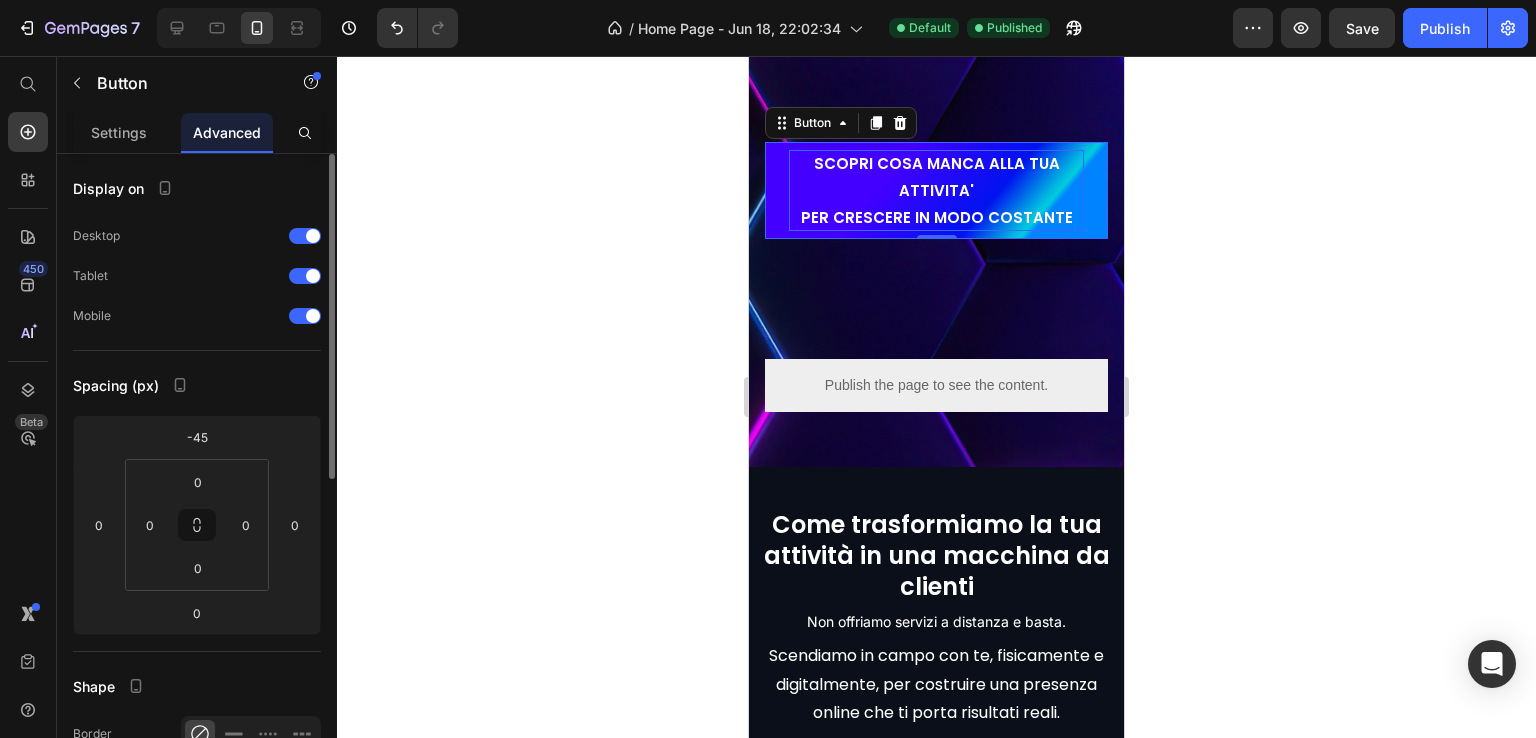 scroll, scrollTop: 990, scrollLeft: 0, axis: vertical 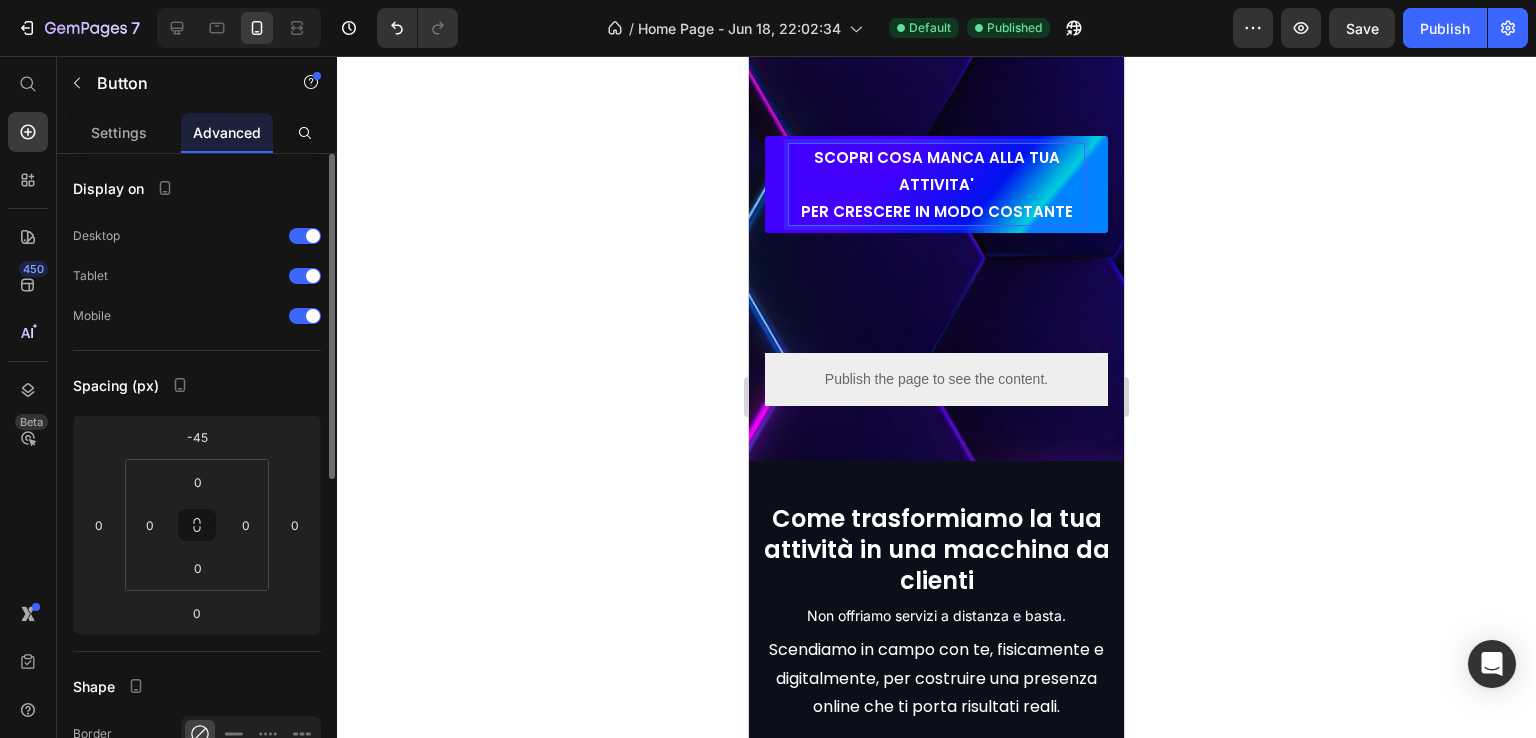 click on "SCOPRI COSA MANCA ALLA TUA ATTIVITA'   PER CRESCERE IN MODO COSTANTE" at bounding box center (936, 184) 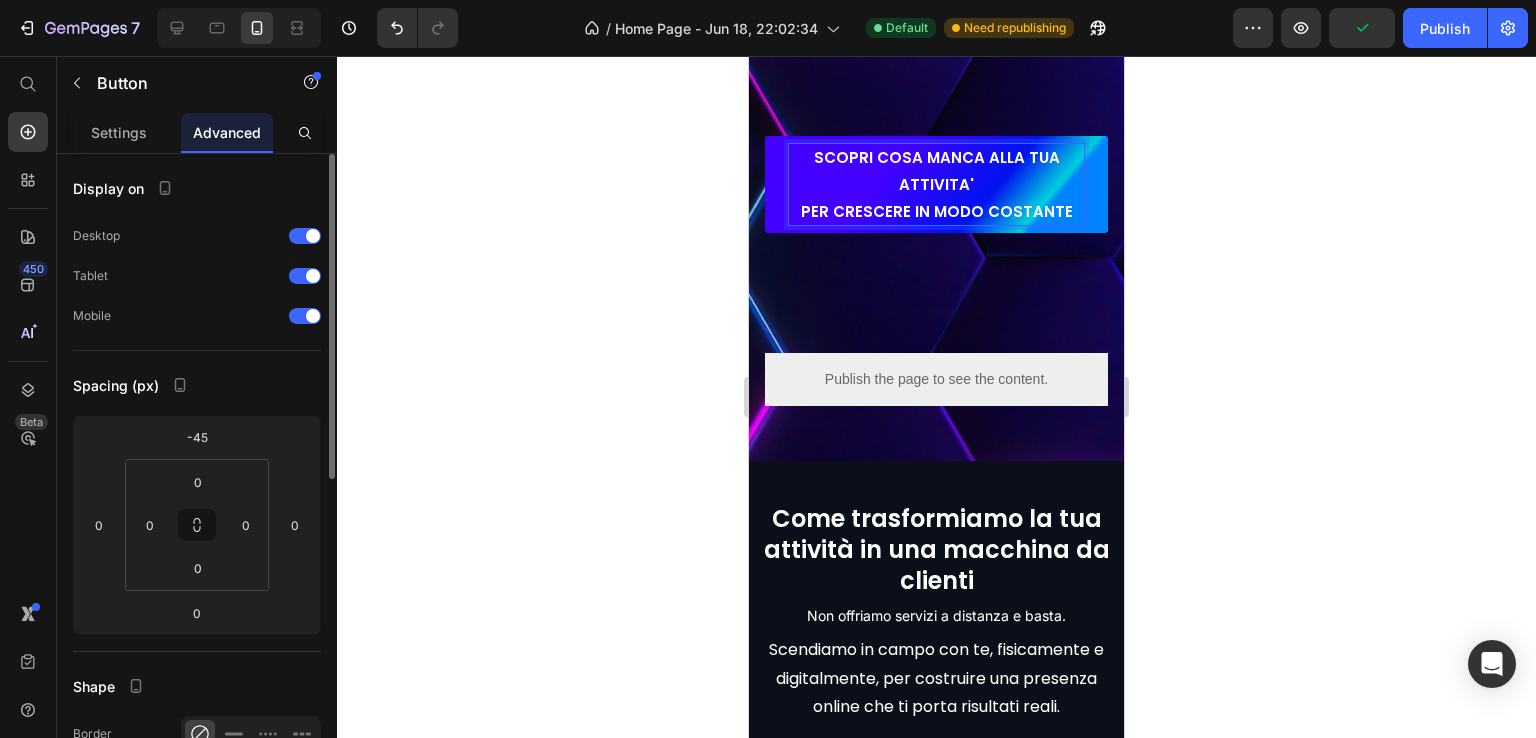 click on "SCOPRI COSA MANCA ALLA TUA ATTIVITA'   PER CRESCERE IN MODO COSTANTE" at bounding box center (936, 184) 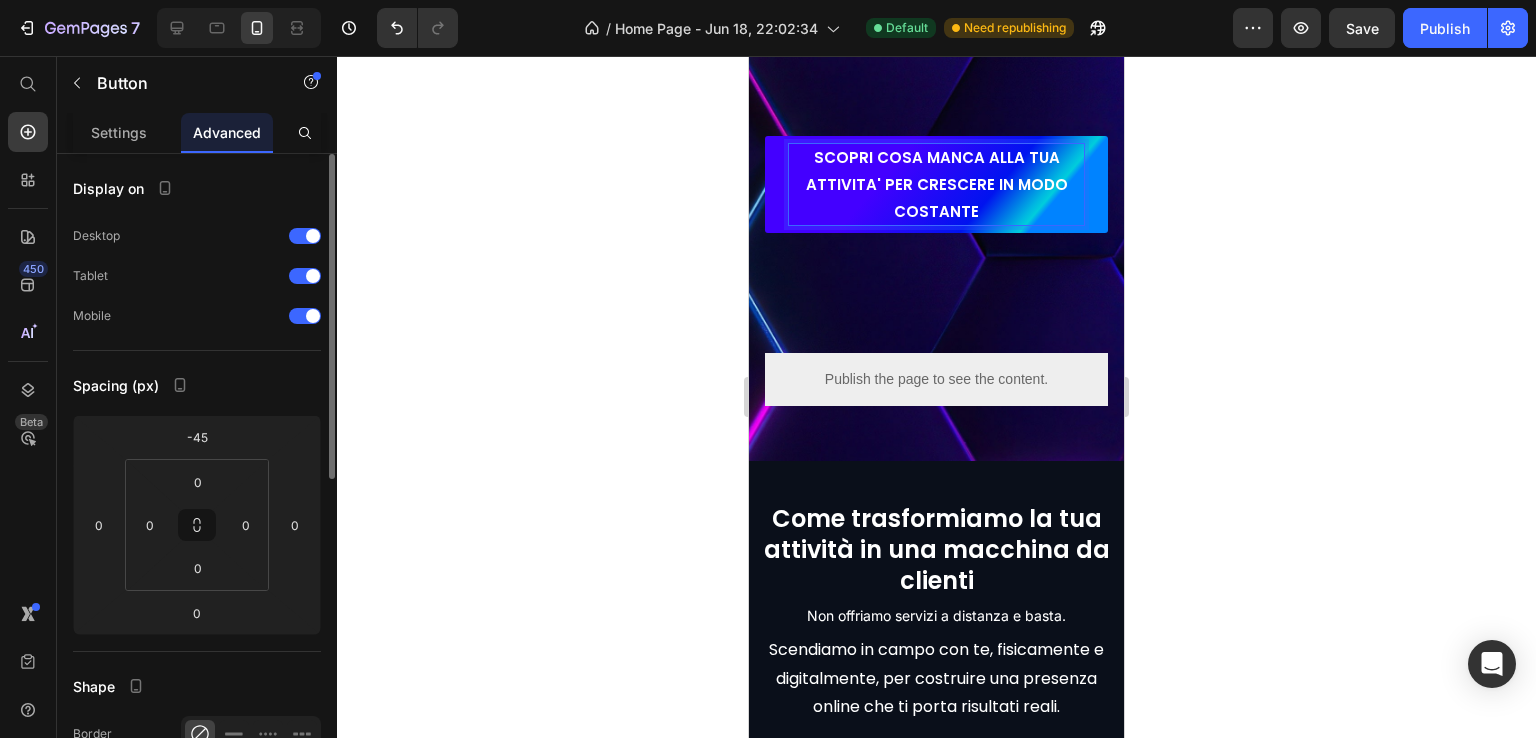 click 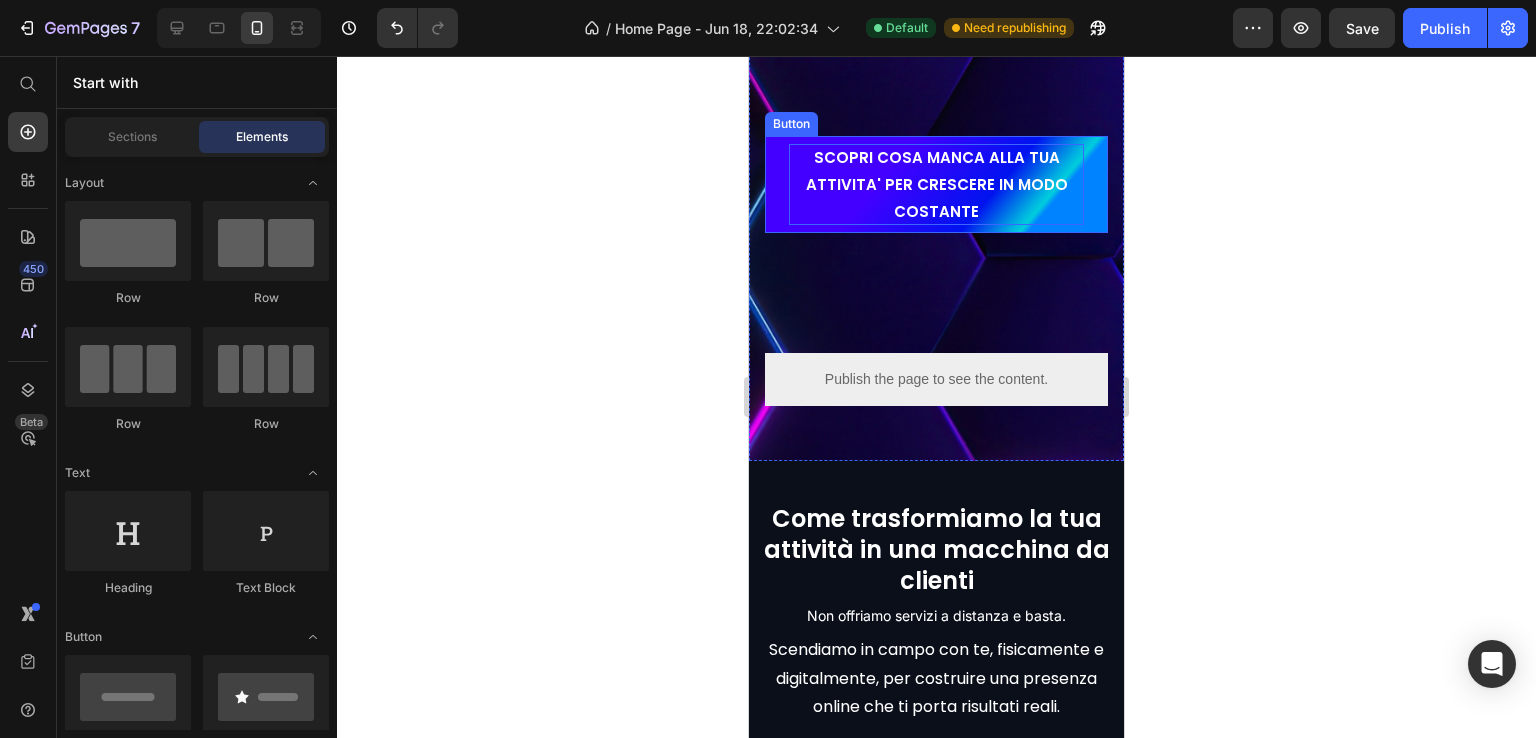 click on "SCOPRI COSA MANCA ALLA TUA ATTIVITA' PER CRESCERE IN MODO COSTANTE" at bounding box center (936, 184) 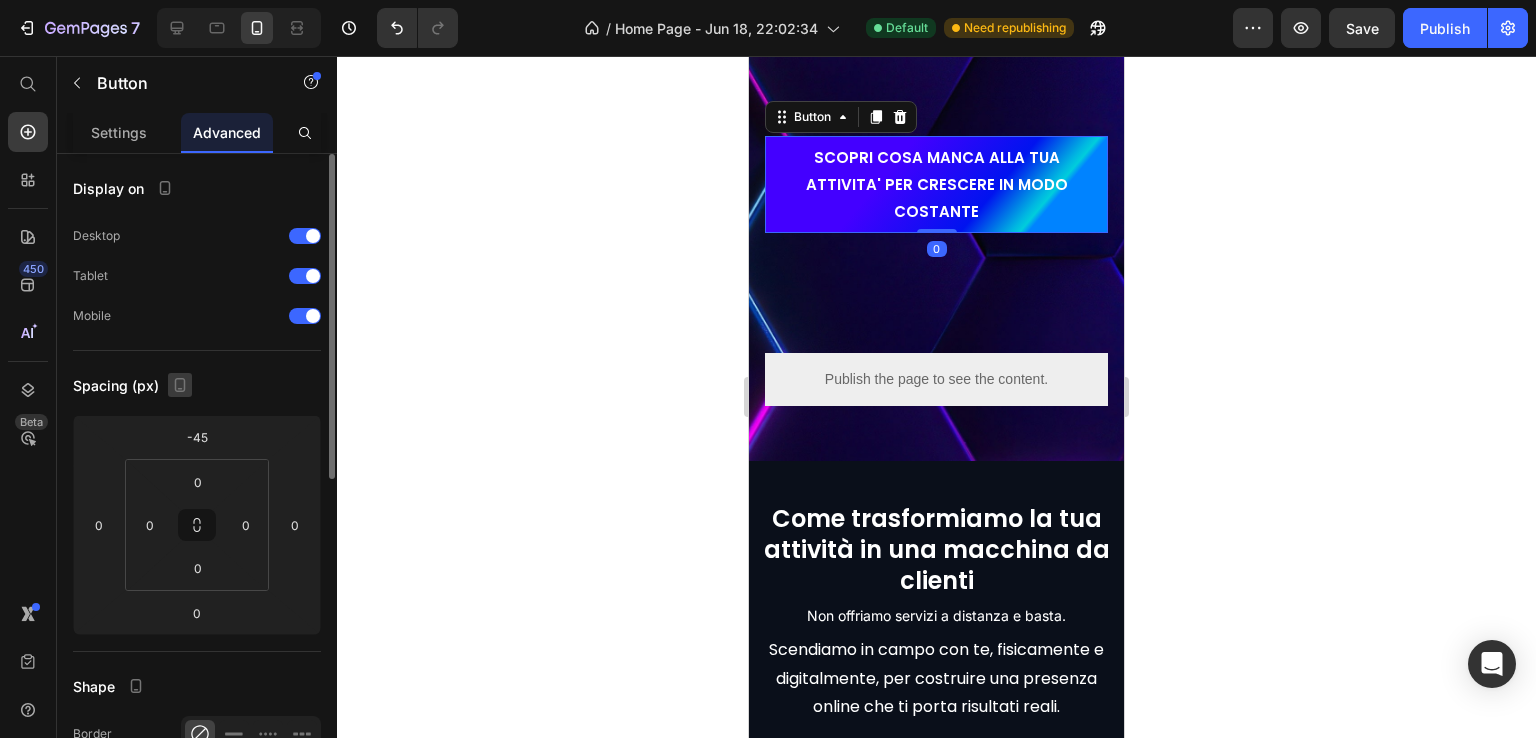 click 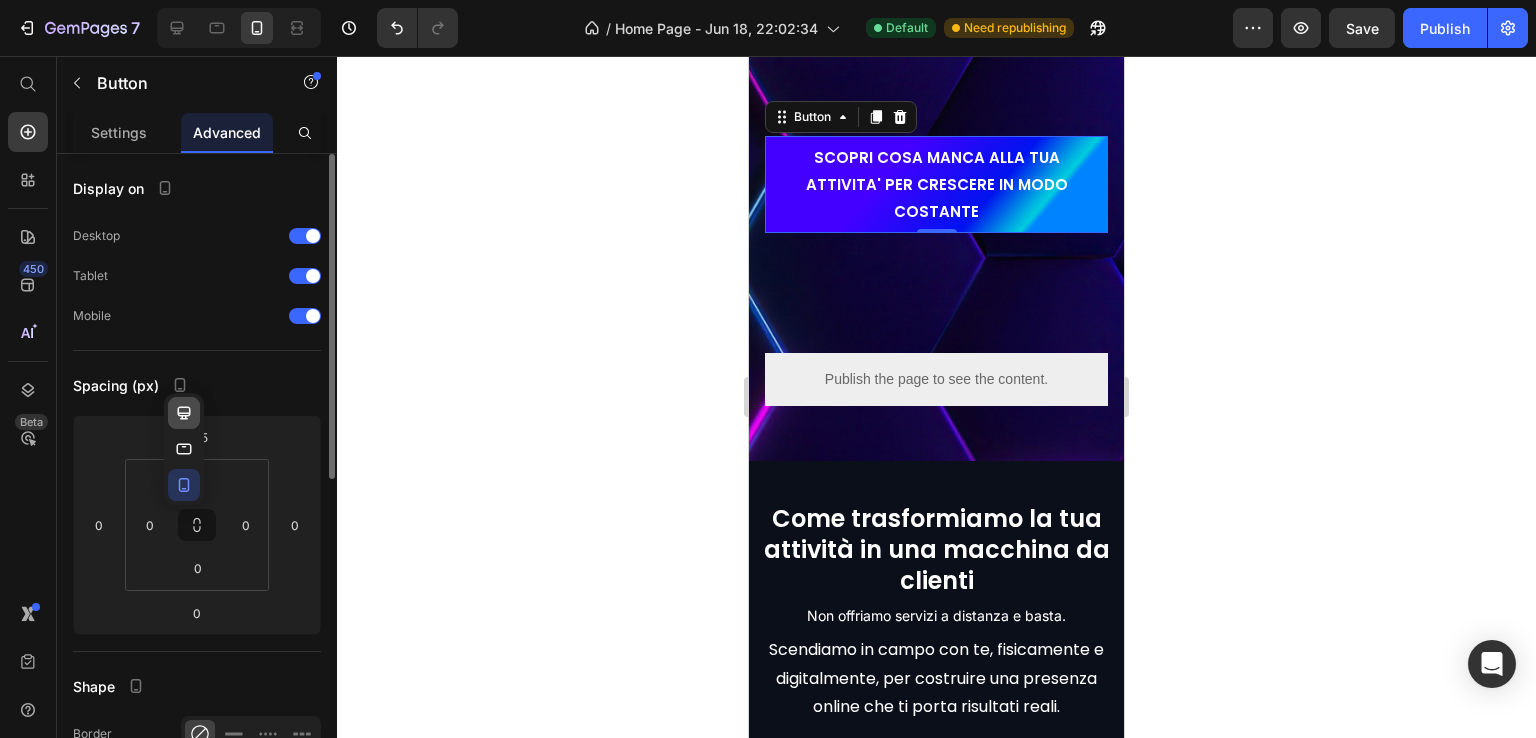 click 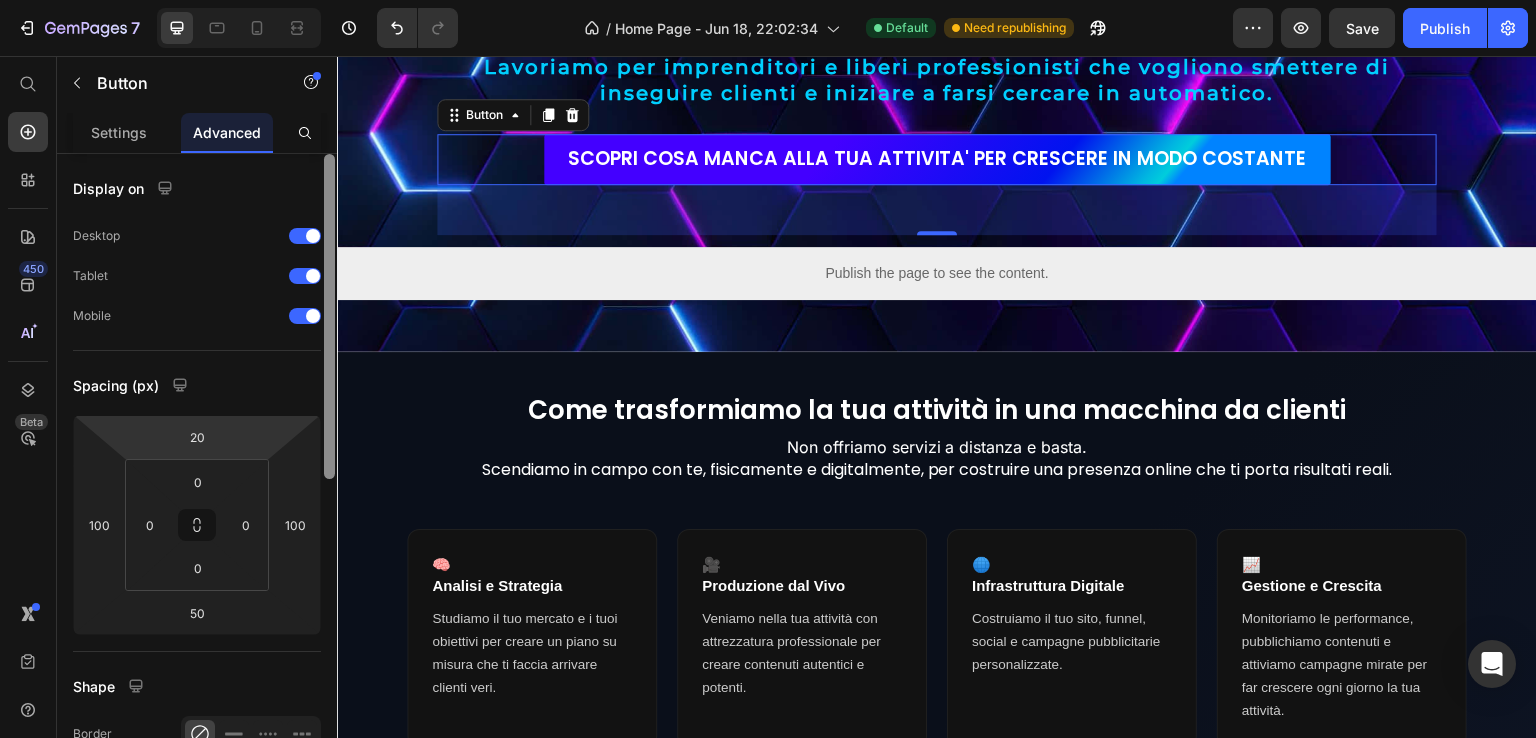scroll, scrollTop: 452, scrollLeft: 0, axis: vertical 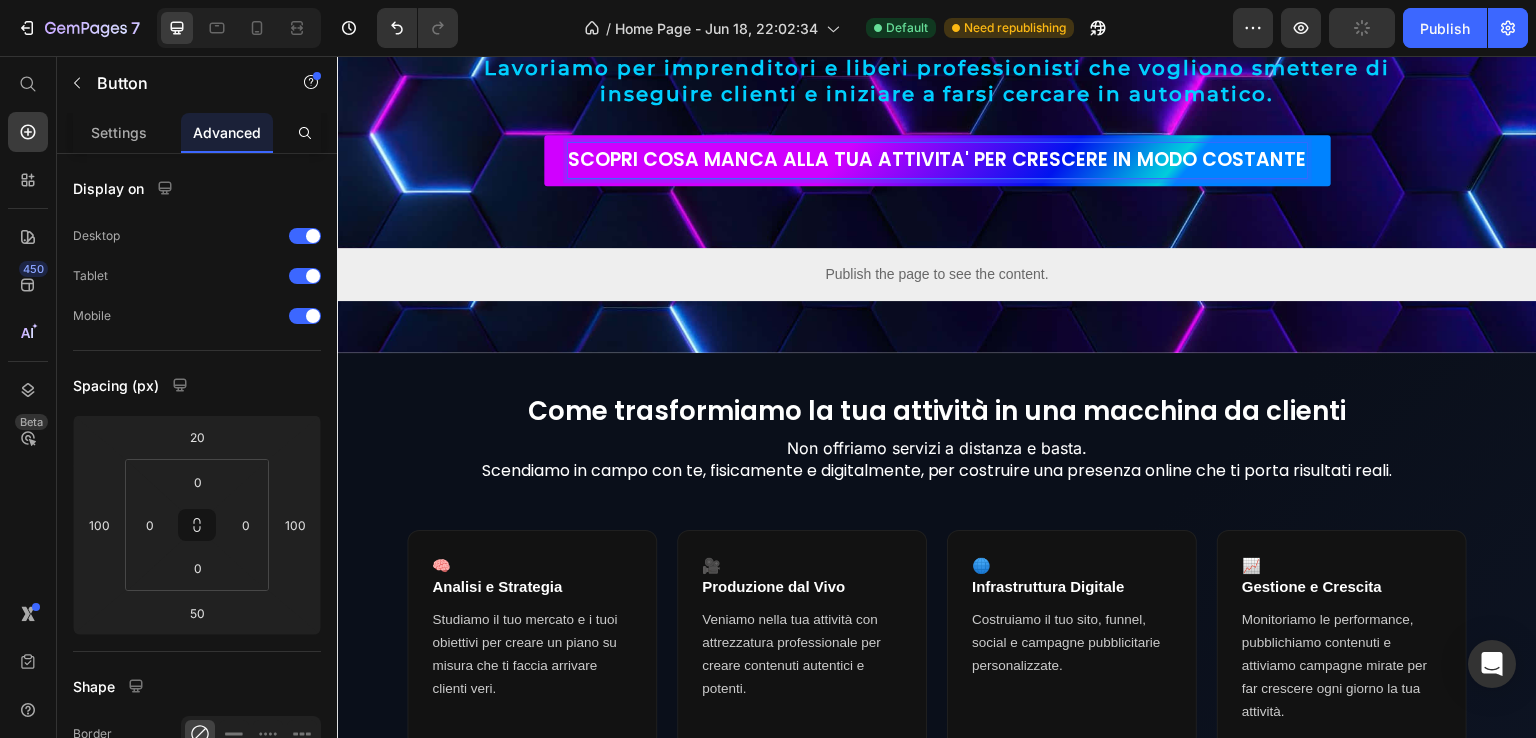 click on "SCOPRI COSA MANCA ALLA TUA ATTIVITA' PER CRESCERE IN MODO COSTANTE" at bounding box center [937, 160] 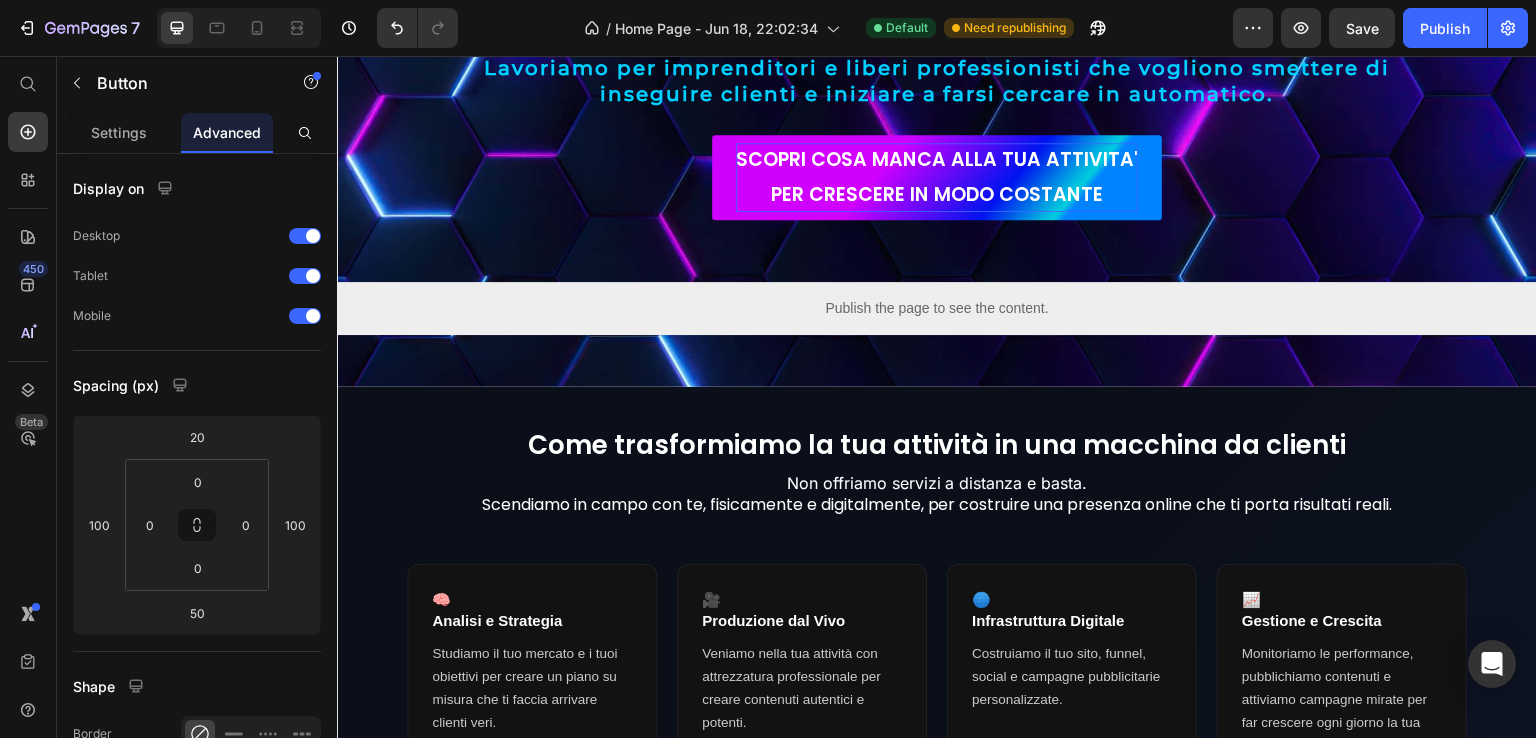 click on "Spacing (px)" at bounding box center [197, 385] 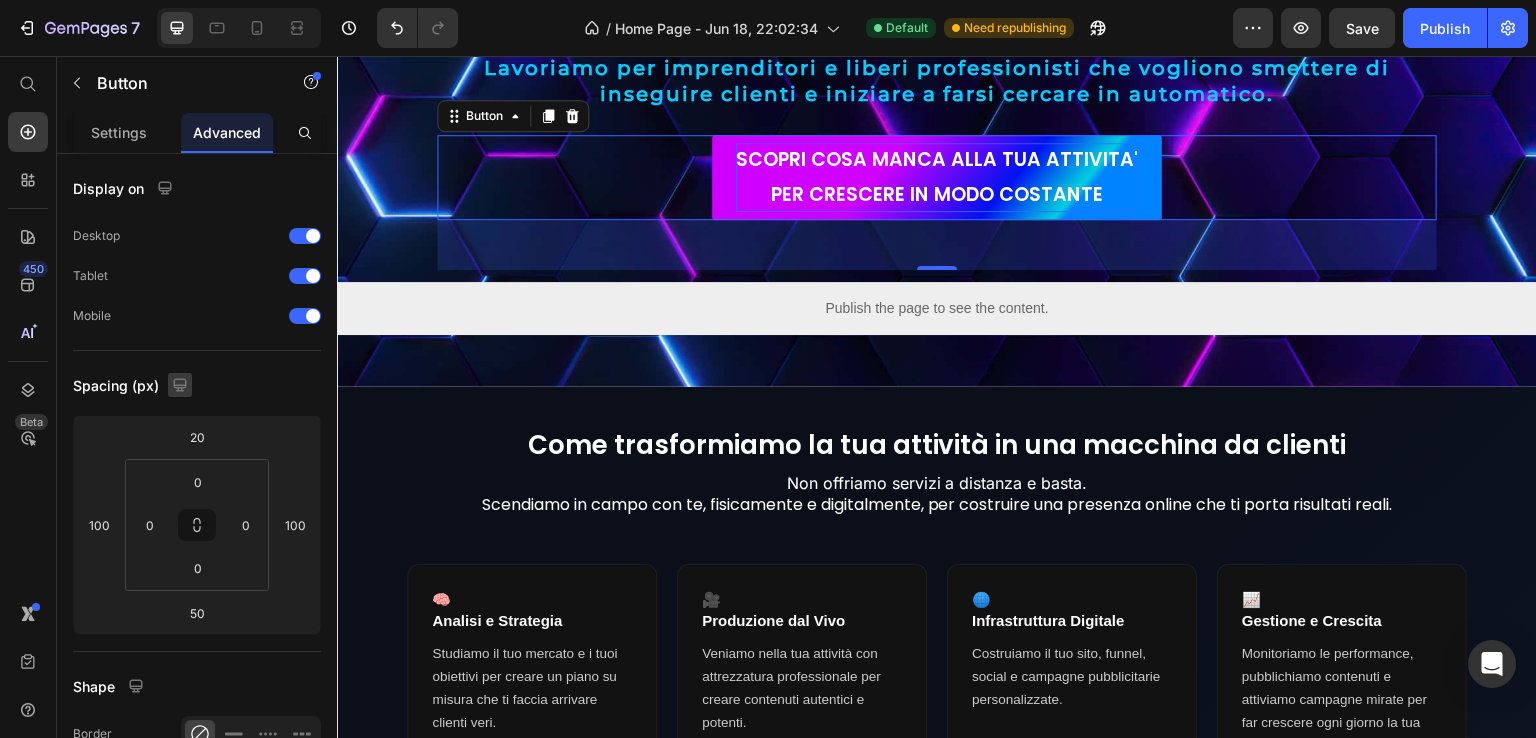 click 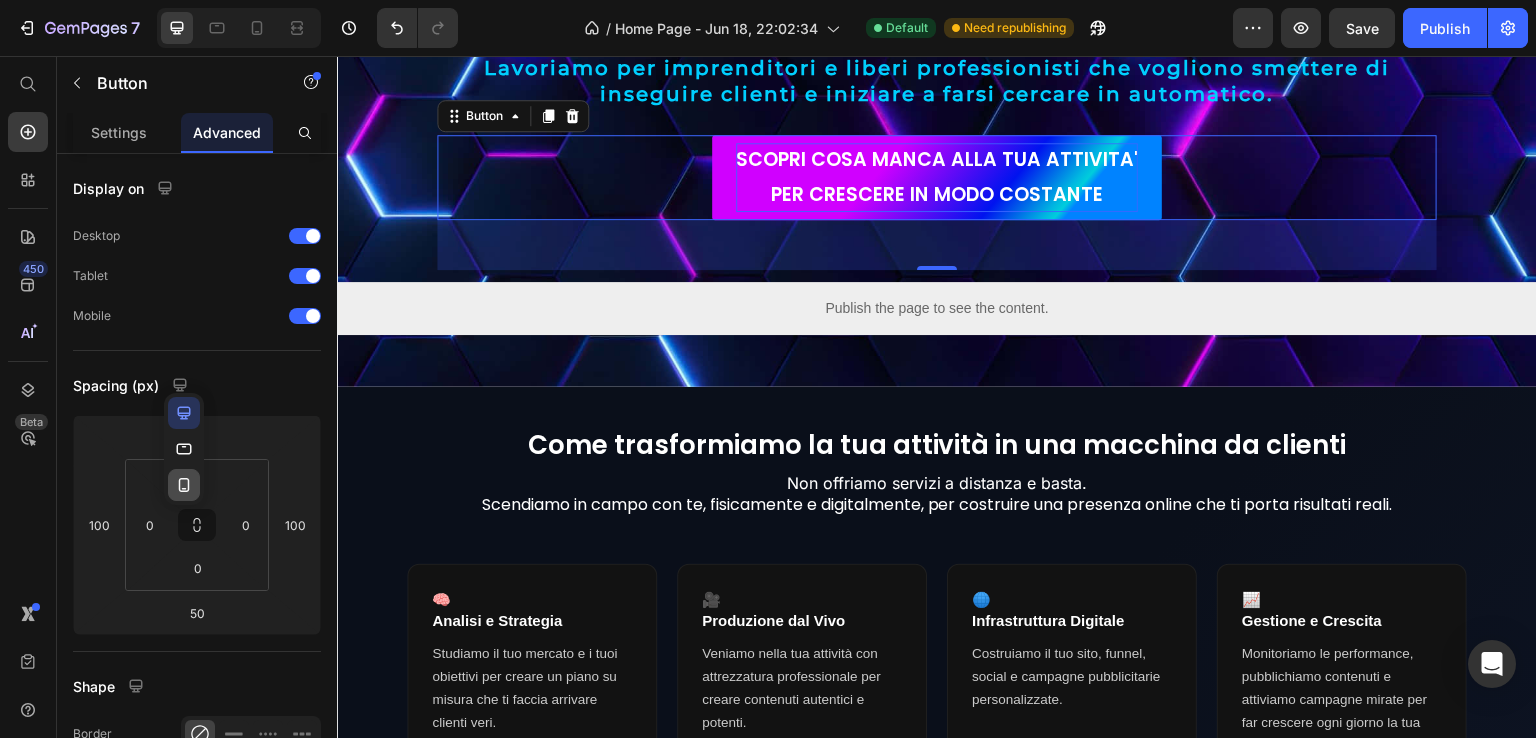 click 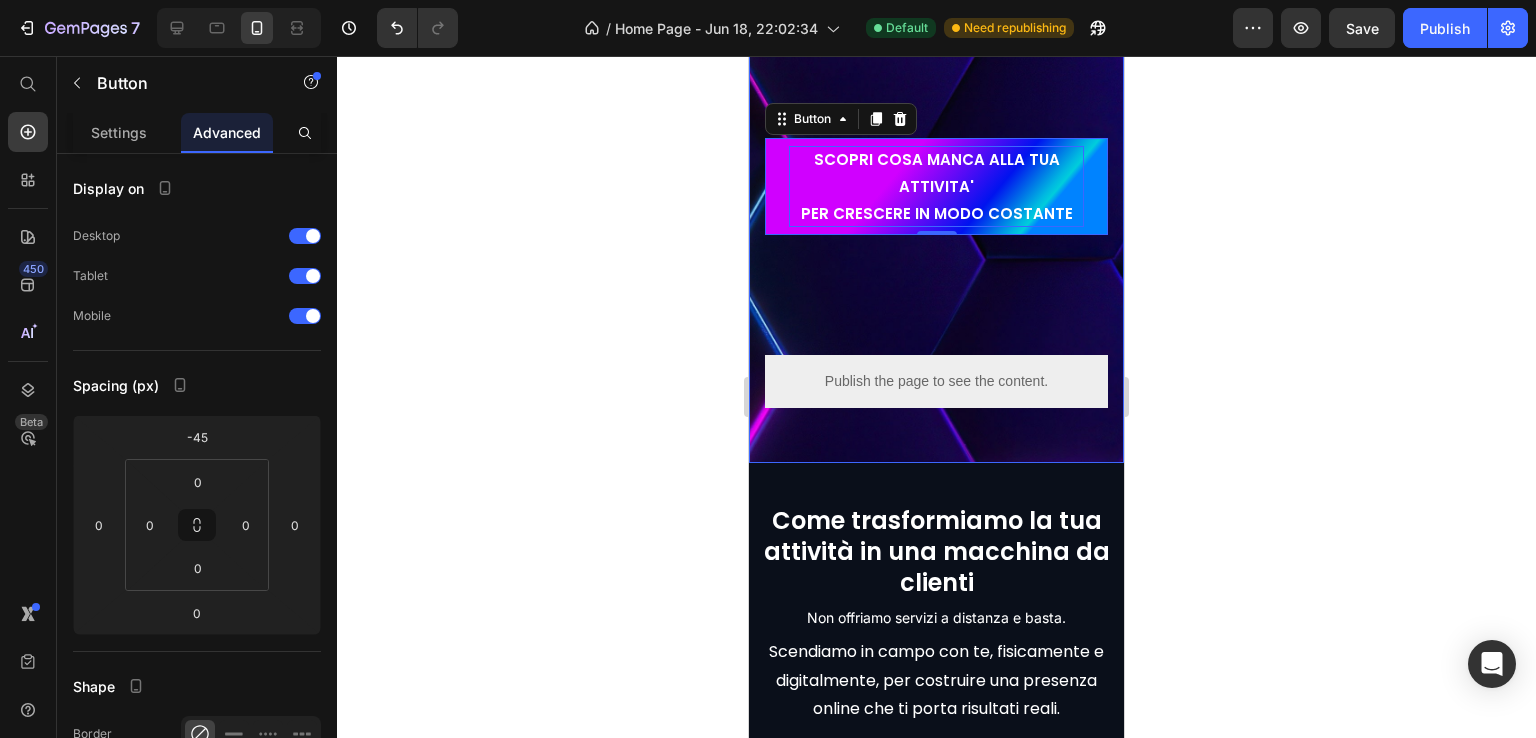 scroll, scrollTop: 990, scrollLeft: 0, axis: vertical 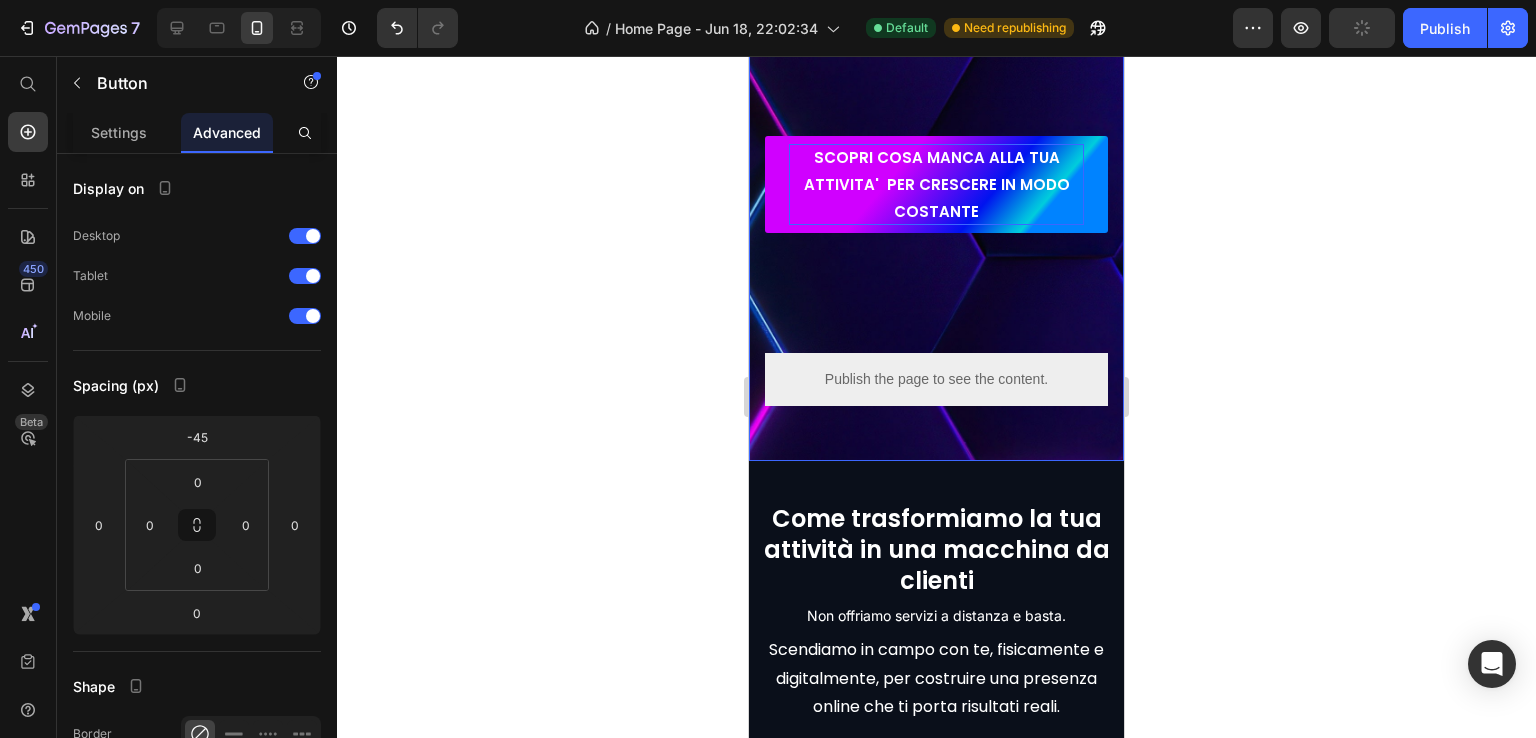 click 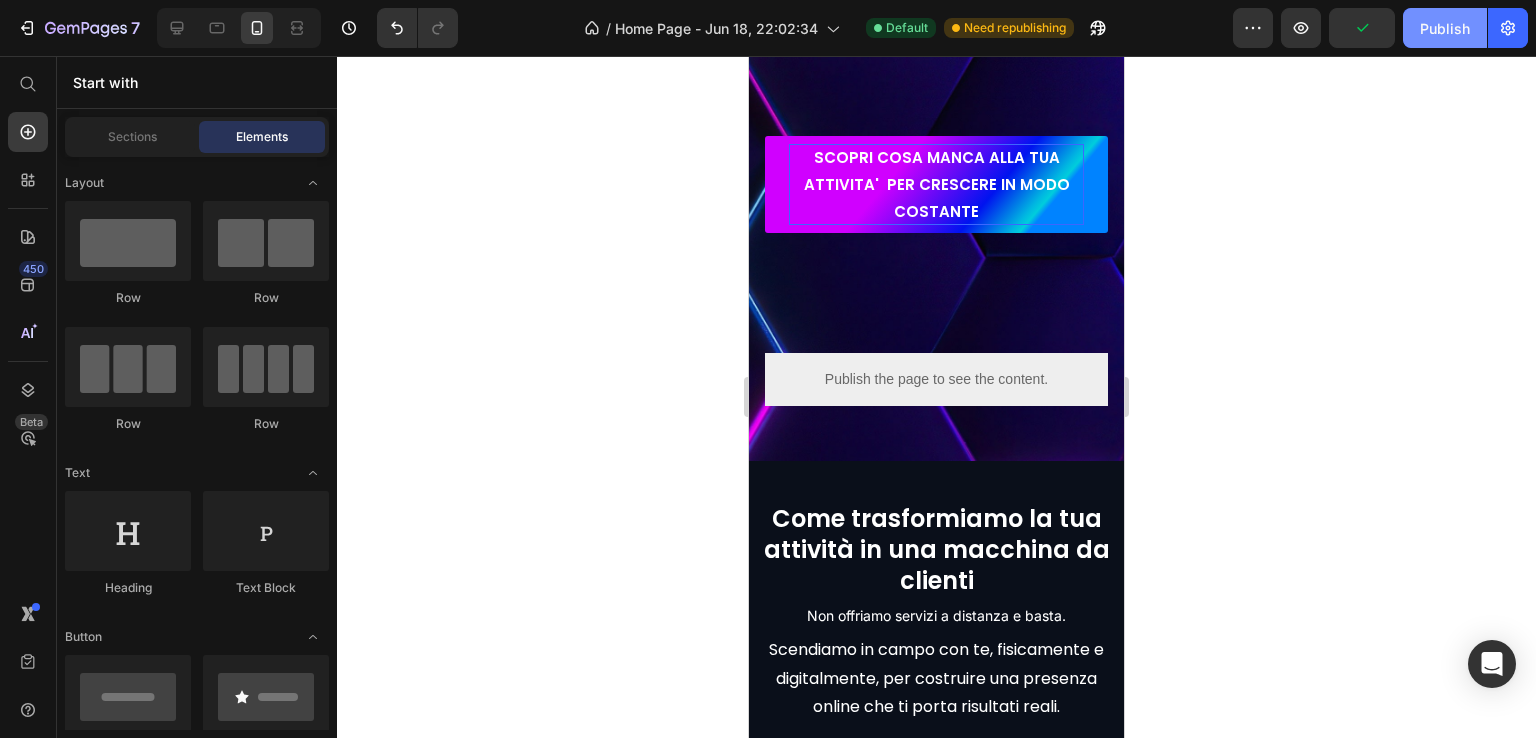 click on "Publish" at bounding box center [1445, 28] 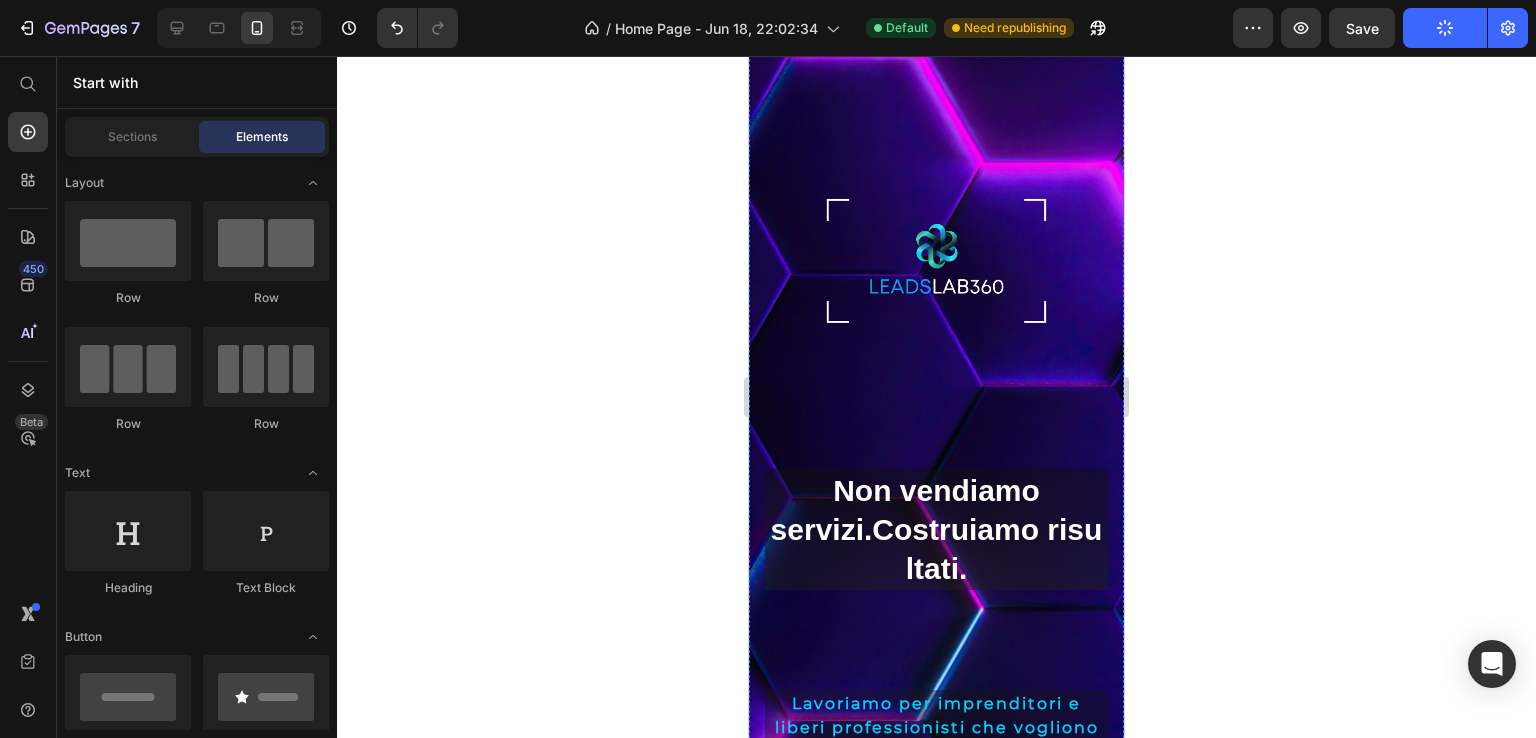 scroll, scrollTop: 0, scrollLeft: 0, axis: both 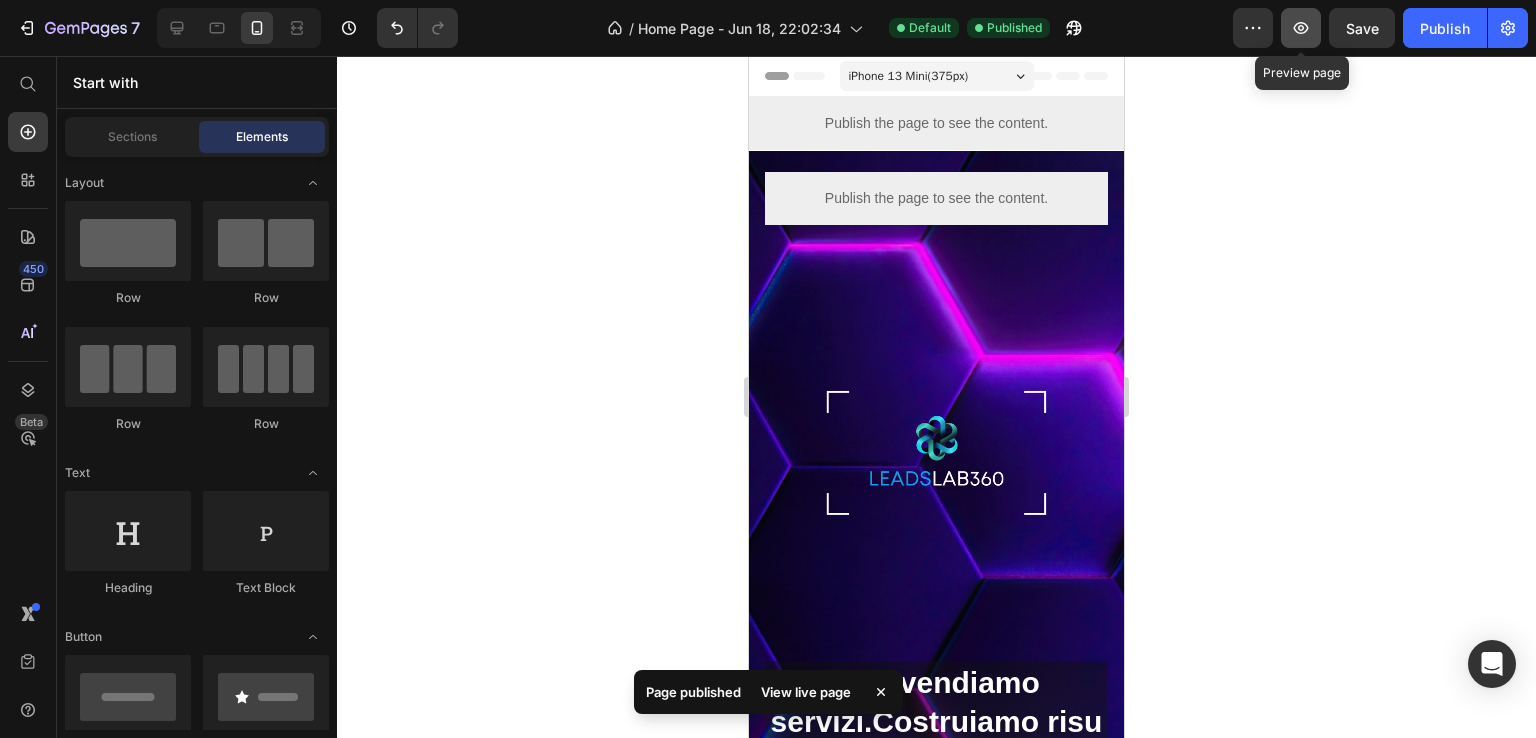 click 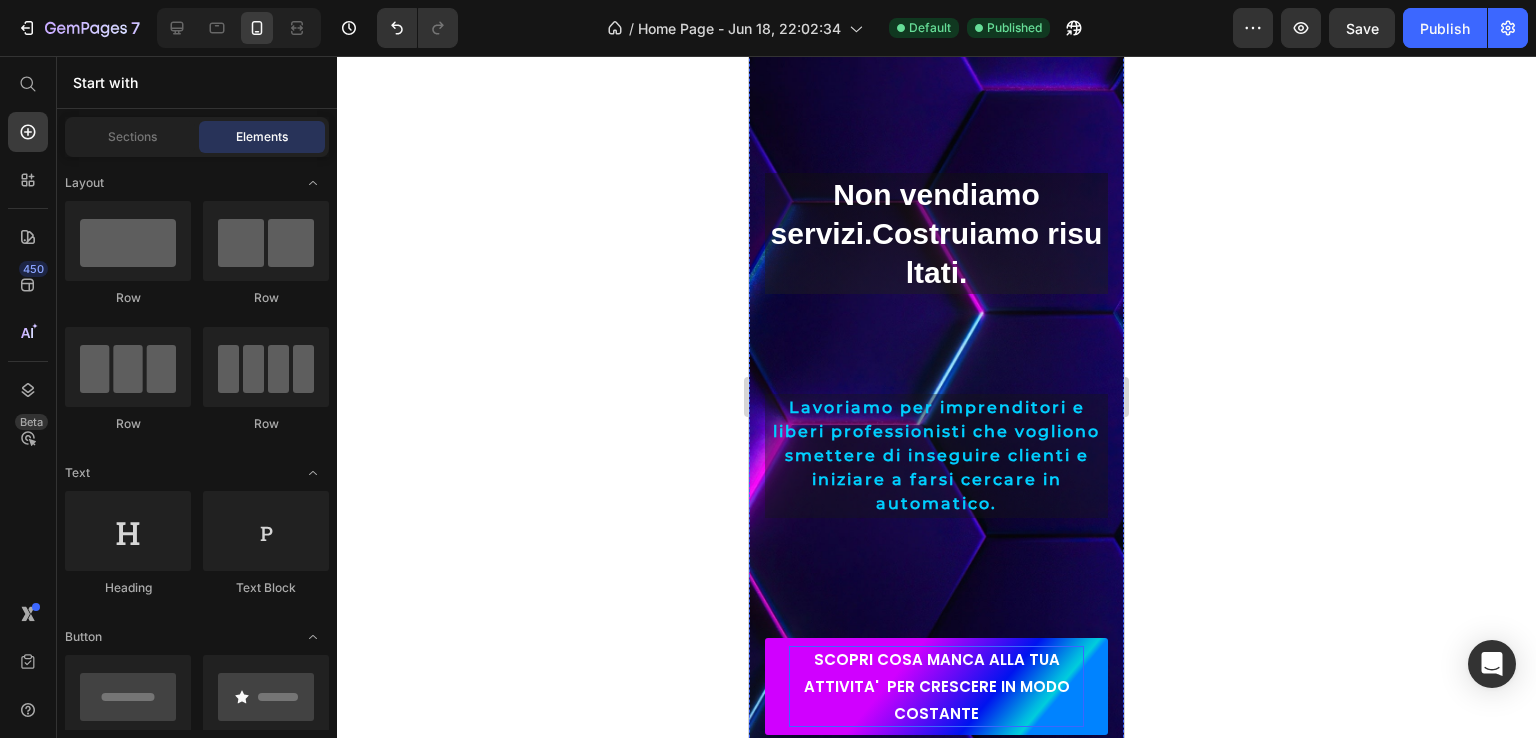 scroll, scrollTop: 488, scrollLeft: 0, axis: vertical 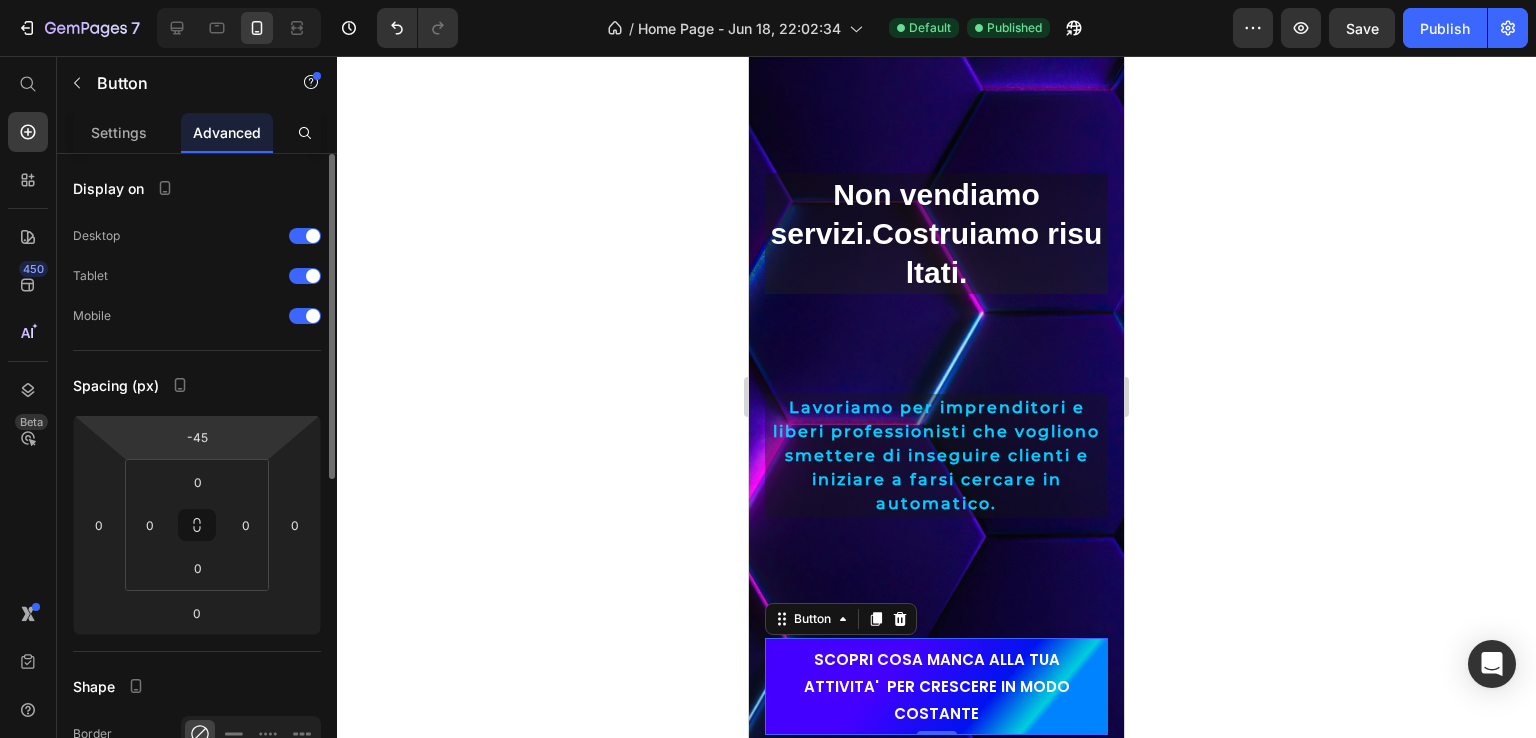 click on "7  Version history  /  Home Page - Jun 18, 22:02:34 Default Published Preview  Save   Publish  450 Beta Start with Sections Elements Hero Section Product Detail Brands Trusted Badges Guarantee Product Breakdown How to use Testimonials Compare Bundle FAQs Social Proof Brand Story Product List Collection Blog List Contact Sticky Add to Cart Custom Footer Browse Library 450 Layout
Row
Row
Row
Row Text
Heading
Text Block Button
Button
Button
Sticky Back to top Media" at bounding box center (768, 0) 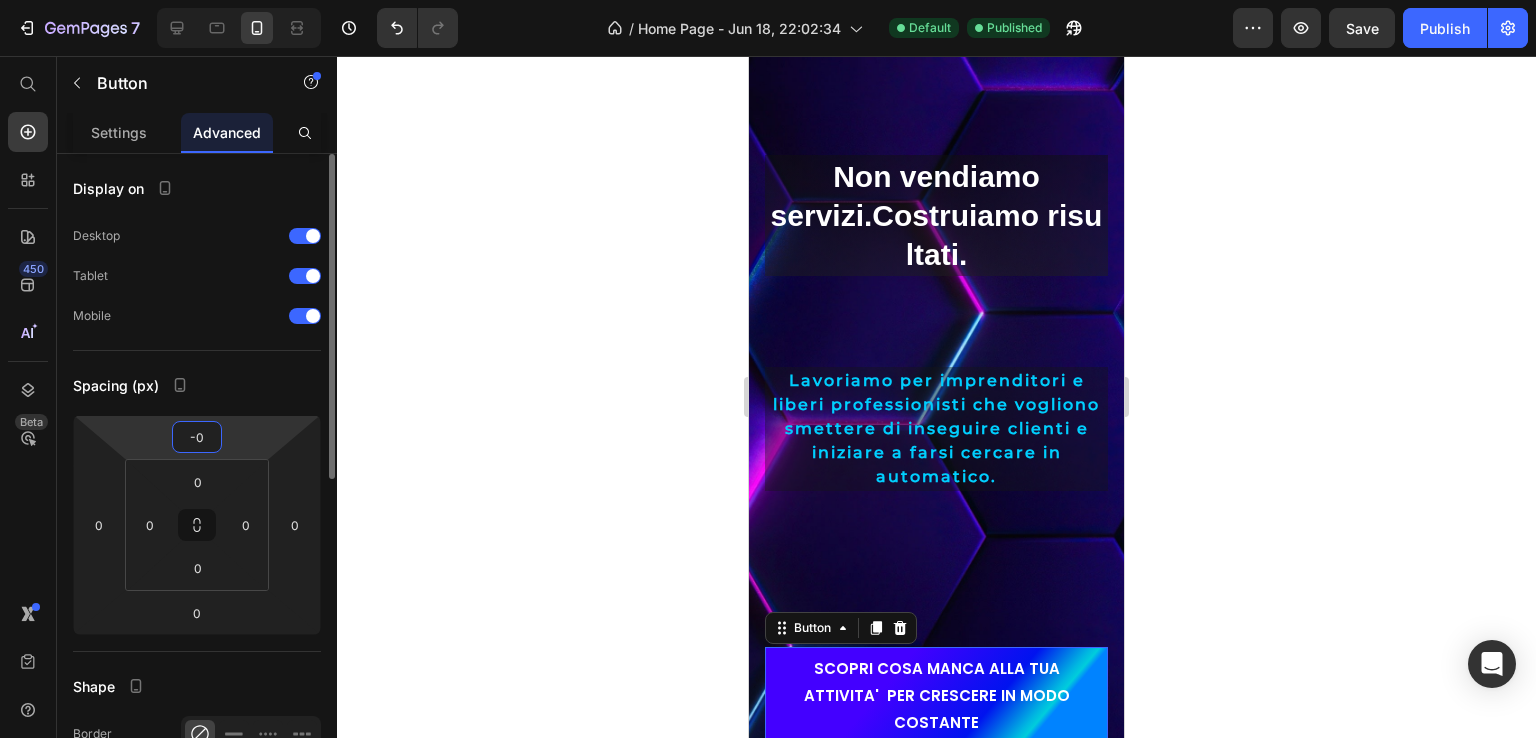 type on "0" 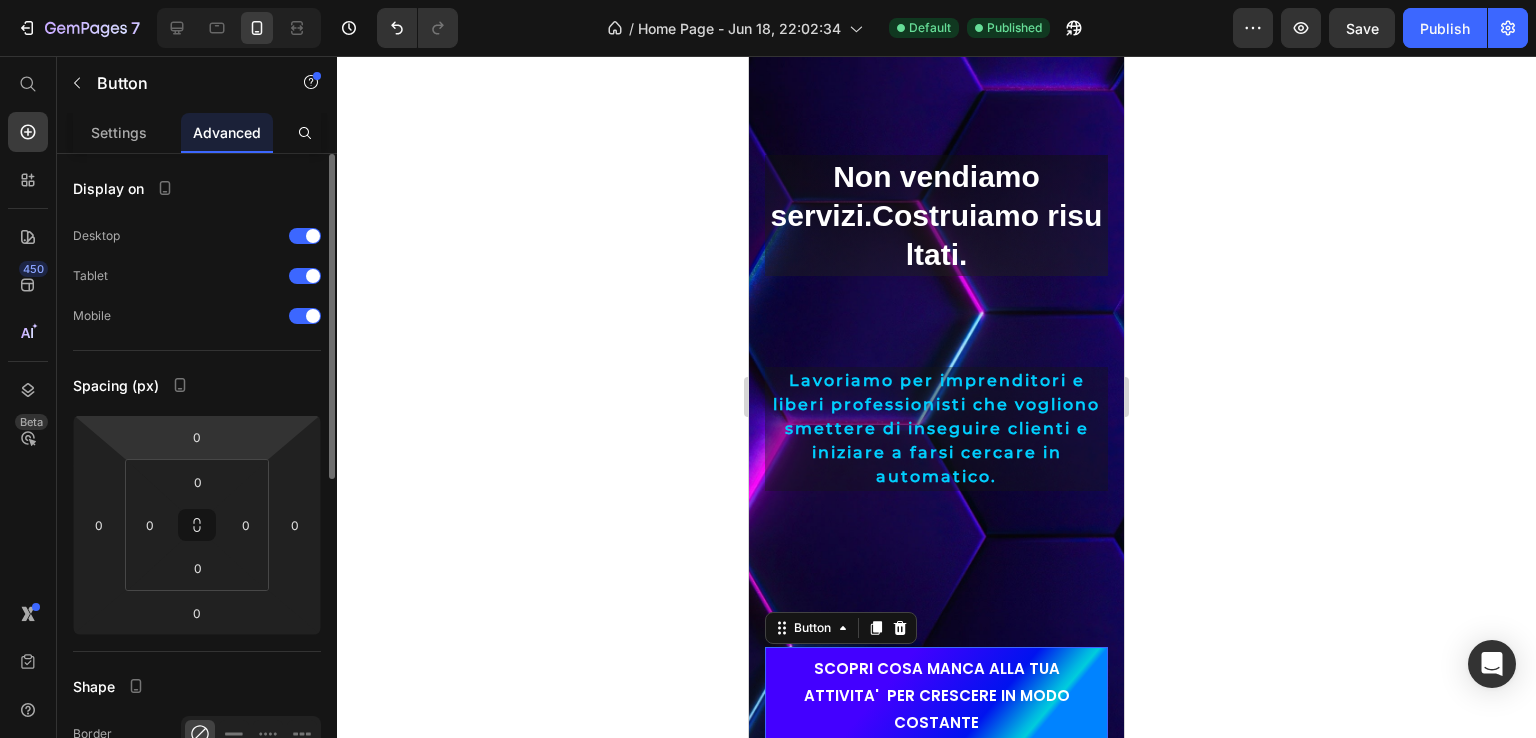 click on "Spacing (px) 0 0 0 0 0 0 0 0" 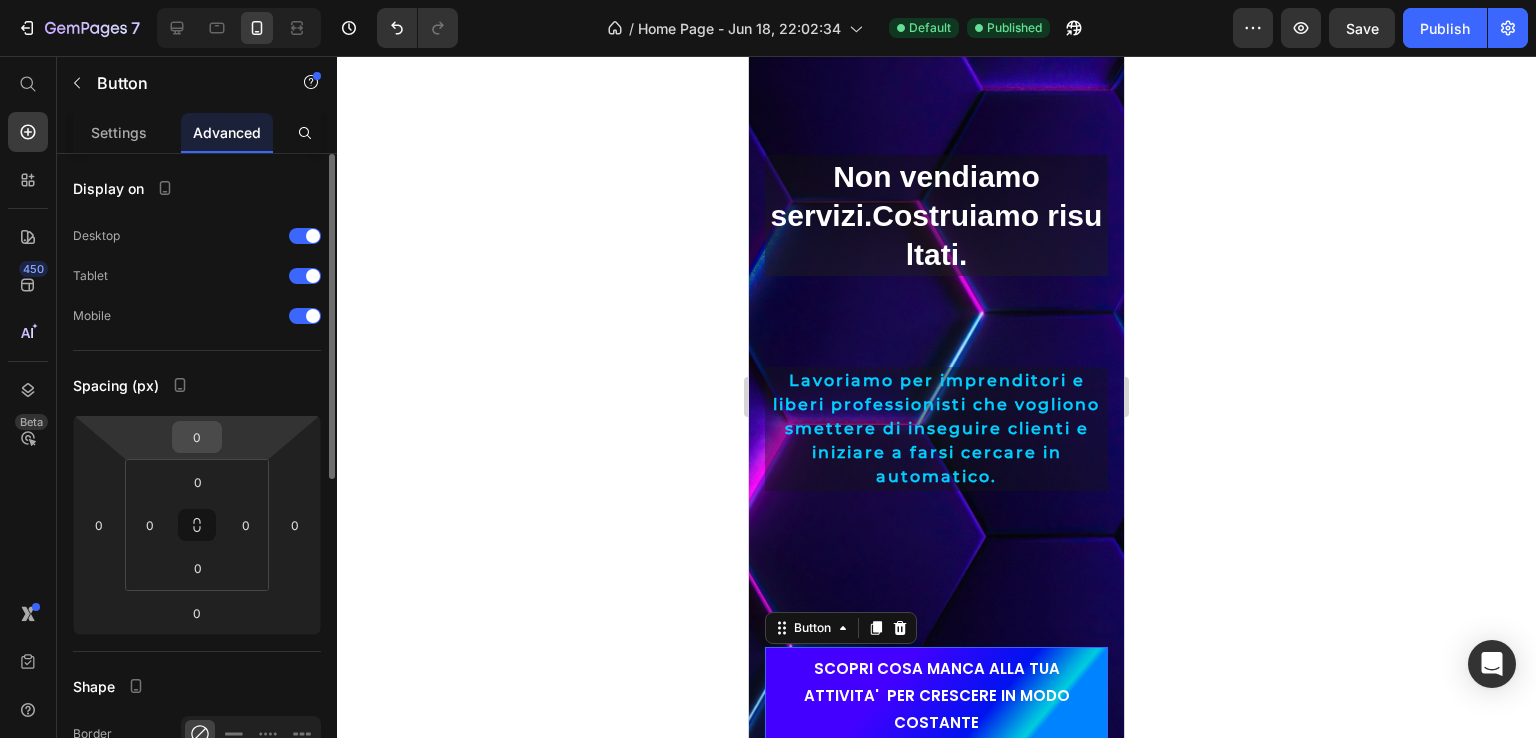 click on "0" at bounding box center [197, 437] 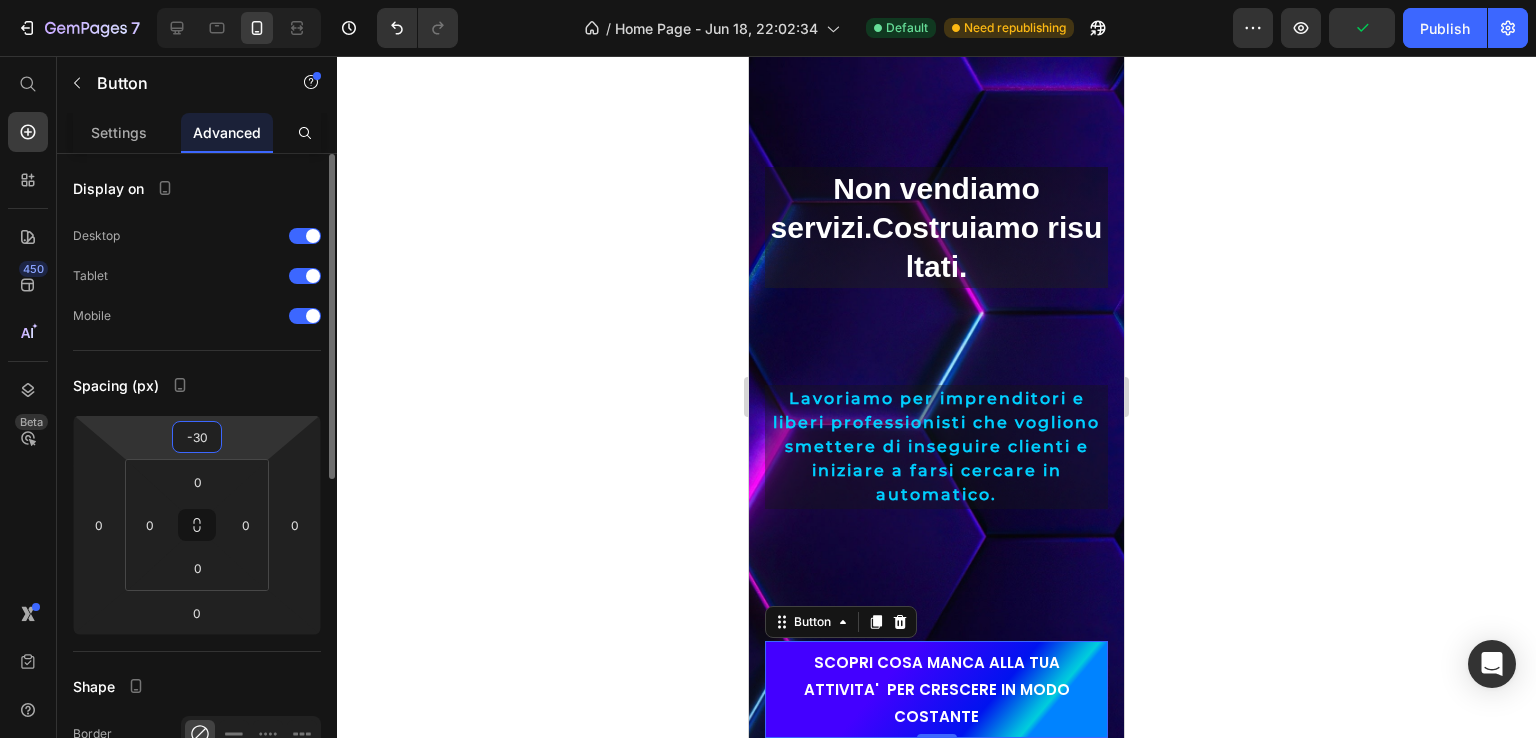 type on "-30" 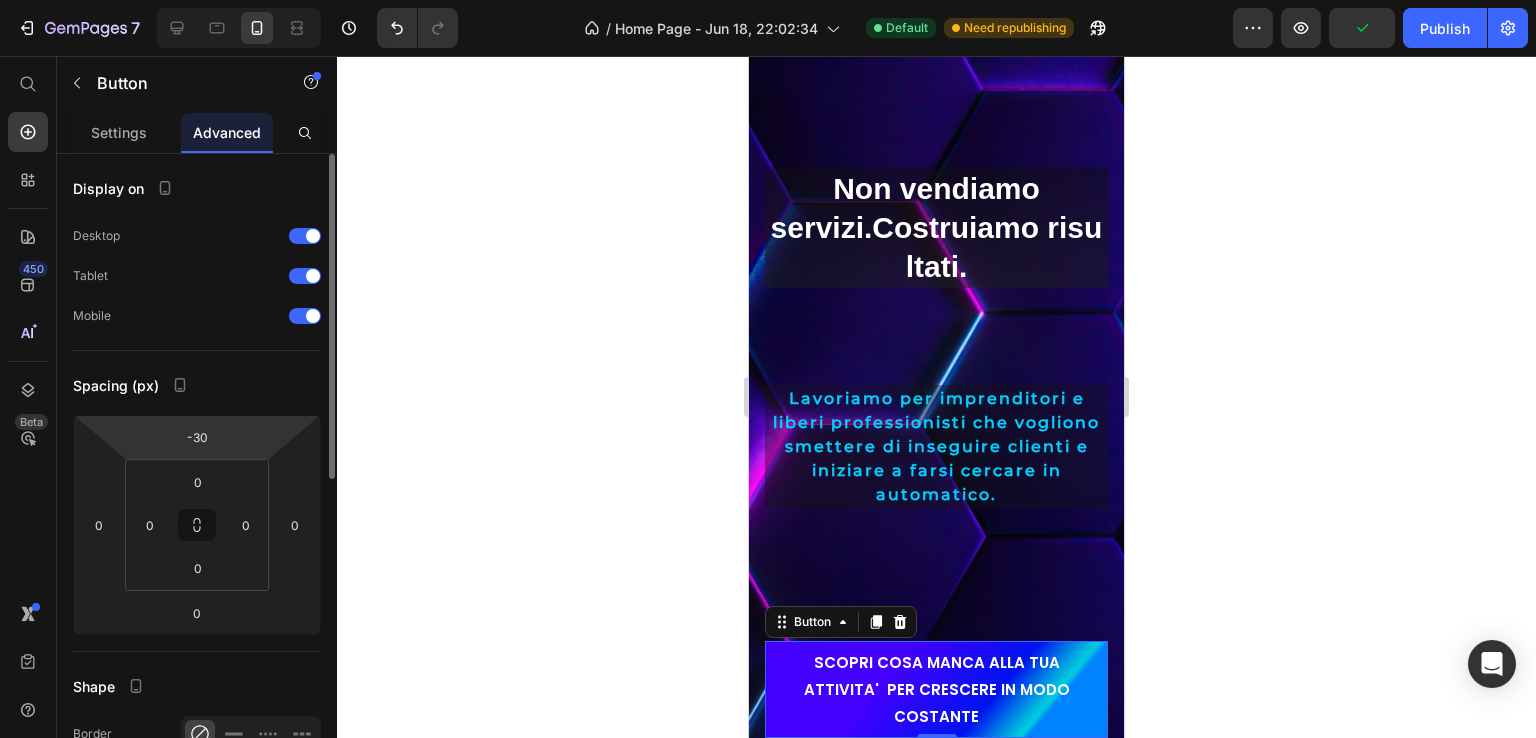 click on "Spacing (px)" at bounding box center (197, 385) 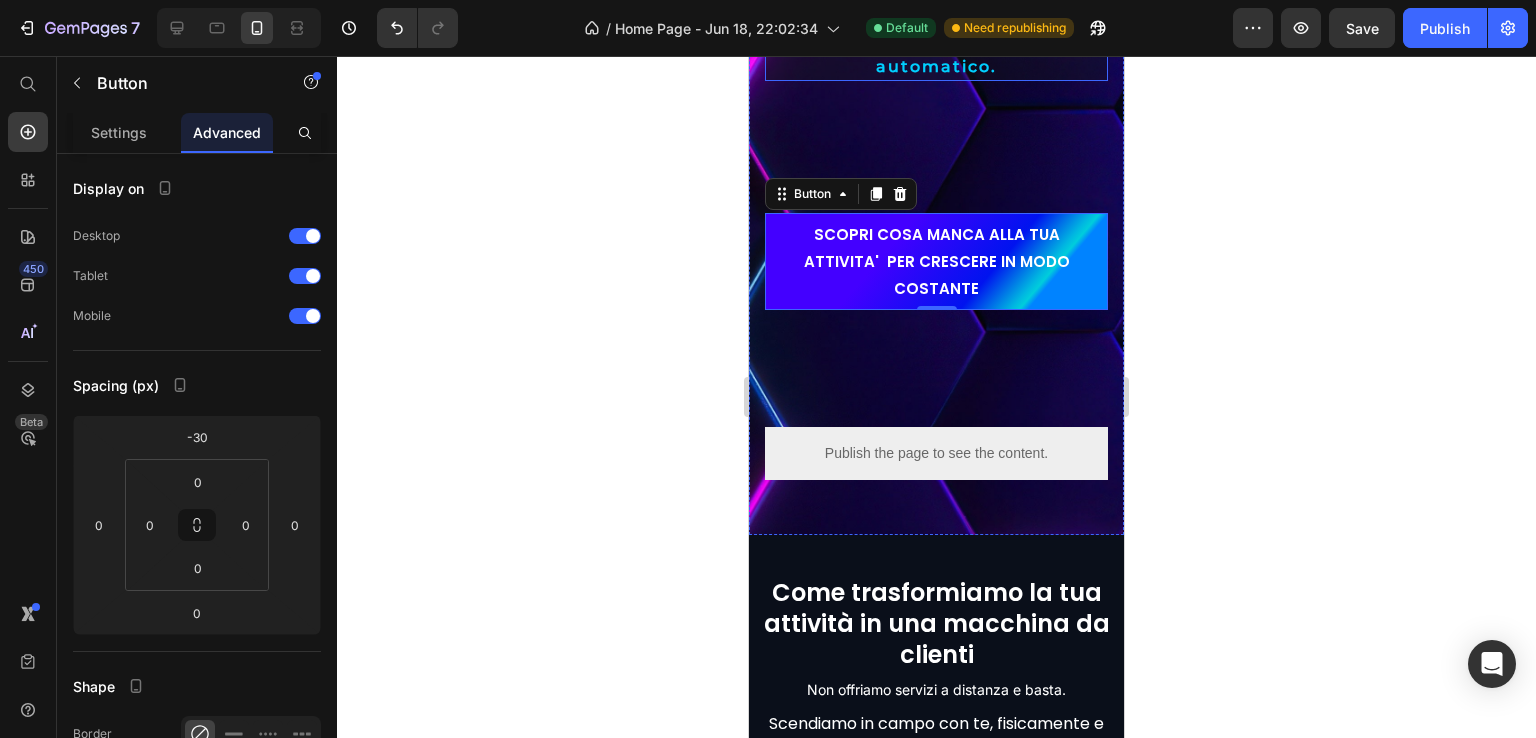 scroll, scrollTop: 916, scrollLeft: 0, axis: vertical 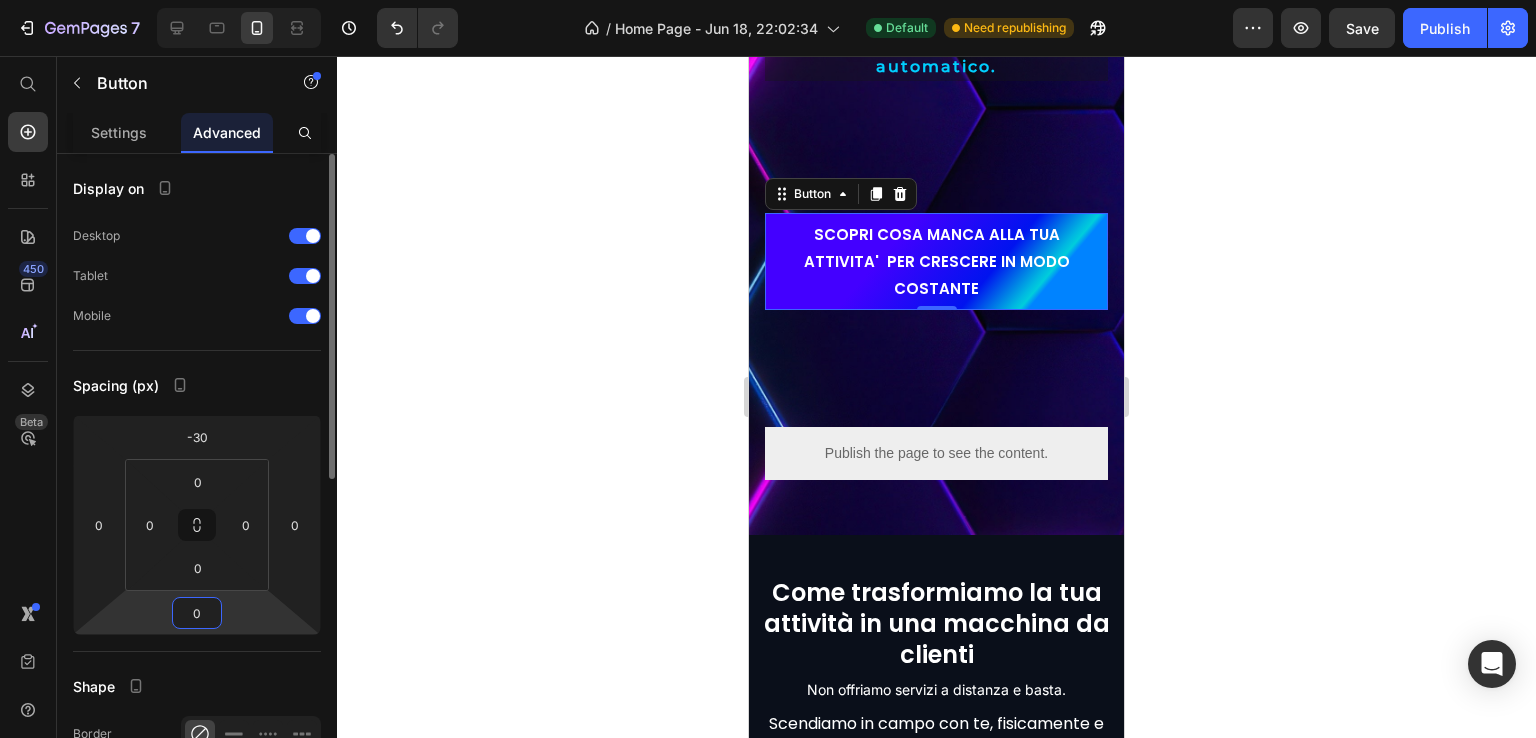 click on "0" at bounding box center [197, 613] 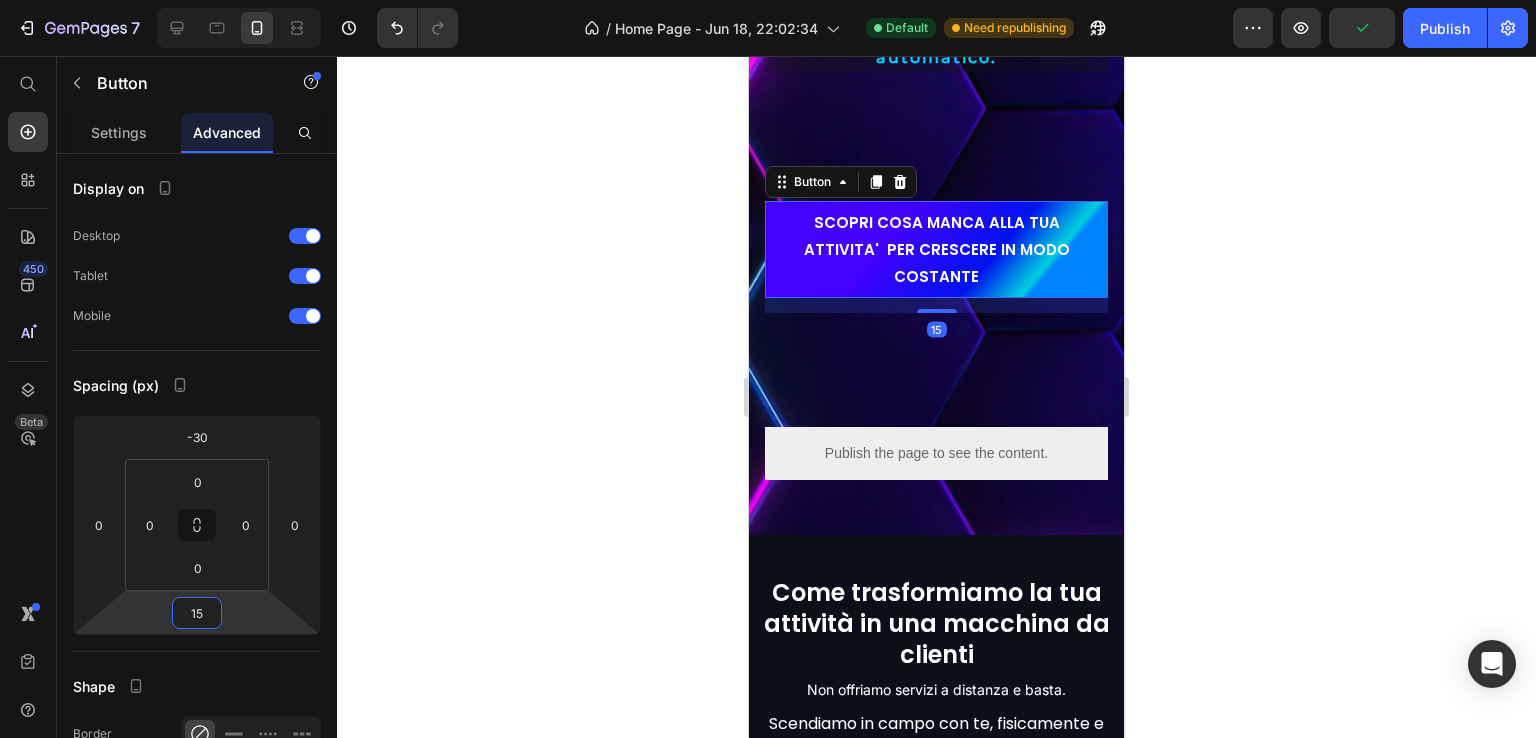 type on "15" 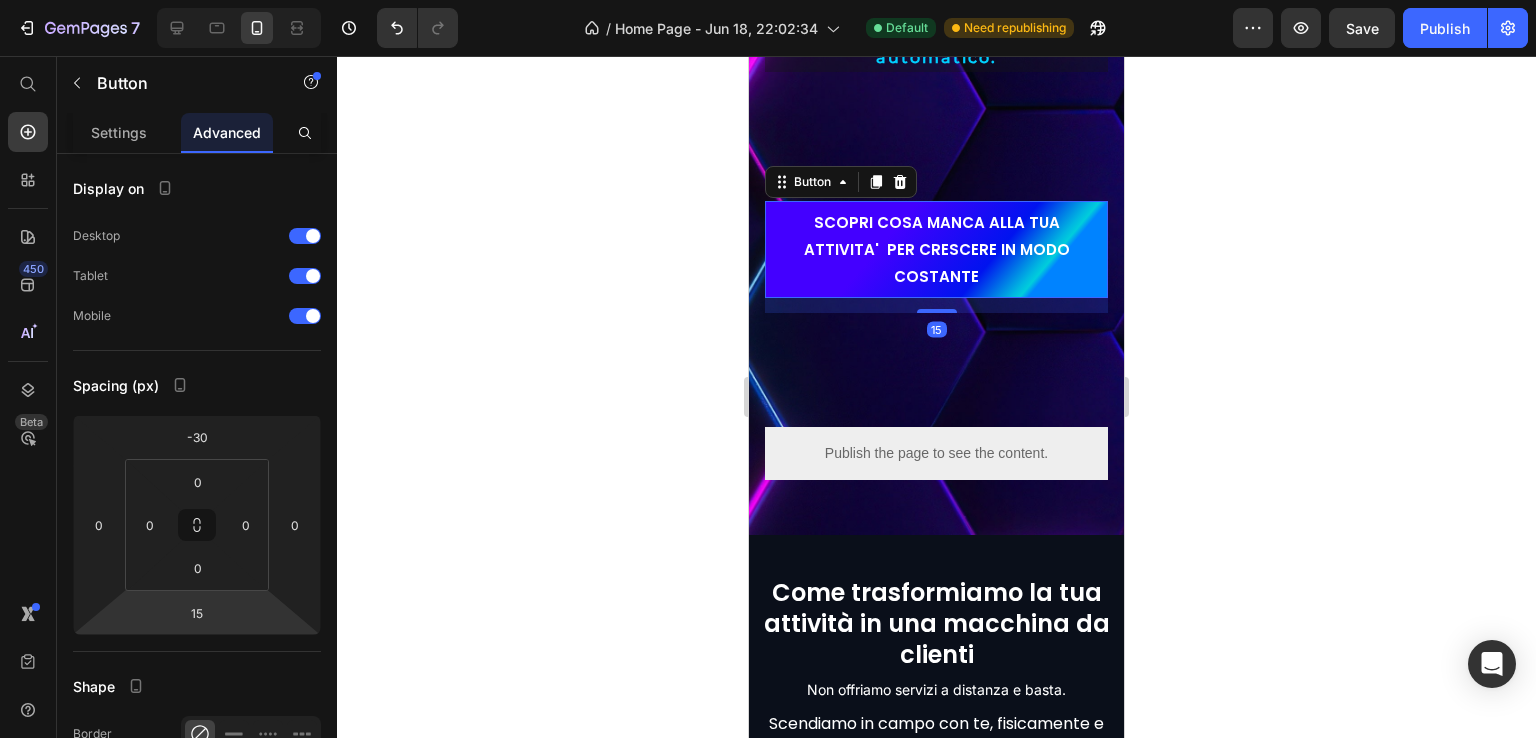 click 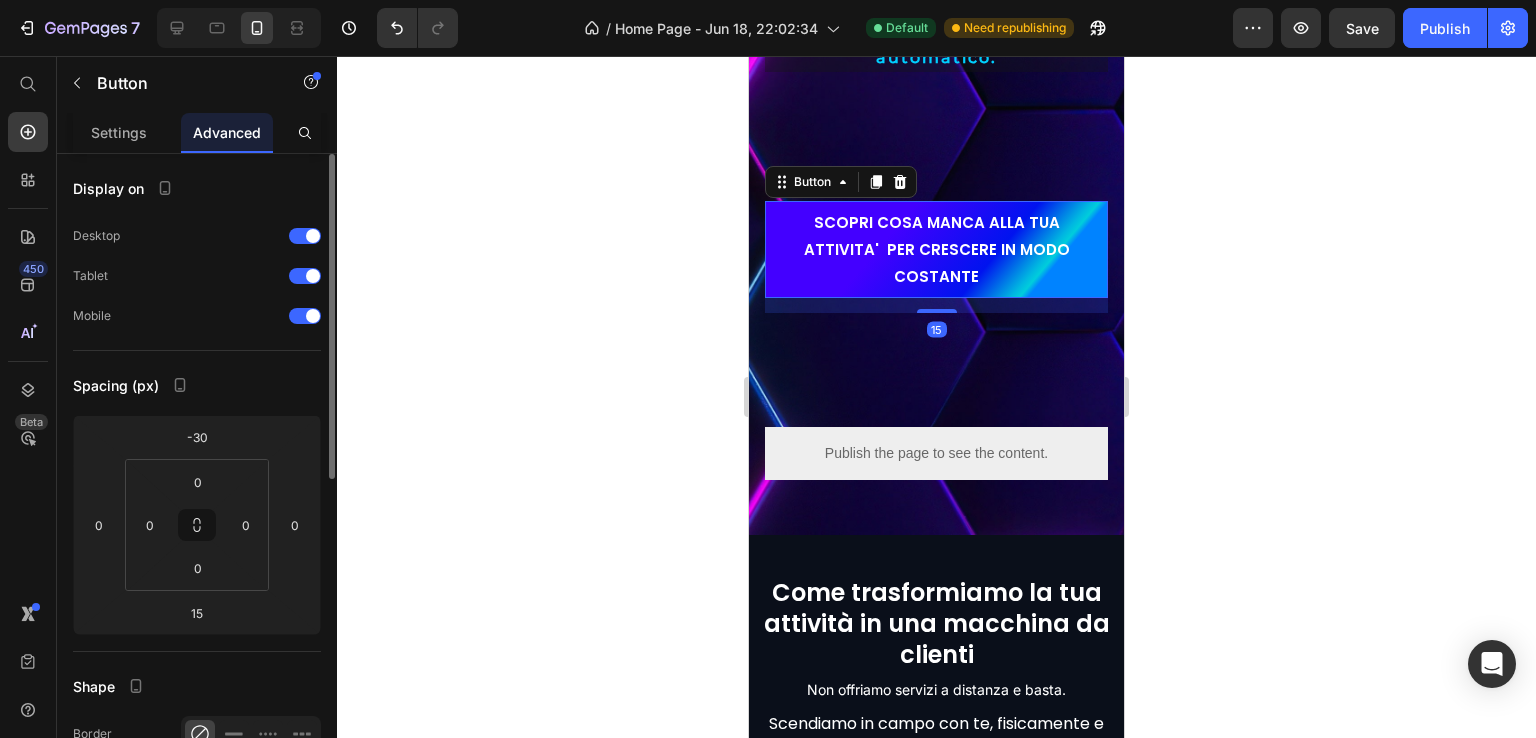 click on "Spacing (px)" at bounding box center [197, 385] 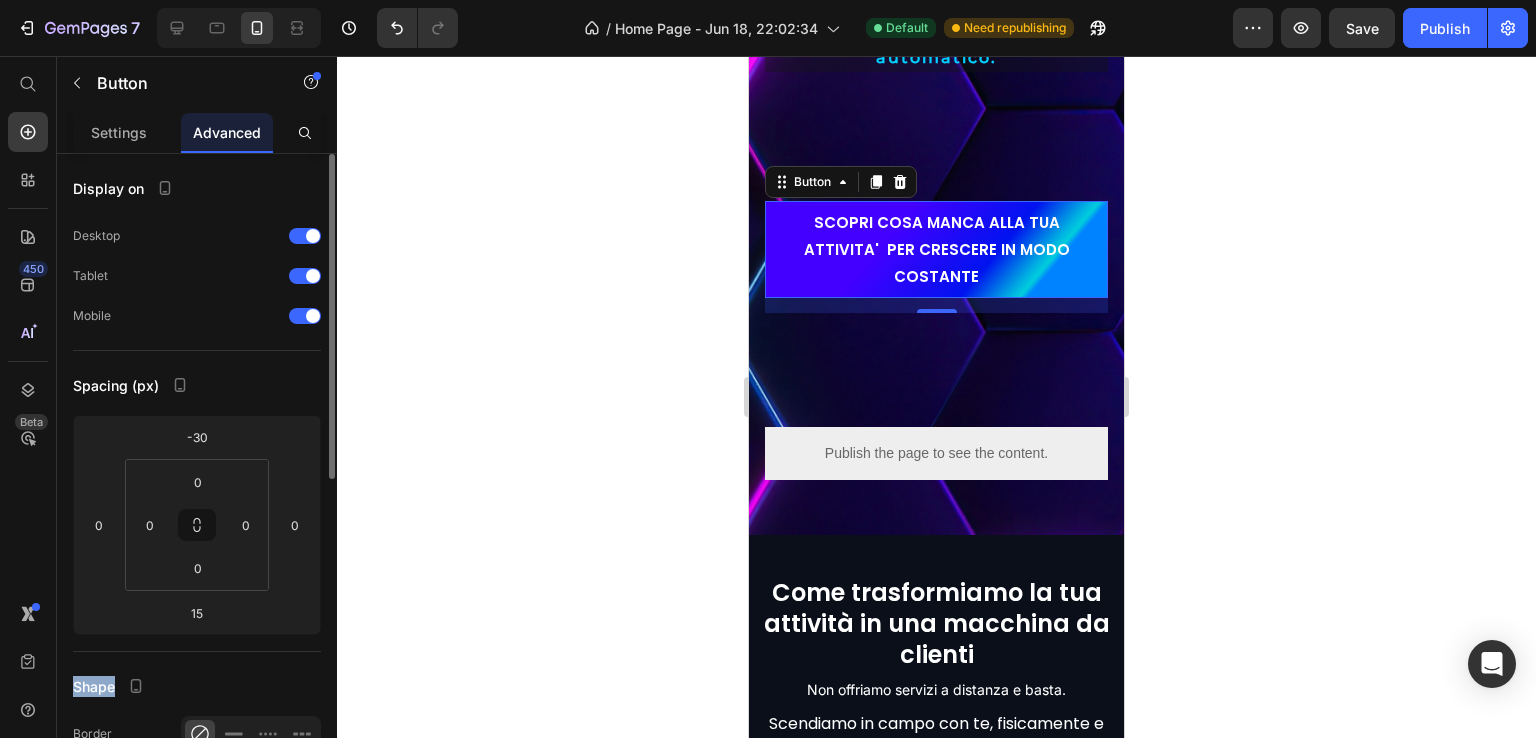 click on "Spacing (px)" at bounding box center [197, 385] 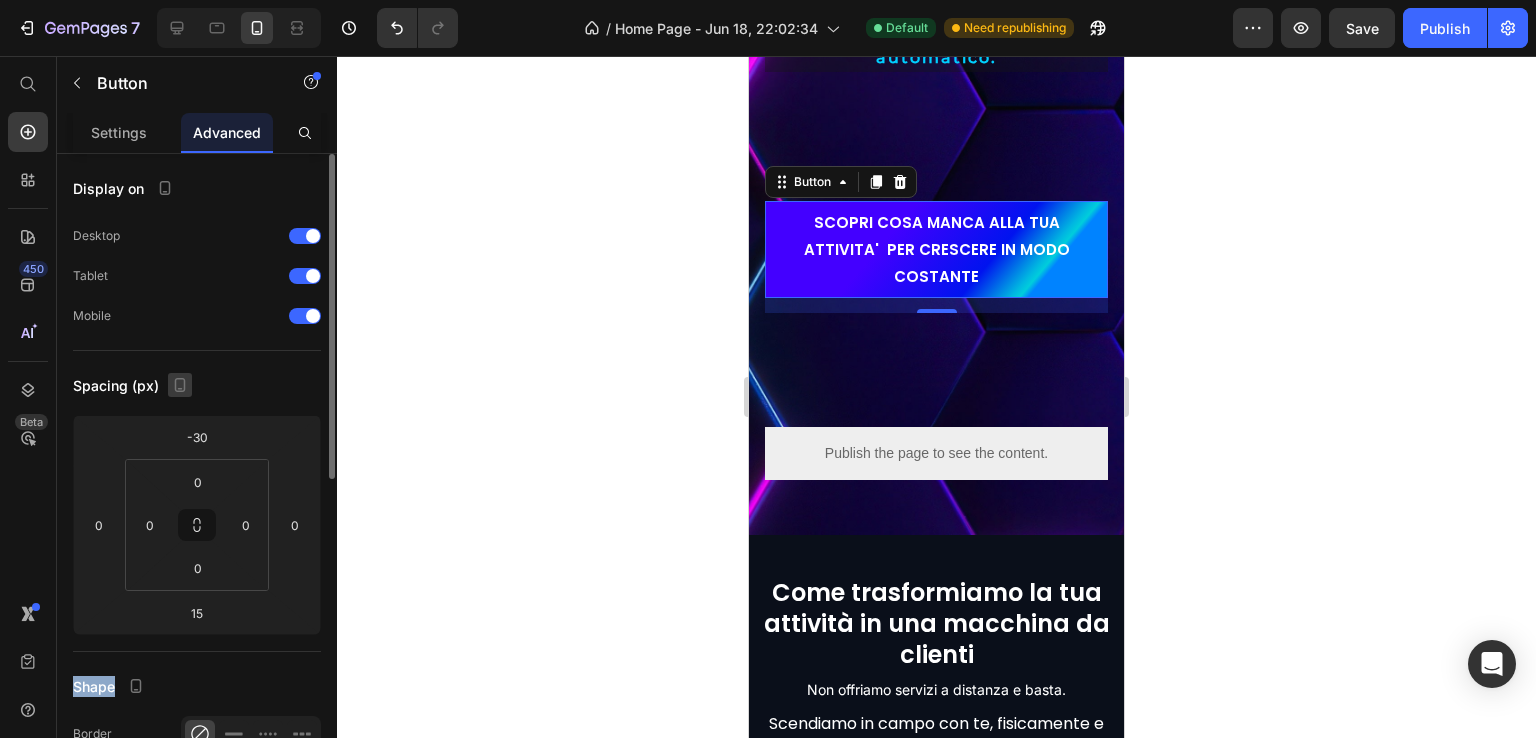 click at bounding box center [180, 385] 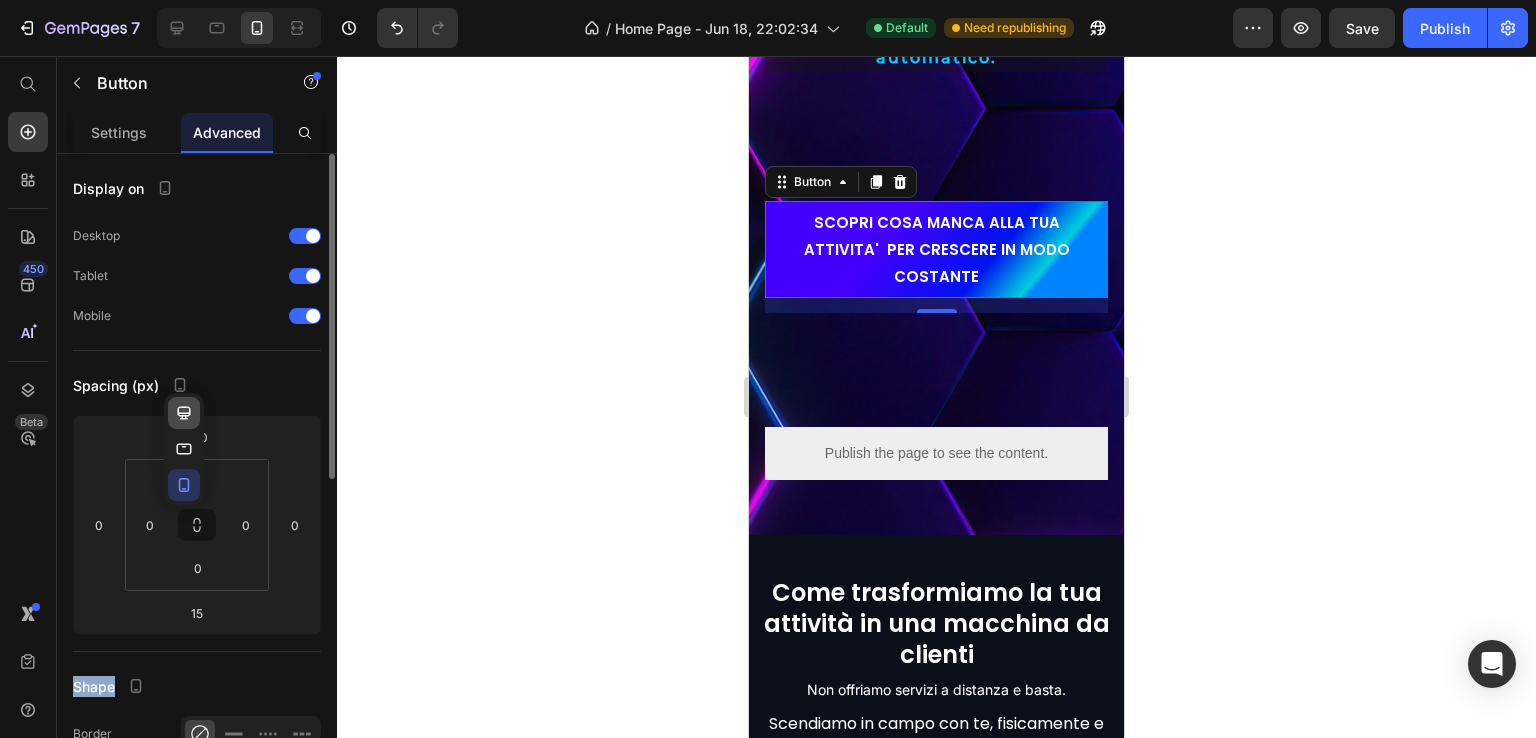 click 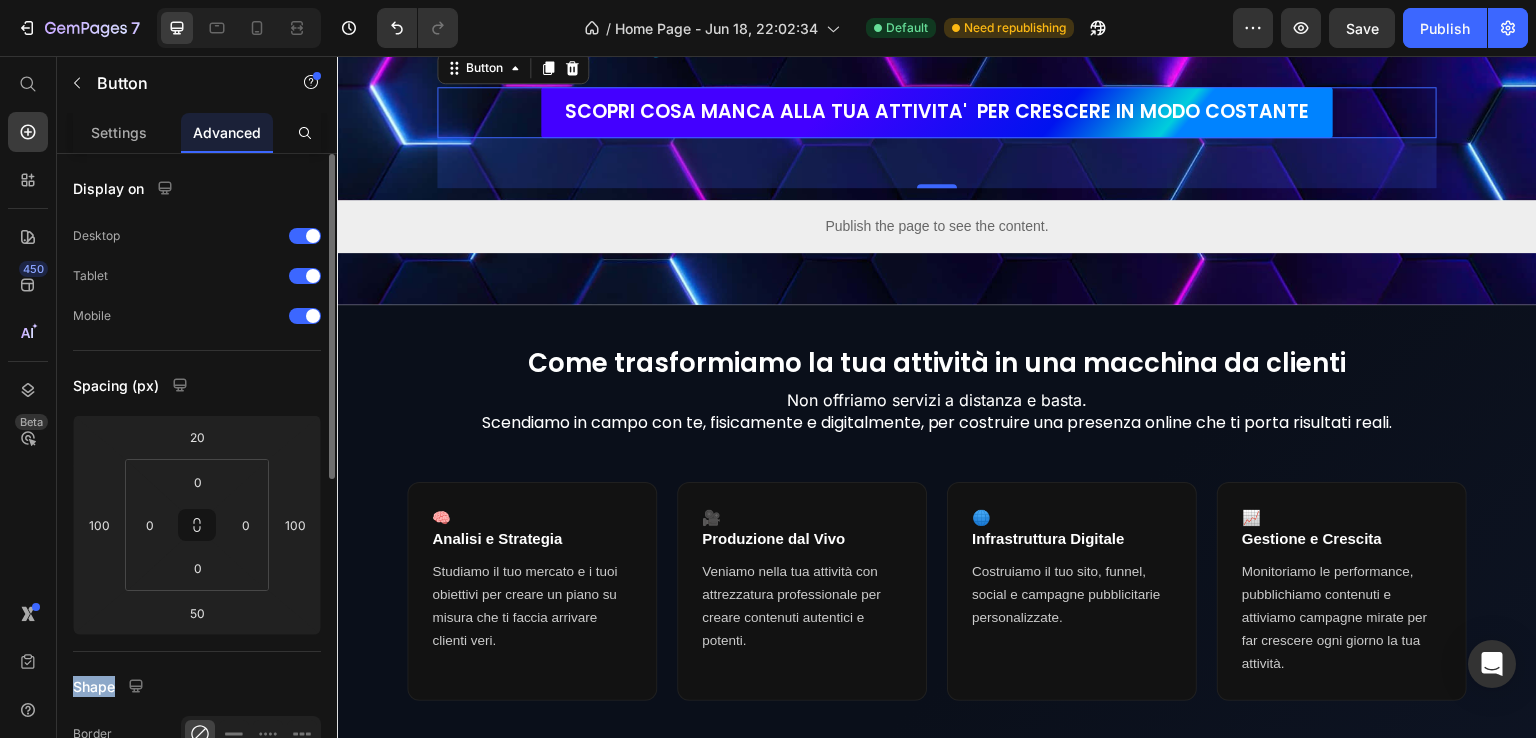 scroll, scrollTop: 452, scrollLeft: 0, axis: vertical 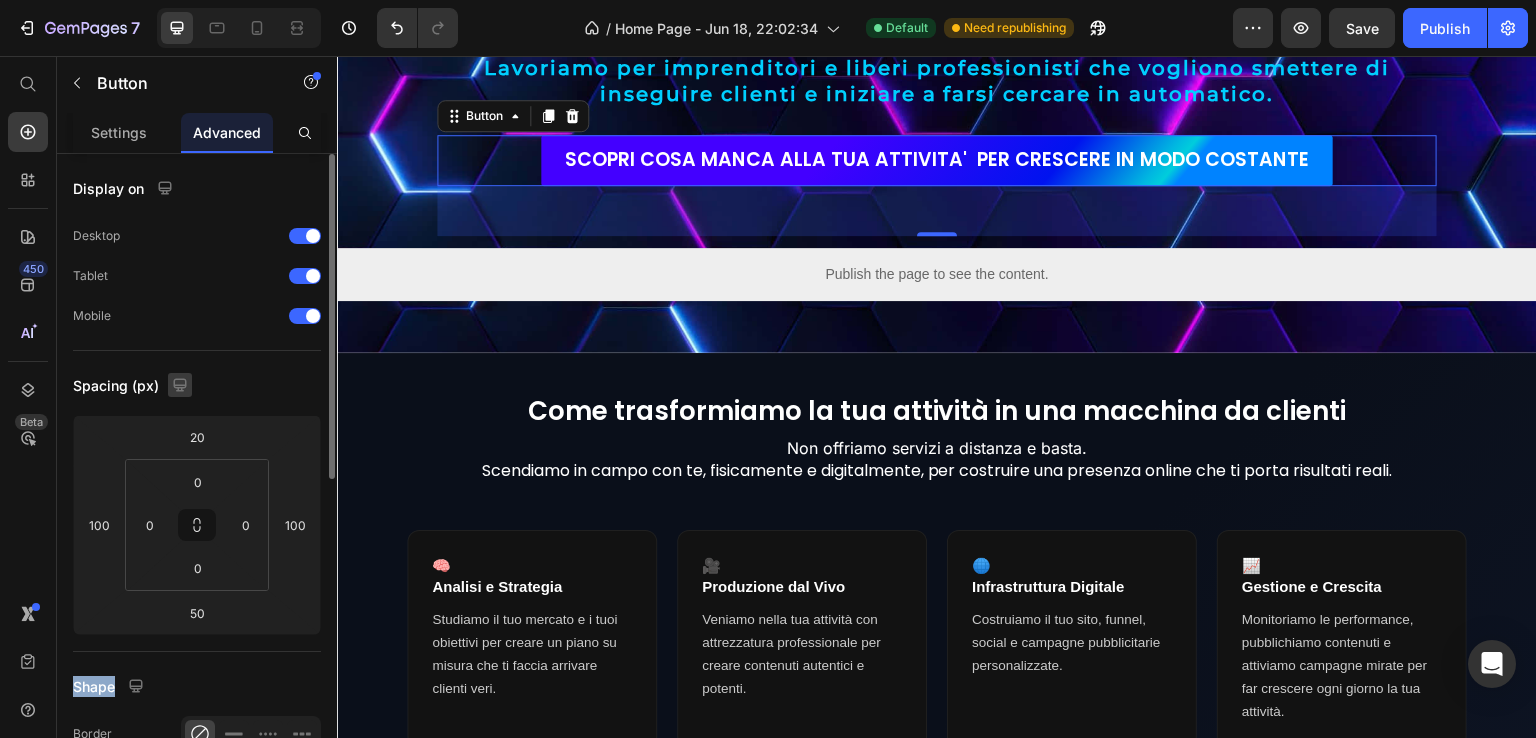 click 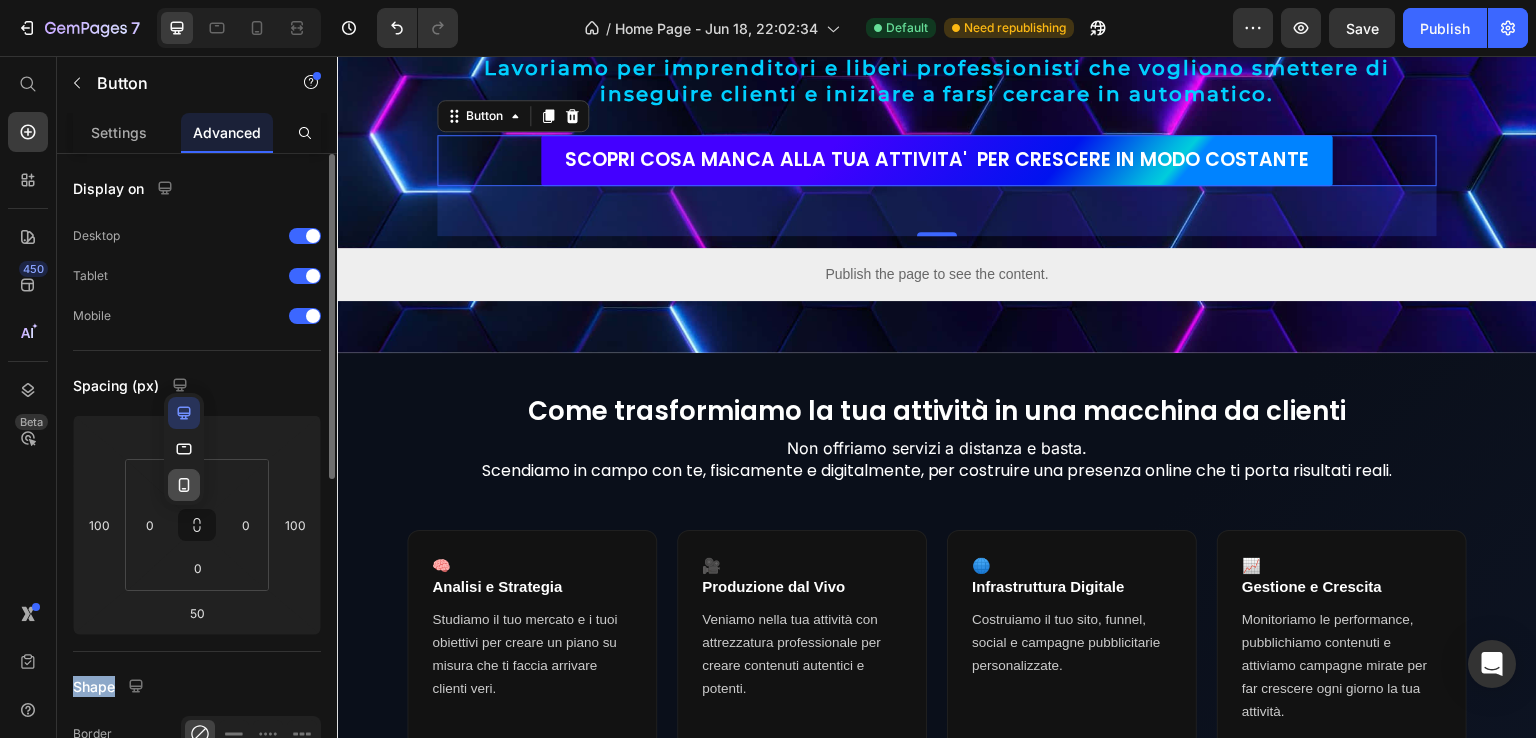 click 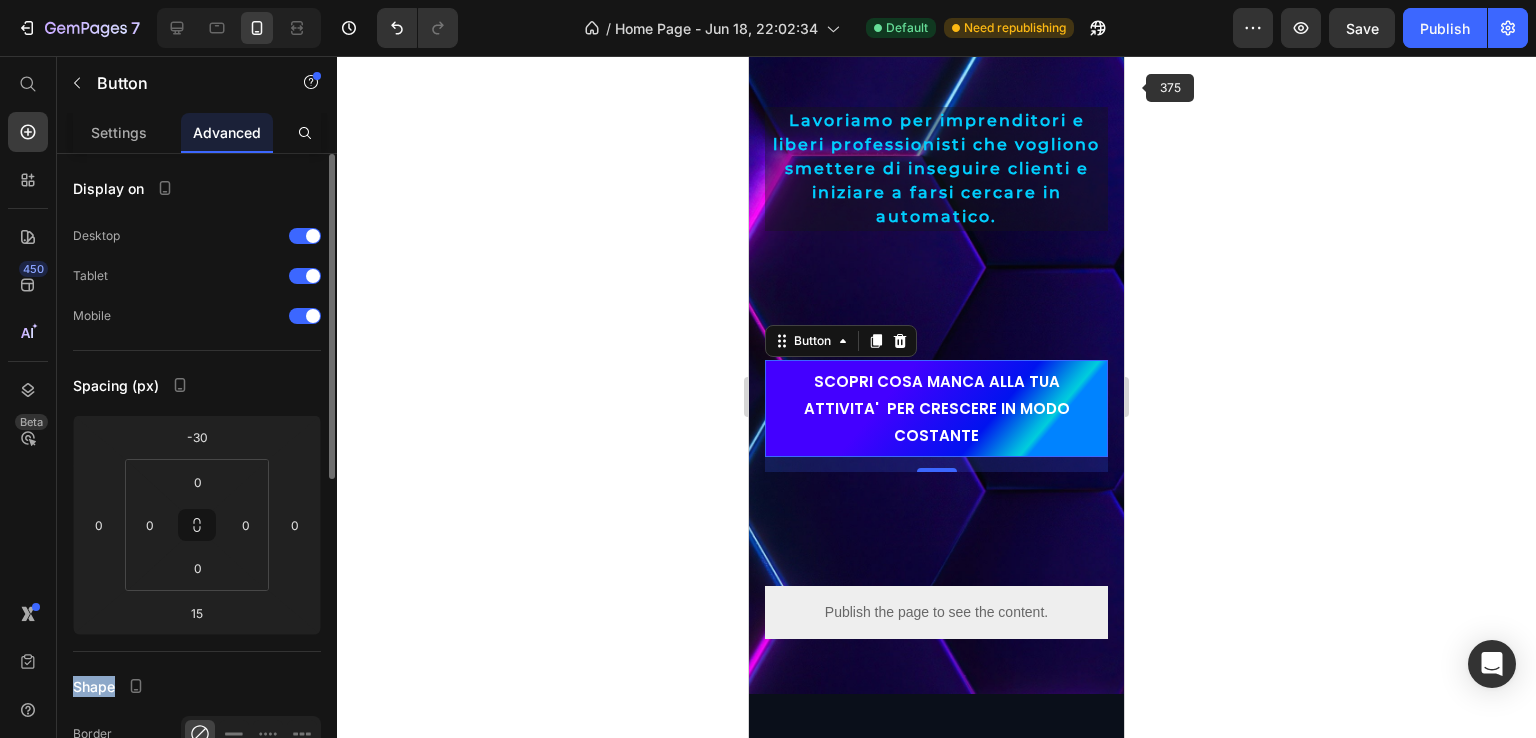 scroll, scrollTop: 981, scrollLeft: 0, axis: vertical 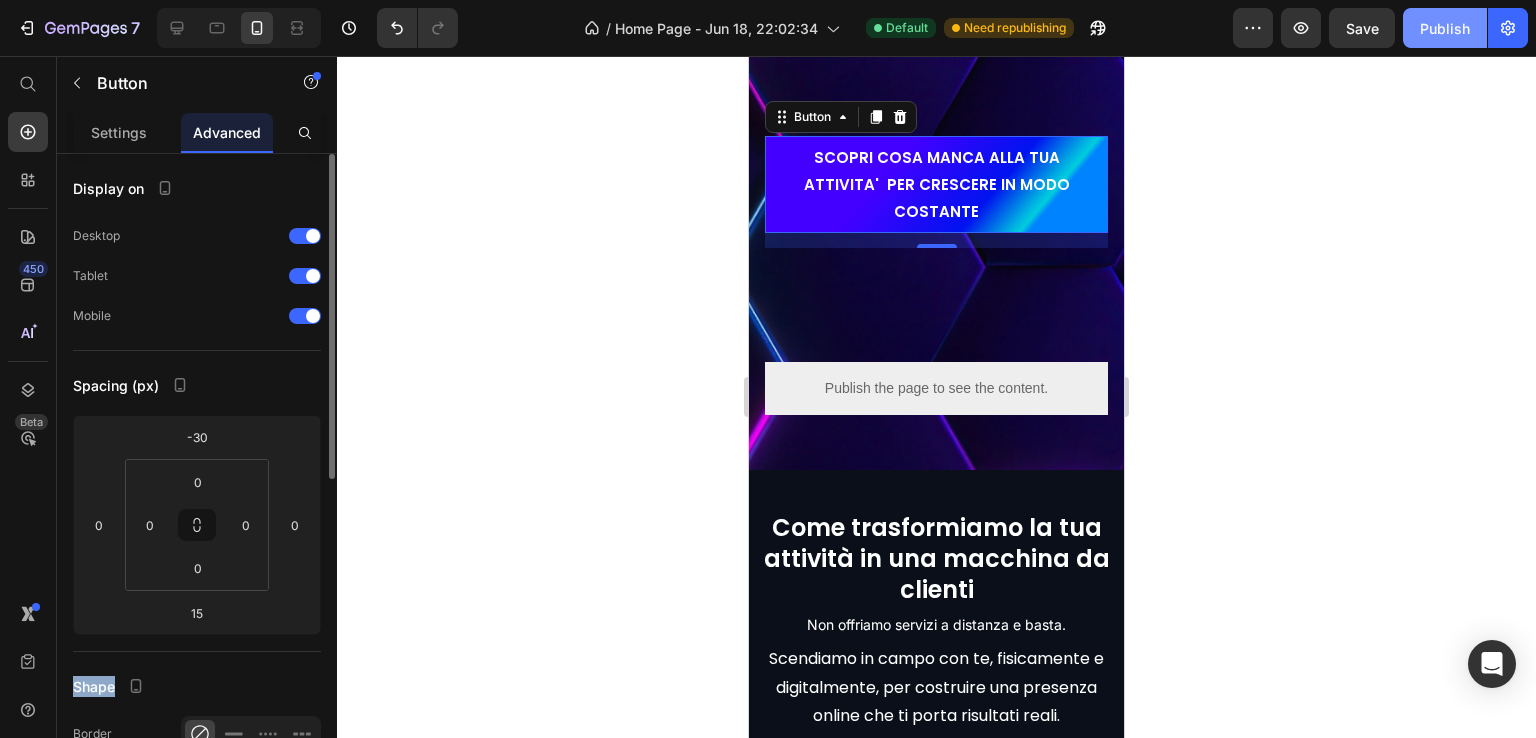 click on "Publish" 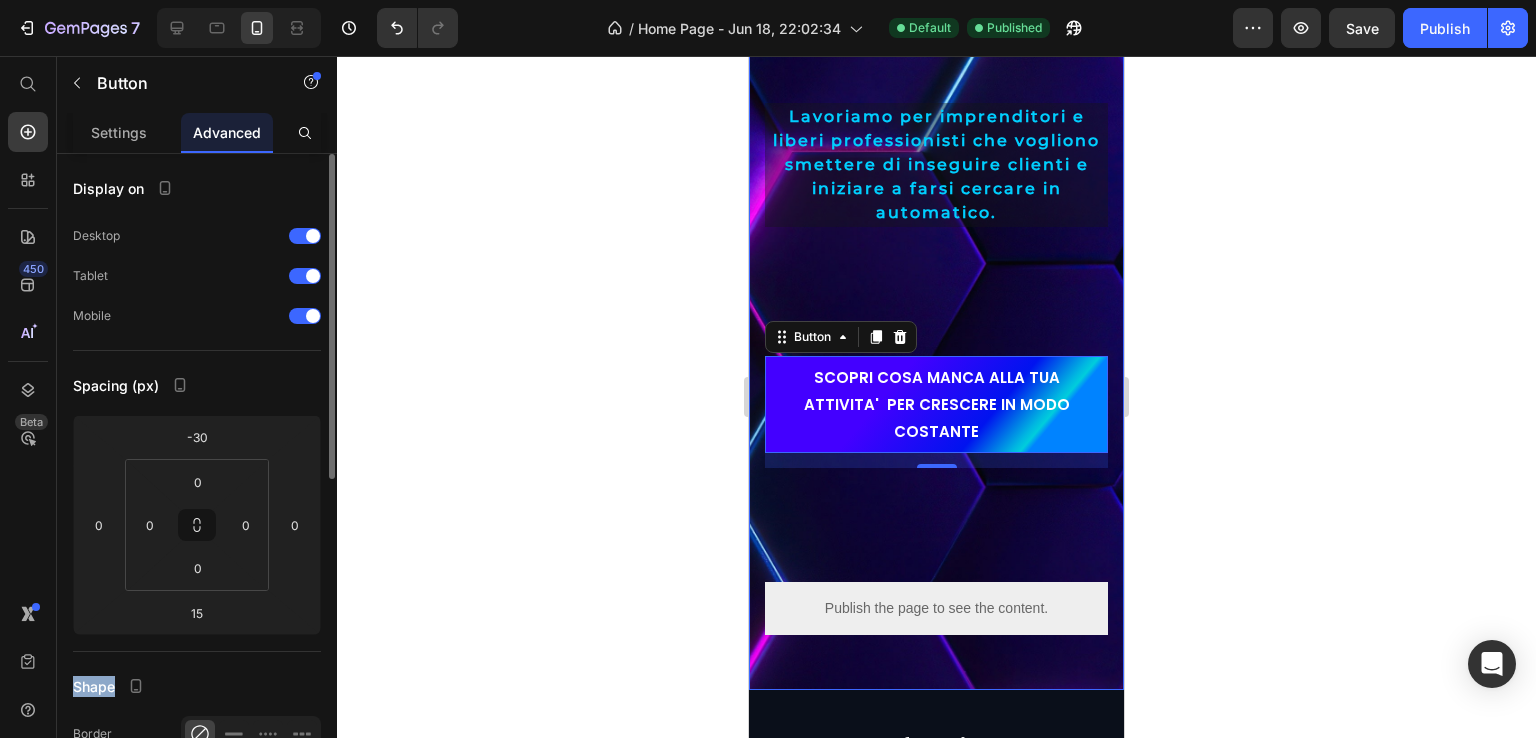 scroll, scrollTop: 760, scrollLeft: 0, axis: vertical 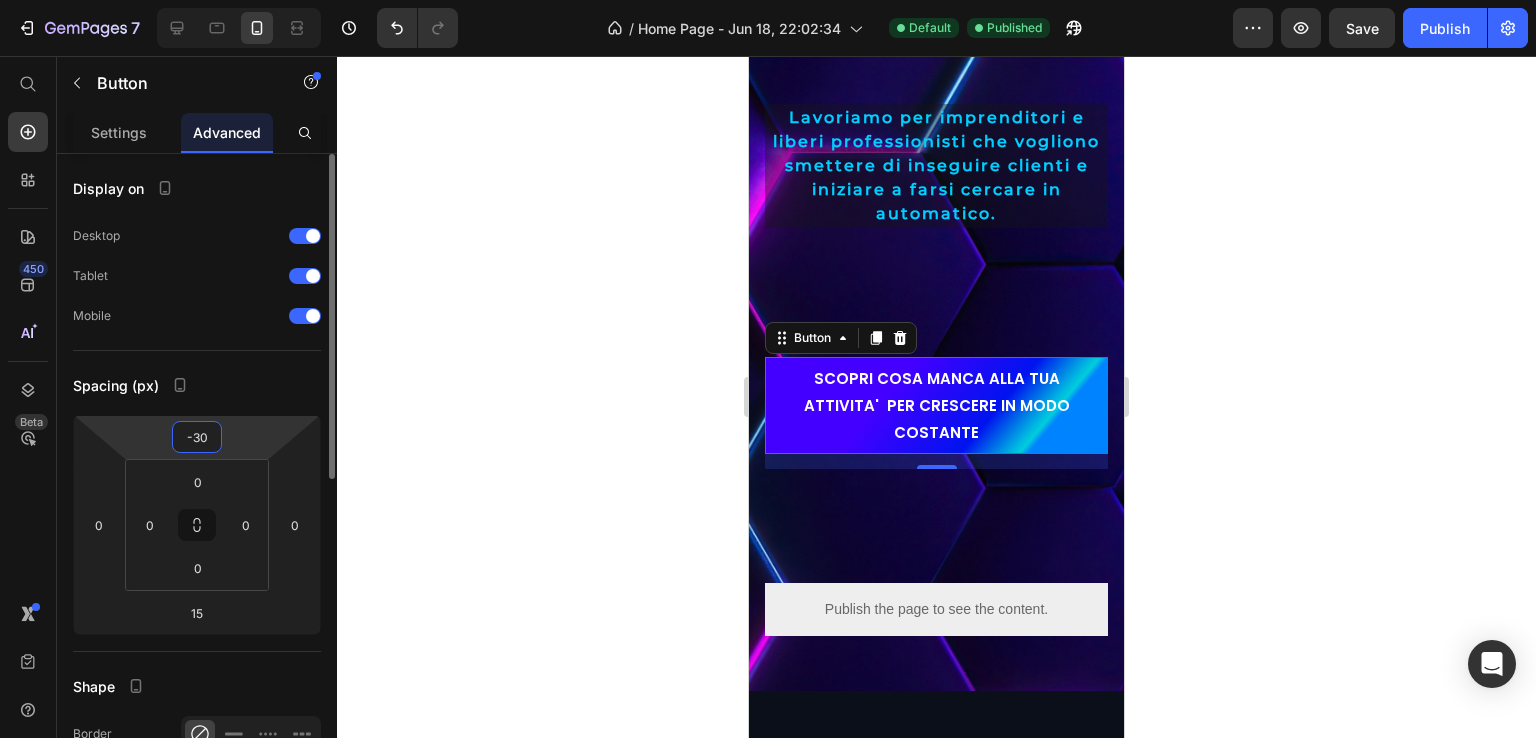 click on "-30" at bounding box center (197, 437) 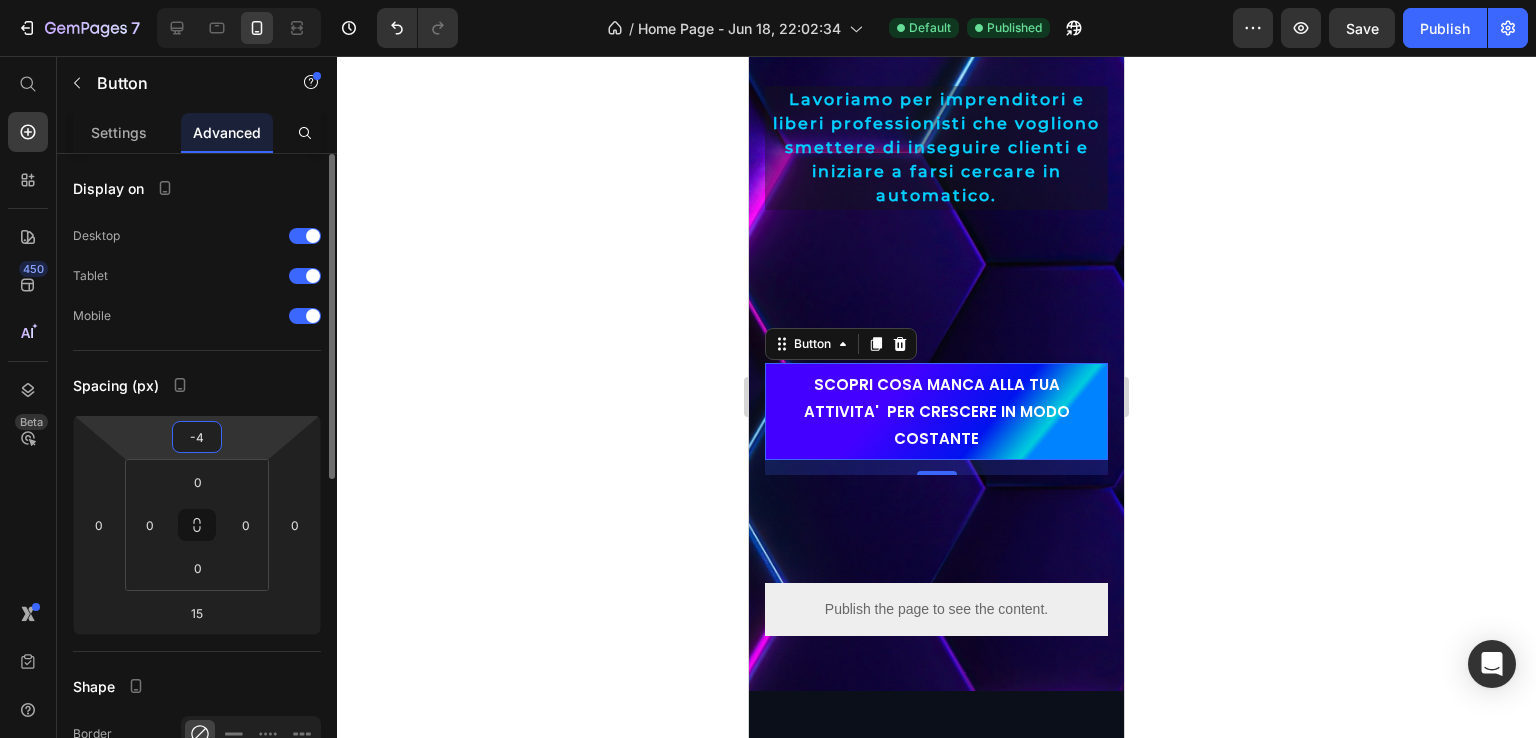 type on "-45" 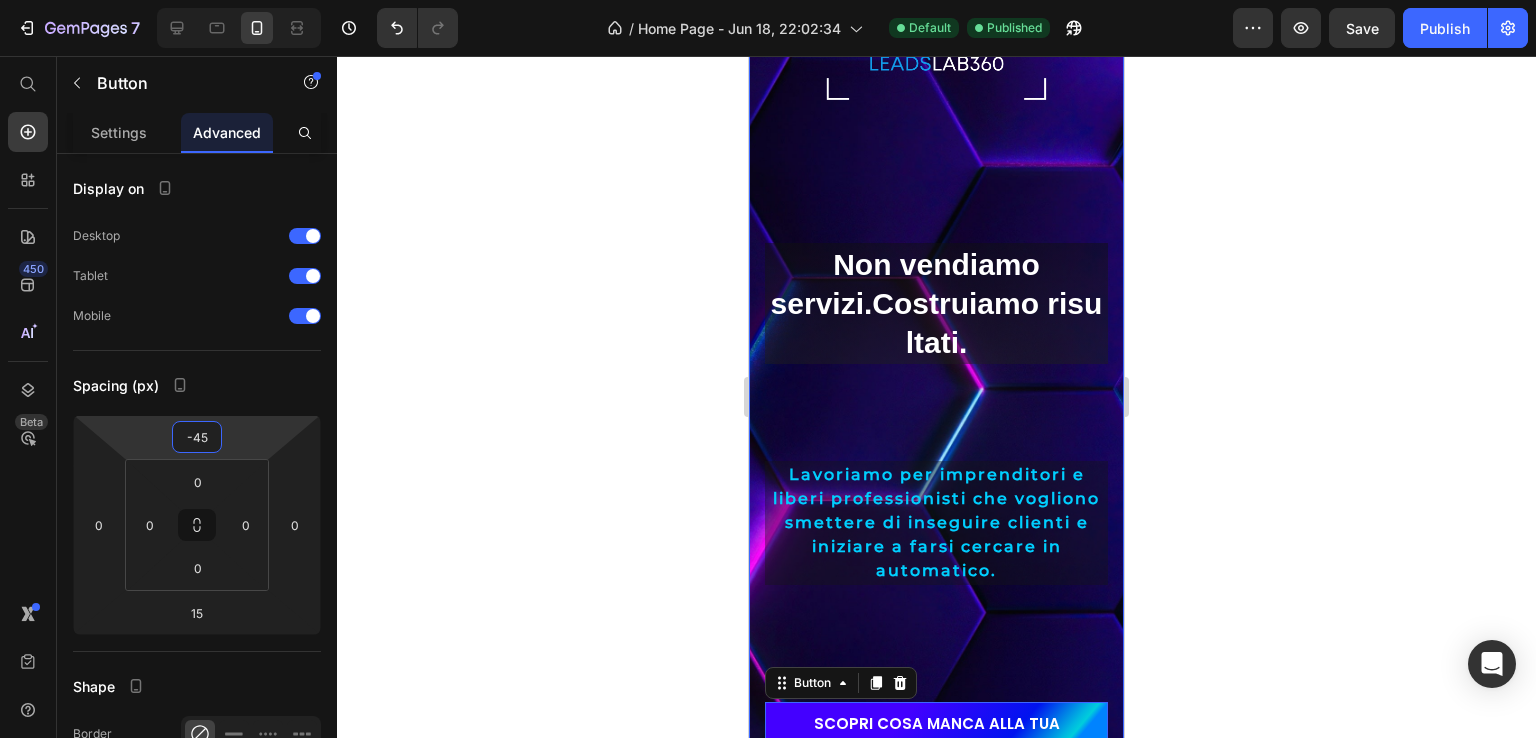 scroll, scrollTop: 408, scrollLeft: 0, axis: vertical 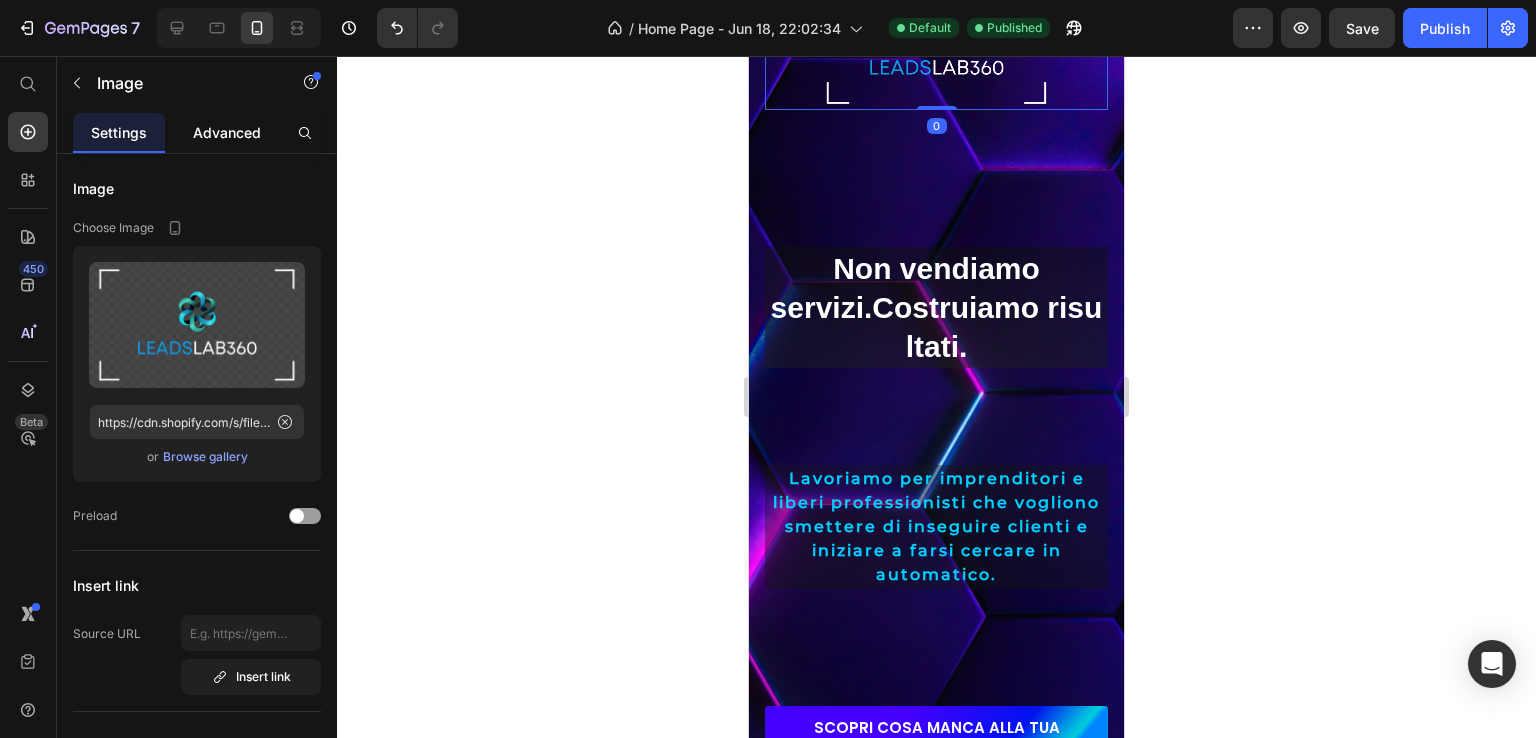 click on "Advanced" at bounding box center (227, 132) 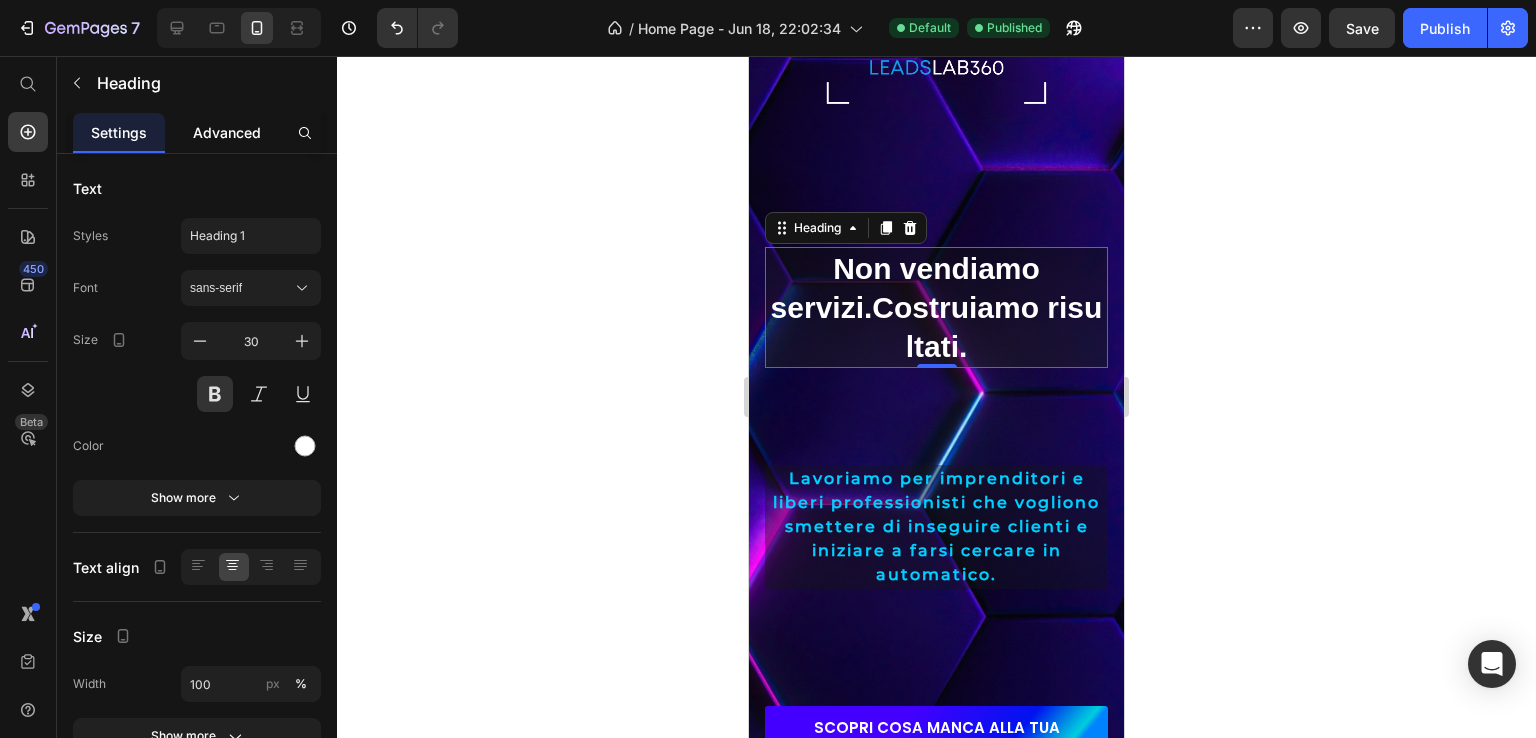 click on "Advanced" at bounding box center (227, 132) 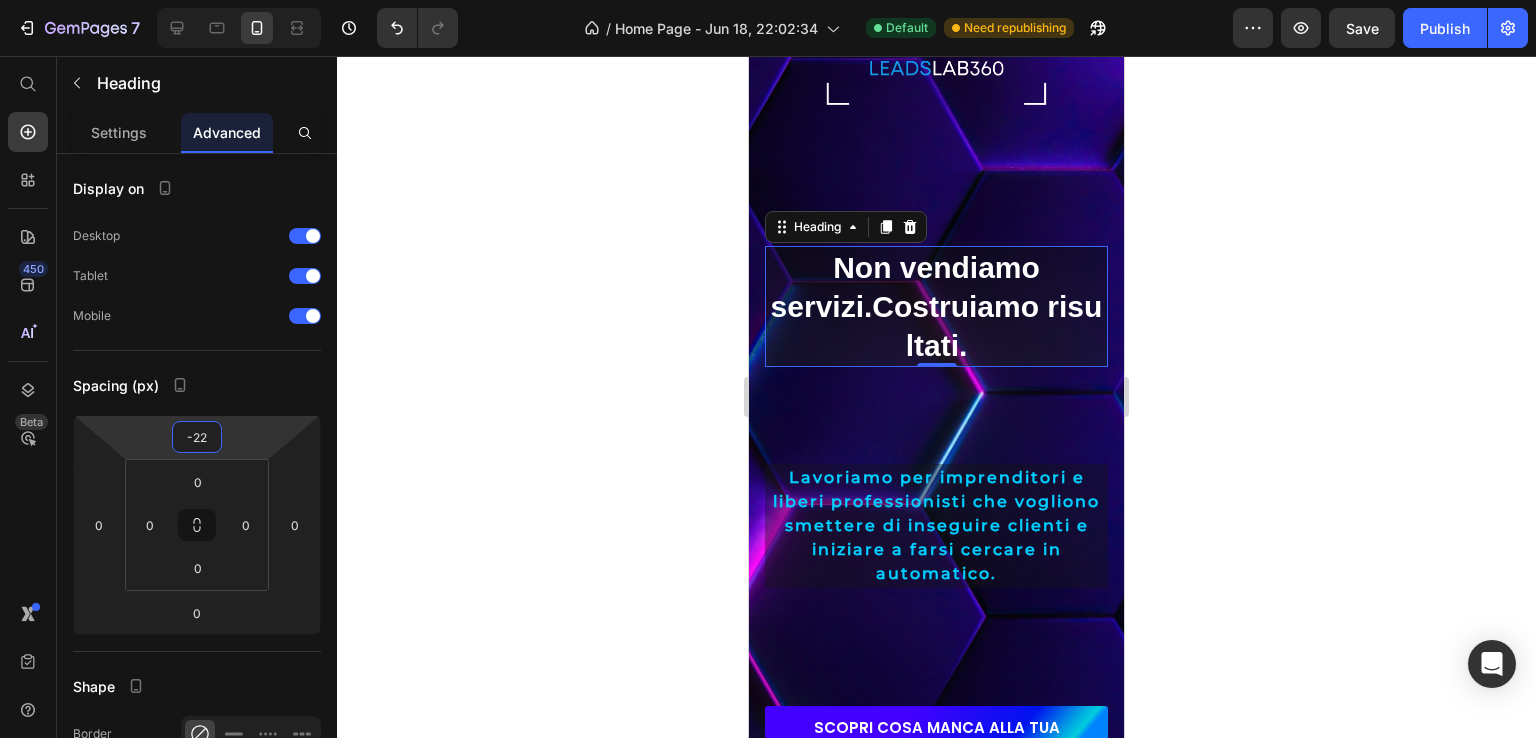 type on "-20" 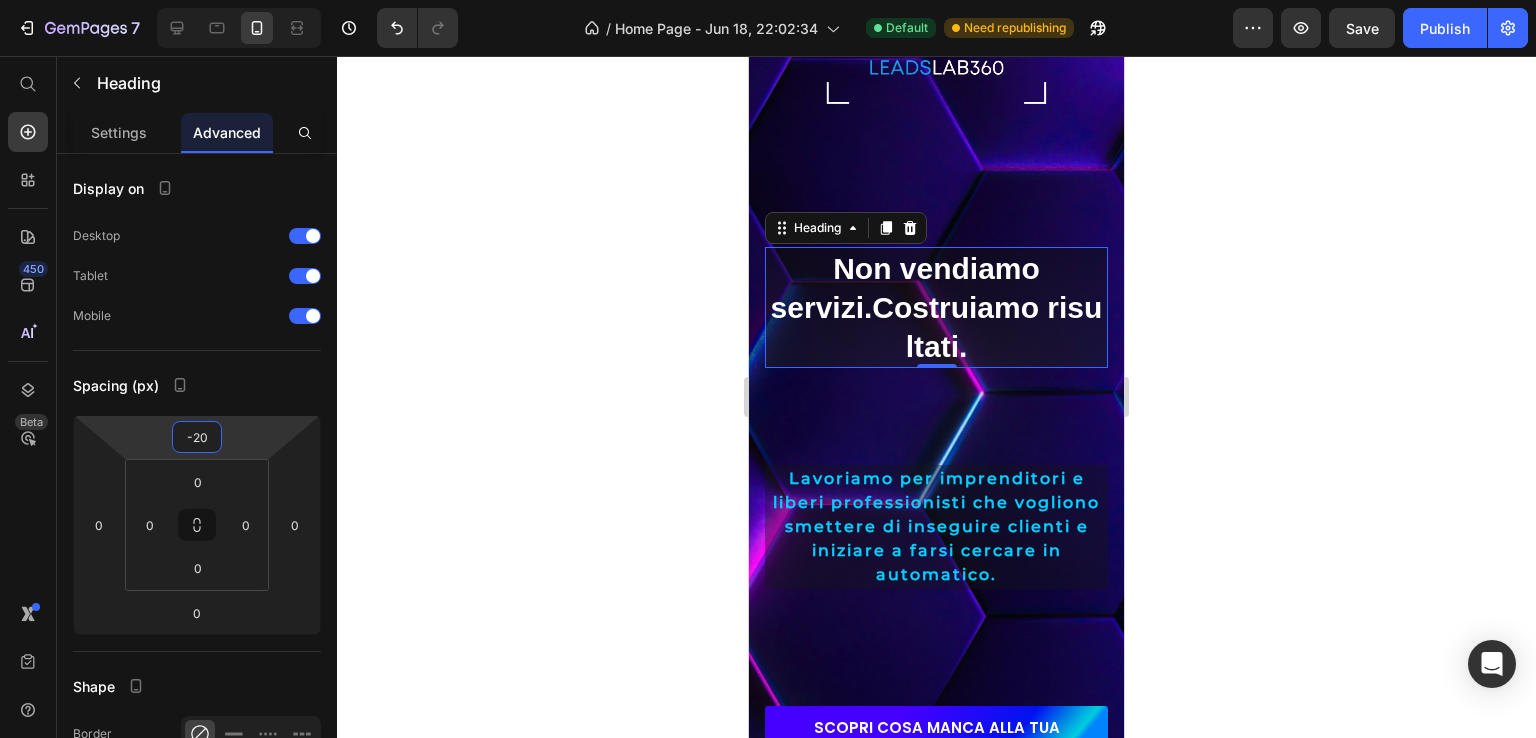click on "7  Version history  /  Home Page - Jun 18, 22:02:34 Default Need republishing Preview  Save   Publish  450 Beta Start with Sections Elements Hero Section Product Detail Brands Trusted Badges Guarantee Product Breakdown How to use Testimonials Compare Bundle FAQs Social Proof Brand Story Product List Collection Blog List Contact Sticky Add to Cart Custom Footer Browse Library 450 Layout
Row
Row
Row
Row Text
Heading
Text Block Button
Button
Button
Sticky Back to top Media" at bounding box center (768, 0) 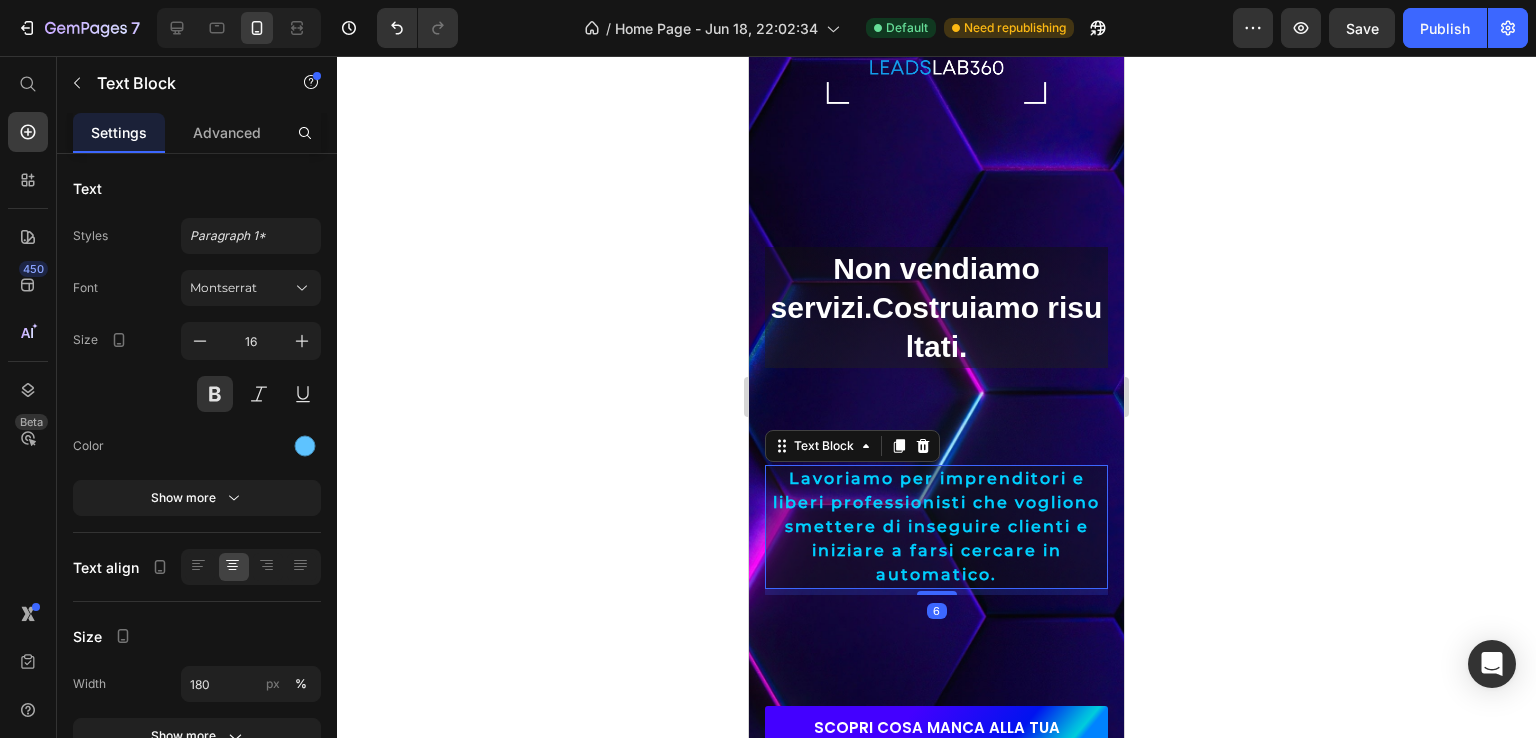click on "Lavoriamo per imprenditori e liberi professionisti che vogliono smettere di inseguire clienti e iniziare a farsi cercare in automatico." at bounding box center [936, 526] 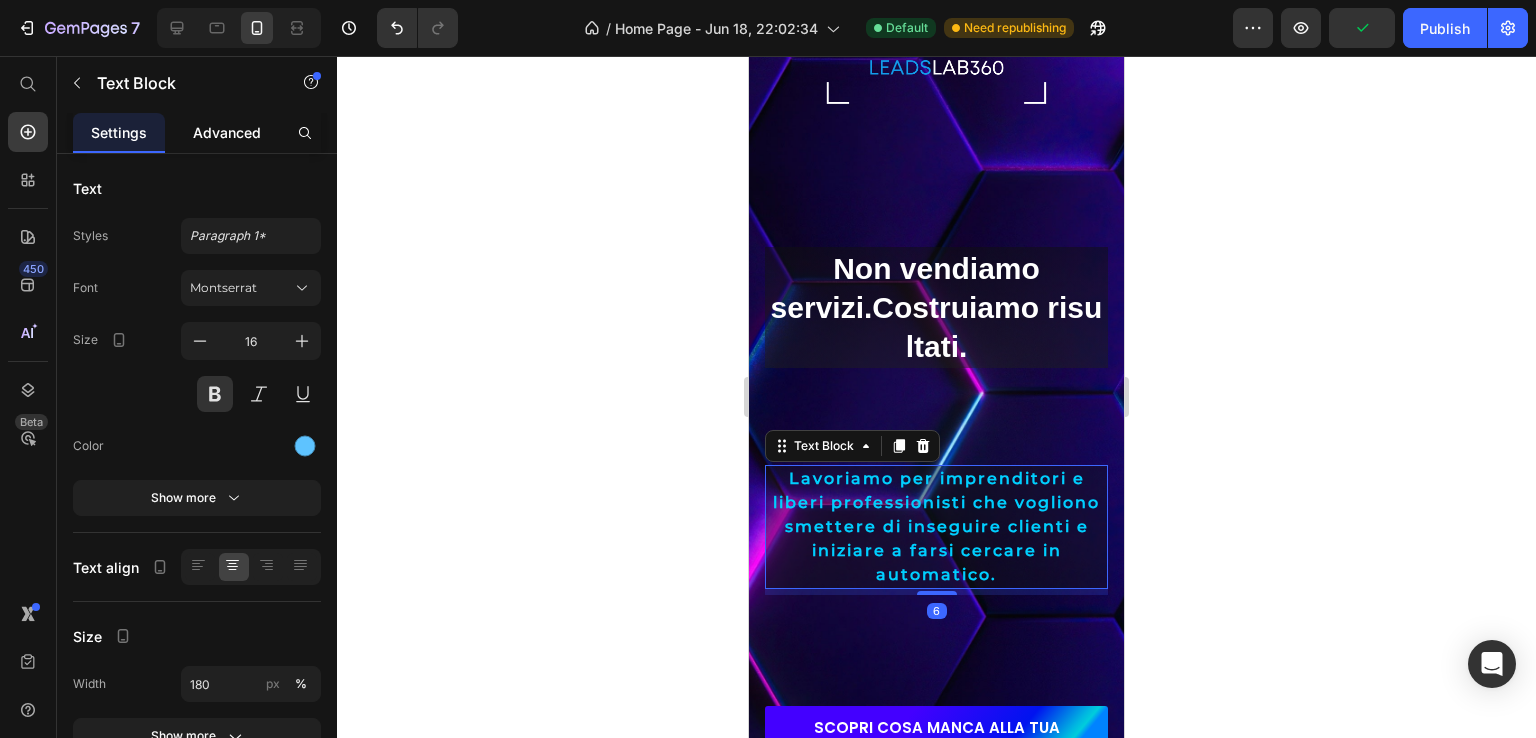 click on "Advanced" at bounding box center [227, 132] 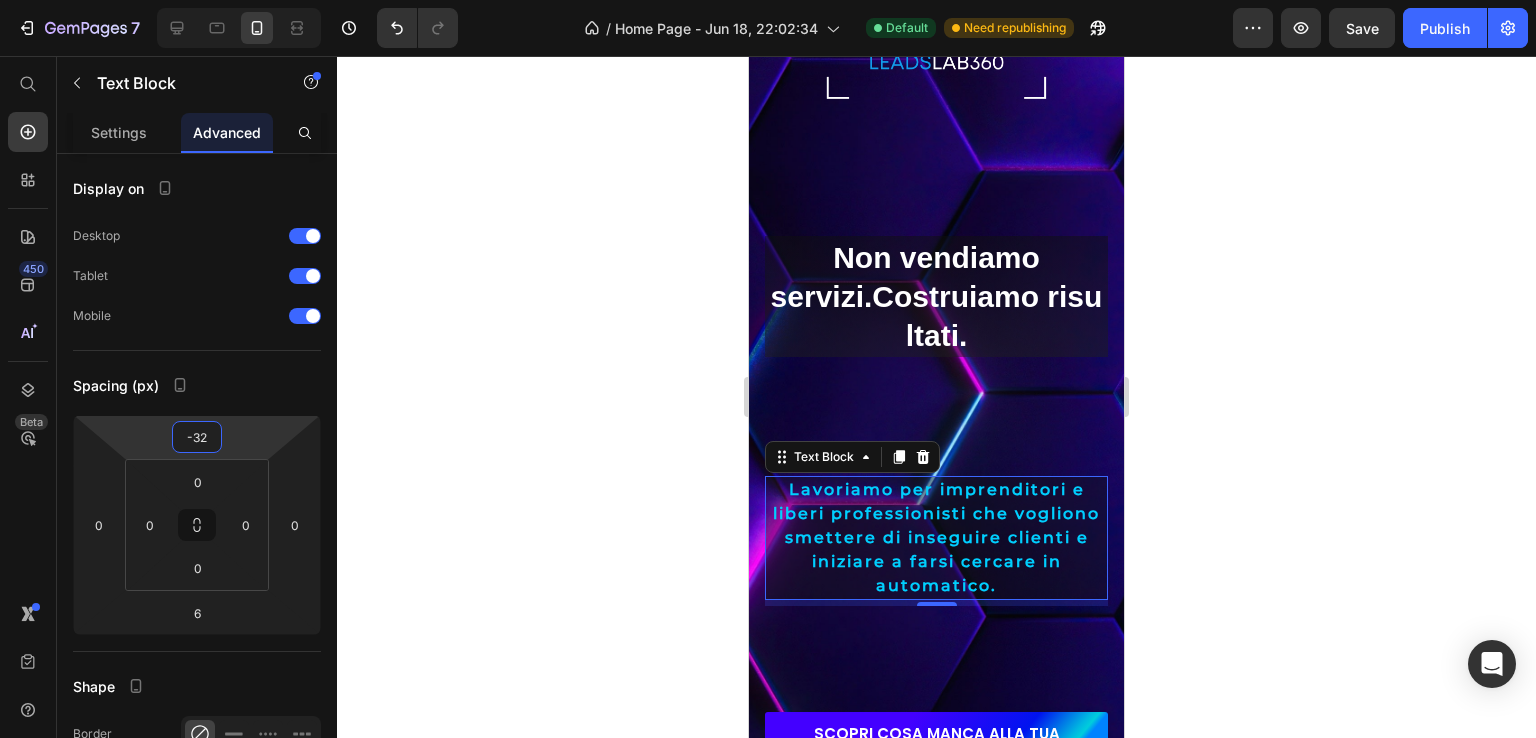 type on "-30" 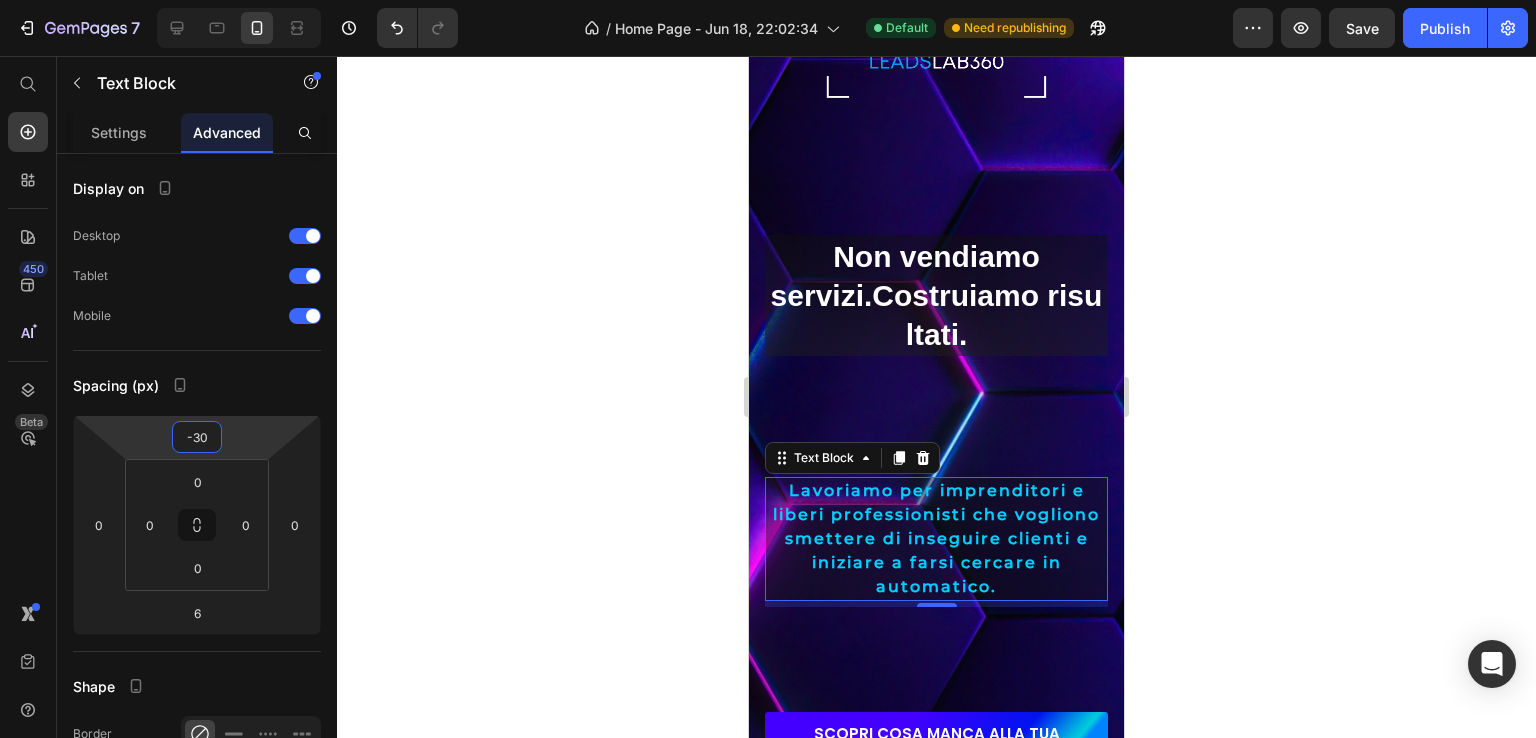 drag, startPoint x: 227, startPoint y: 430, endPoint x: 228, endPoint y: 415, distance: 15.033297 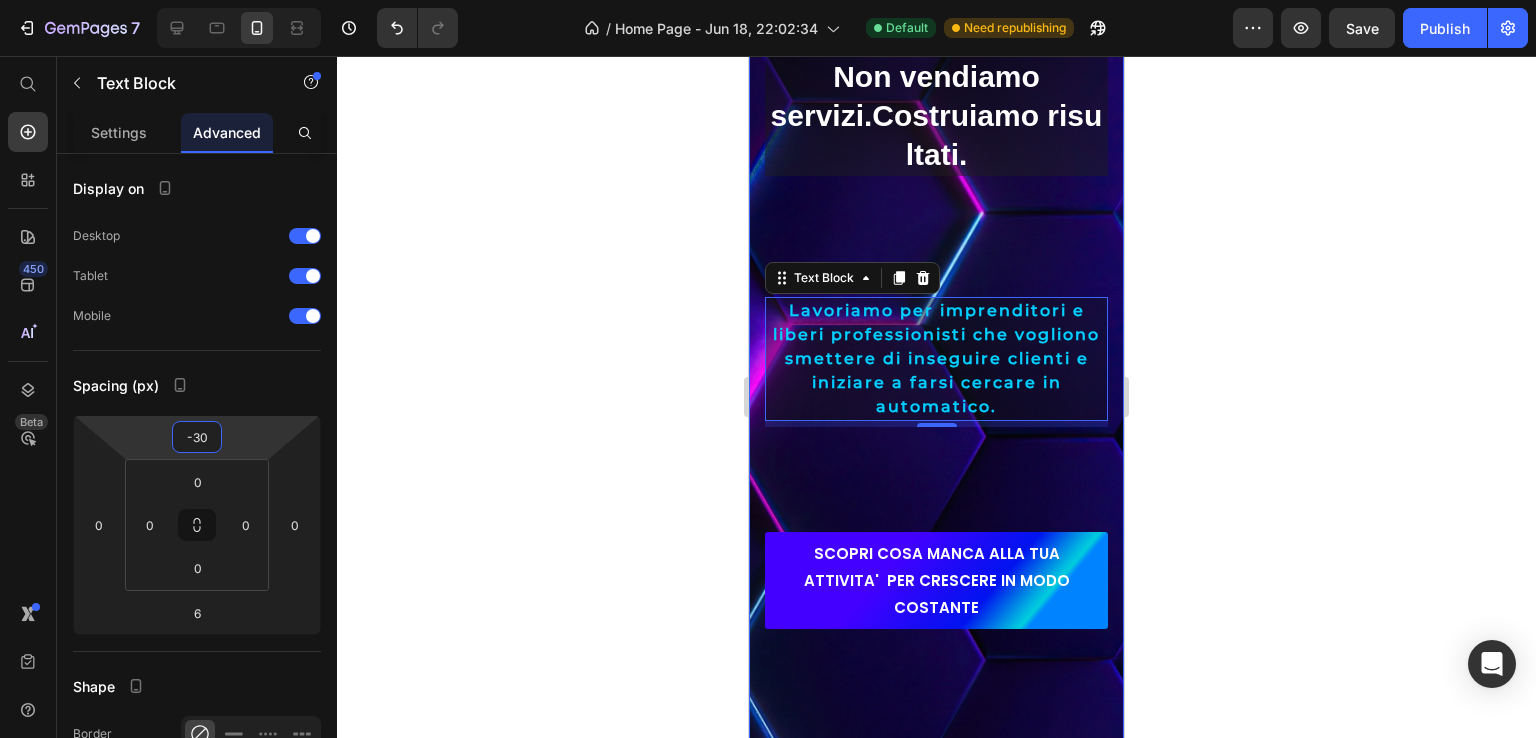 scroll, scrollTop: 588, scrollLeft: 0, axis: vertical 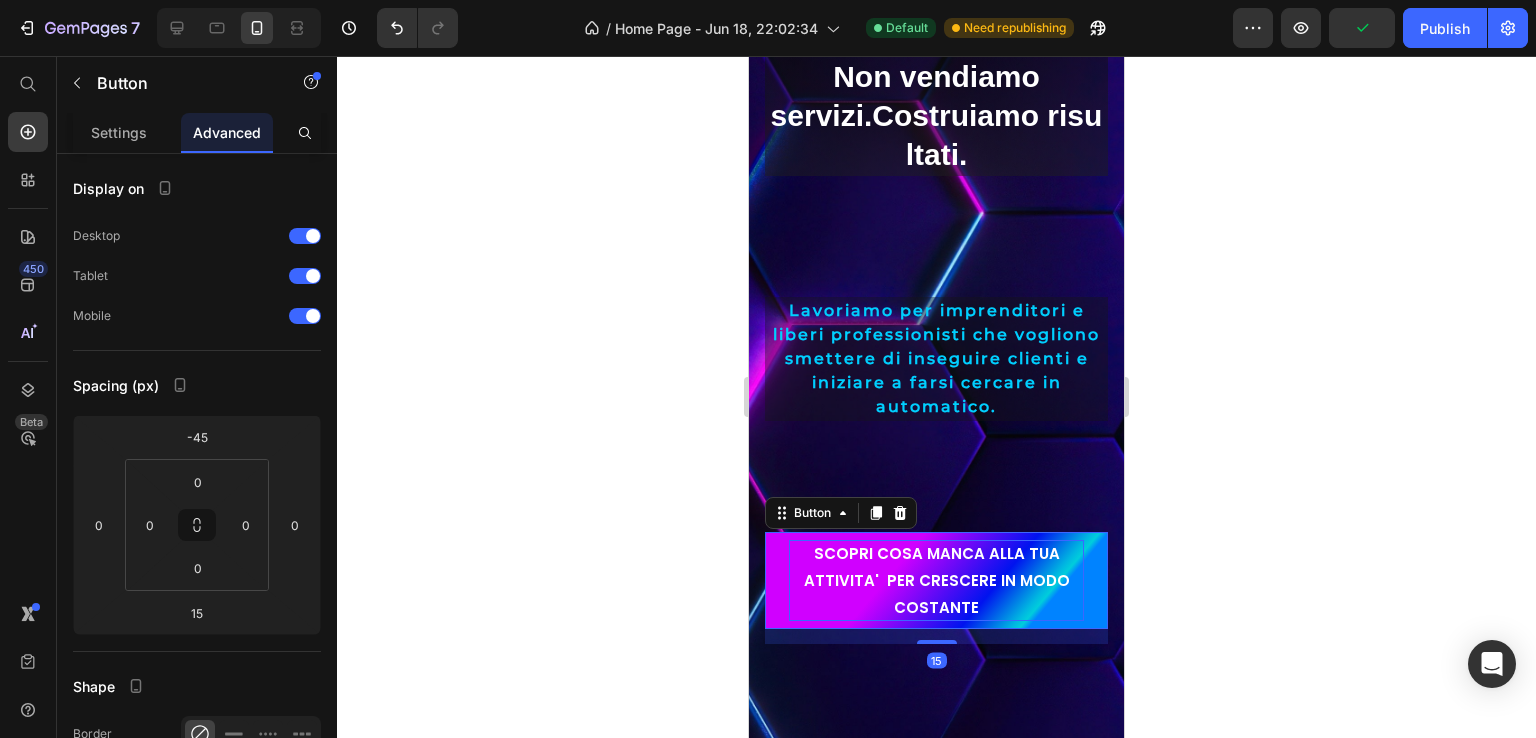 click on "SCOPRI COSA MANCA ALLA TUA ATTIVITA'  PER CRESCERE IN MODO COSTANTE" at bounding box center (936, 580) 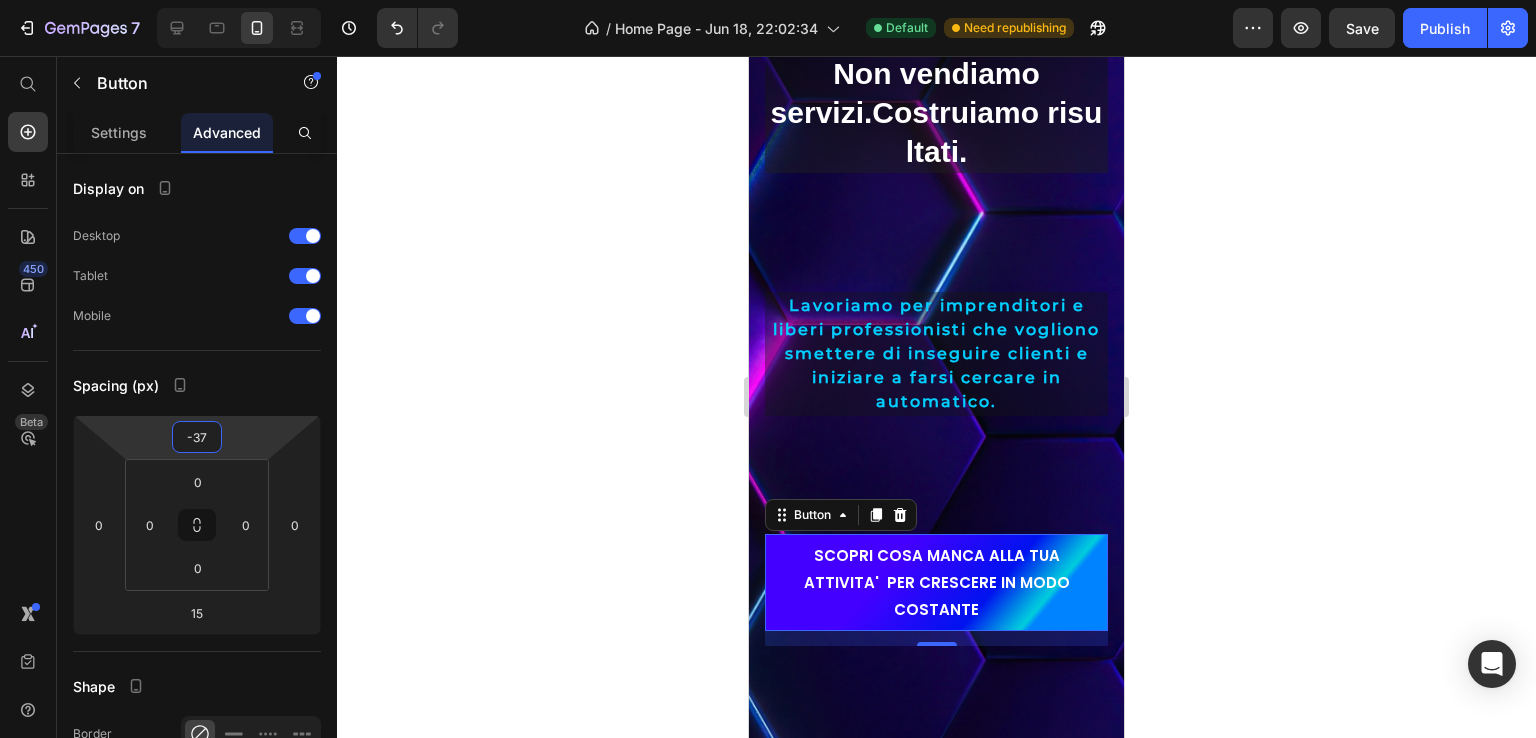 type on "-35" 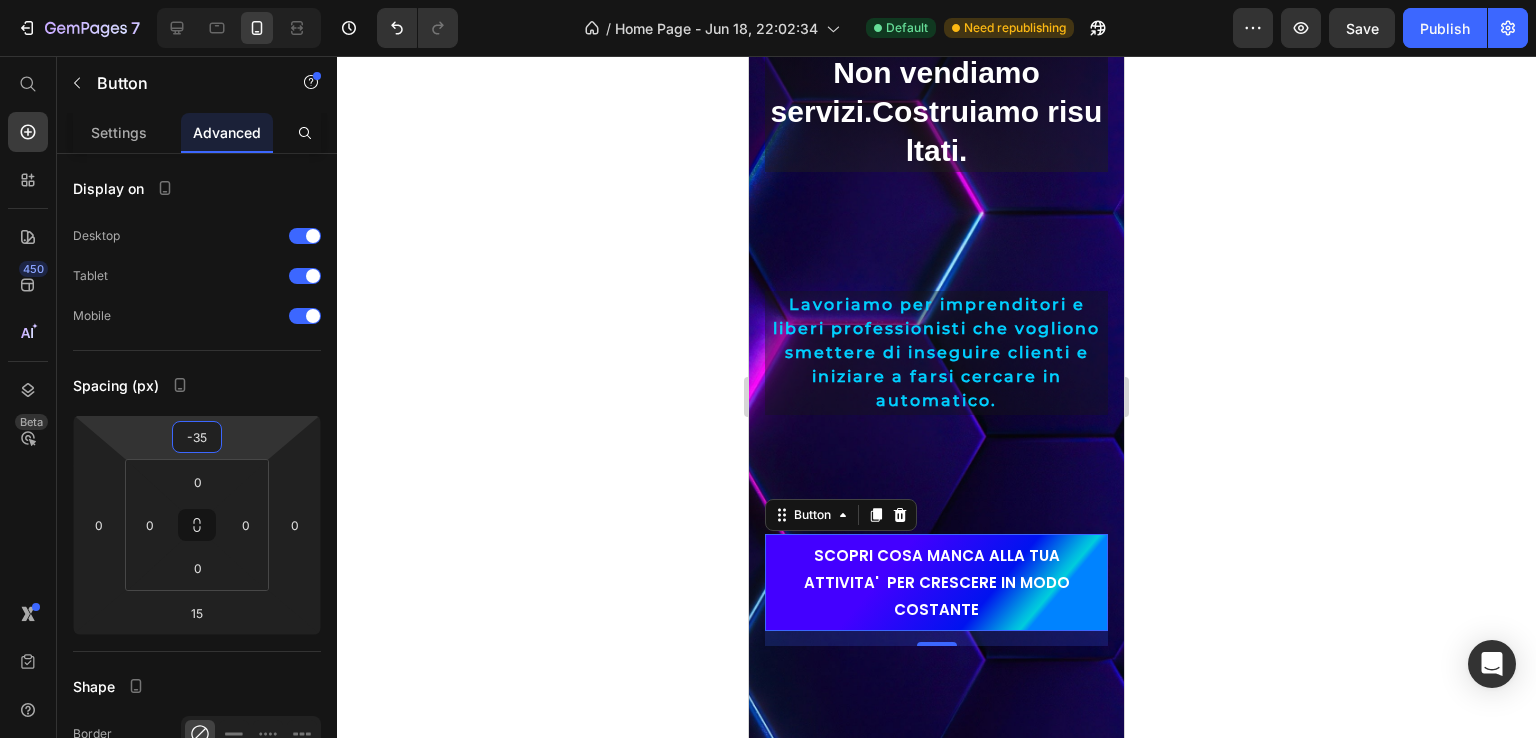 click on "7  Version history  /  Home Page - Jun 18, 22:02:34 Default Need republishing Preview  Save   Publish  450 Beta Start with Sections Elements Hero Section Product Detail Brands Trusted Badges Guarantee Product Breakdown How to use Testimonials Compare Bundle FAQs Social Proof Brand Story Product List Collection Blog List Contact Sticky Add to Cart Custom Footer Browse Library 450 Layout
Row
Row
Row
Row Text
Heading
Text Block Button
Button
Button
Sticky Back to top Media" at bounding box center [768, 0] 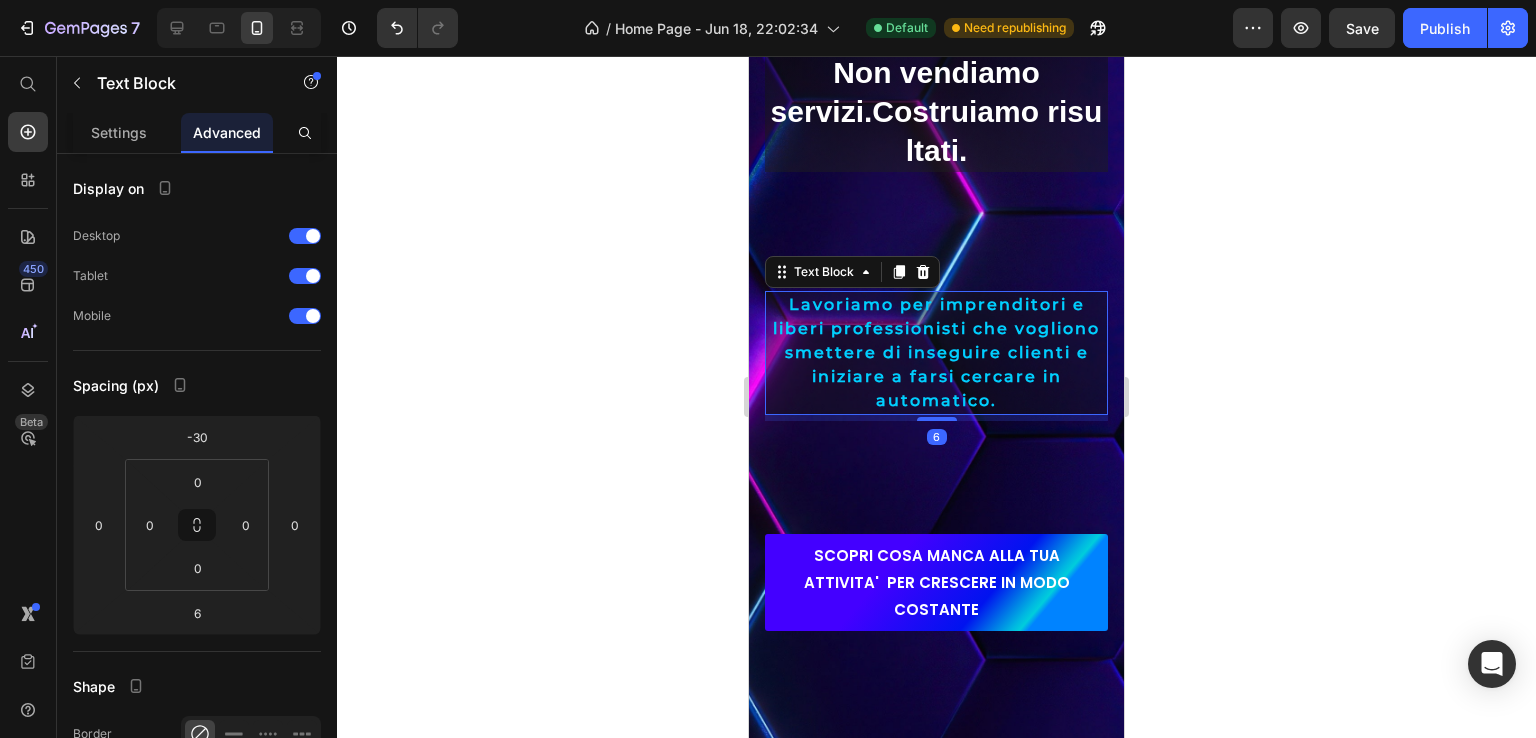 click on "Lavoriamo per imprenditori e liberi professionisti che vogliono smettere di inseguire clienti e iniziare a farsi cercare in automatico." at bounding box center [936, 352] 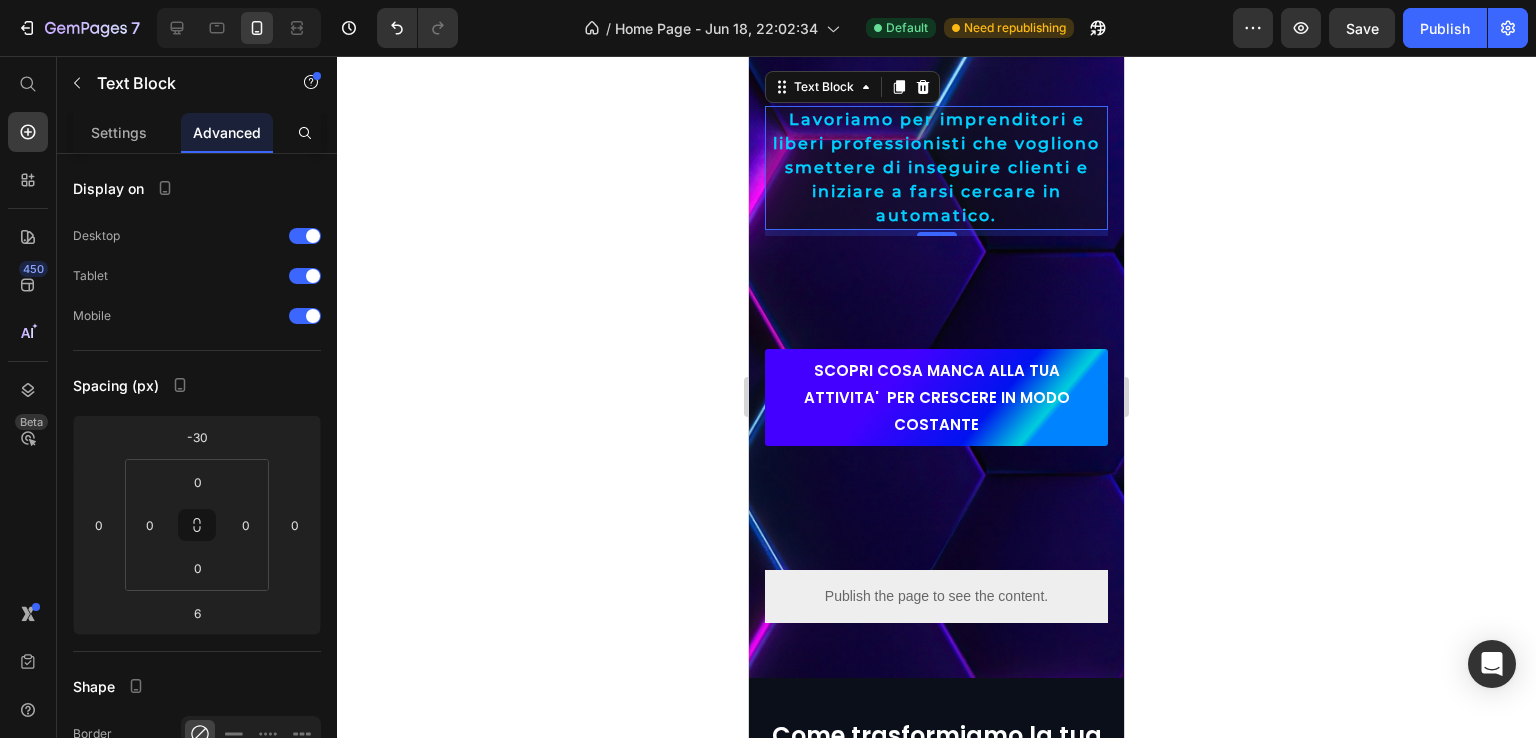 scroll, scrollTop: 817, scrollLeft: 0, axis: vertical 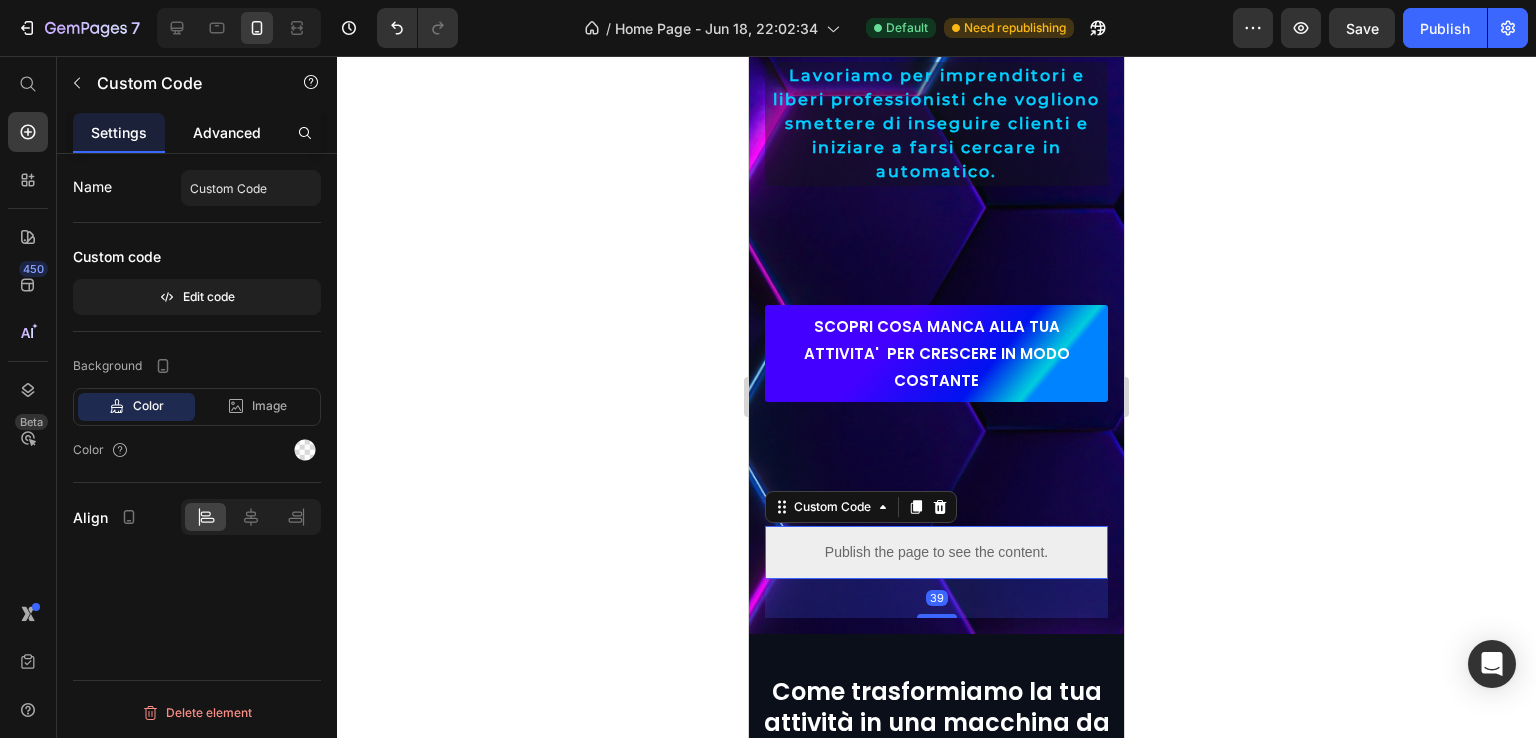 click on "Advanced" at bounding box center (227, 132) 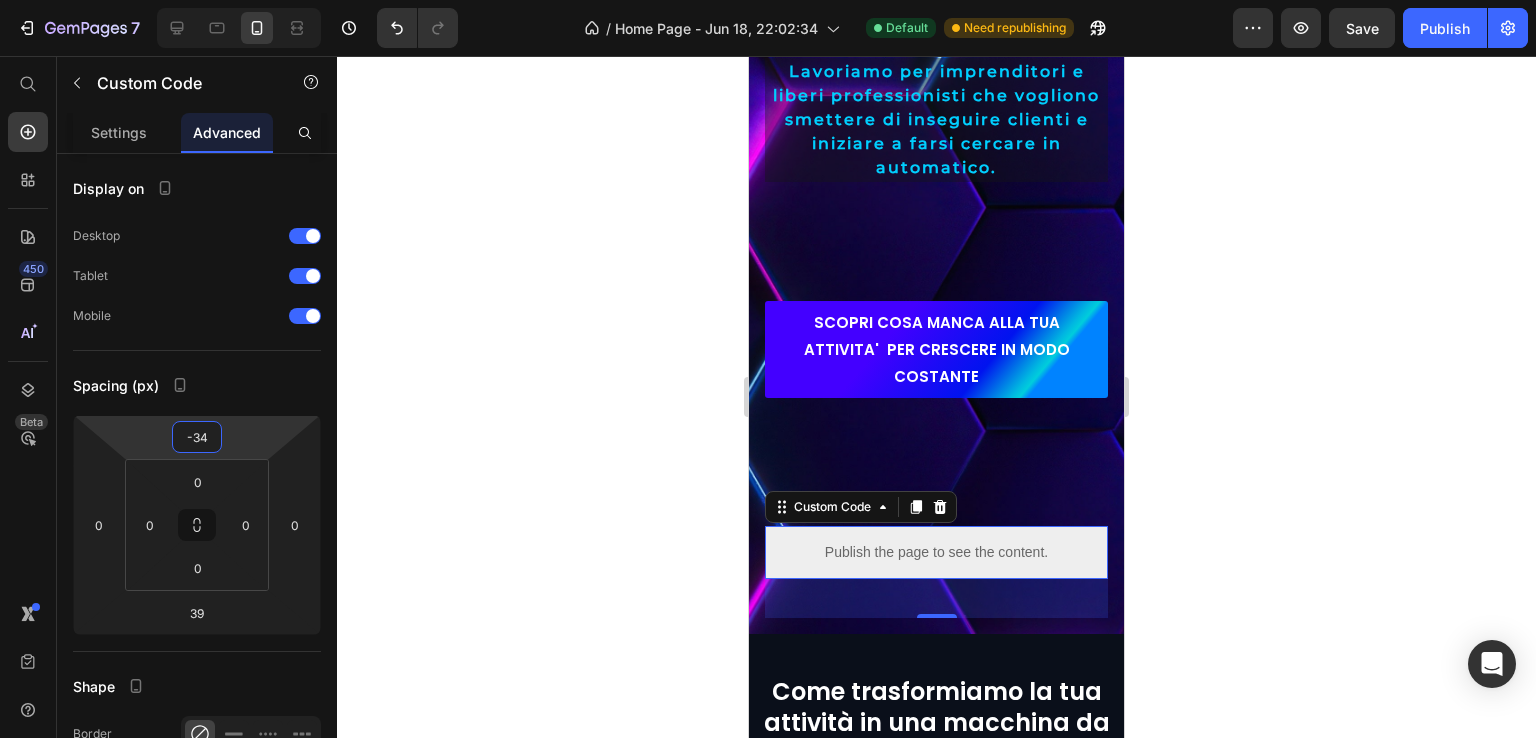 type on "-36" 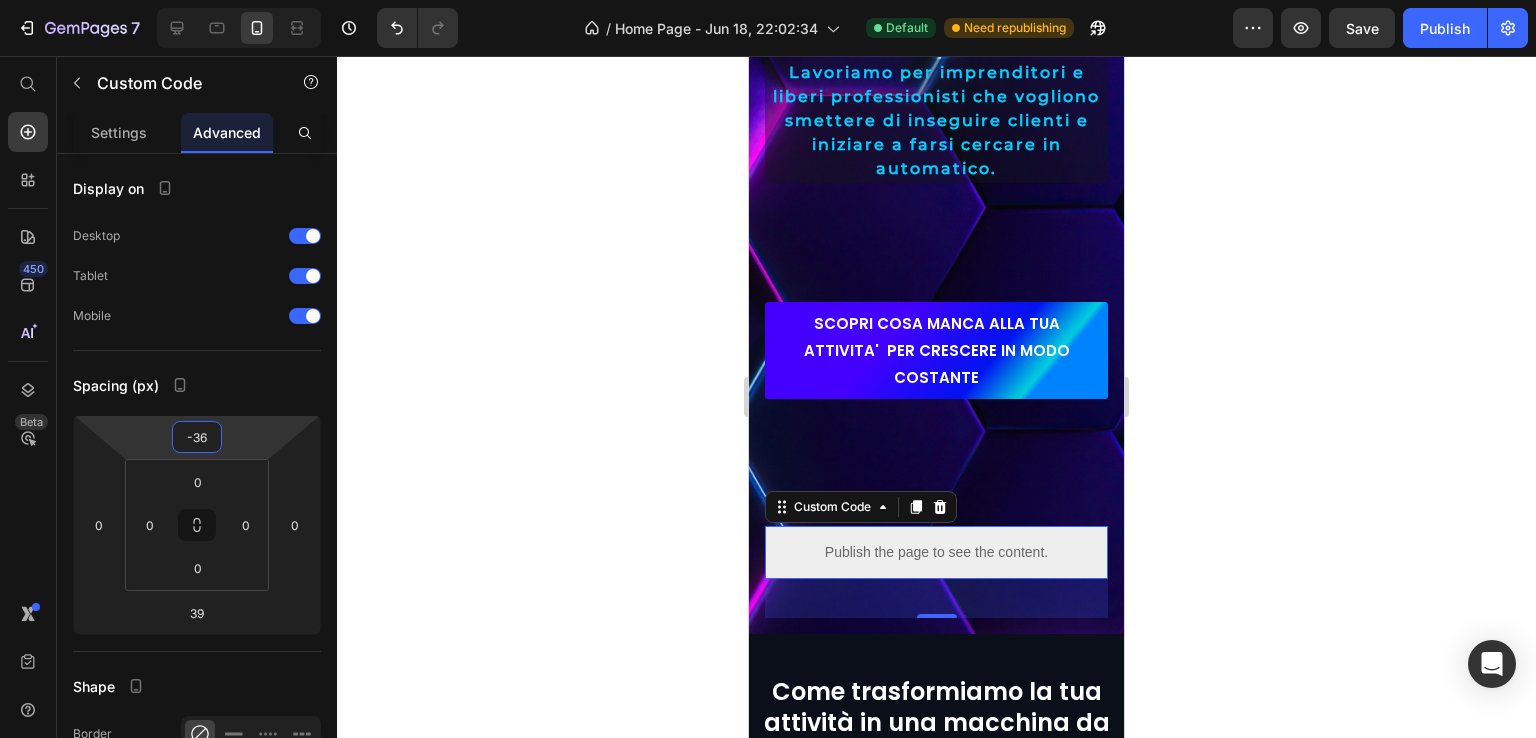 click on "7  Version history  /  Home Page - Jun 18, 22:02:34 Default Need republishing Preview  Save   Publish  450 Beta Start with Sections Elements Hero Section Product Detail Brands Trusted Badges Guarantee Product Breakdown How to use Testimonials Compare Bundle FAQs Social Proof Brand Story Product List Collection Blog List Contact Sticky Add to Cart Custom Footer Browse Library 450 Layout
Row
Row
Row
Row Text
Heading
Text Block Button
Button
Button
Sticky Back to top Media" at bounding box center [768, 0] 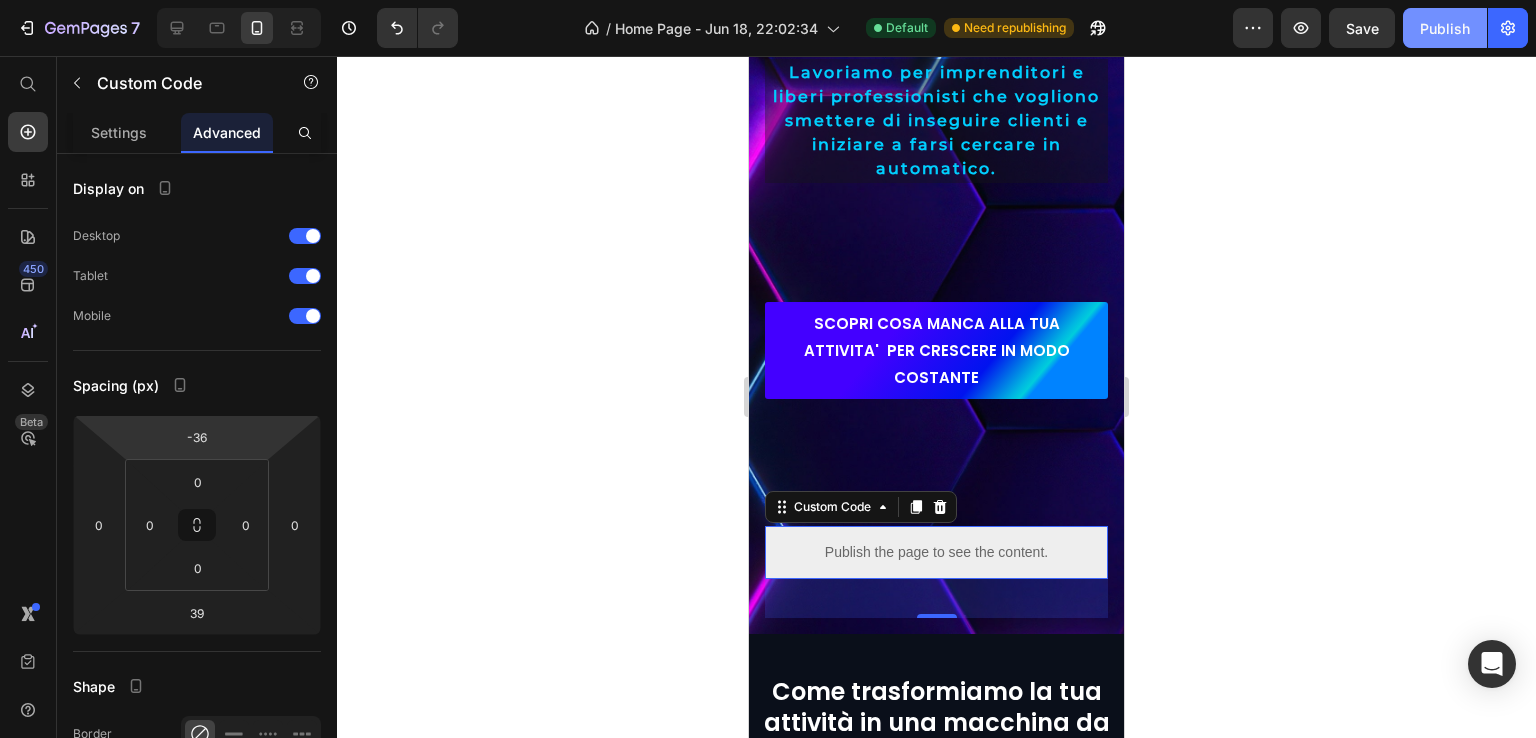 click on "Publish" at bounding box center (1445, 28) 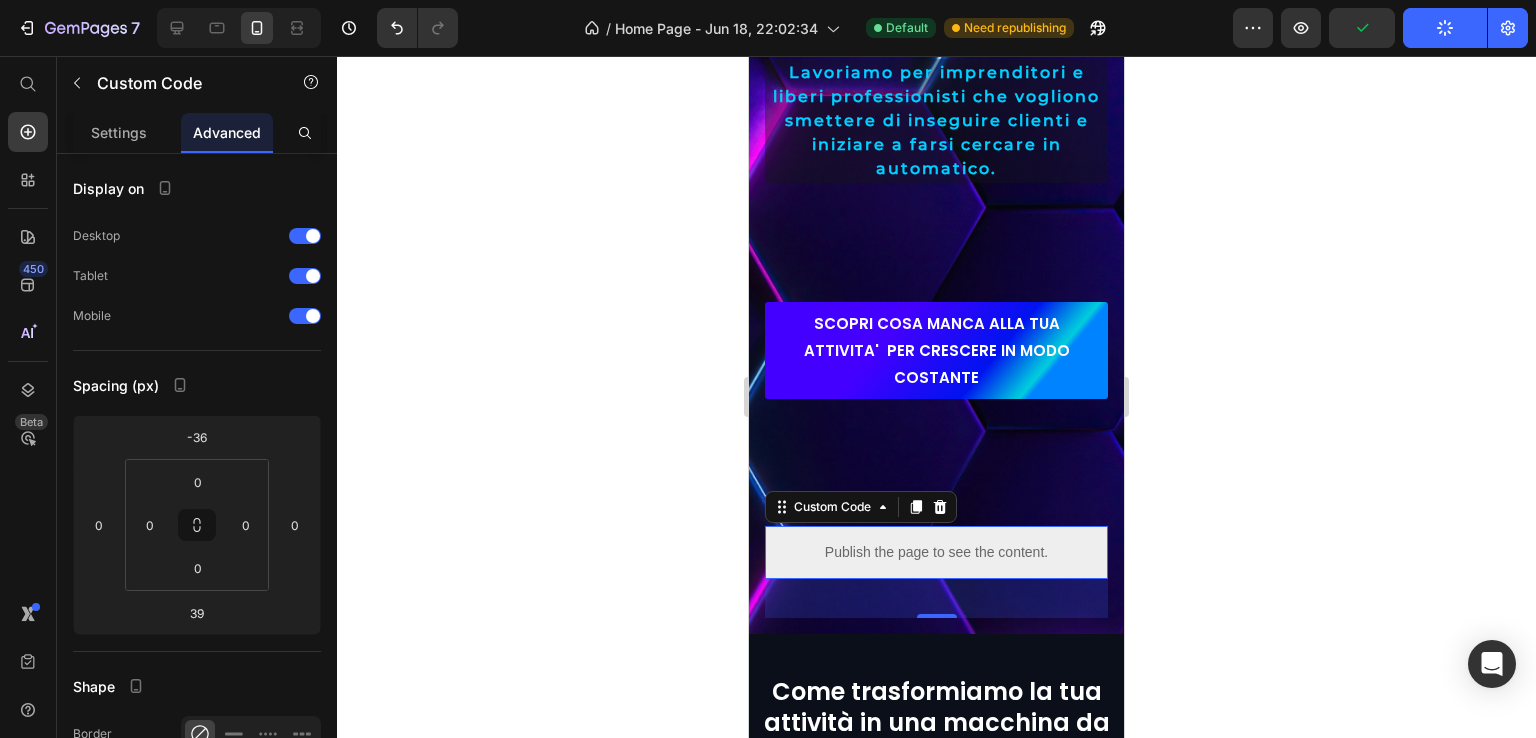 click 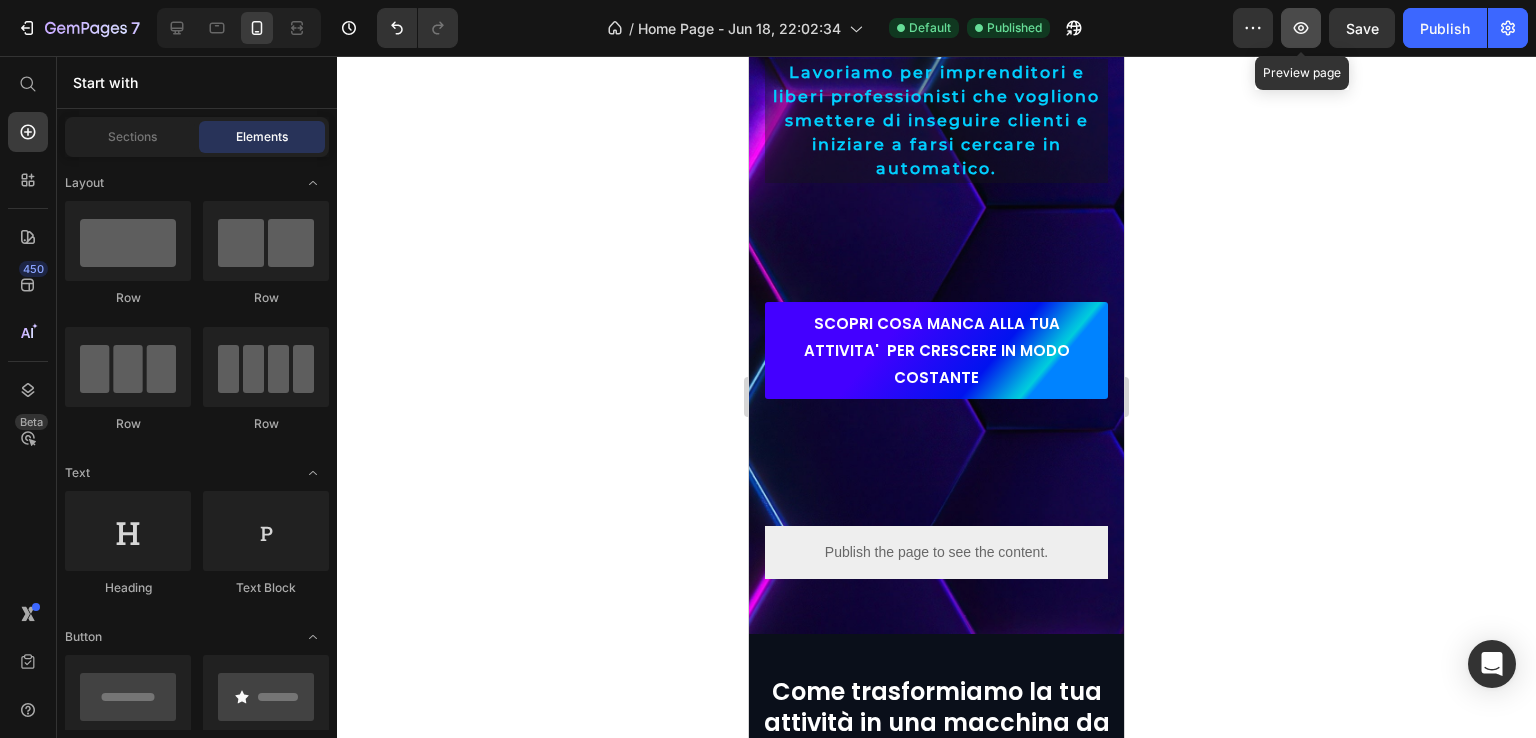 click 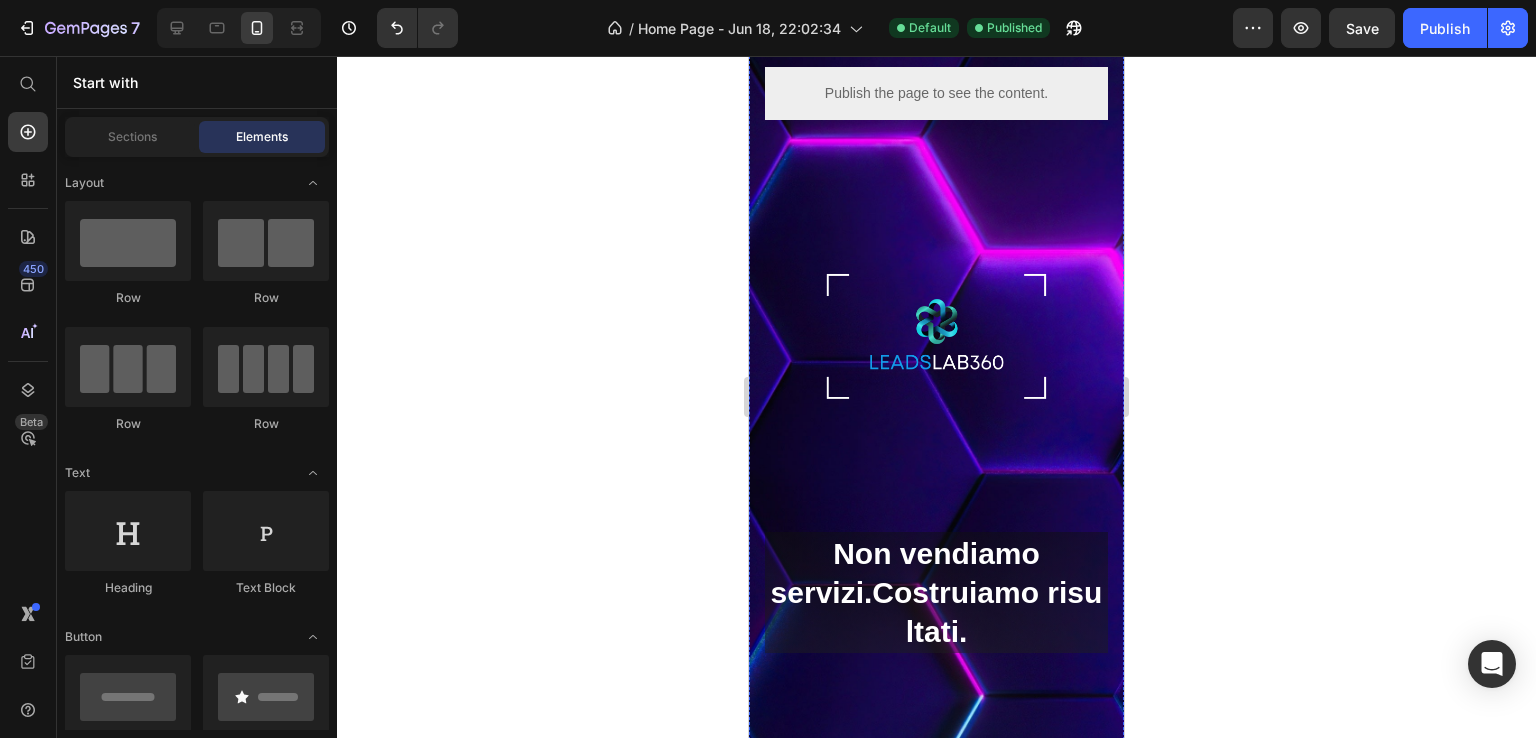 scroll, scrollTop: 0, scrollLeft: 0, axis: both 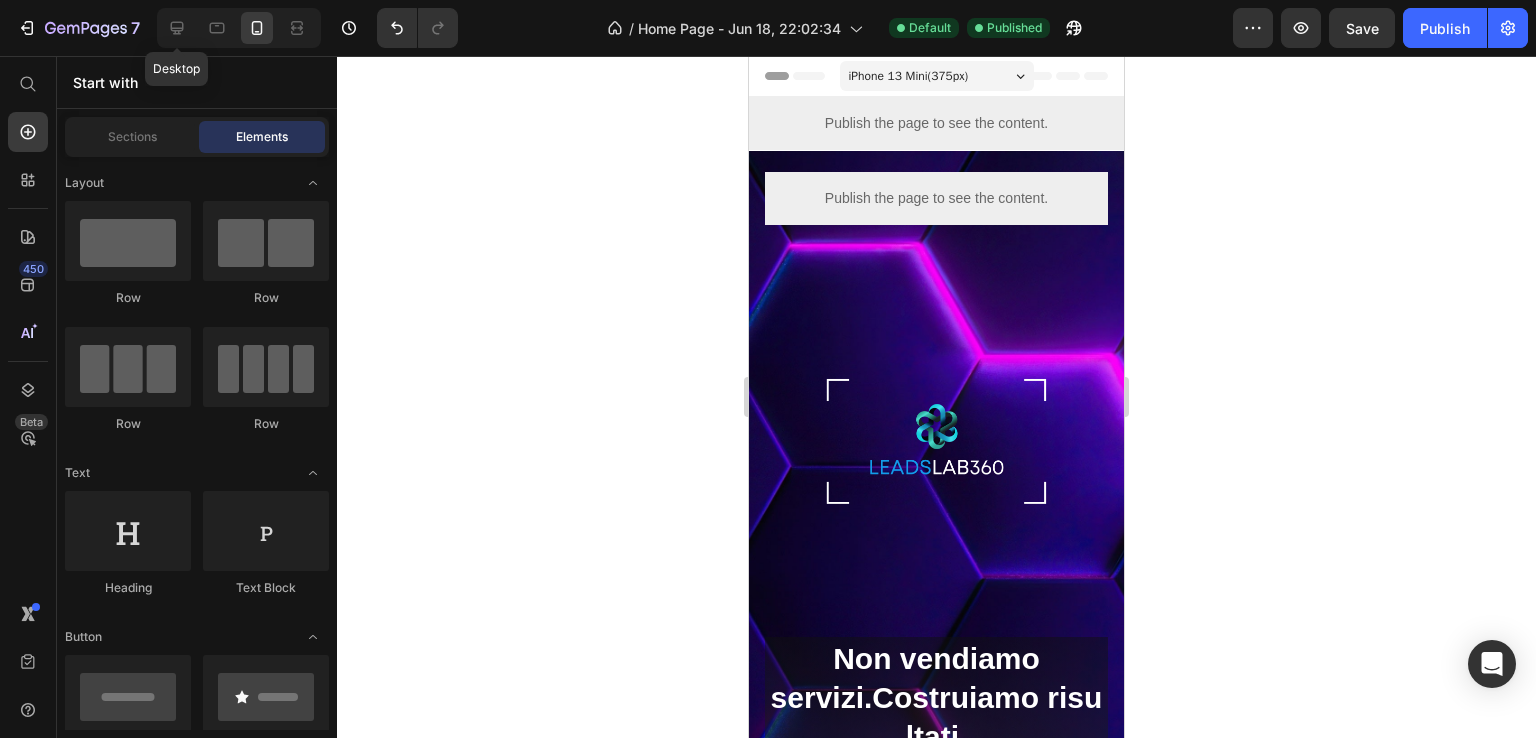 click 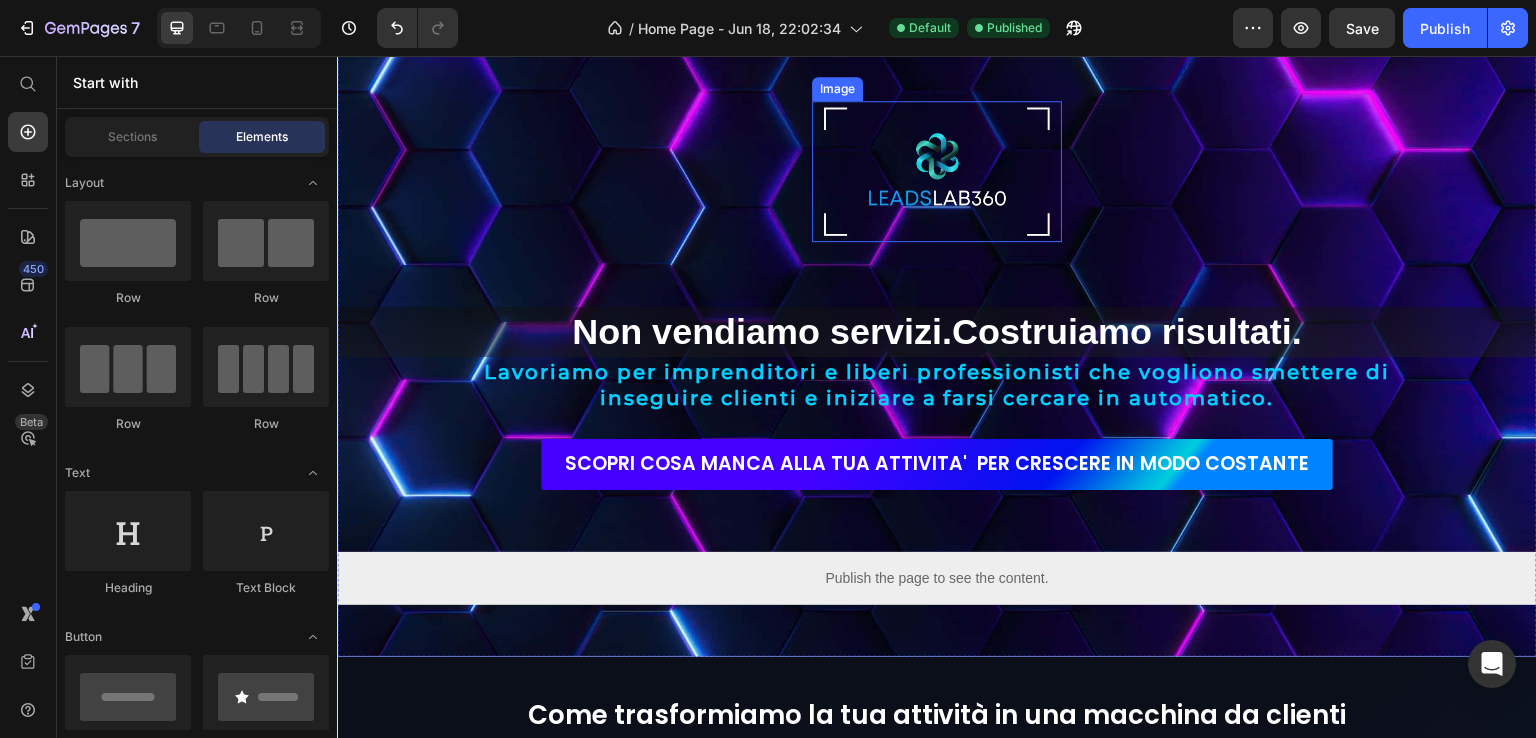 scroll, scrollTop: 152, scrollLeft: 0, axis: vertical 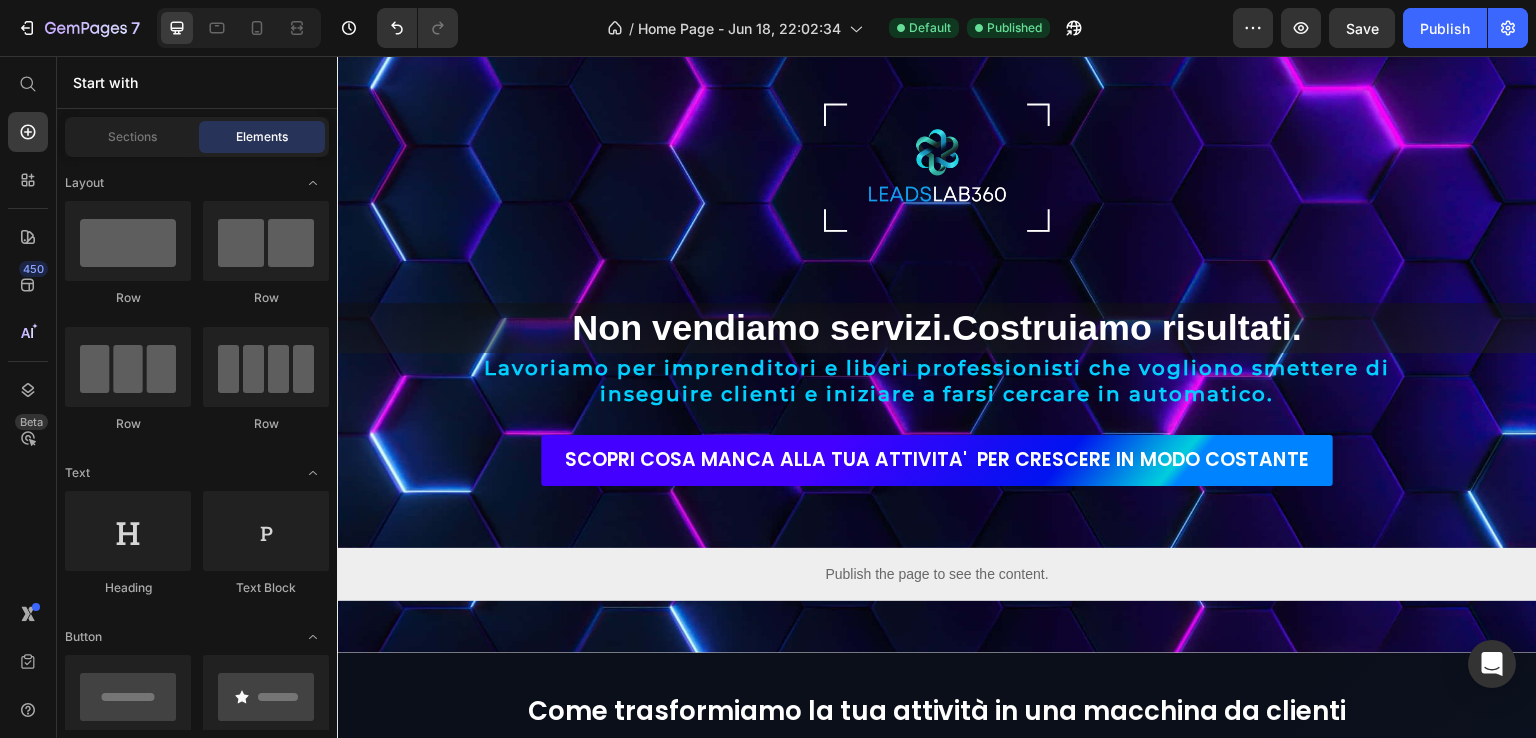 click on "450 Beta" at bounding box center [28, 329] 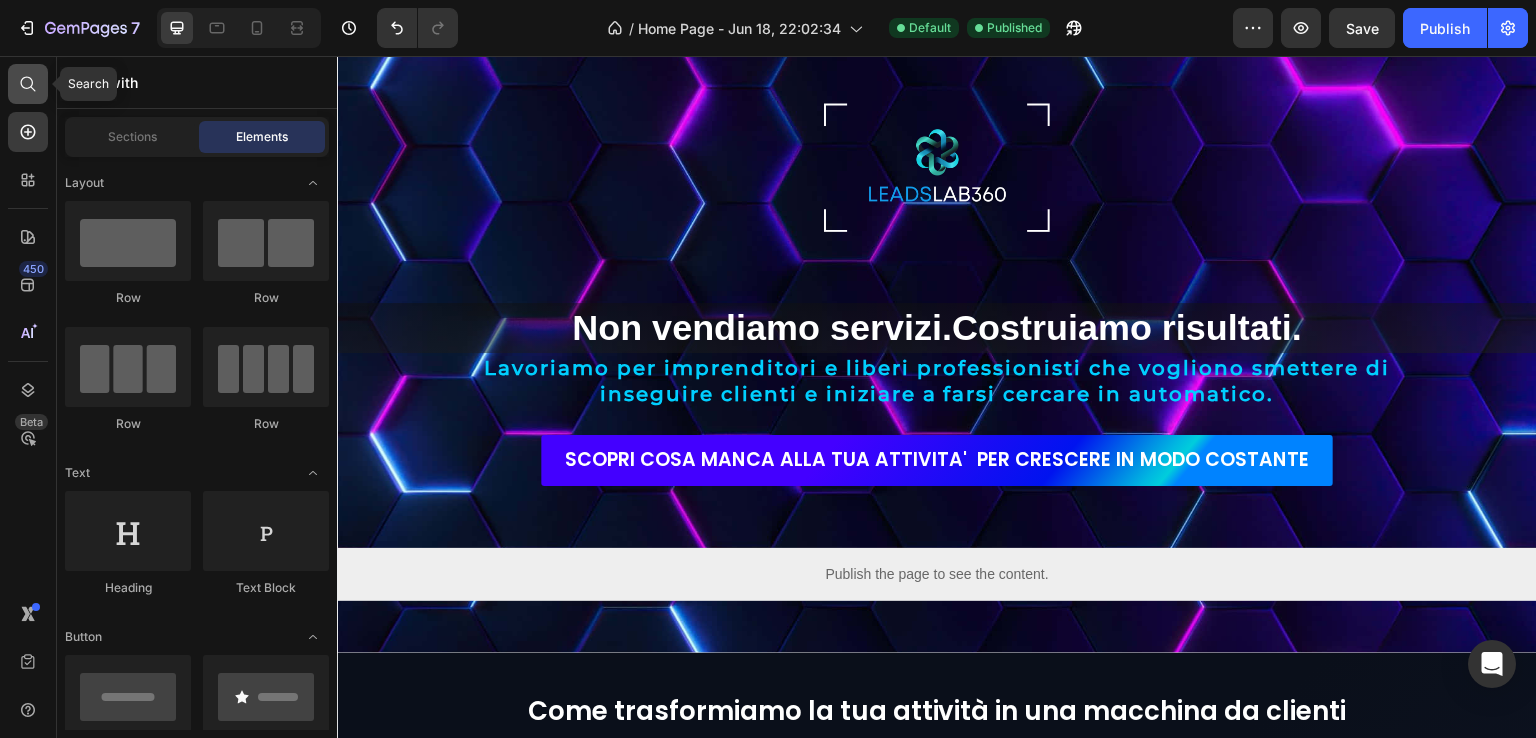 click 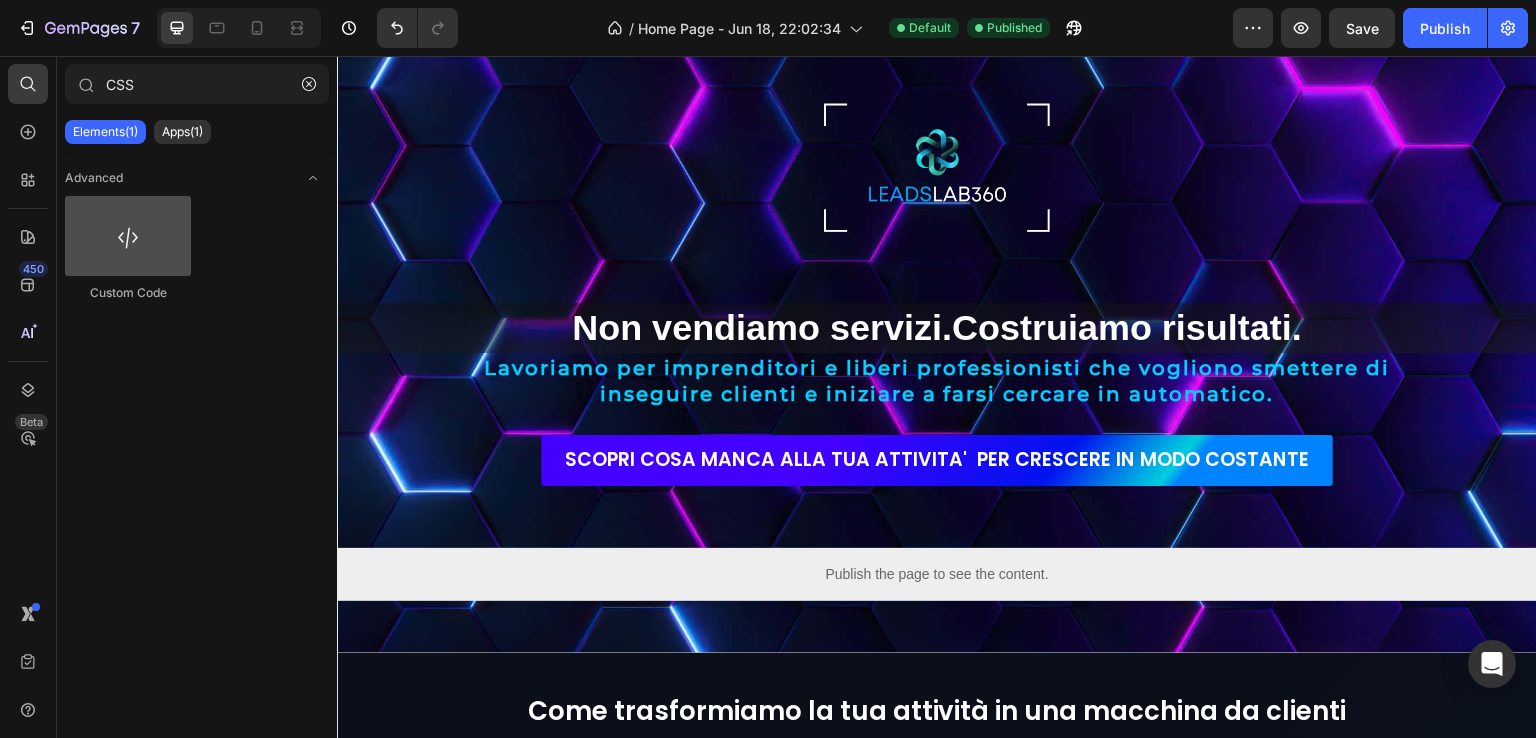 type on "CSS" 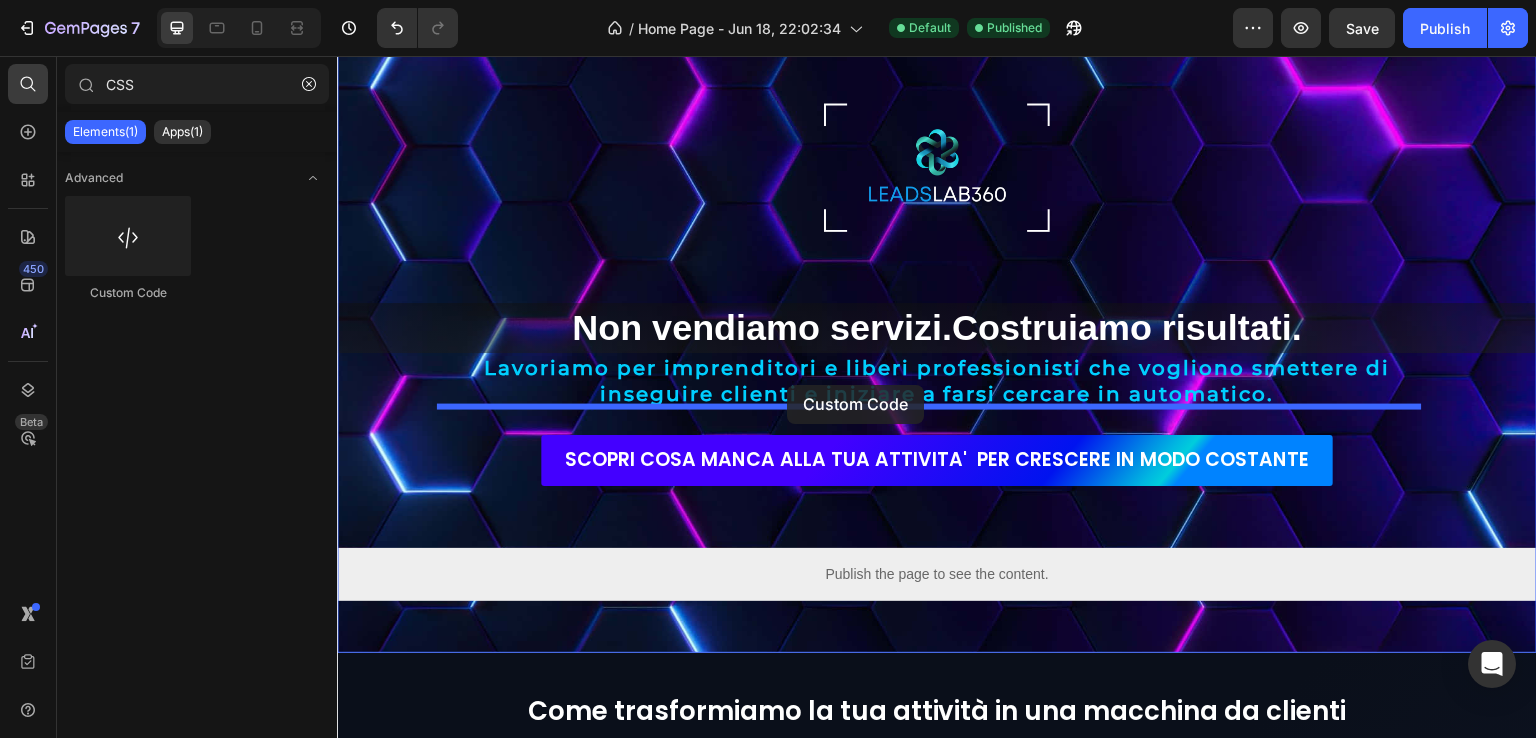 drag, startPoint x: 469, startPoint y: 282, endPoint x: 787, endPoint y: 385, distance: 334.26486 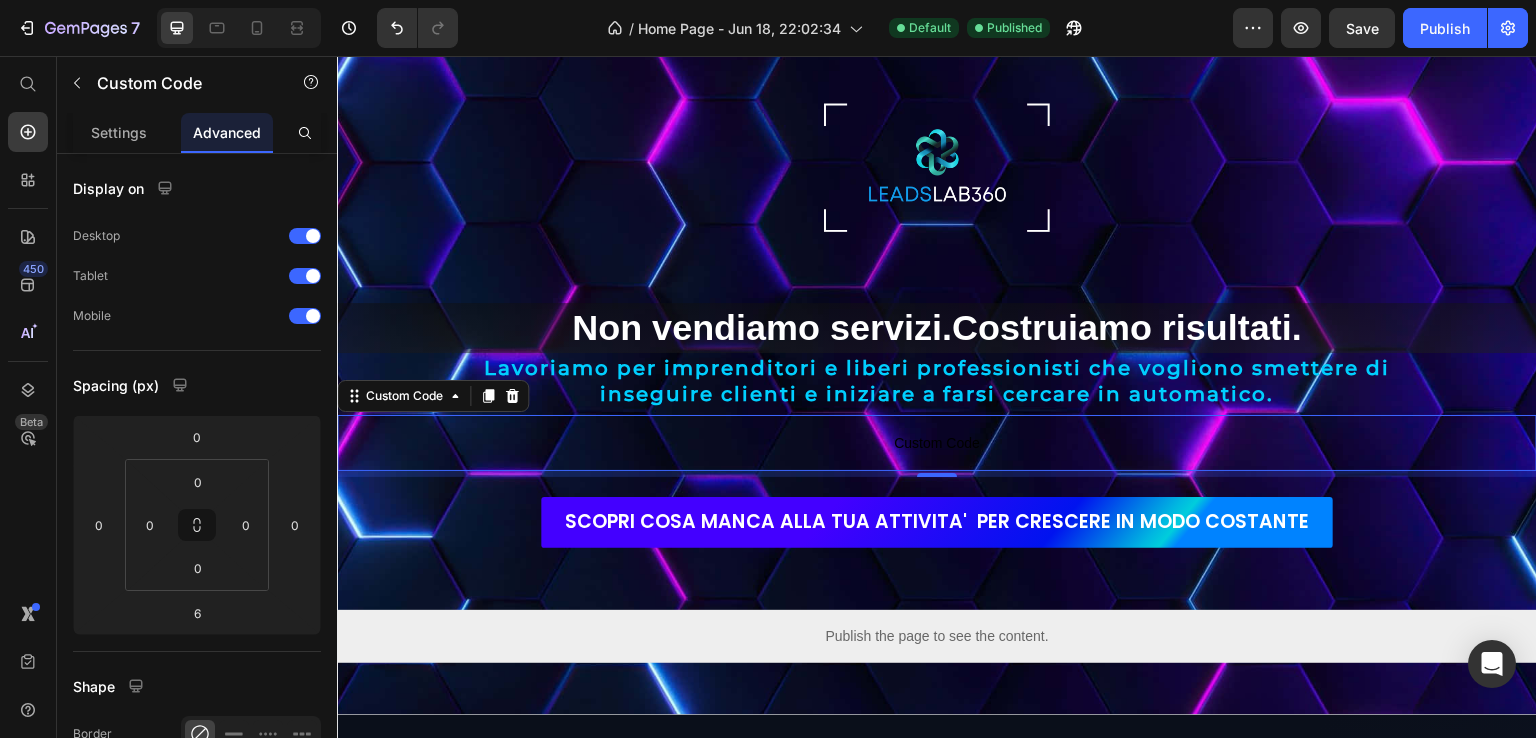click on "Custom Code" at bounding box center [937, 443] 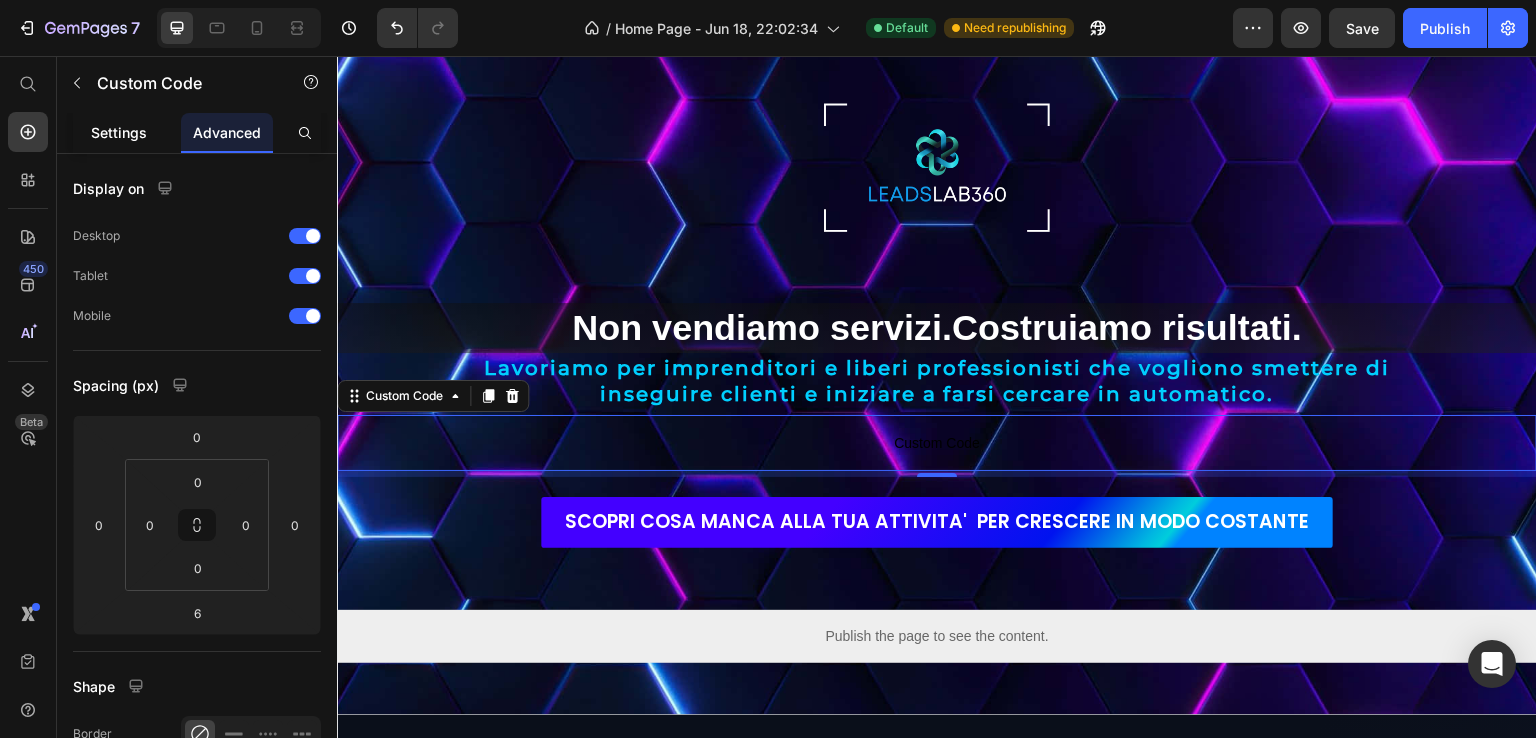 click on "Settings" 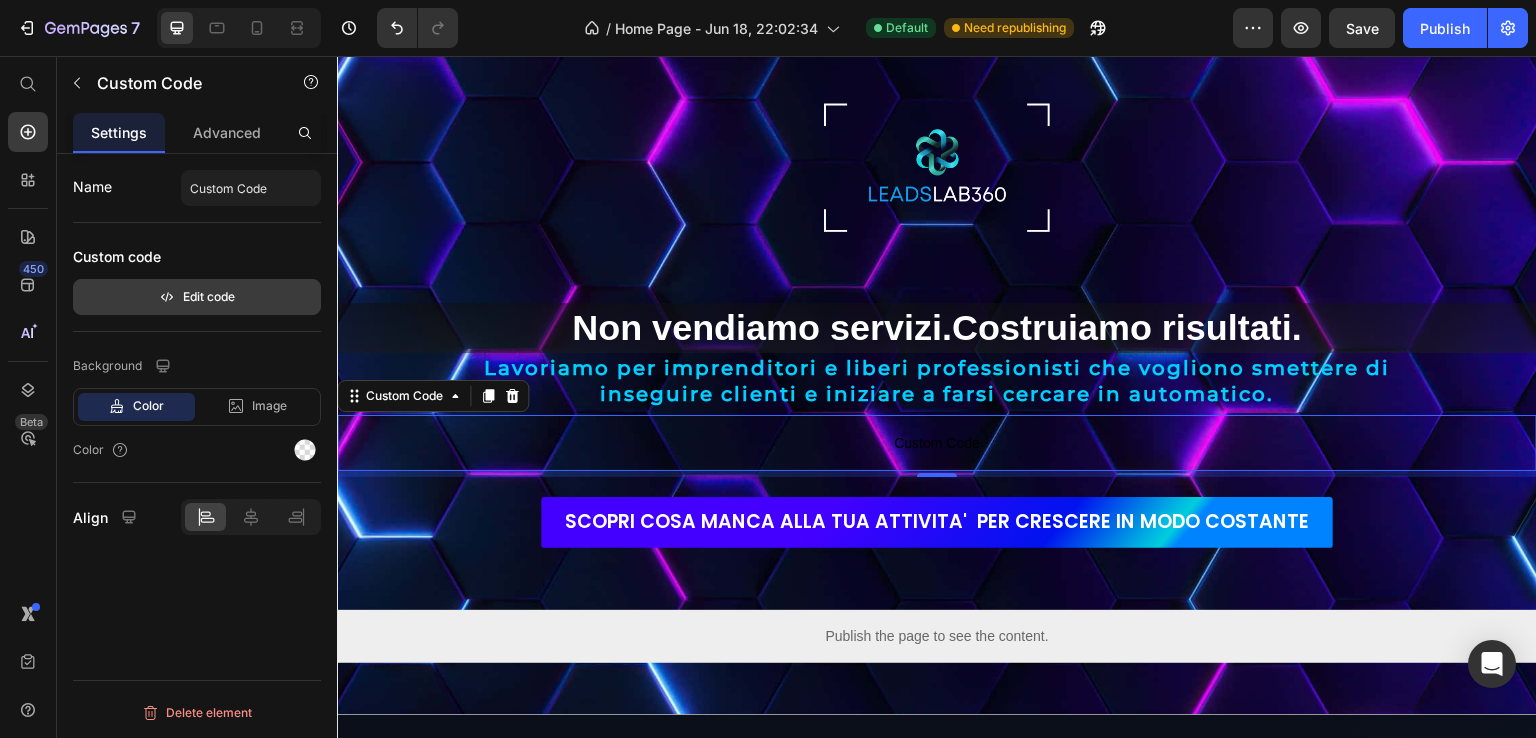 click on "Edit code" at bounding box center (197, 297) 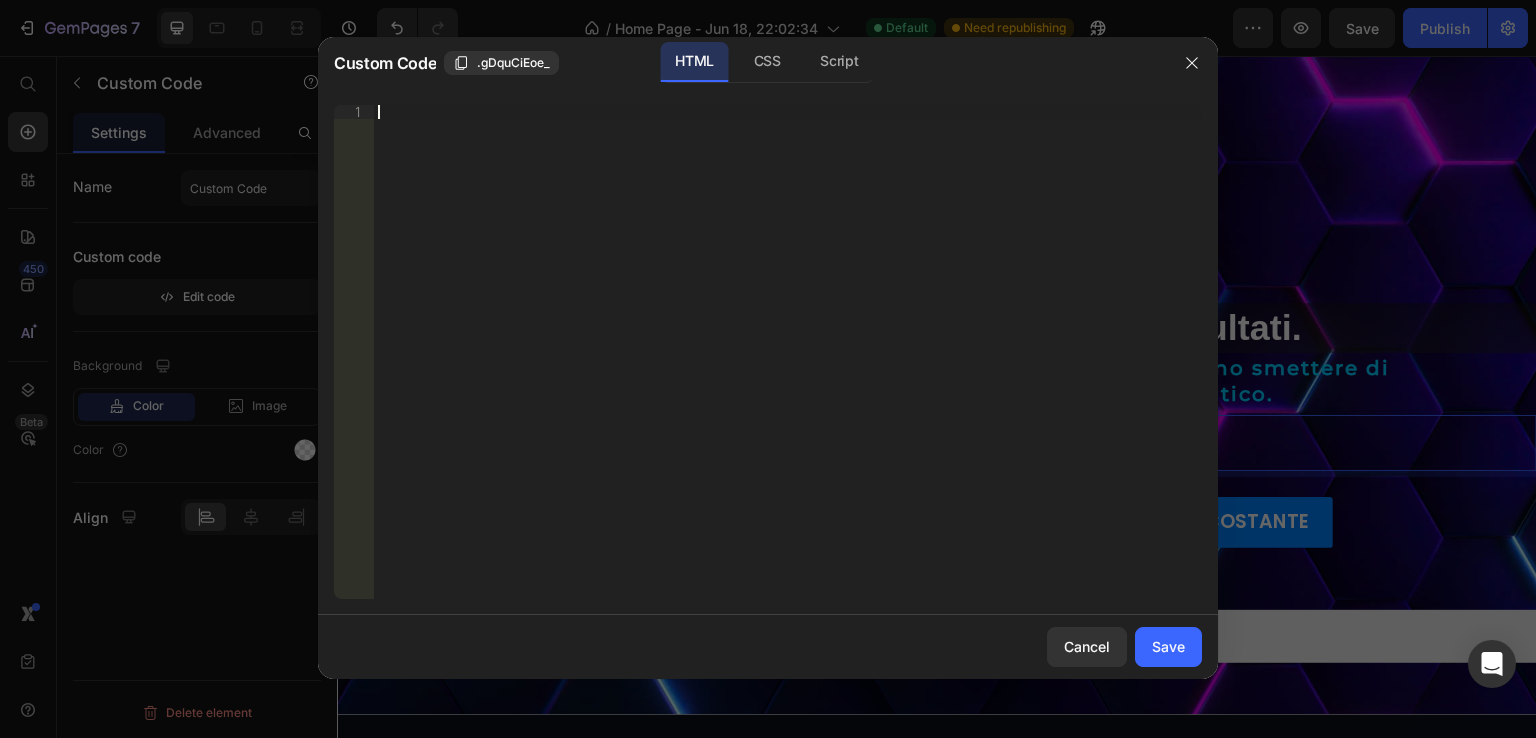 click on "Insert the 3rd-party installation code, HTML code, or Liquid code to display custom content." at bounding box center [748, 112] 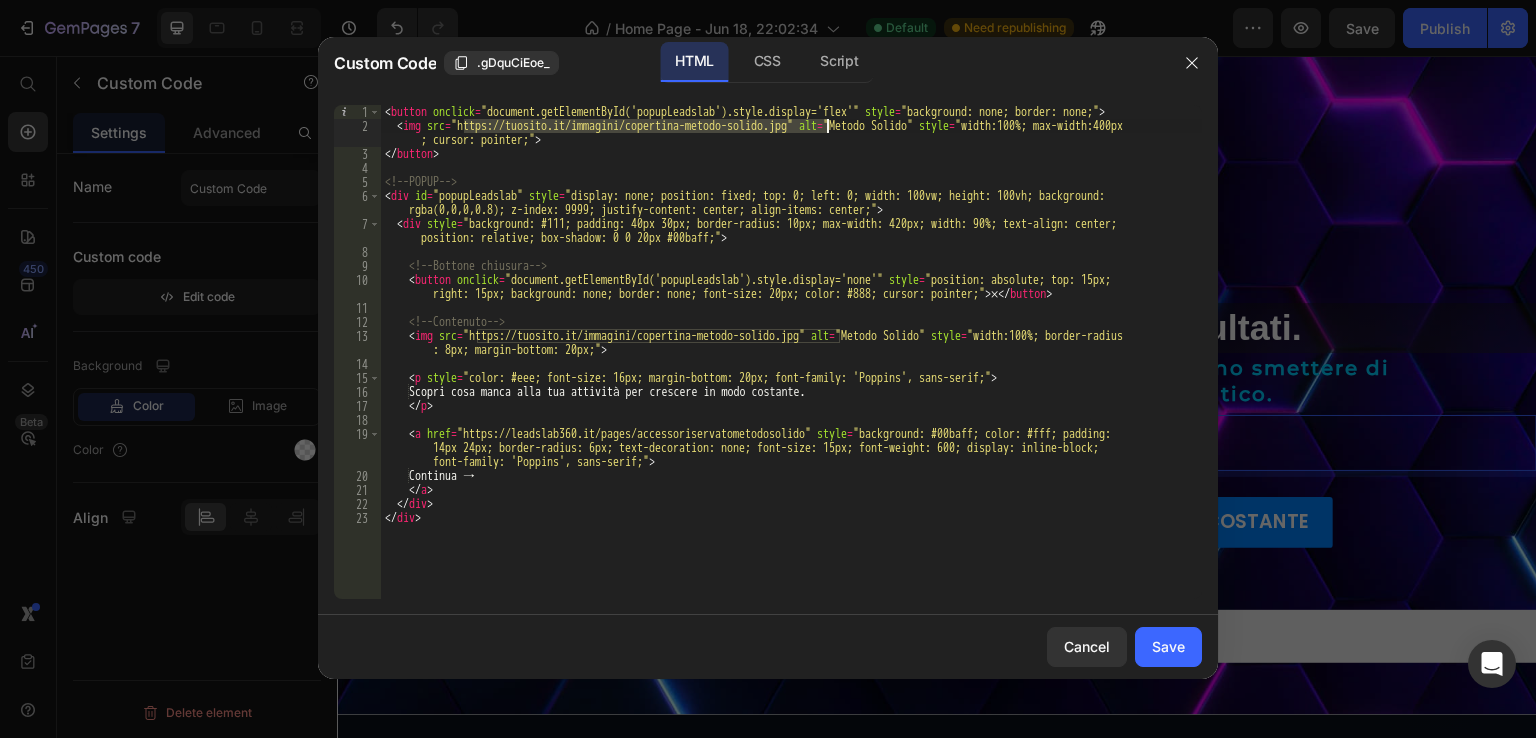 drag, startPoint x: 463, startPoint y: 127, endPoint x: 826, endPoint y: 130, distance: 363.0124 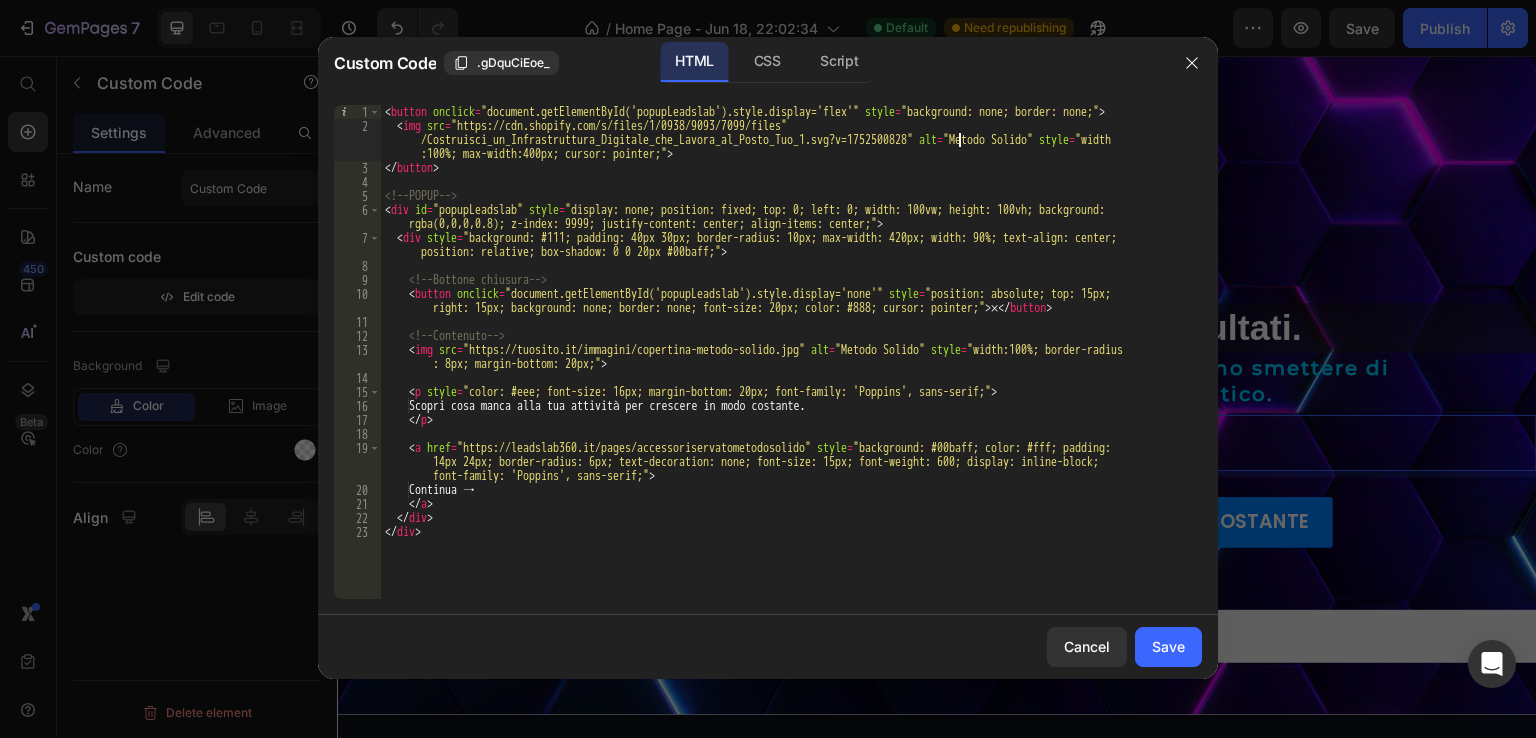 type on "<img src="https://cdn.shopify.com/s/files/1/0938/9093/7099/files/Costruisci_un_Infrastruttura_Digitale_che_Lavora_al_Posto_Tuo_1.svg?v=1752500828" alt="Metodo Solido" style="width:100%; max-width:400px; cursor: pointer;"/>" 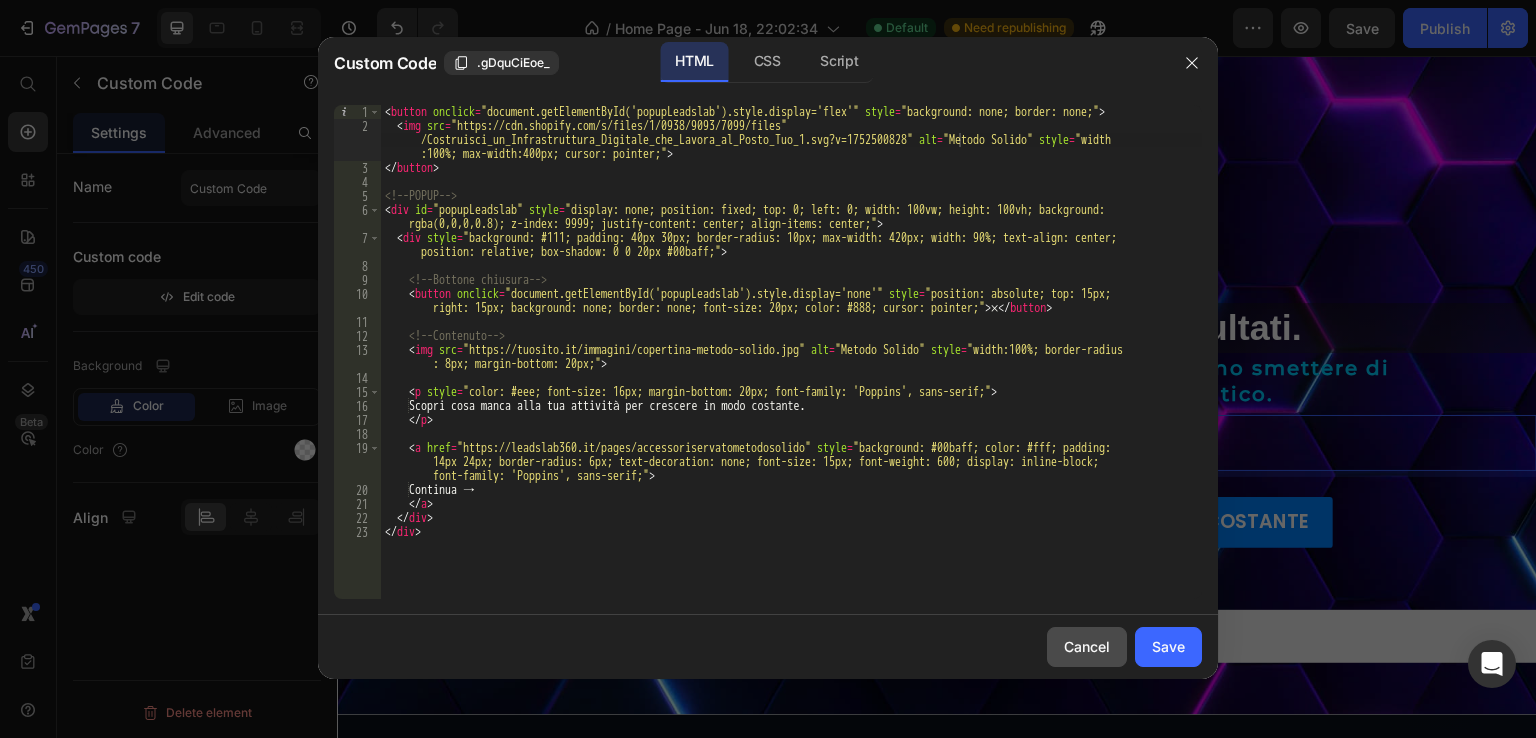 click on "Cancel" at bounding box center [1087, 646] 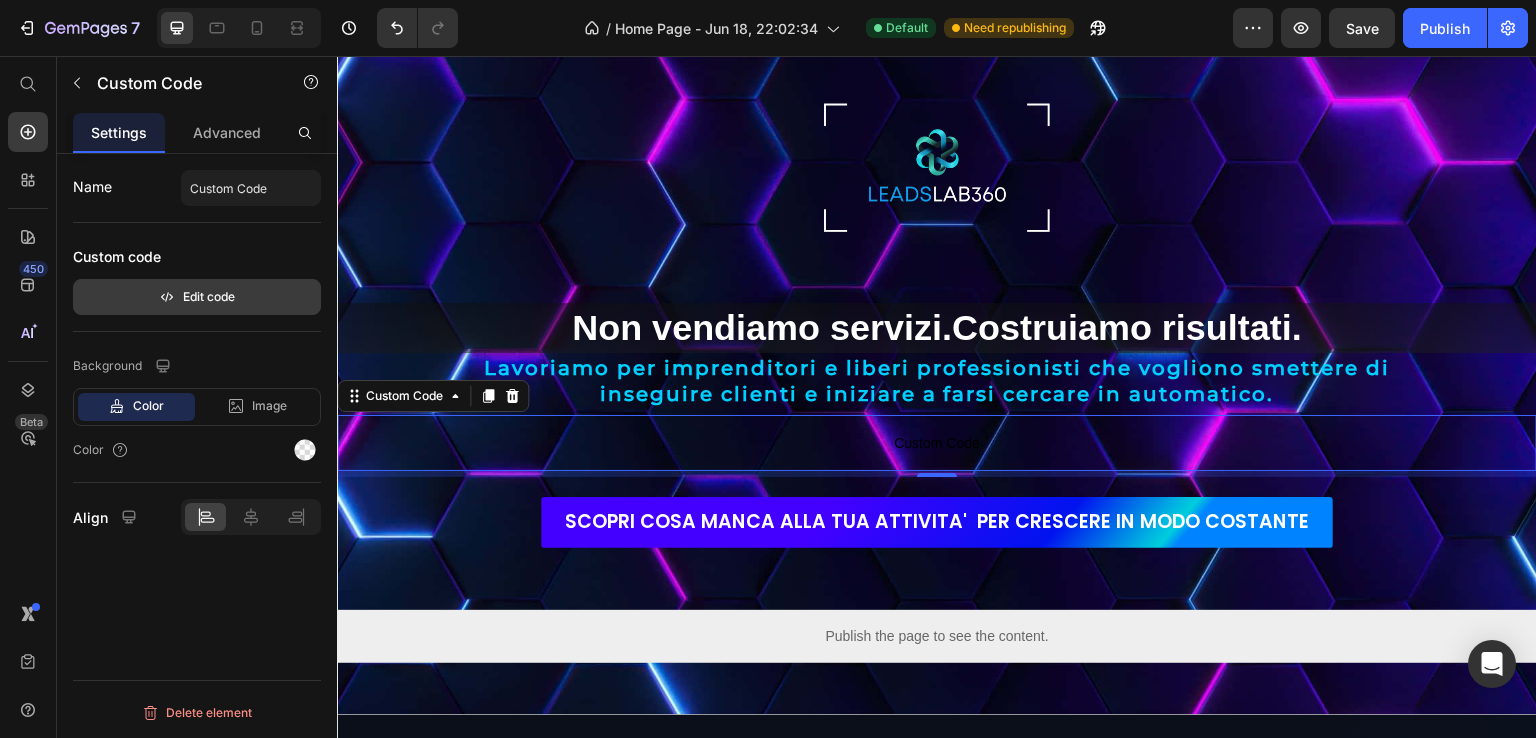 click on "Edit code" at bounding box center [197, 297] 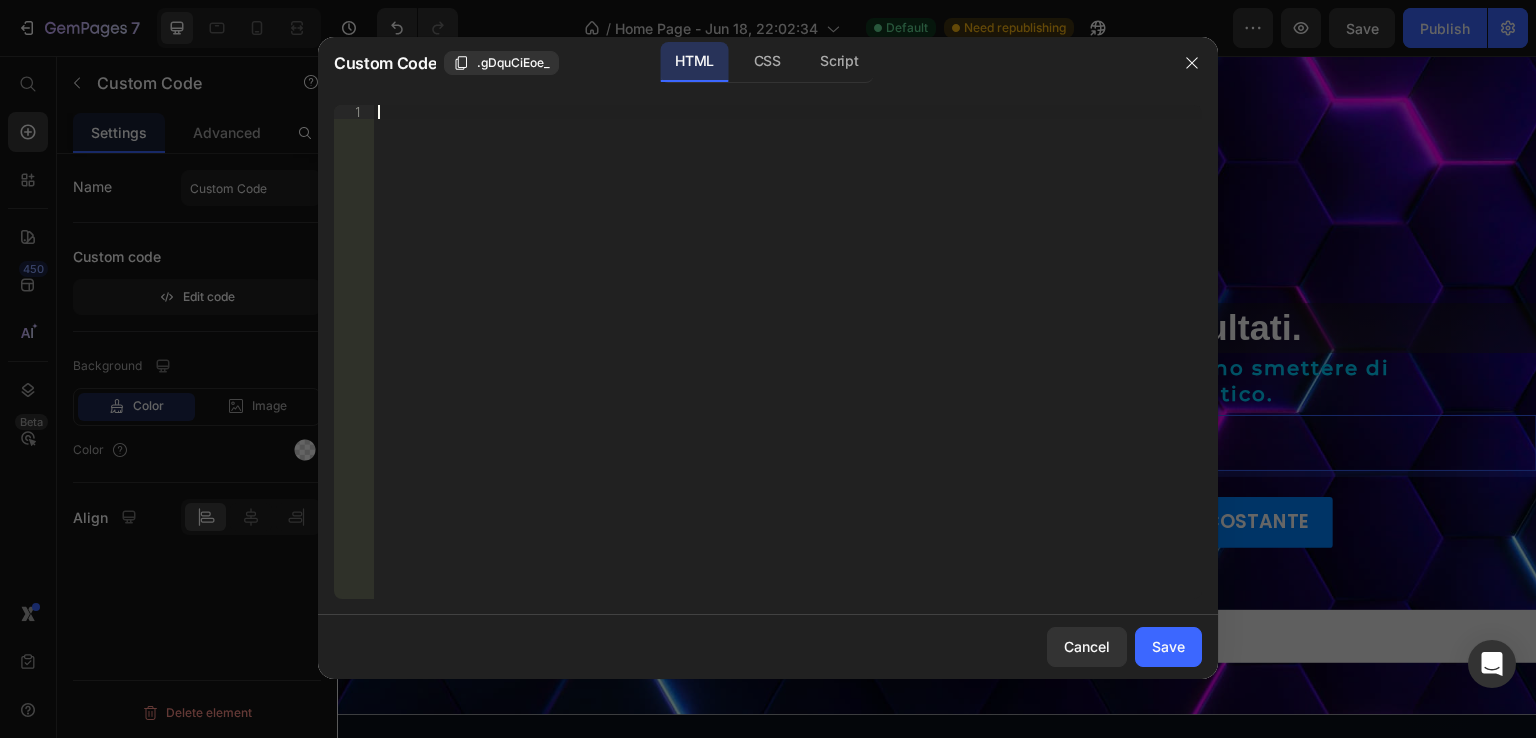 click on "Insert the 3rd-party installation code, HTML code, or Liquid code to display custom content." at bounding box center (788, 366) 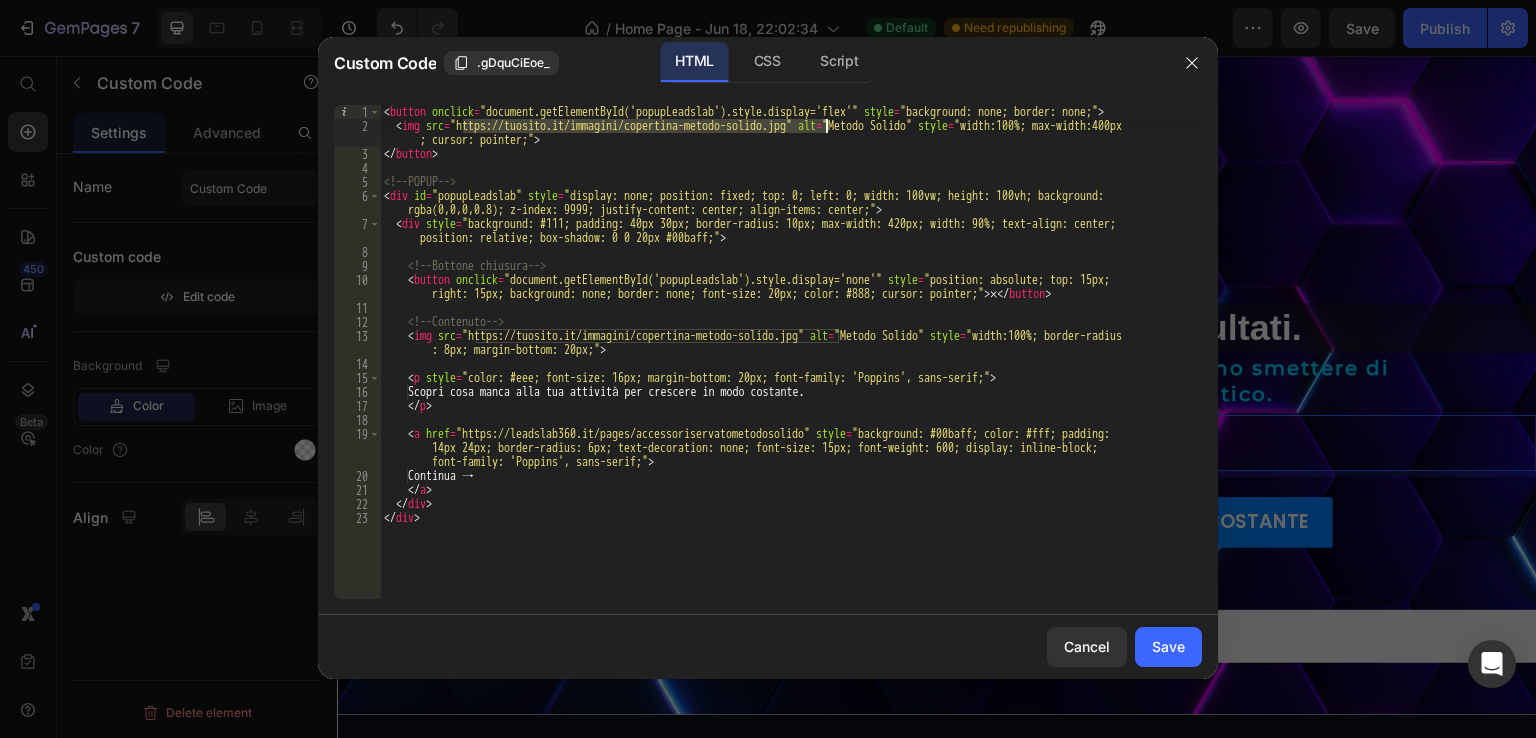 drag, startPoint x: 461, startPoint y: 123, endPoint x: 824, endPoint y: 127, distance: 363.02203 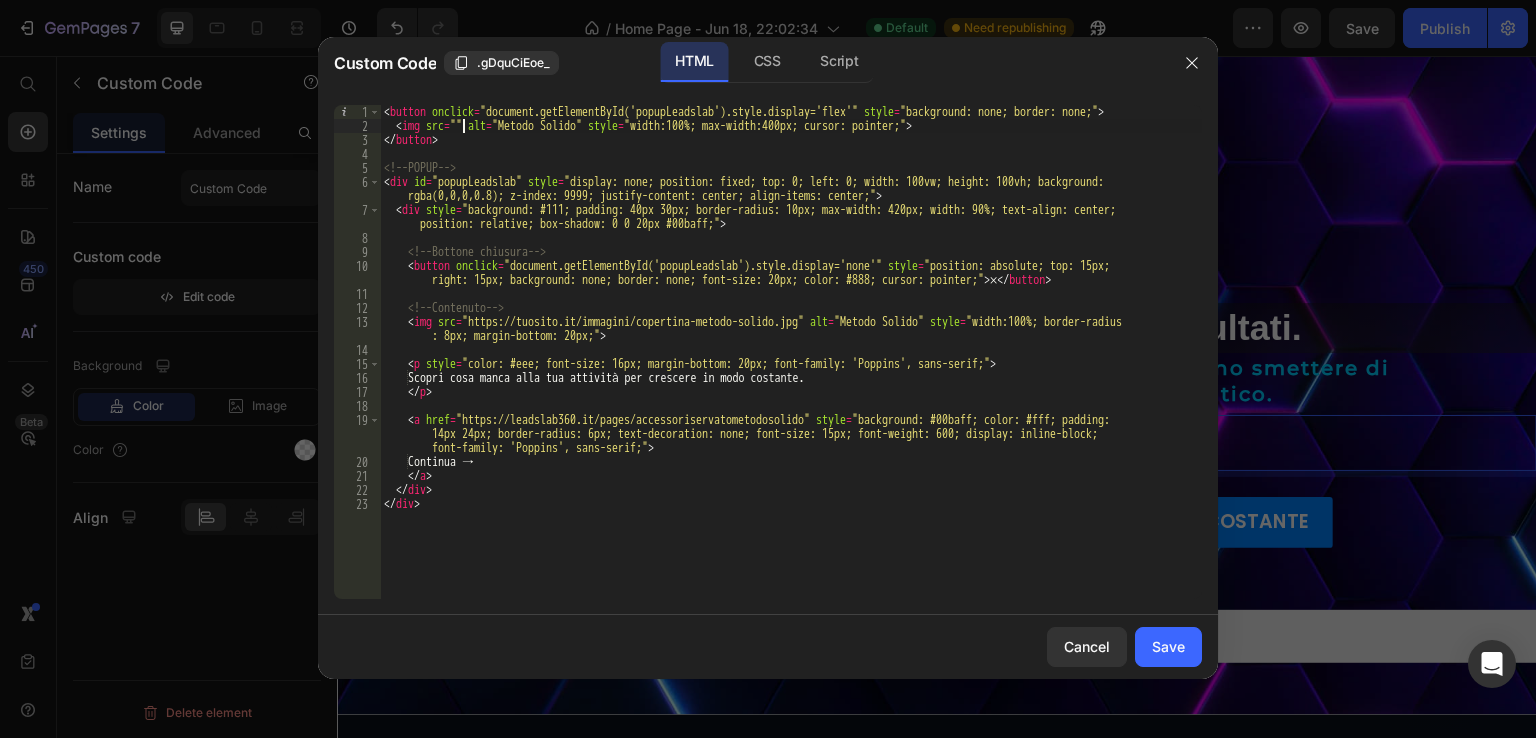 paste on "https://cdn.shopify.com/s/files/1/0938/9093/7099/files/Costruisci_un_Infrastruttura_Digitale_che_Lavora_al_Posto_Tuo_1_b9ae773c-4864-44bc-9bfc-093007f44a3f.svg?v=1752500879" 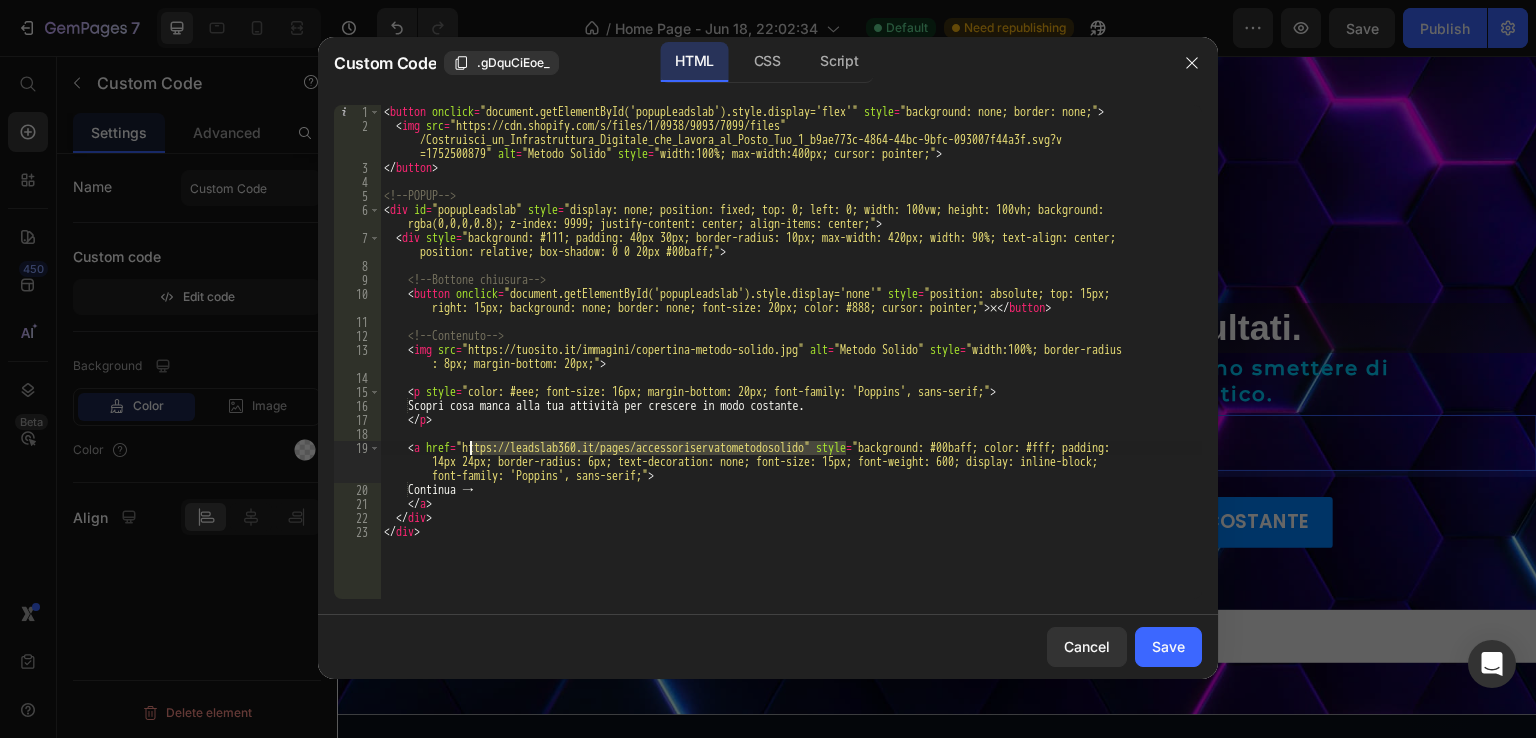 drag, startPoint x: 846, startPoint y: 443, endPoint x: 471, endPoint y: 454, distance: 375.1613 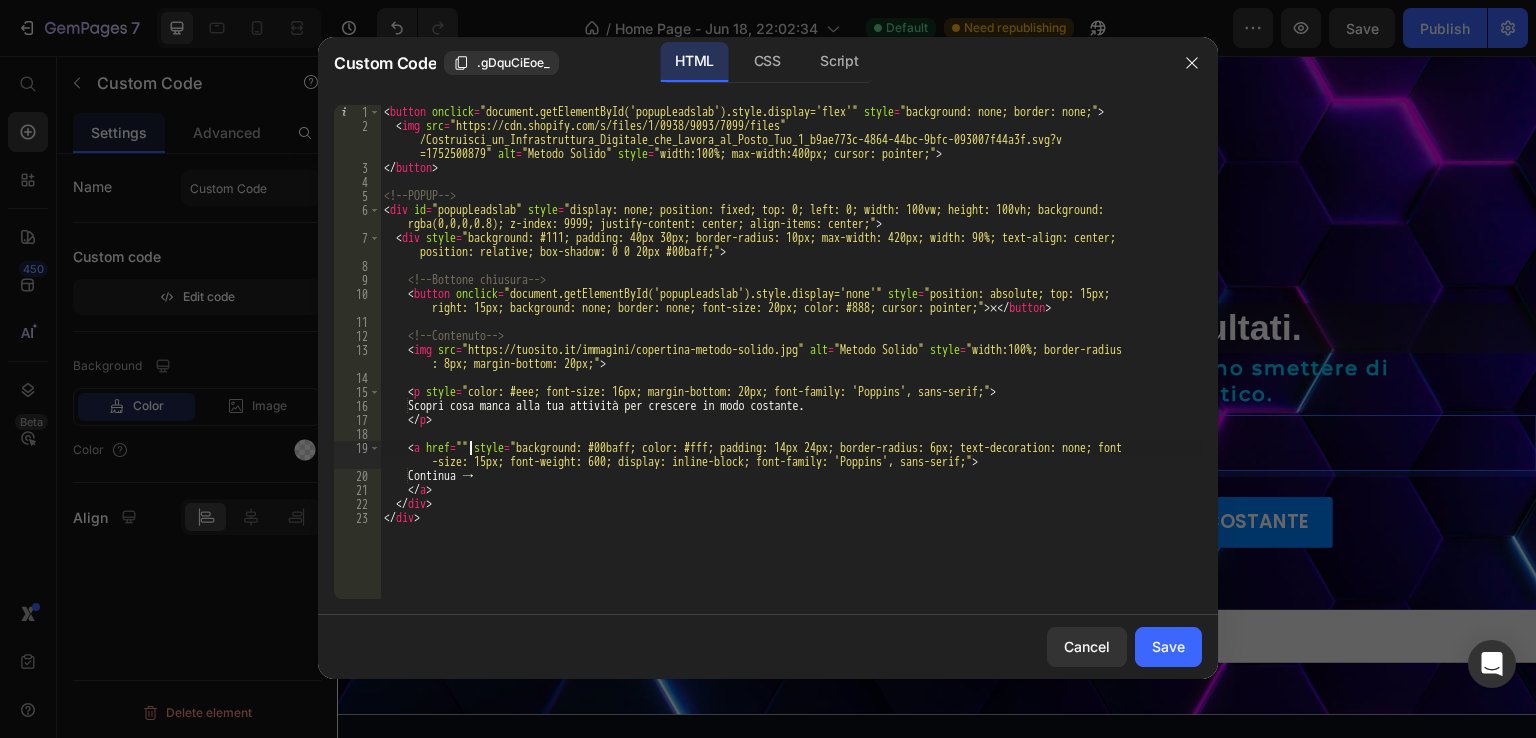 paste on "https://[WEBSITE-URL]/pages/accessoriservatometodosolido" 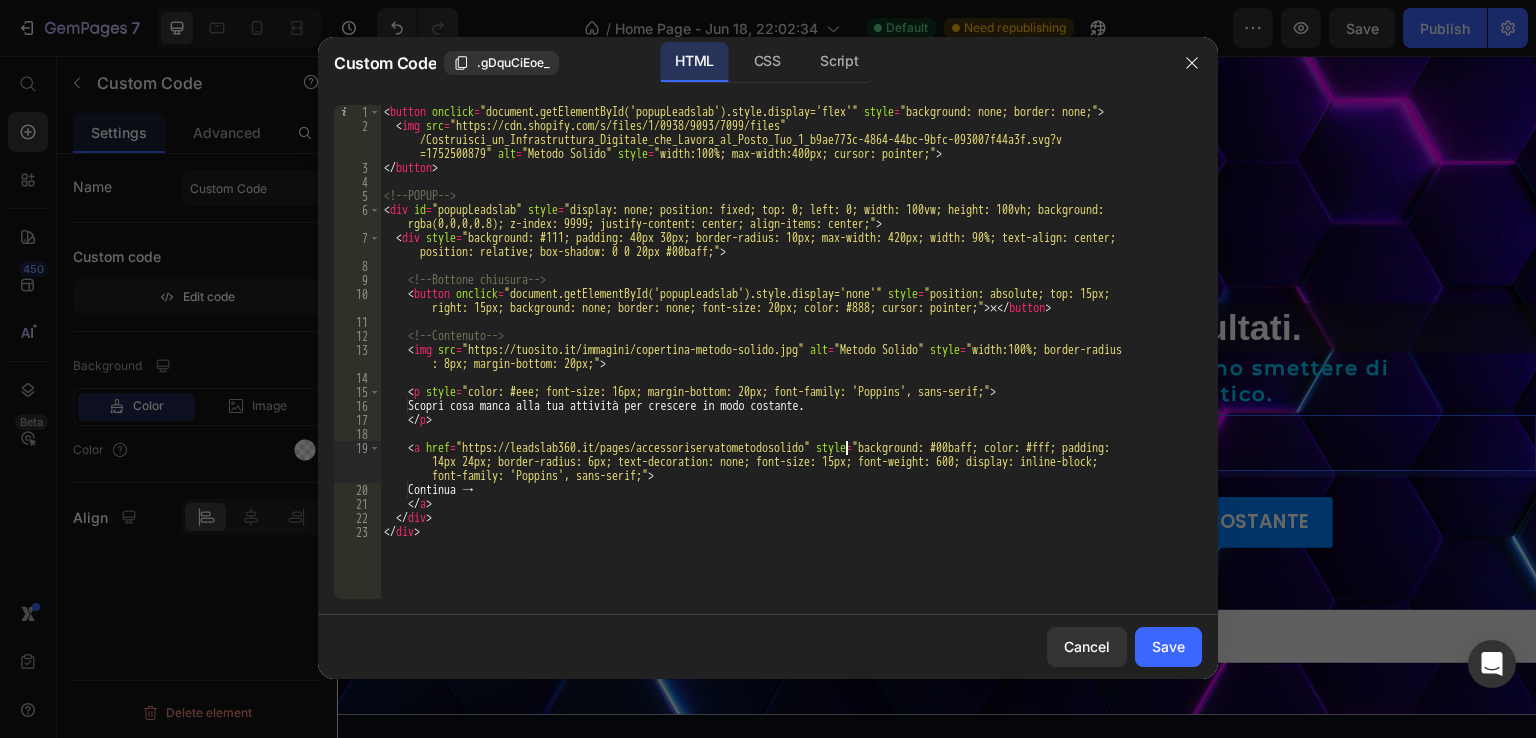 type on "<a href="https://[WEBSITE-URL]/pages/accessoriservatometodosolido" style="background: #00baff; color: #fff; padding: 14px 24px; border-radius: 6px; text-decoration: none; font-size: 15px; font-weight: 600; display: inline-block; font-family: 'Poppins', sans-serif;" >" 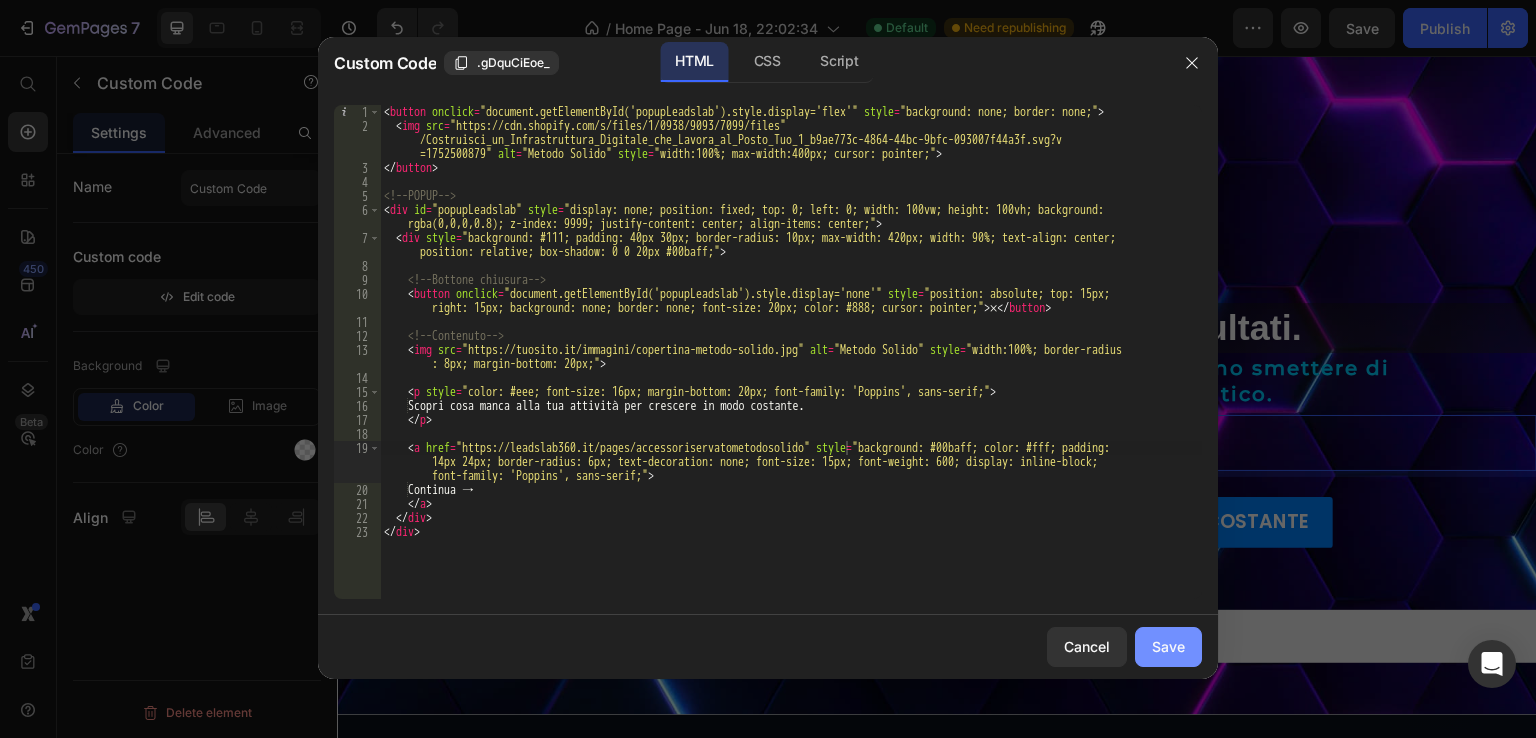 click on "Save" at bounding box center [1168, 646] 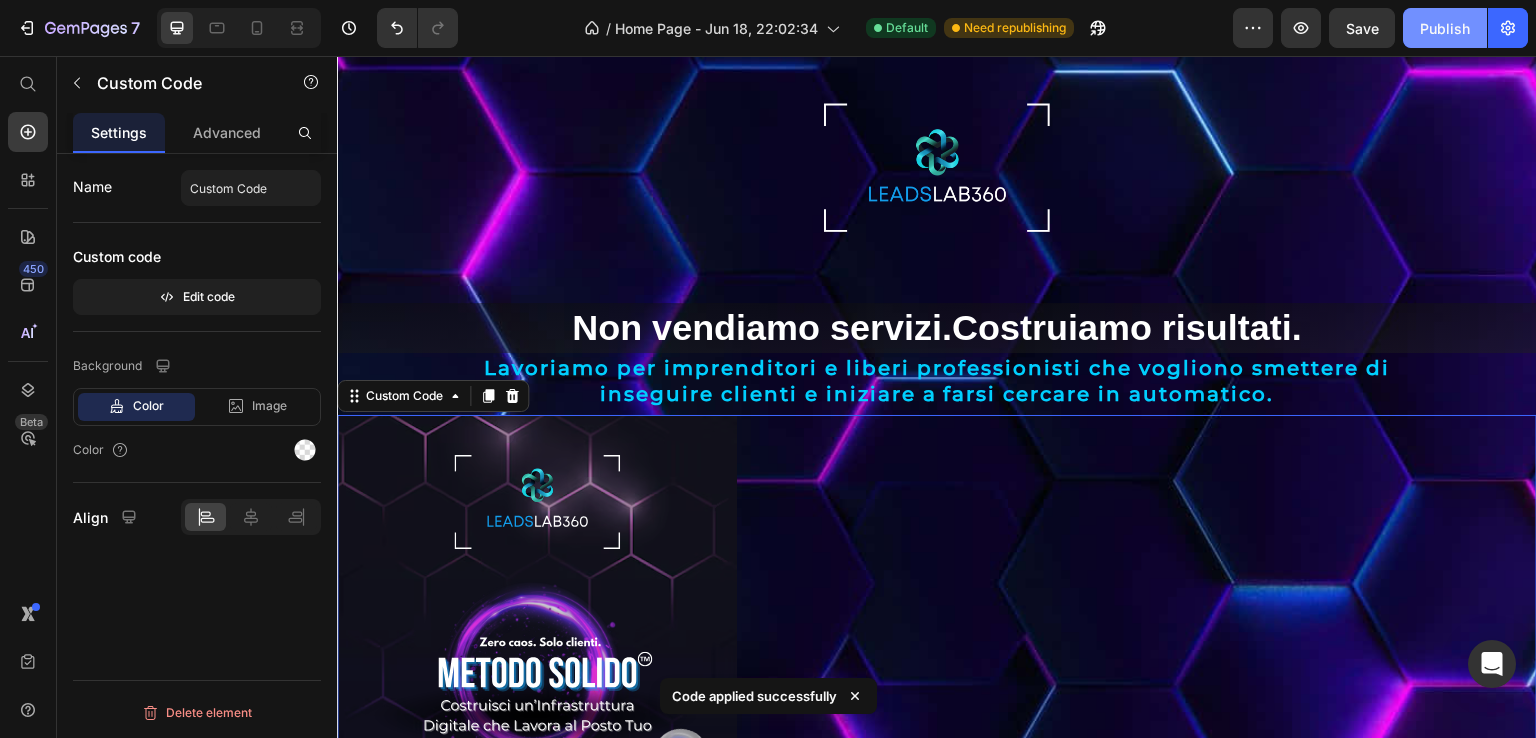 click on "Publish" at bounding box center (1445, 28) 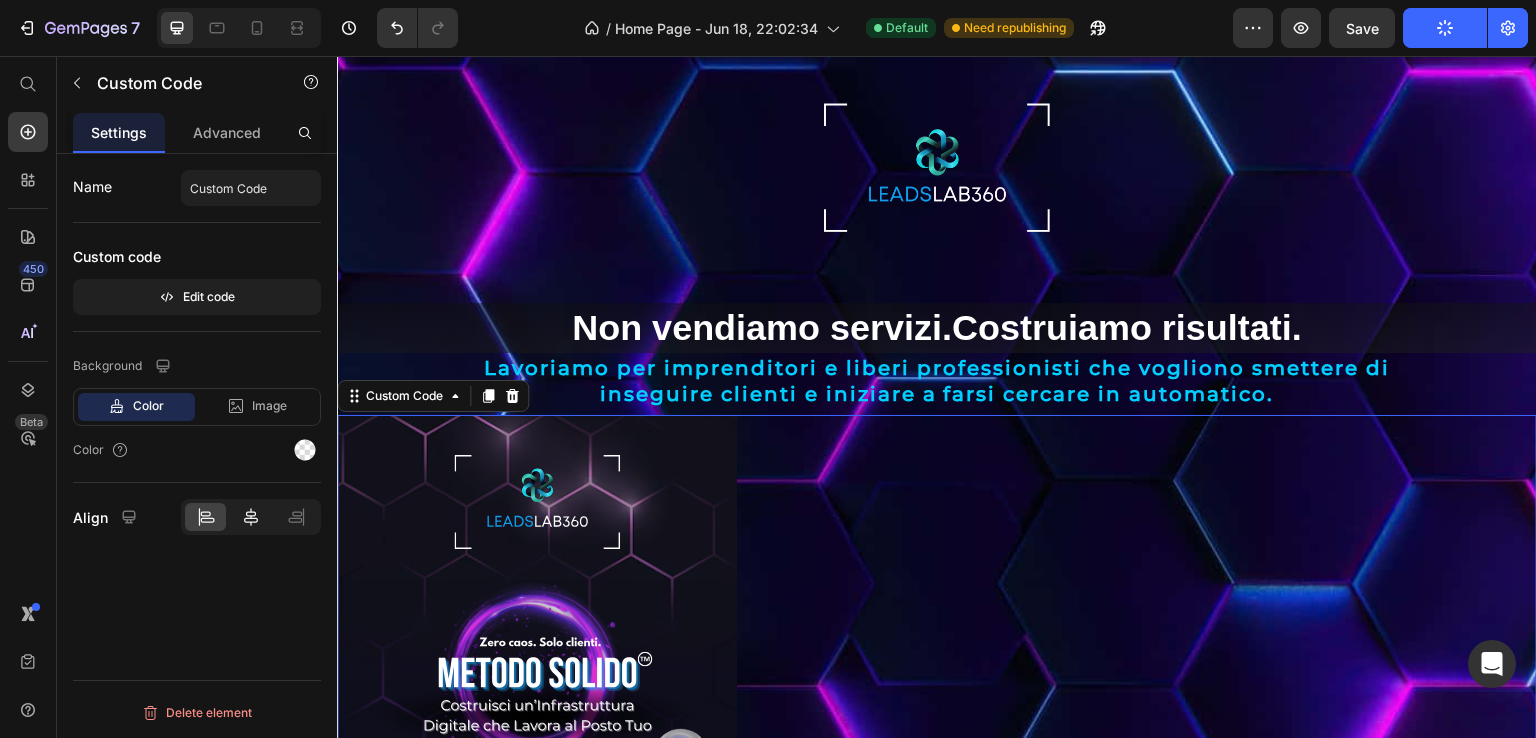 click 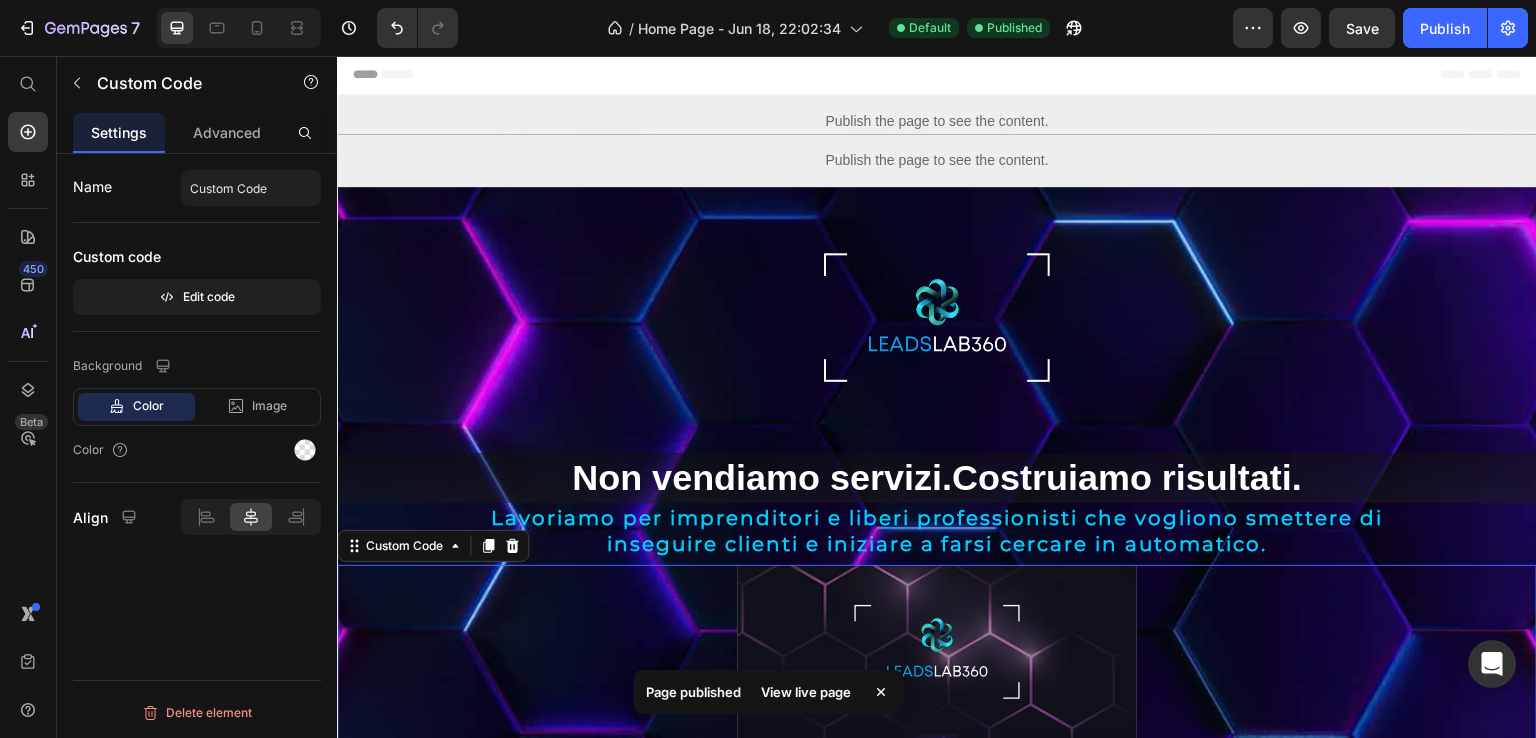 scroll, scrollTop: 0, scrollLeft: 0, axis: both 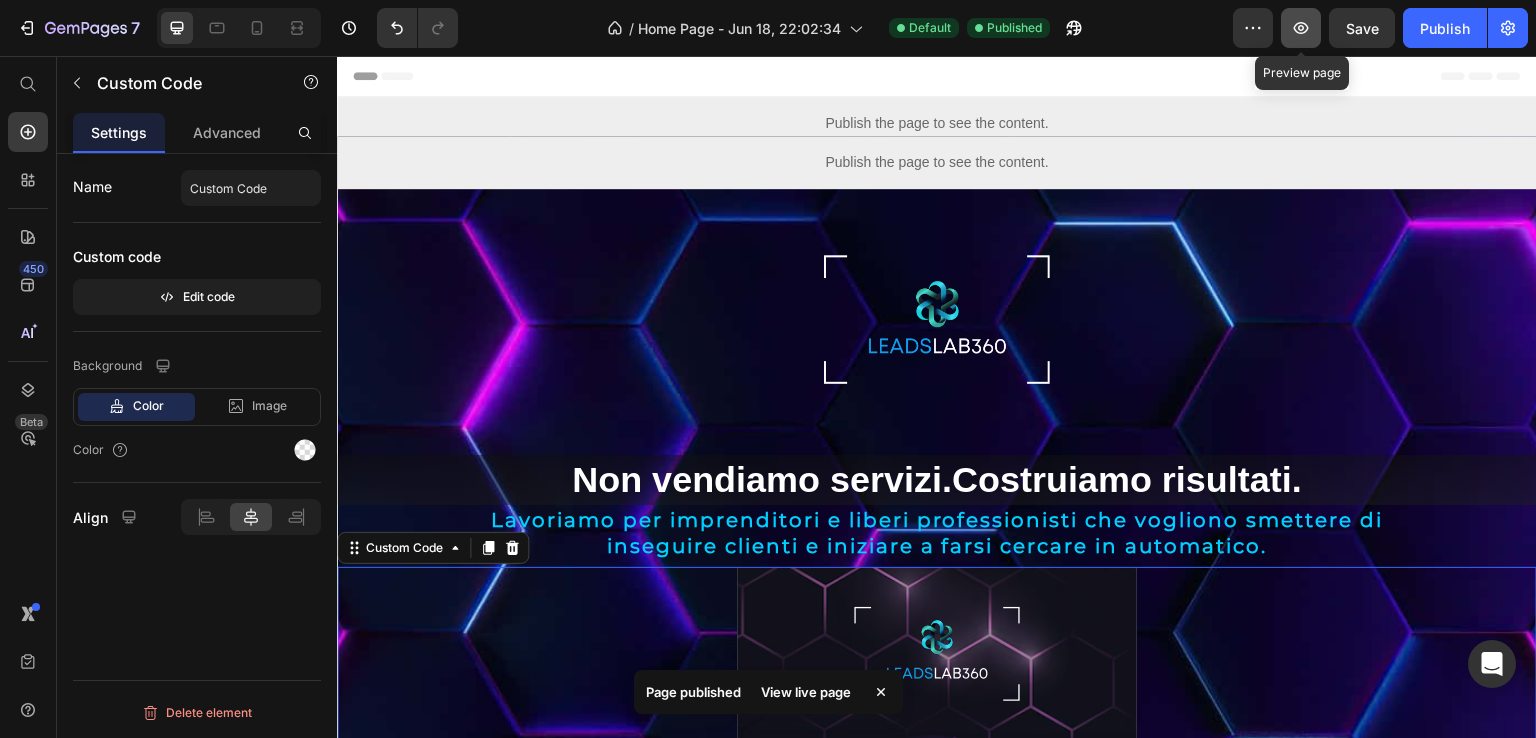 click 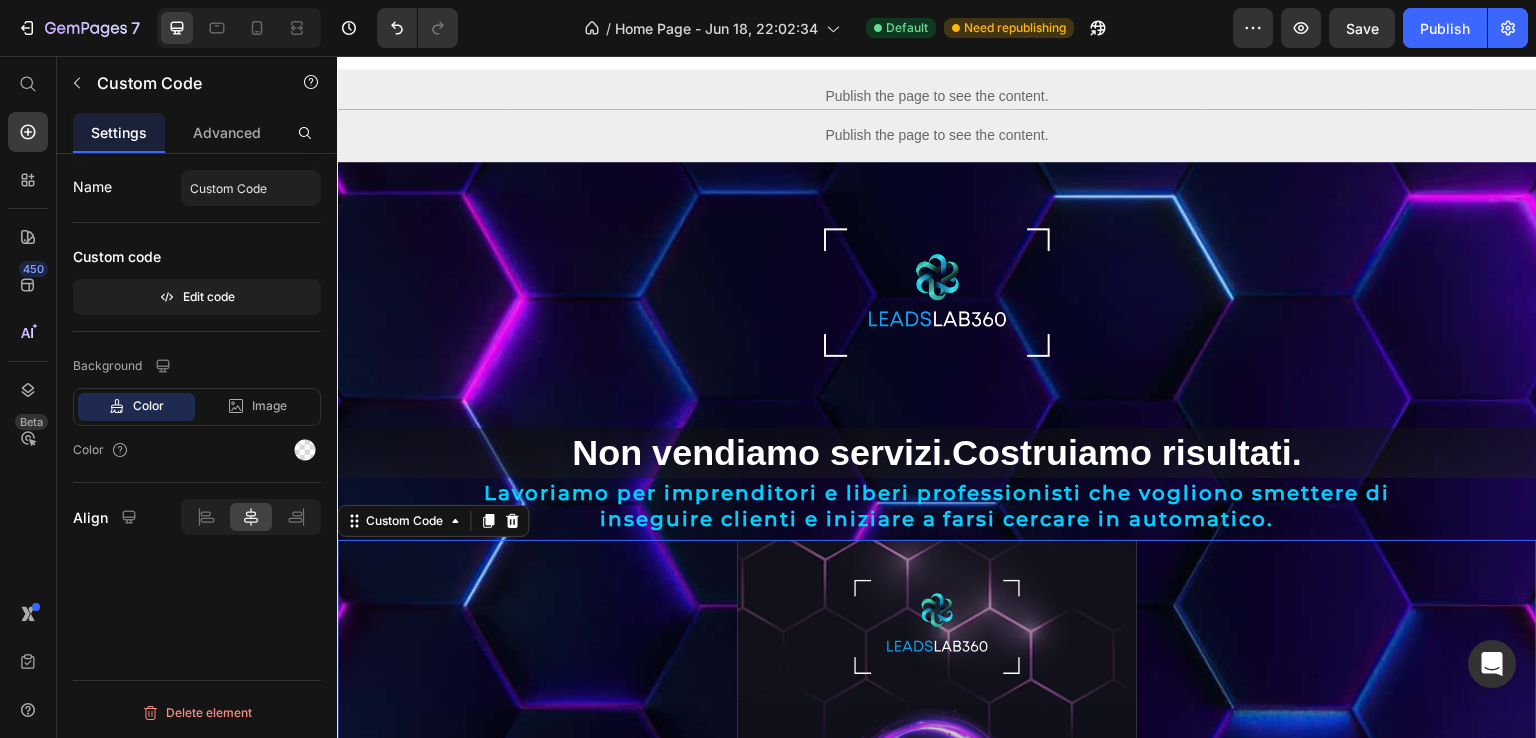 scroll, scrollTop: 259, scrollLeft: 0, axis: vertical 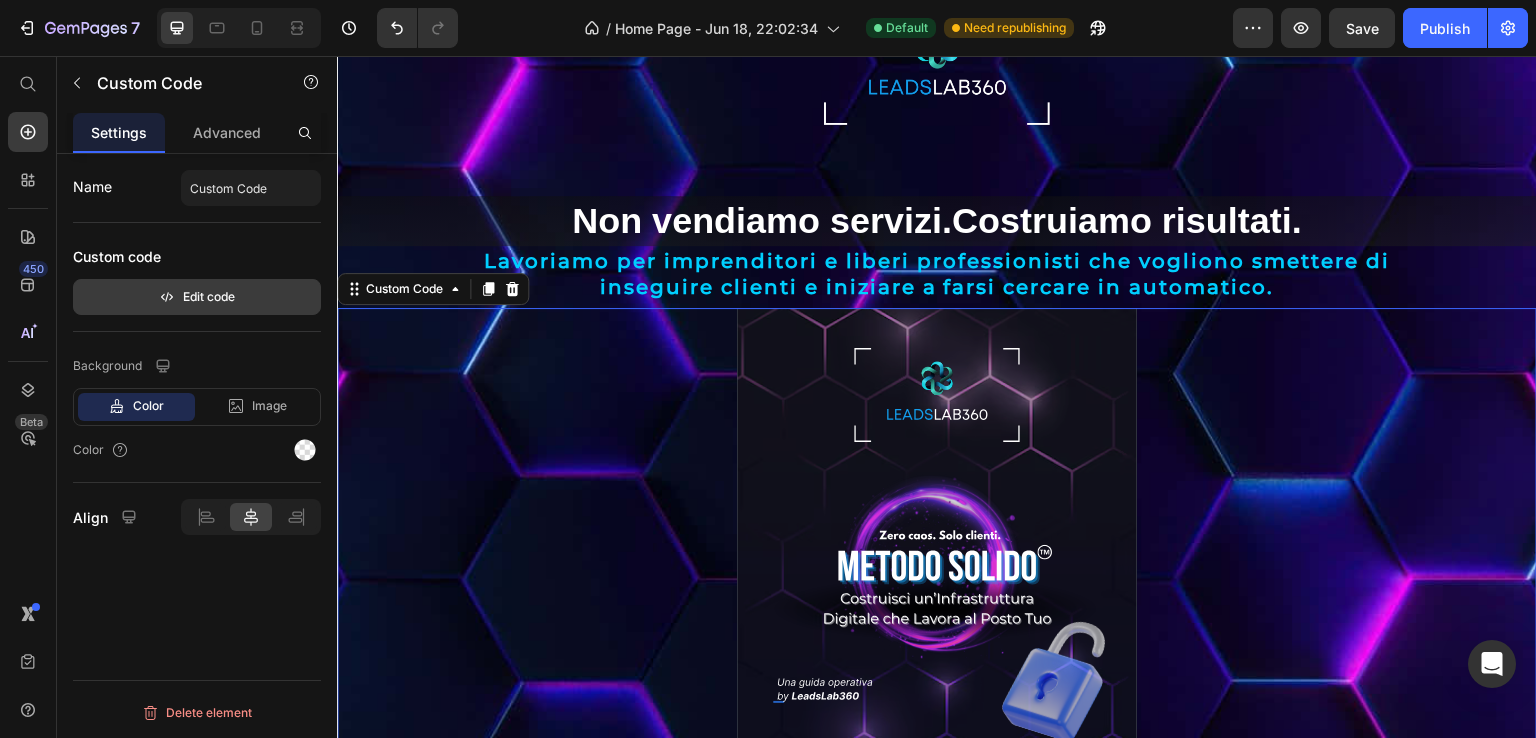 click on "Edit code" at bounding box center [197, 297] 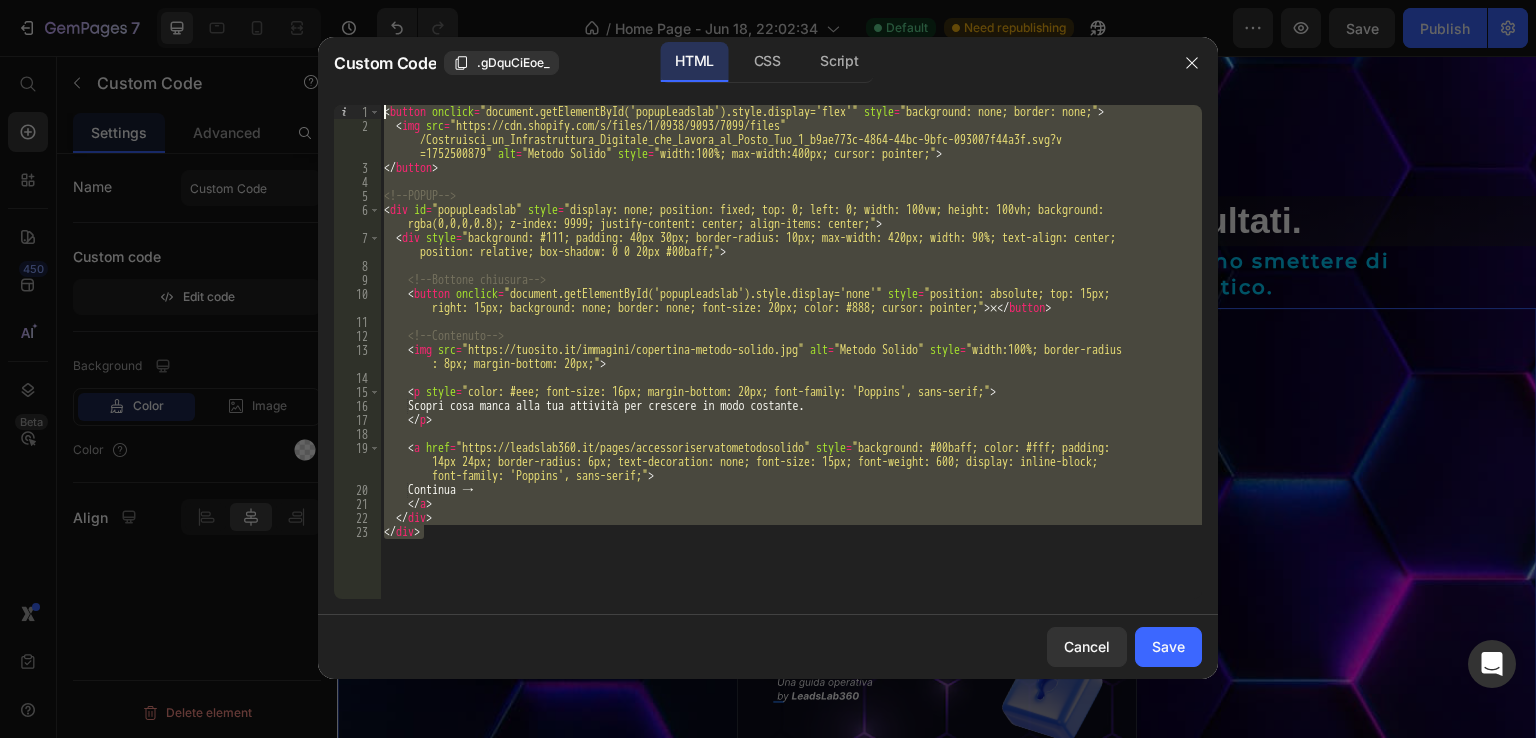 drag, startPoint x: 508, startPoint y: 544, endPoint x: 345, endPoint y: -10, distance: 577.4816 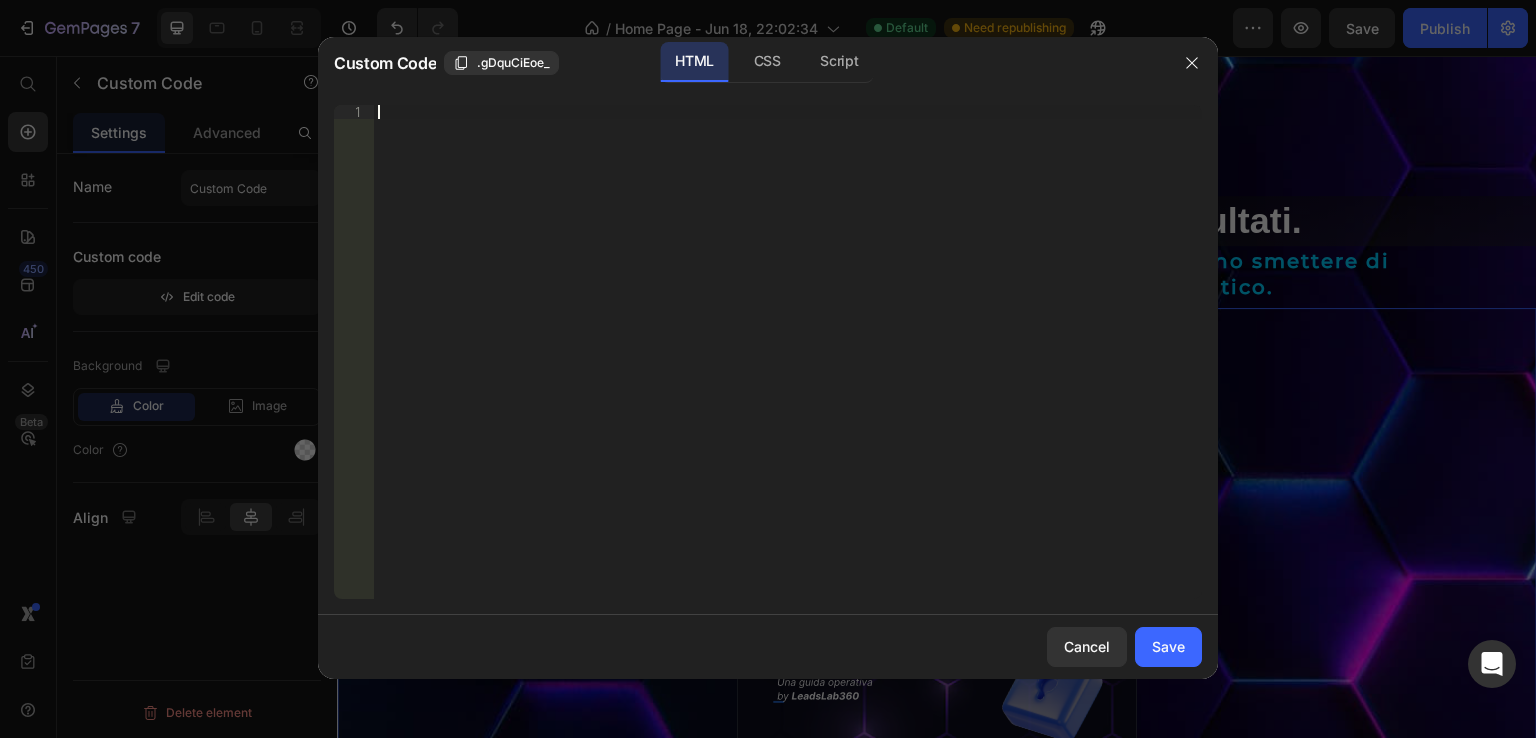 type 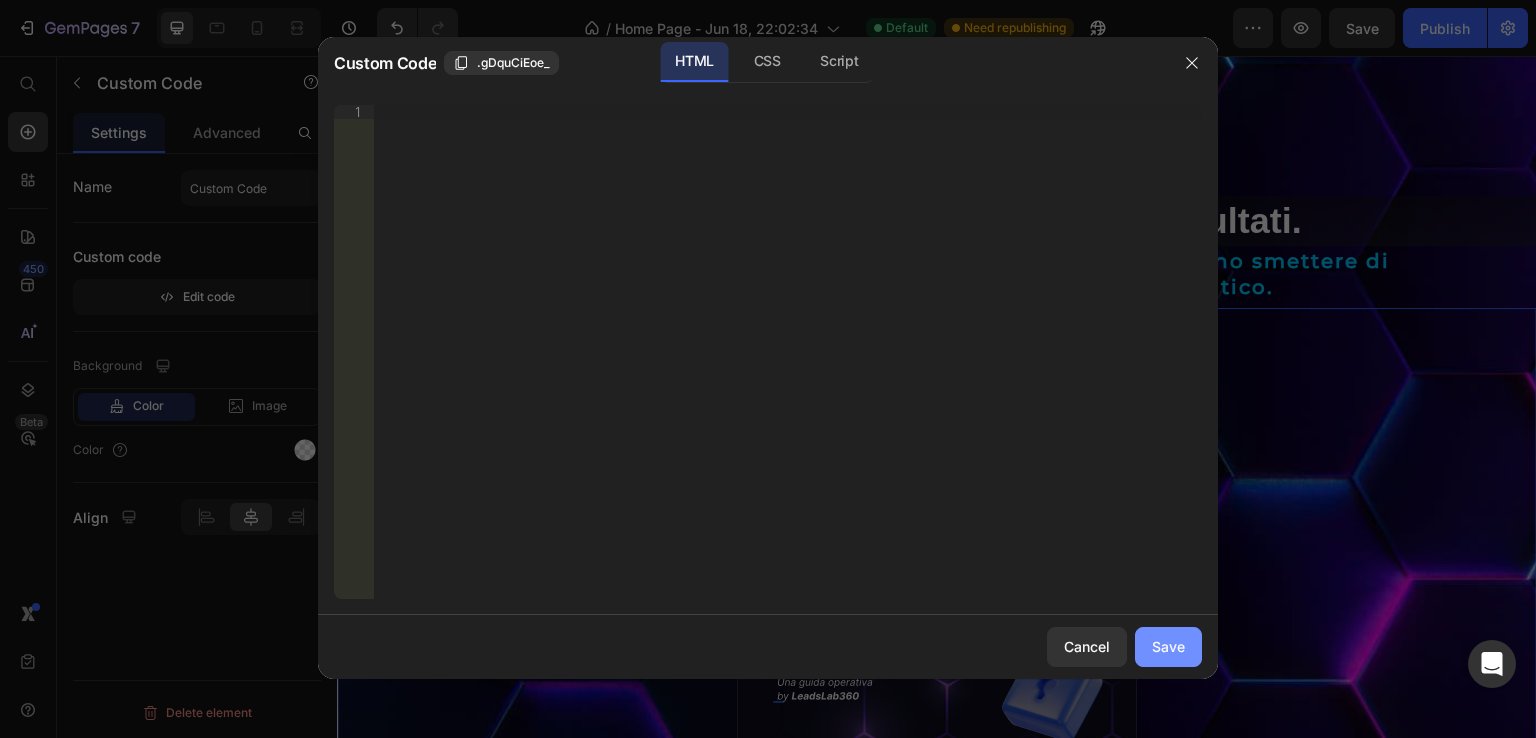 click on "Save" at bounding box center [1168, 646] 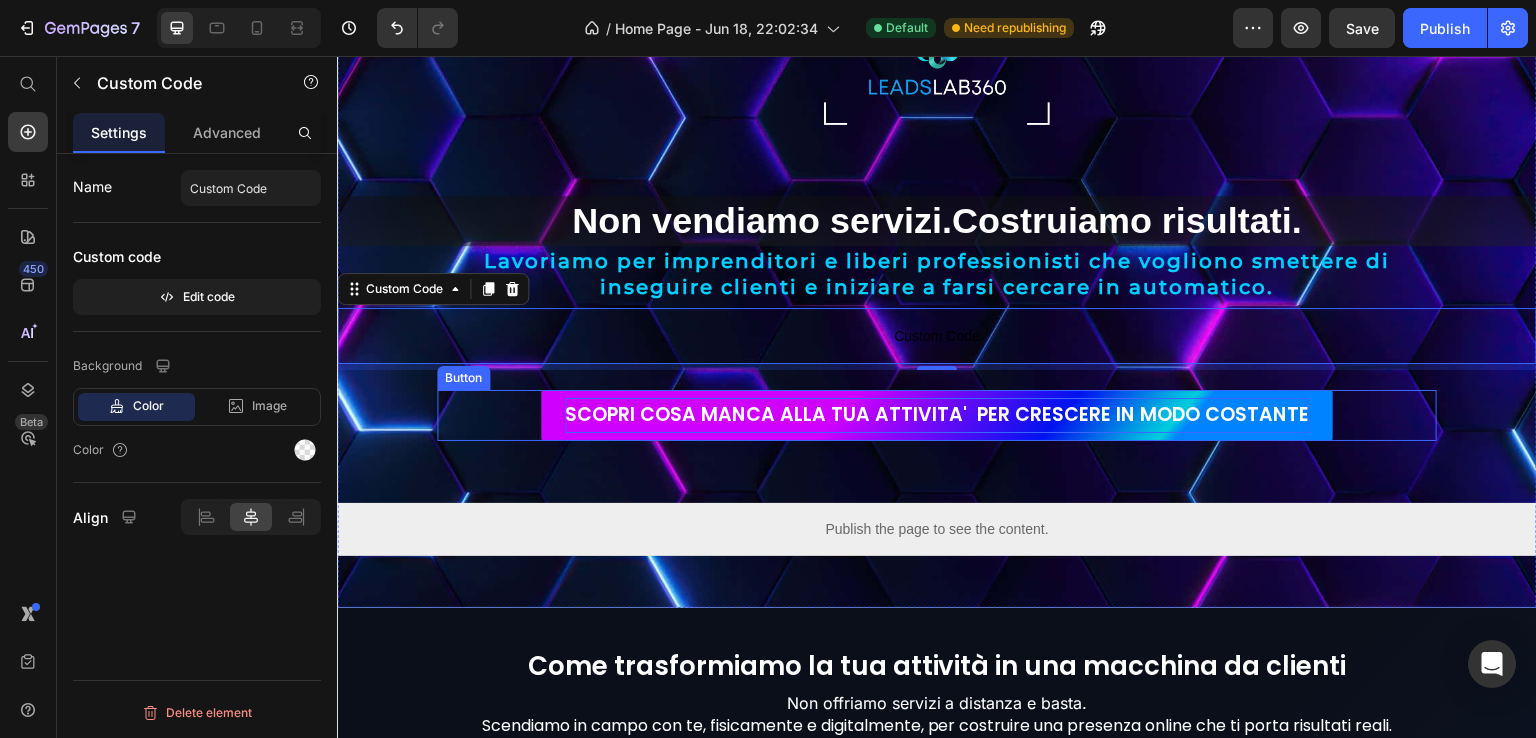 click on "SCOPRI COSA MANCA ALLA TUA ATTIVITA'  PER CRESCERE IN MODO COSTANTE" at bounding box center [937, 415] 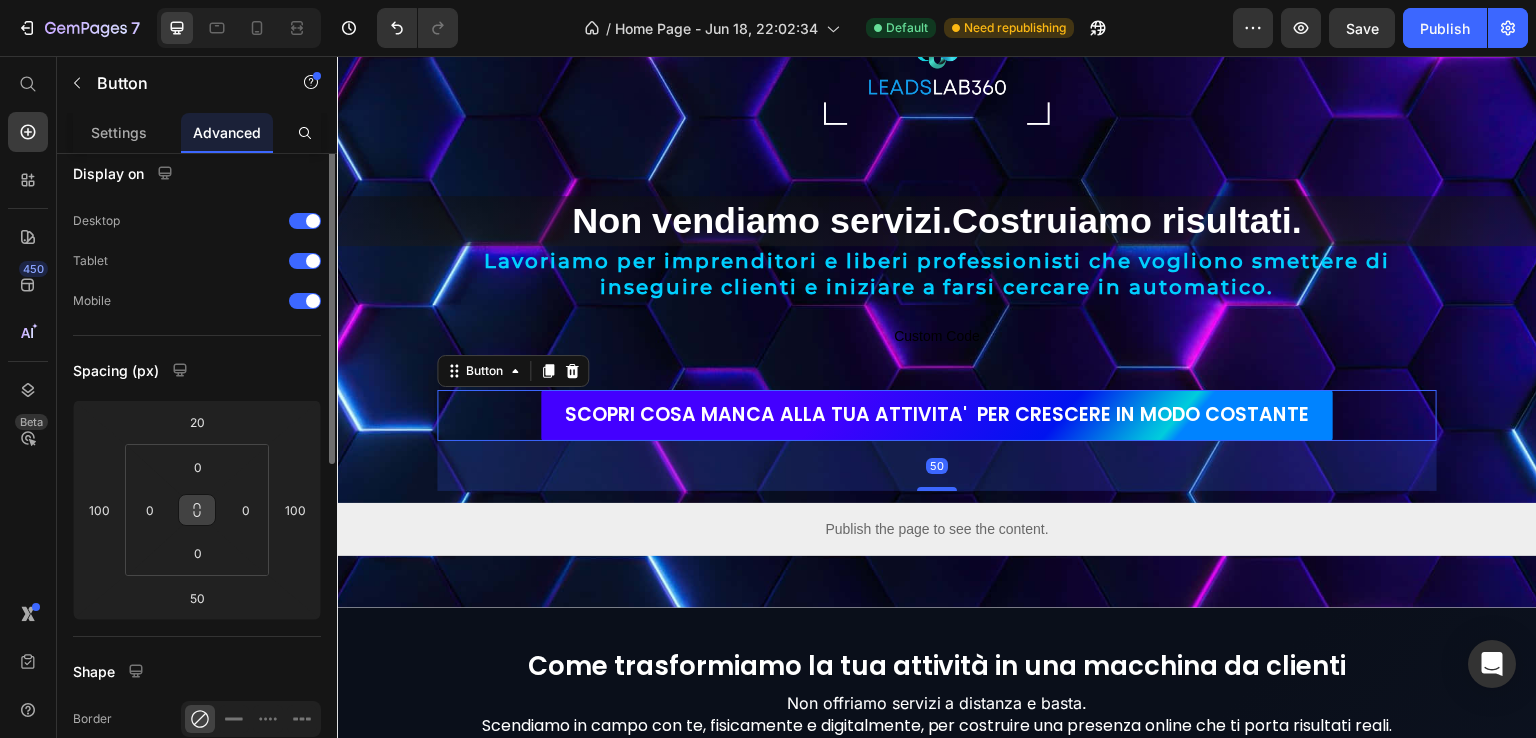 scroll, scrollTop: 0, scrollLeft: 0, axis: both 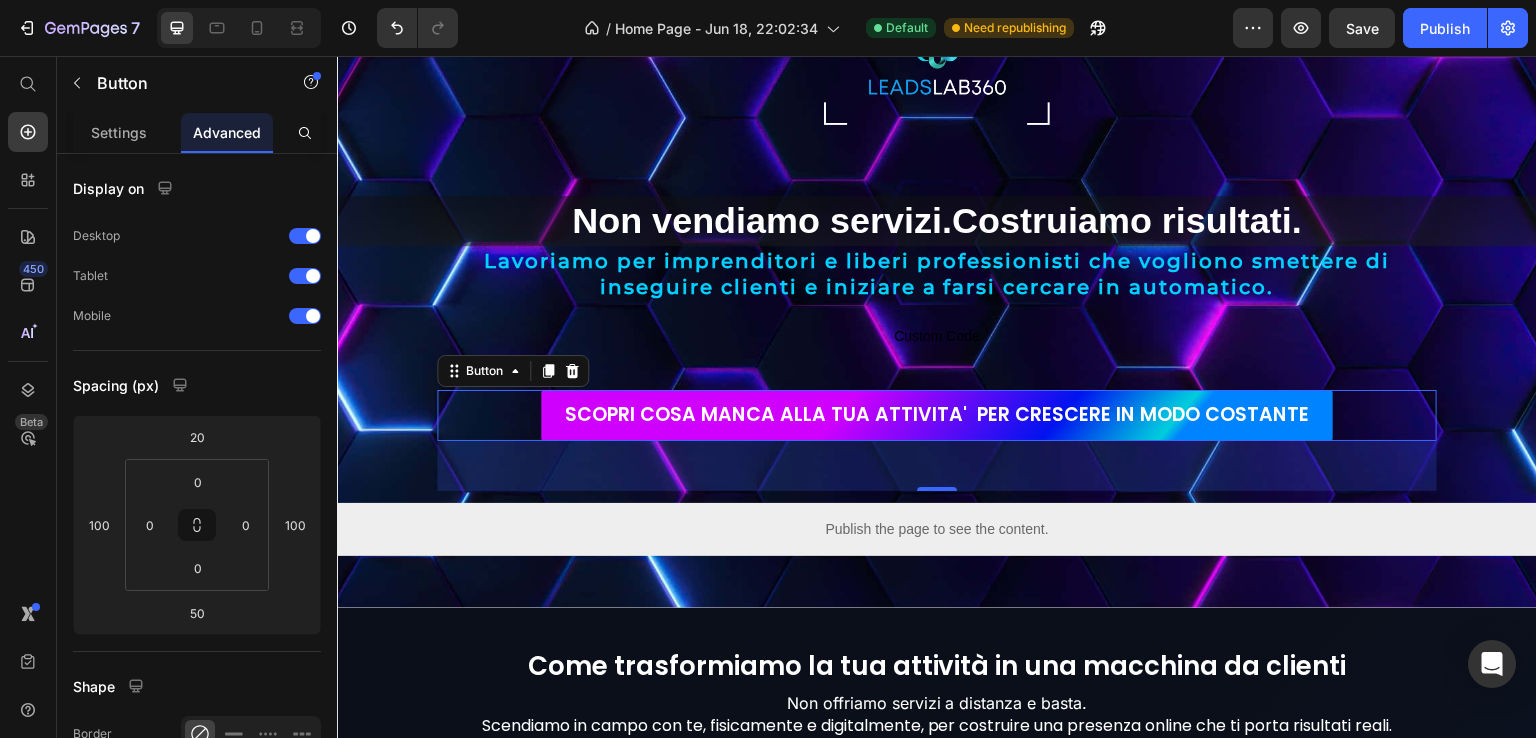 click on "SCOPRI COSA MANCA ALLA TUA ATTIVITA'  PER CRESCERE IN MODO COSTANTE" at bounding box center (937, 415) 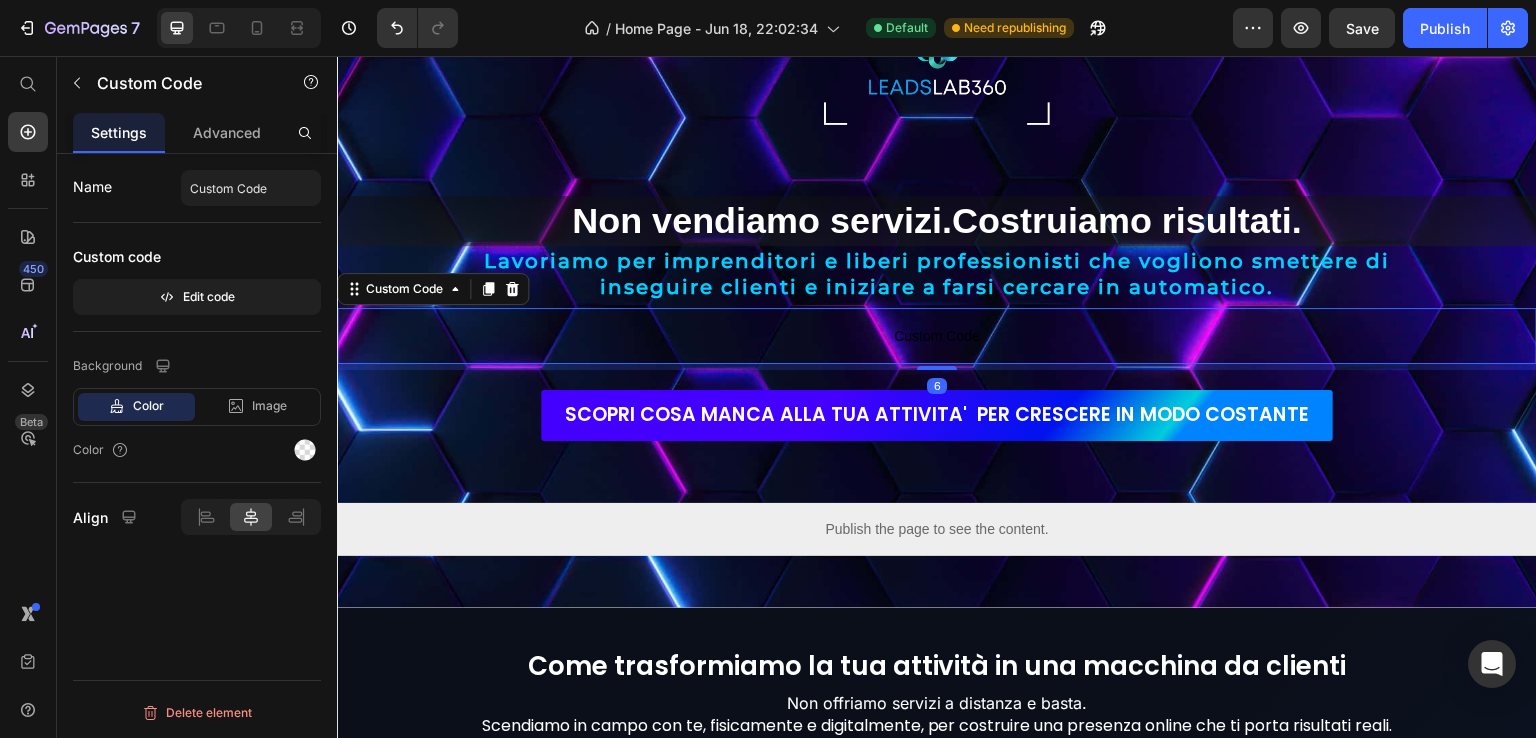 click on "Custom Code" at bounding box center [937, 336] 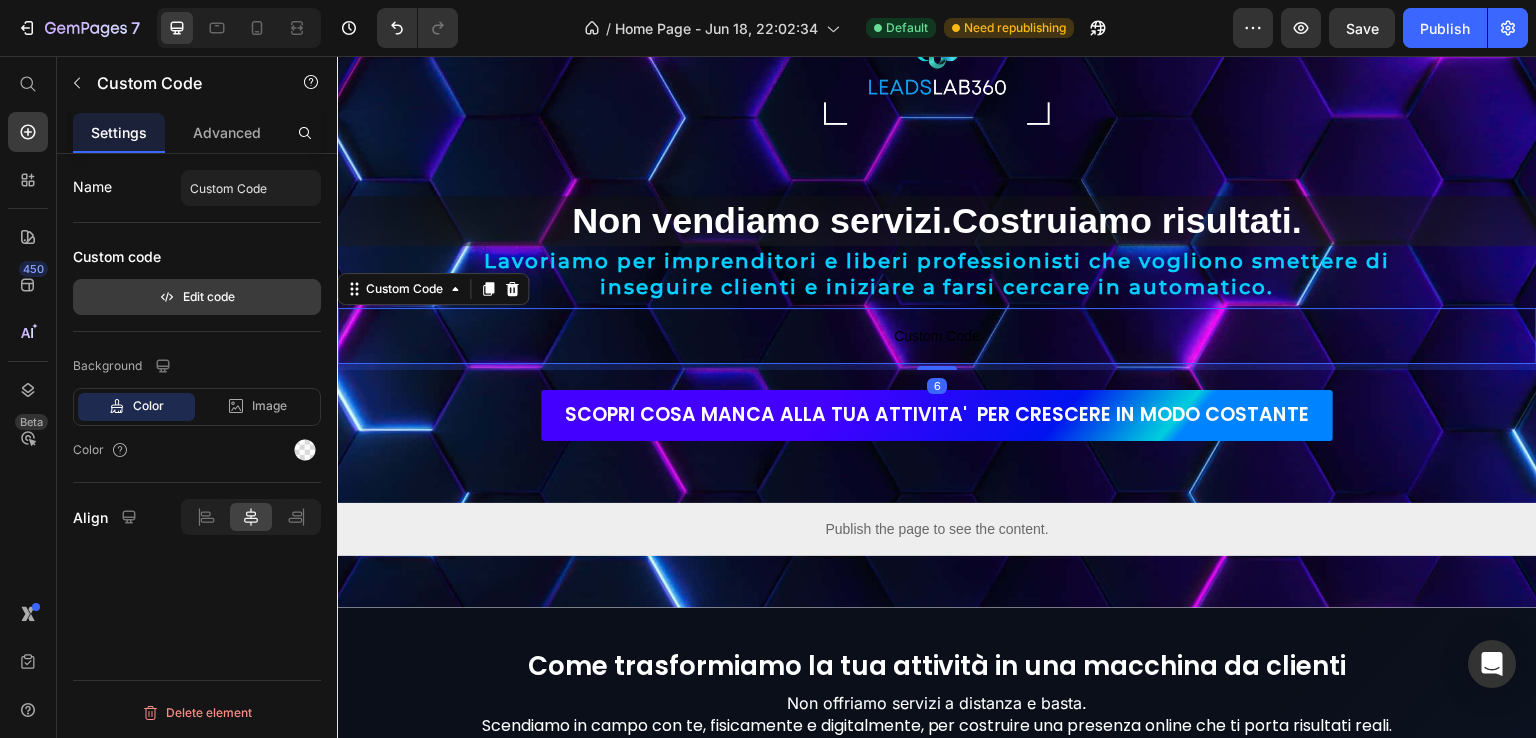 click on "Edit code" at bounding box center [197, 297] 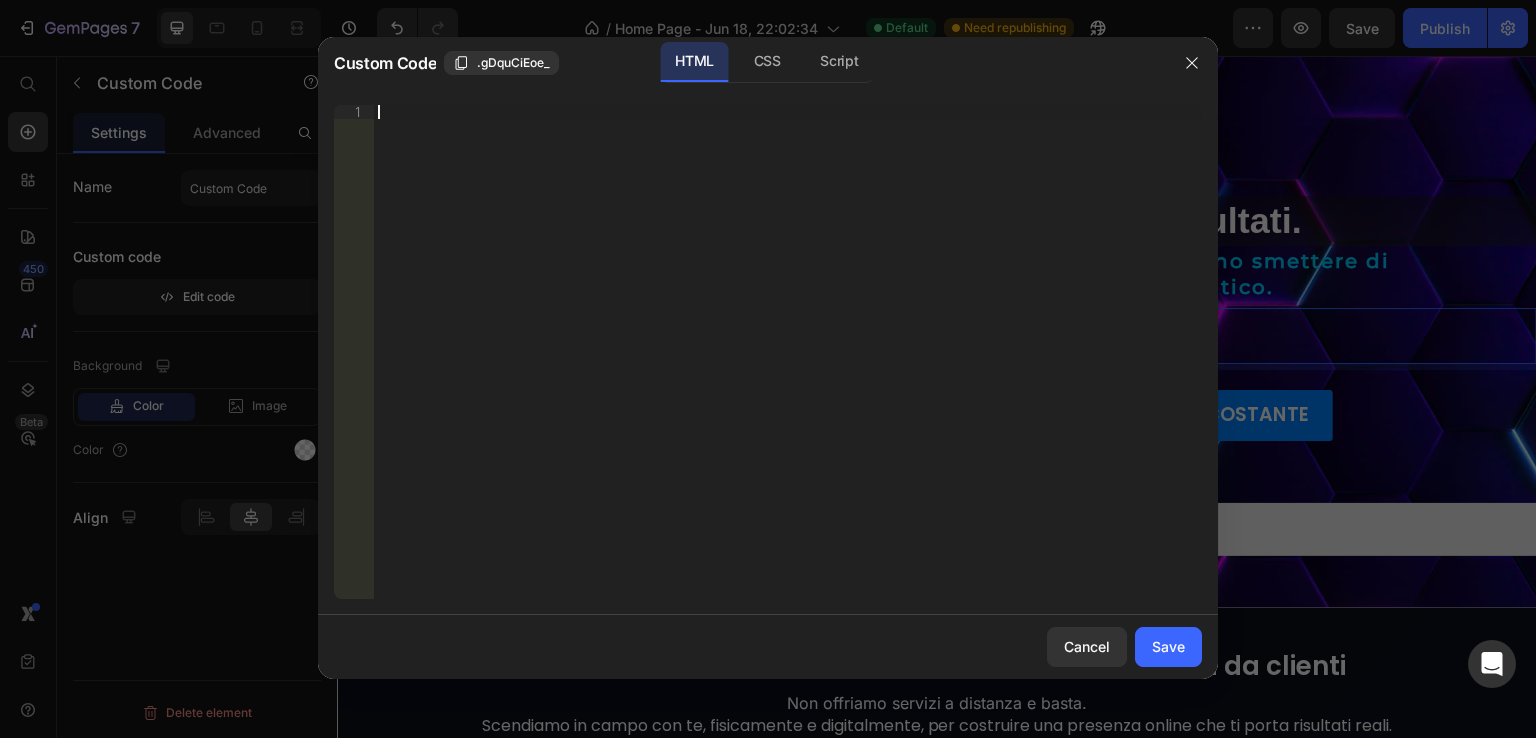 click on "Insert the 3rd-party installation code, HTML code, or Liquid code to display custom content." at bounding box center [788, 366] 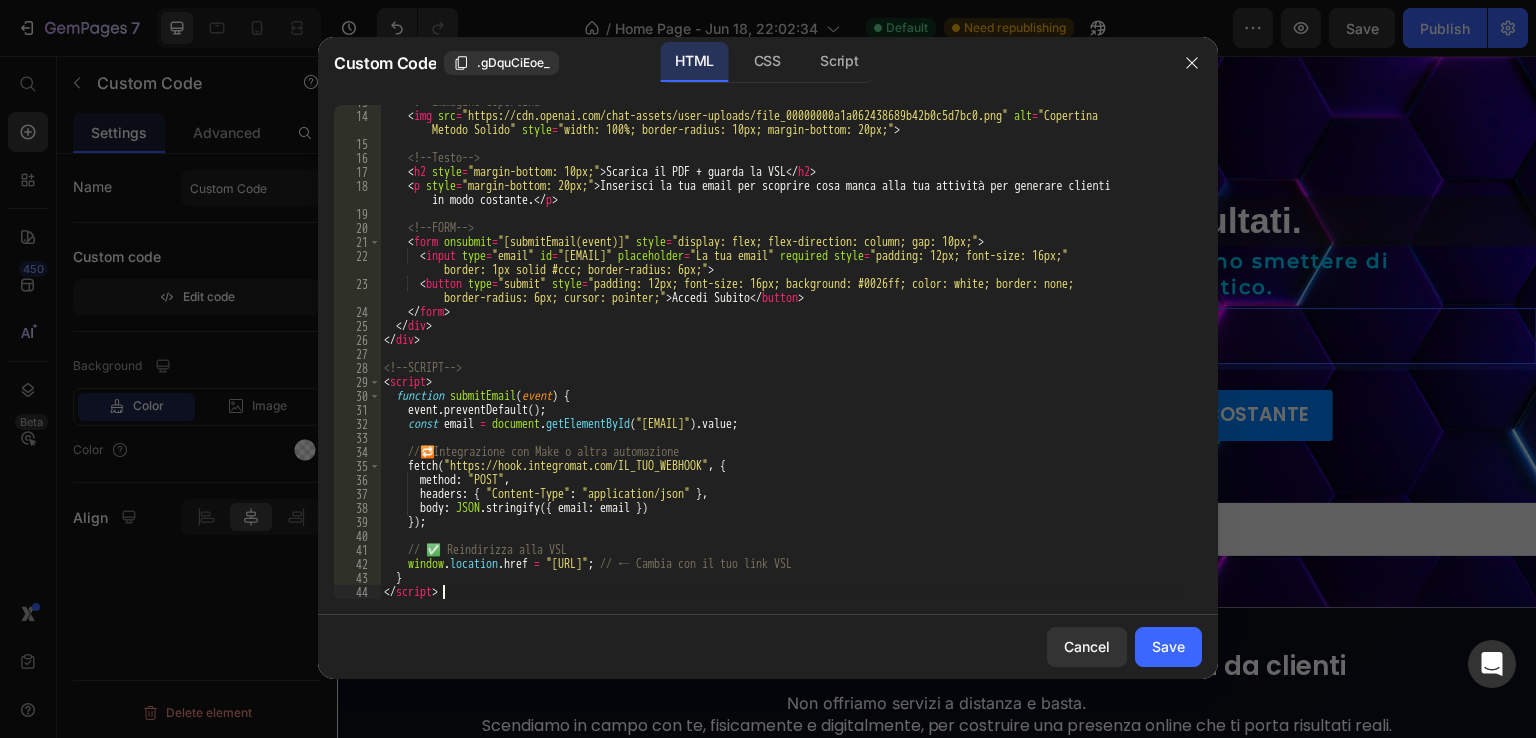 scroll, scrollTop: 220, scrollLeft: 0, axis: vertical 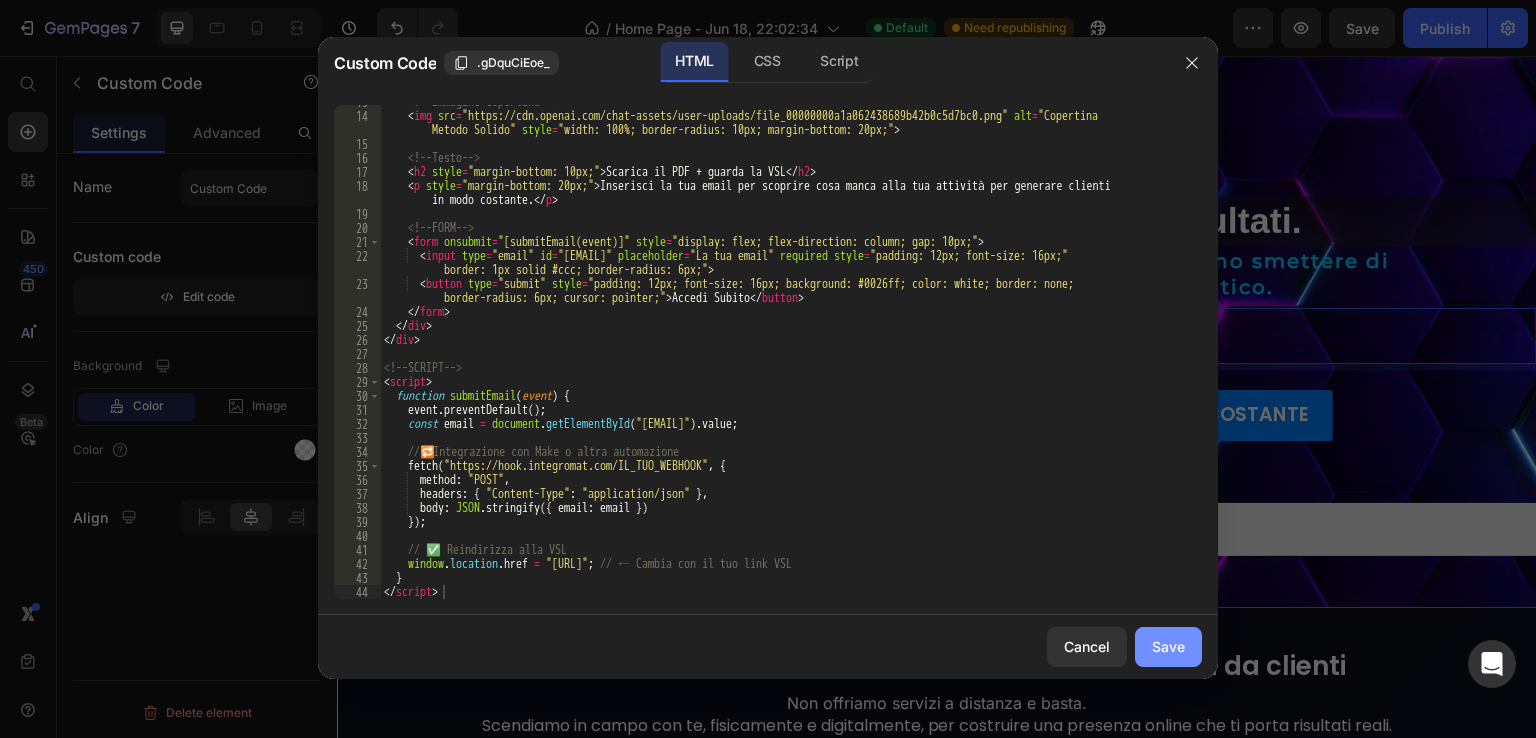 click on "Save" 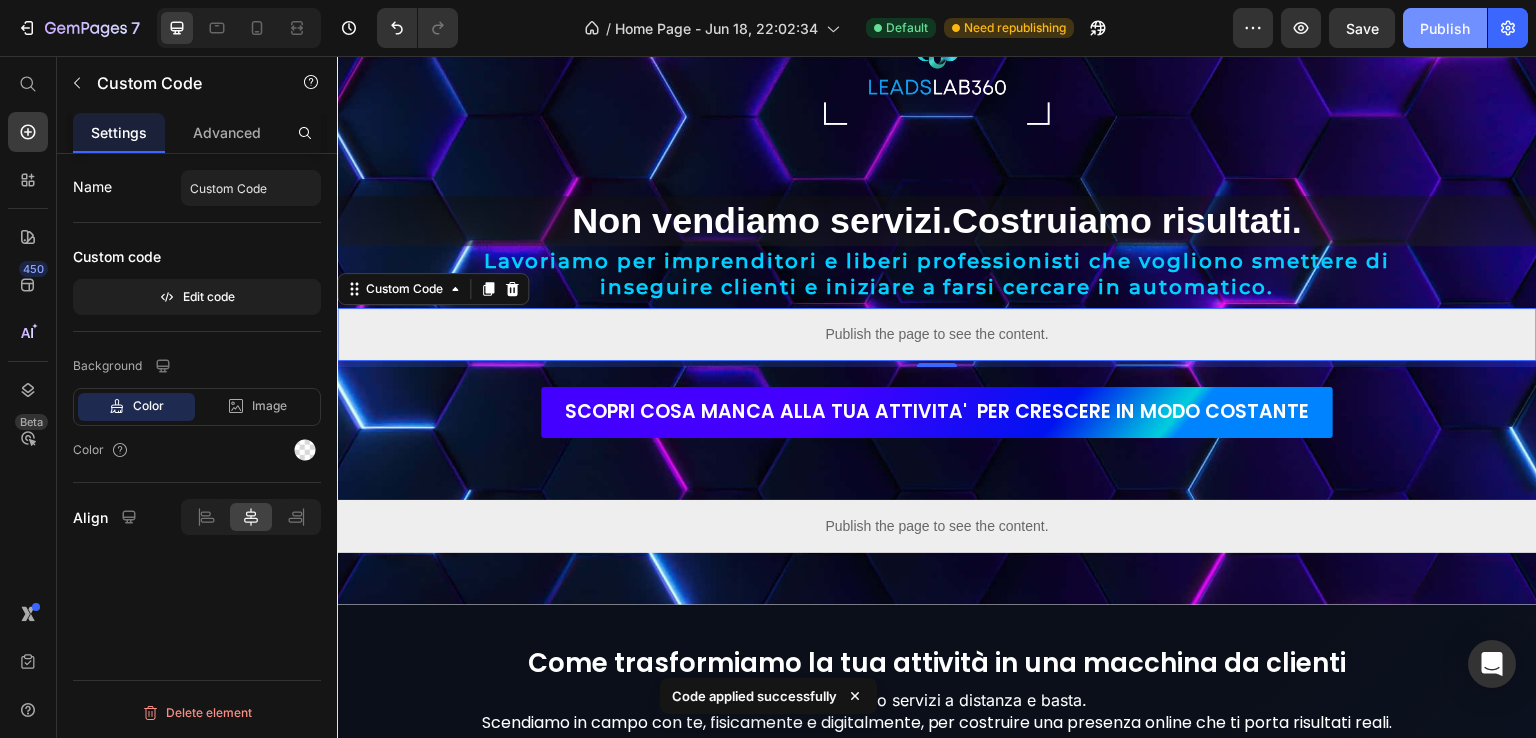 click on "Publish" at bounding box center [1445, 28] 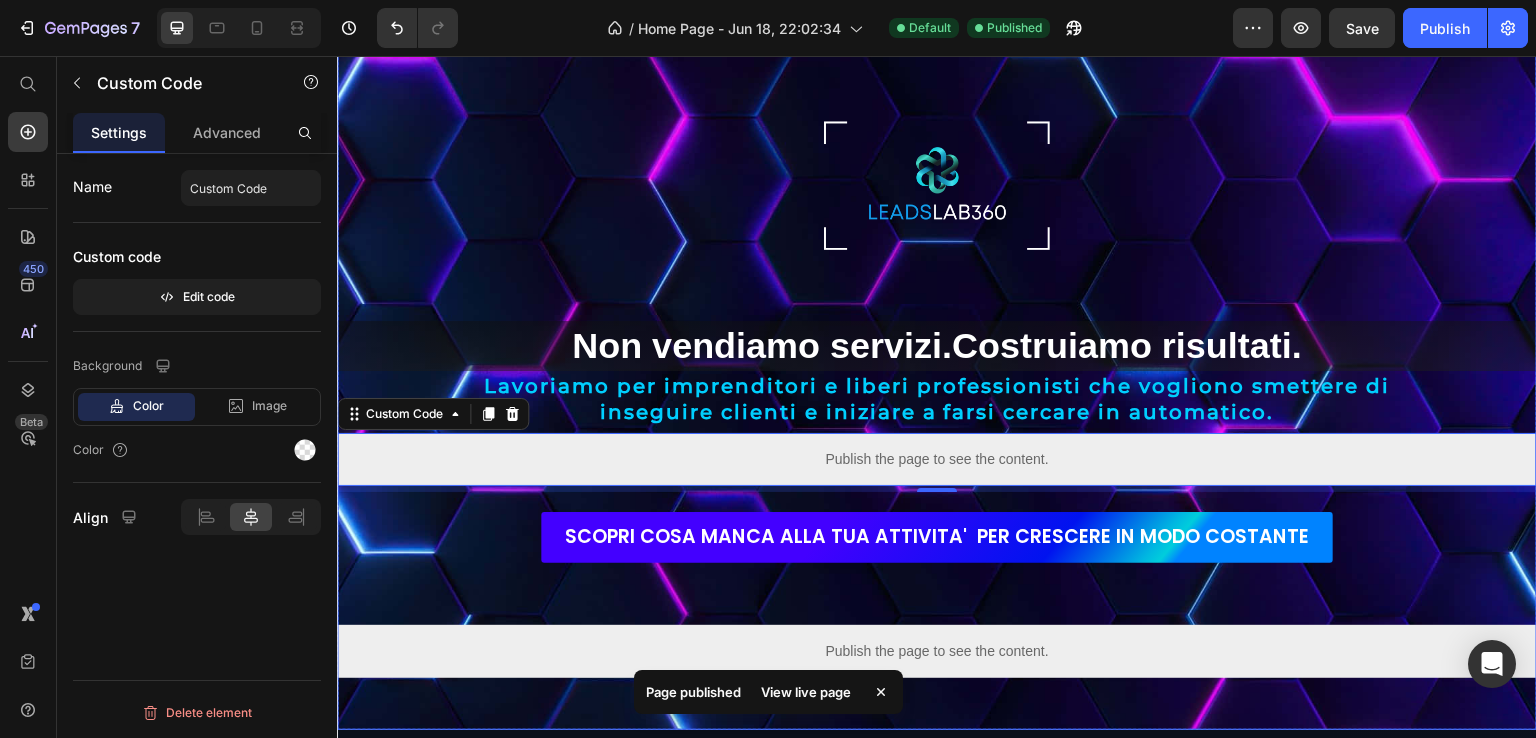 scroll, scrollTop: 128, scrollLeft: 0, axis: vertical 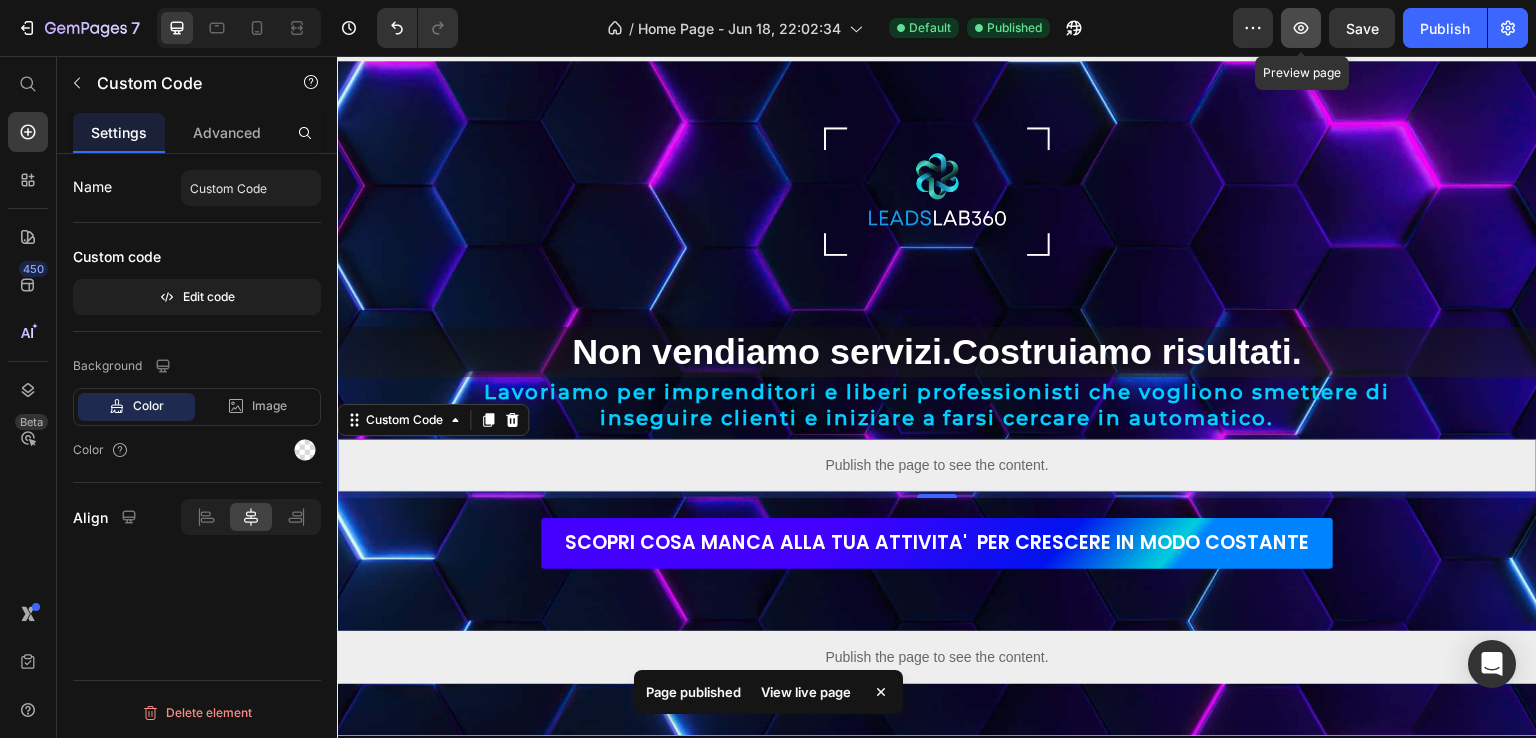 click 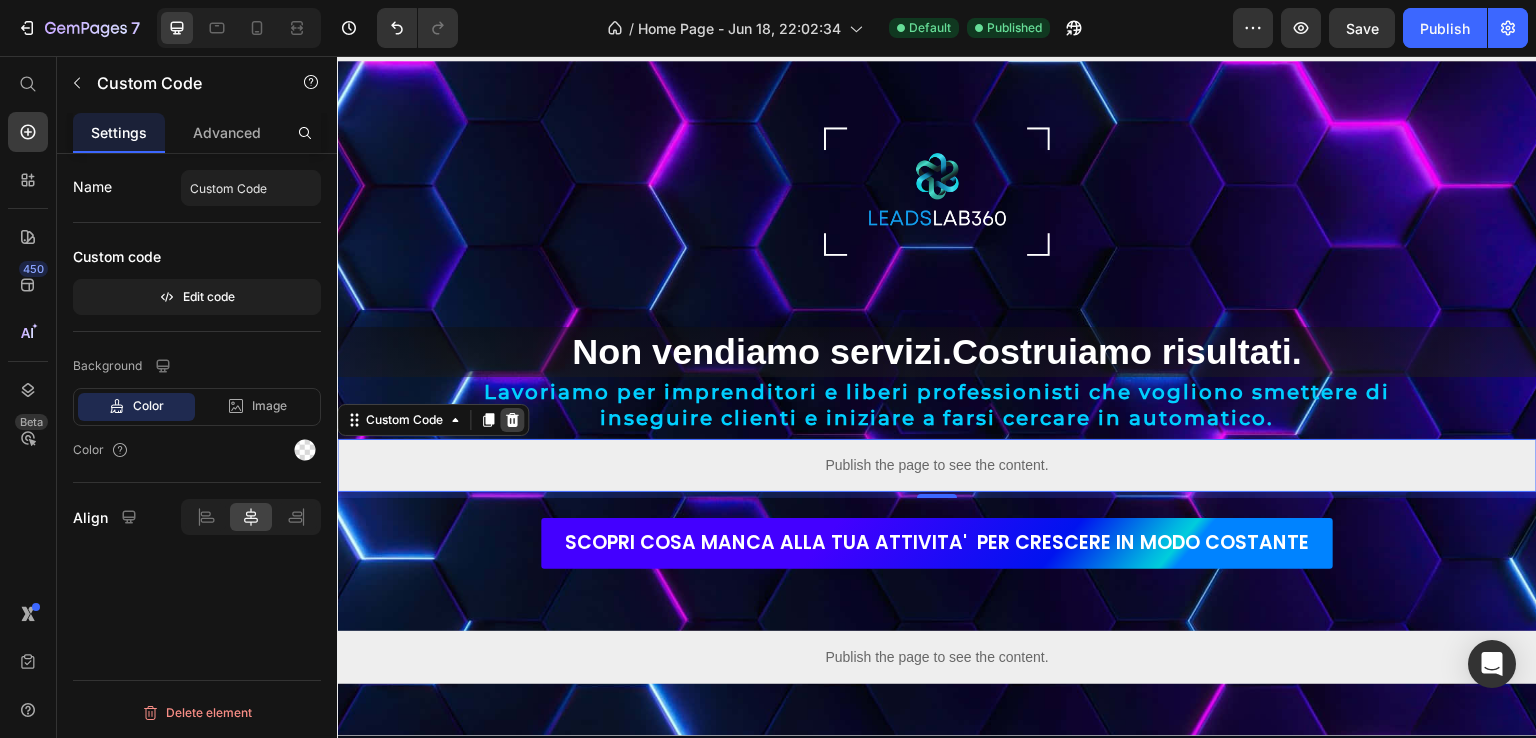 click 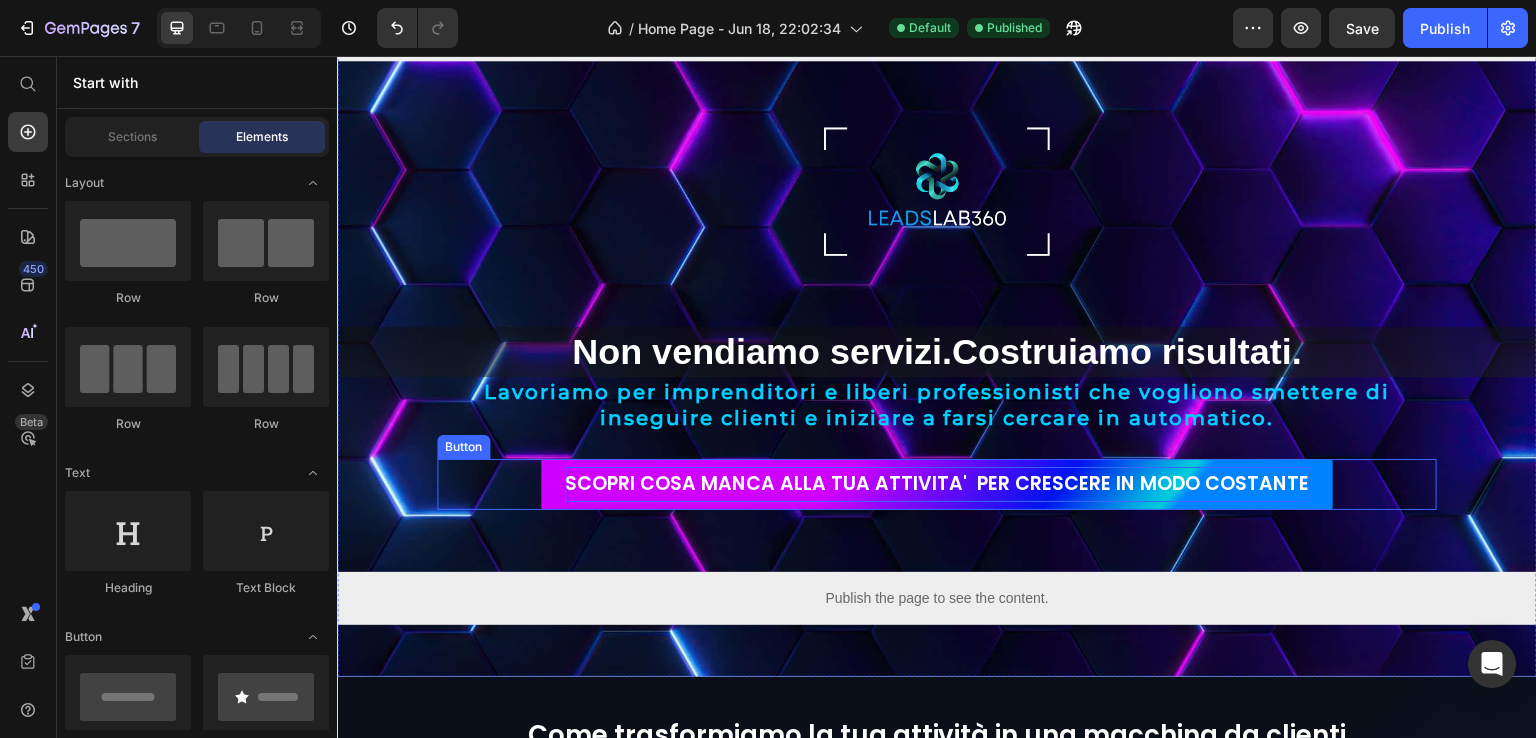 click on "SCOPRI COSA MANCA ALLA TUA ATTIVITA'  PER CRESCERE IN MODO COSTANTE" at bounding box center (937, 484) 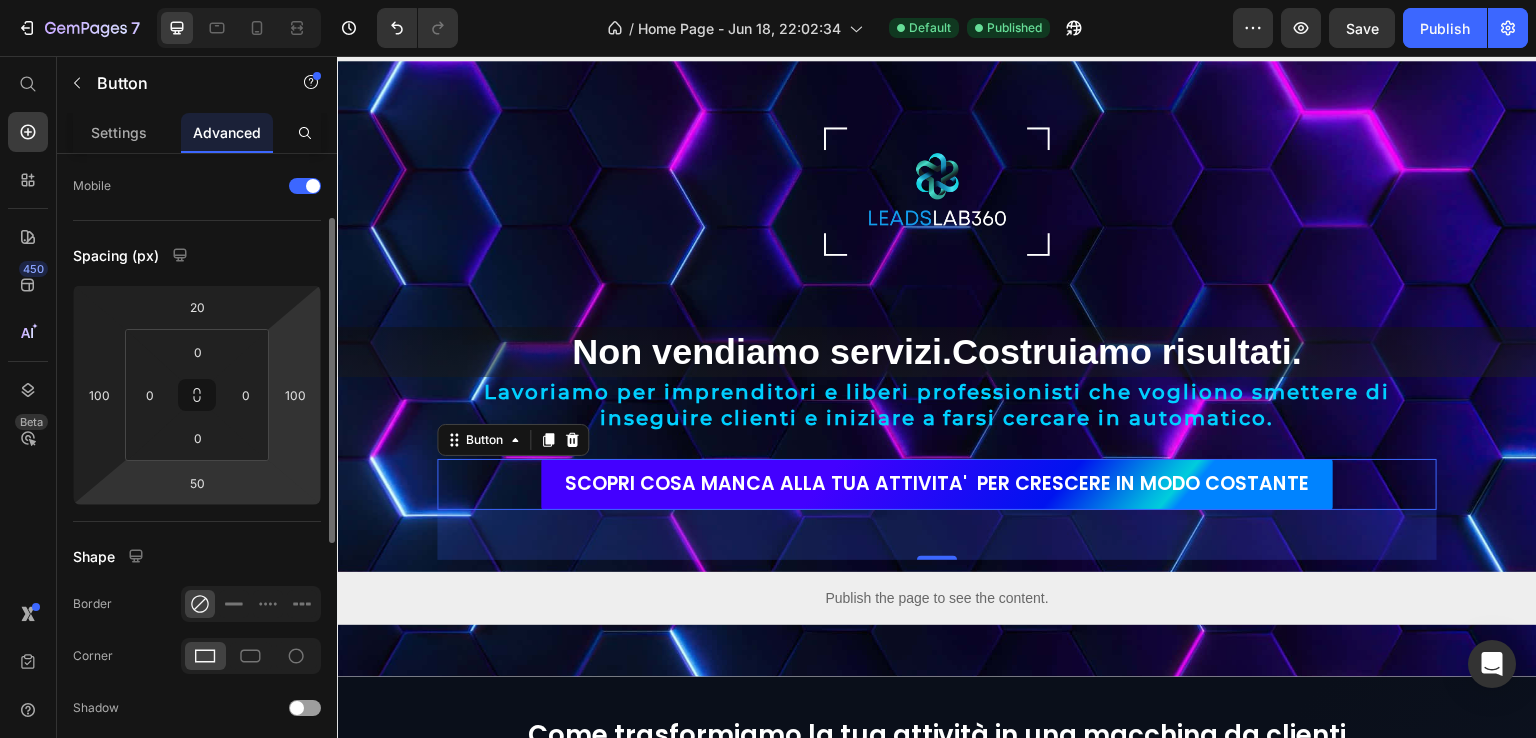 scroll, scrollTop: 129, scrollLeft: 0, axis: vertical 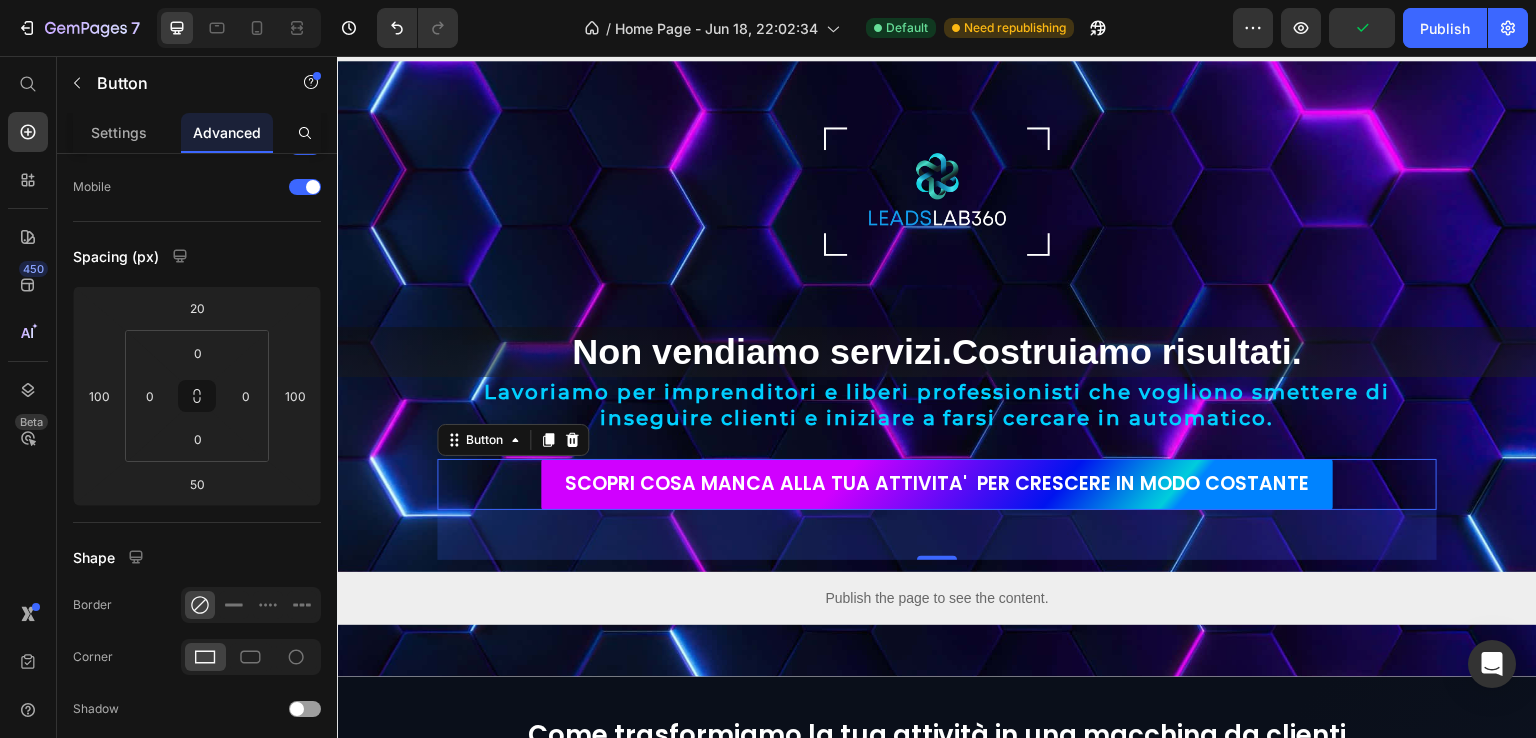 click on "SCOPRI COSA MANCA ALLA TUA ATTIVITA'  PER CRESCERE IN MODO COSTANTE" at bounding box center [937, 484] 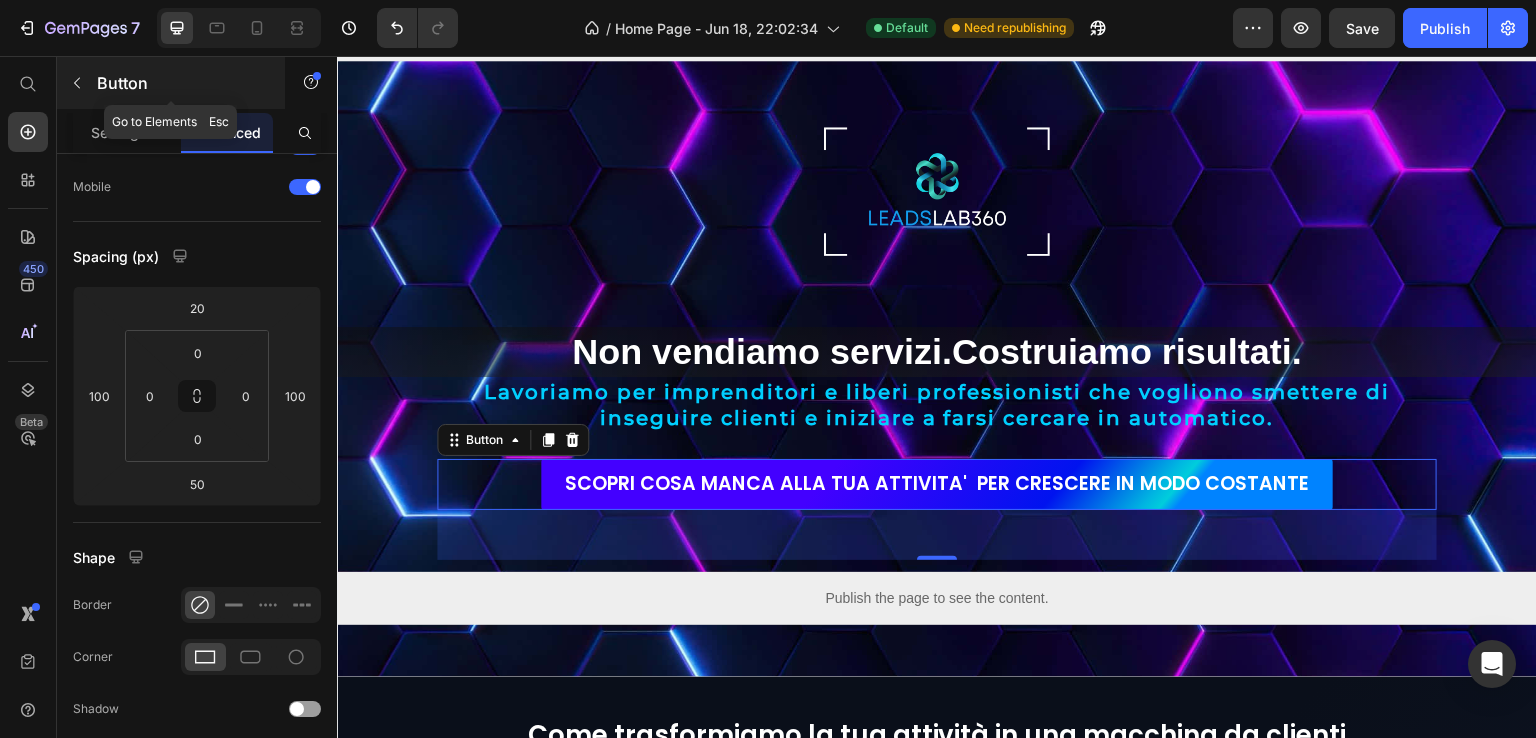 click at bounding box center [77, 83] 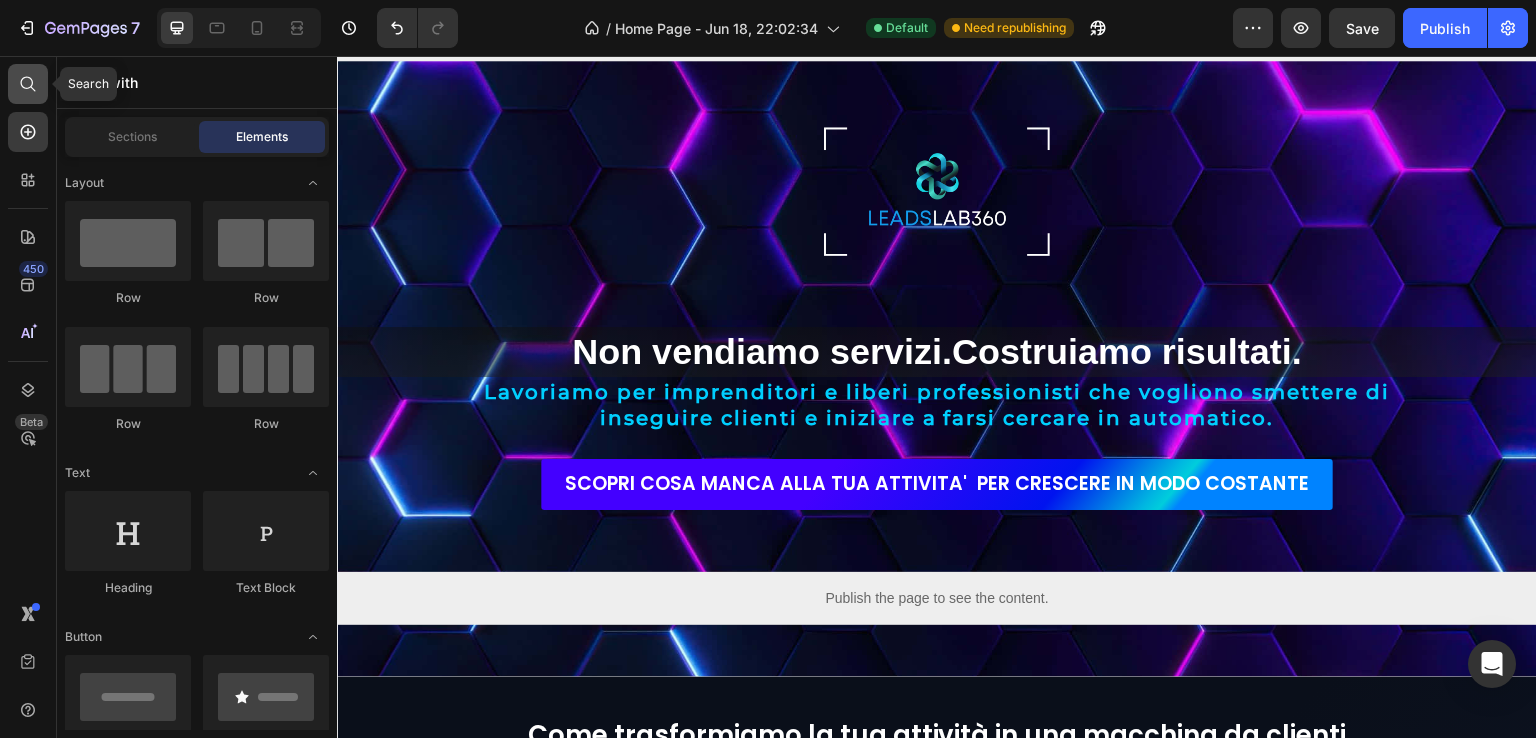 click 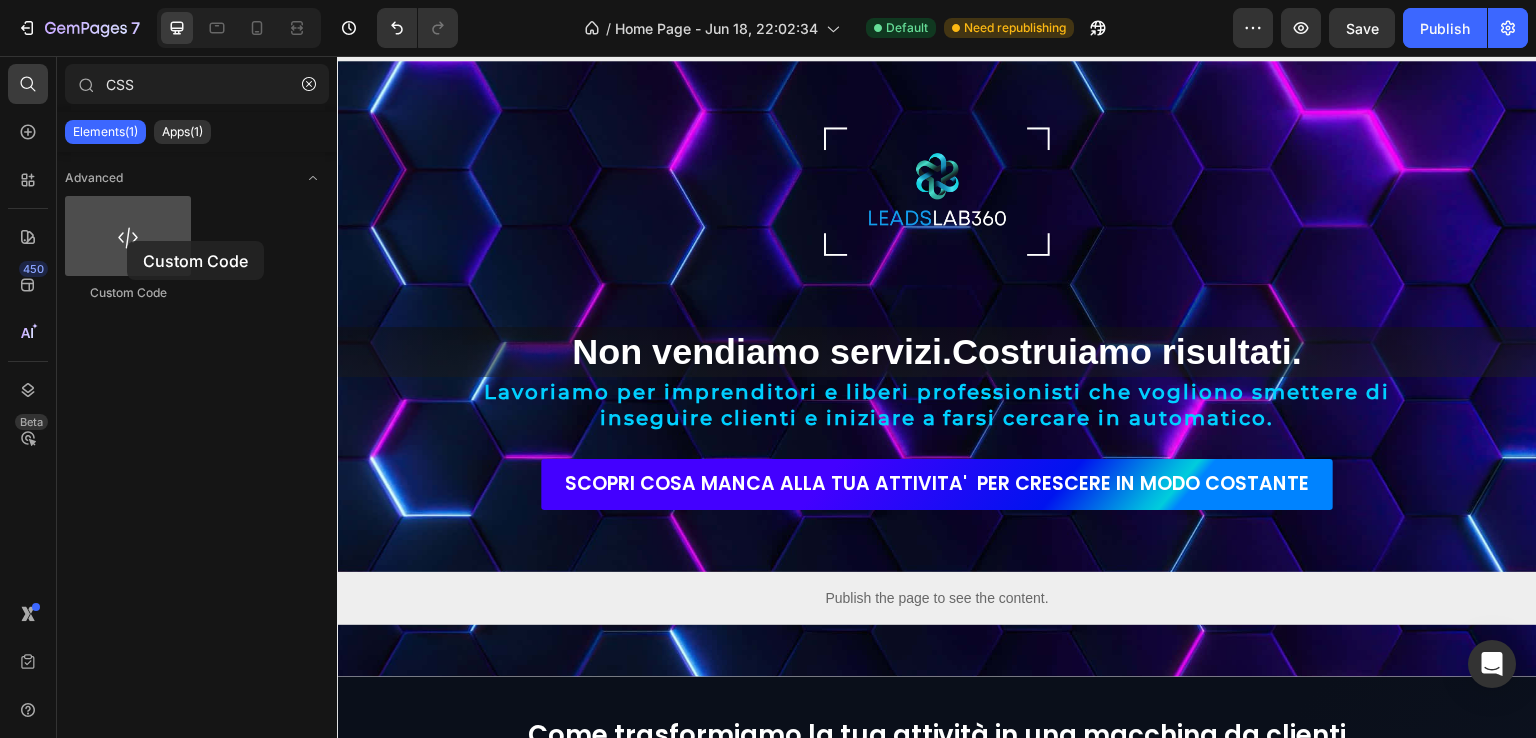 drag, startPoint x: 144, startPoint y: 235, endPoint x: 127, endPoint y: 241, distance: 18.027756 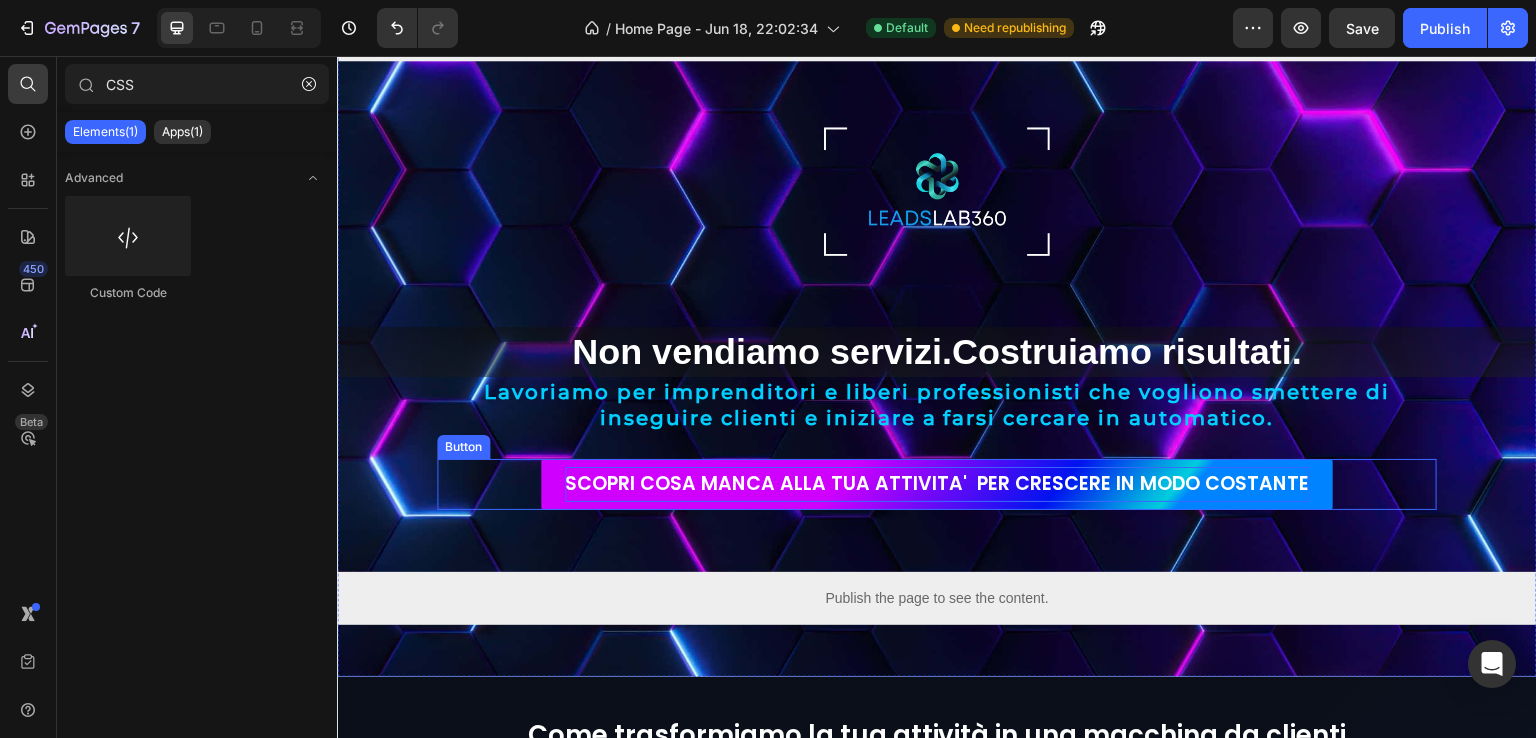 click on "SCOPRI COSA MANCA ALLA TUA ATTIVITA'  PER CRESCERE IN MODO COSTANTE" at bounding box center (937, 484) 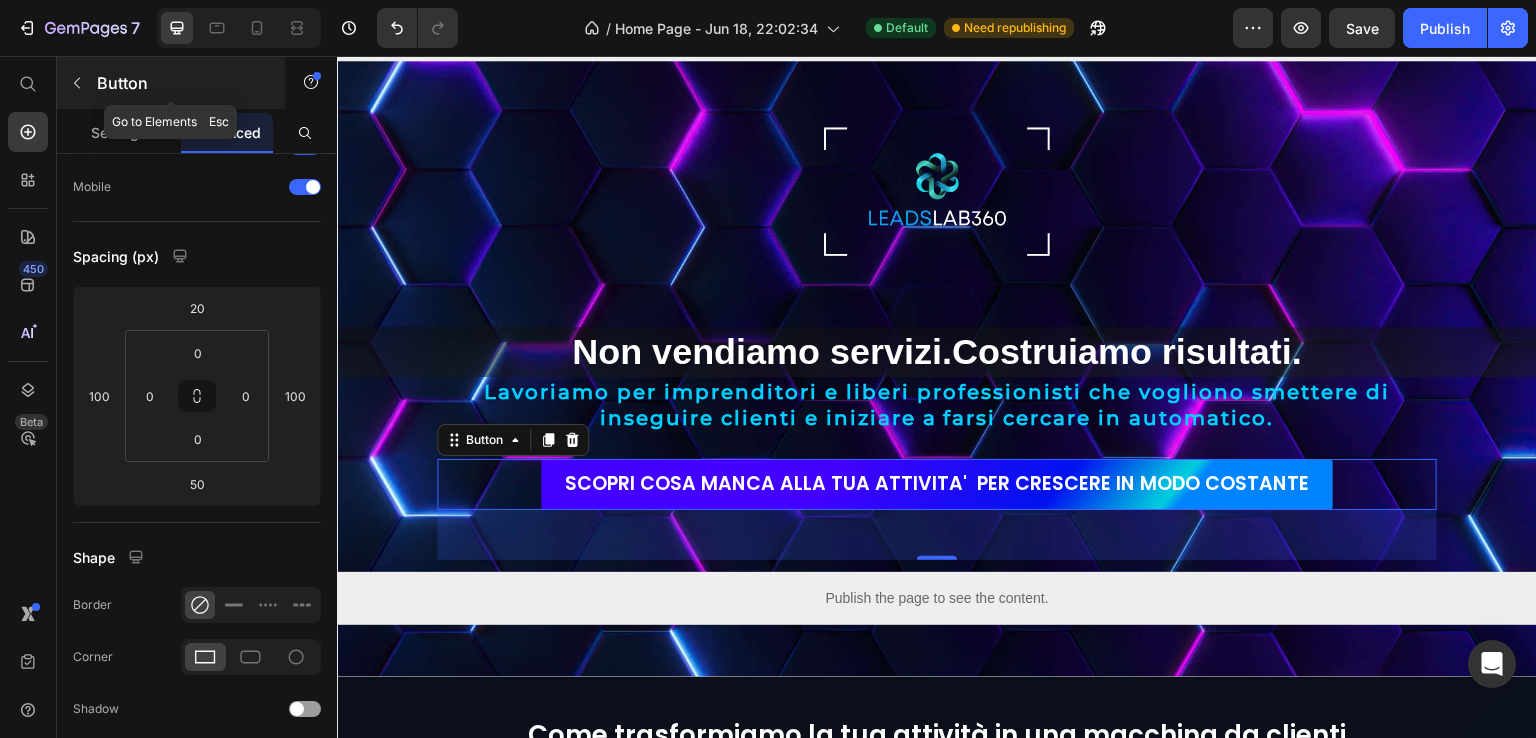 click at bounding box center [77, 83] 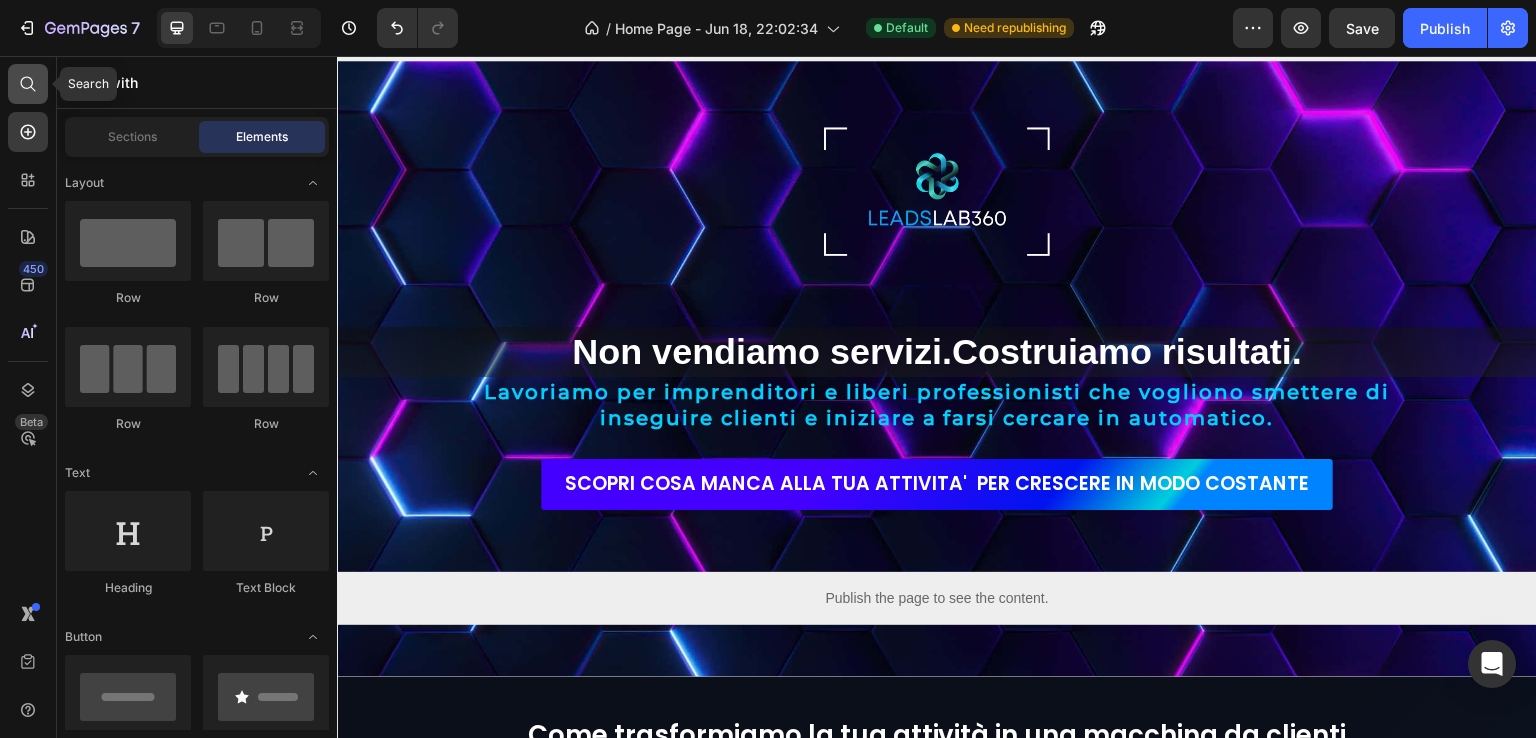click 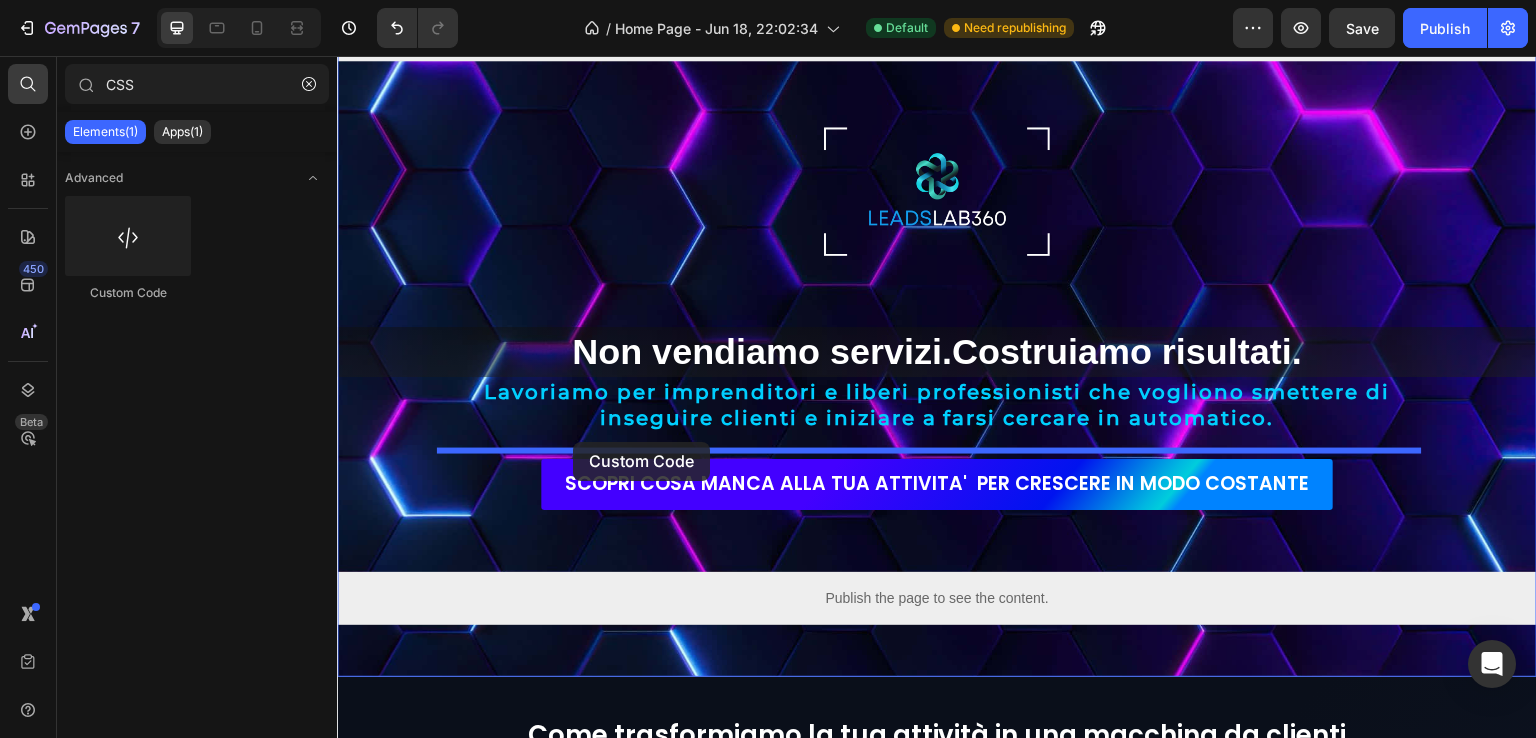 drag, startPoint x: 473, startPoint y: 314, endPoint x: 573, endPoint y: 442, distance: 162.43152 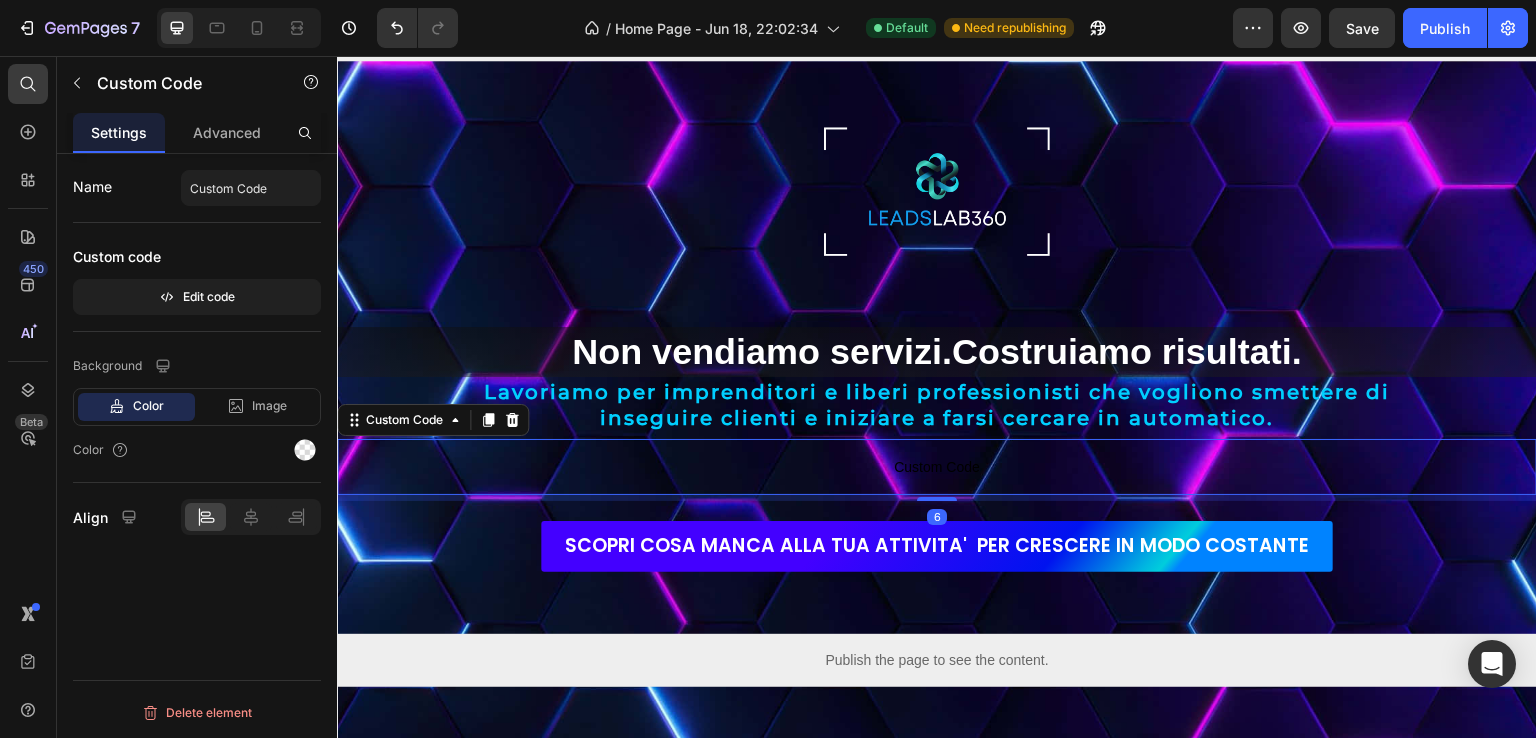 scroll, scrollTop: 0, scrollLeft: 0, axis: both 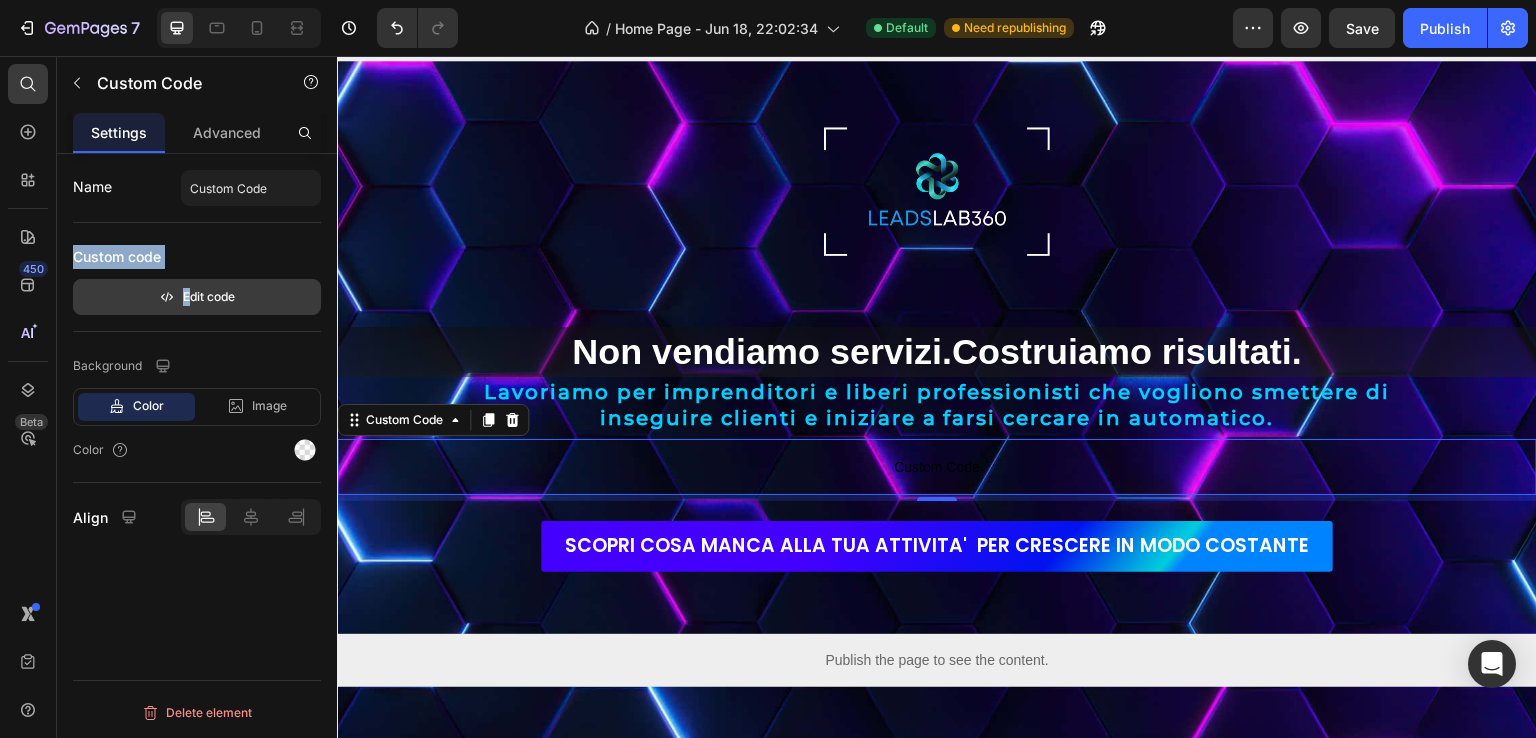 drag, startPoint x: 255, startPoint y: 315, endPoint x: 263, endPoint y: 298, distance: 18.788294 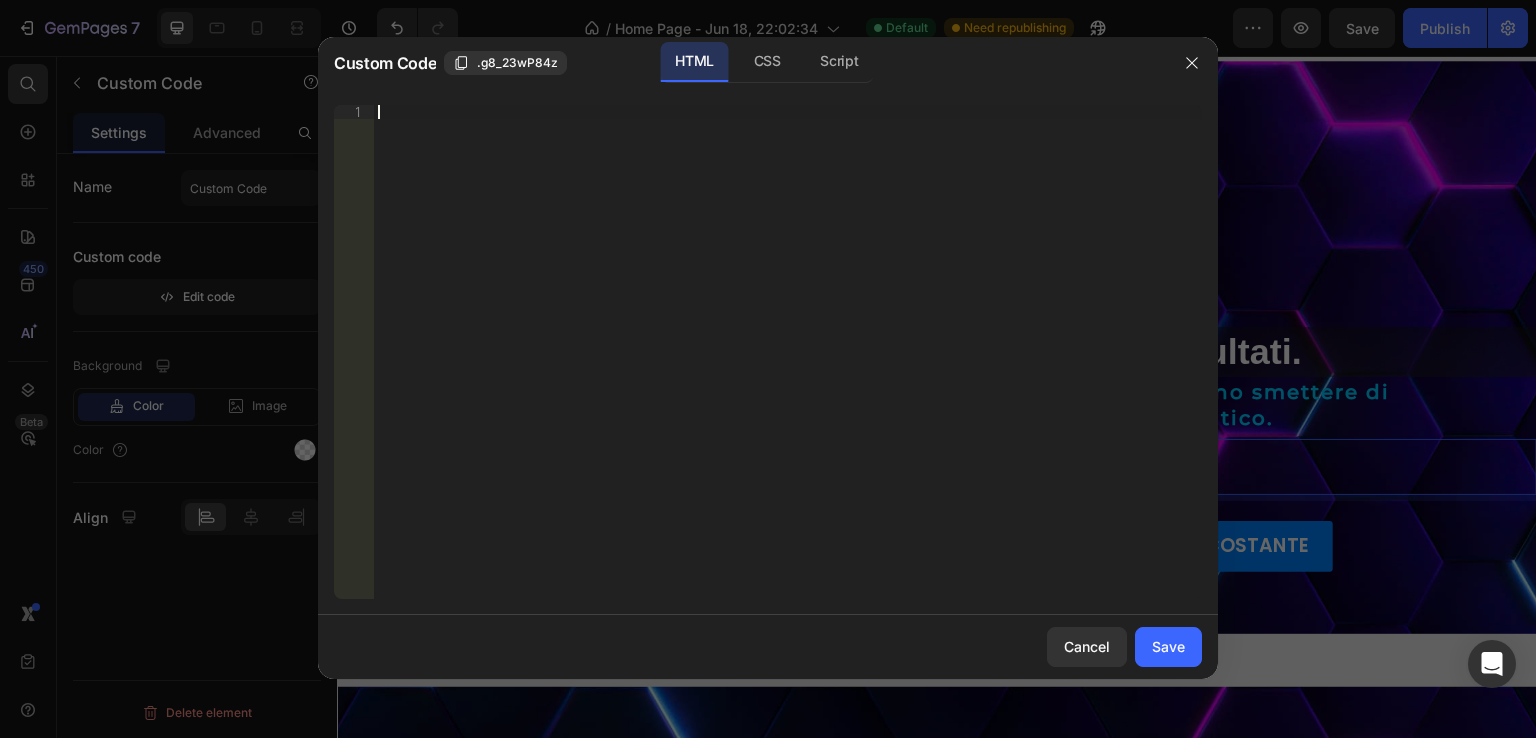 click on "Insert the 3rd-party installation code, HTML code, or Liquid code to display custom content." at bounding box center [788, 366] 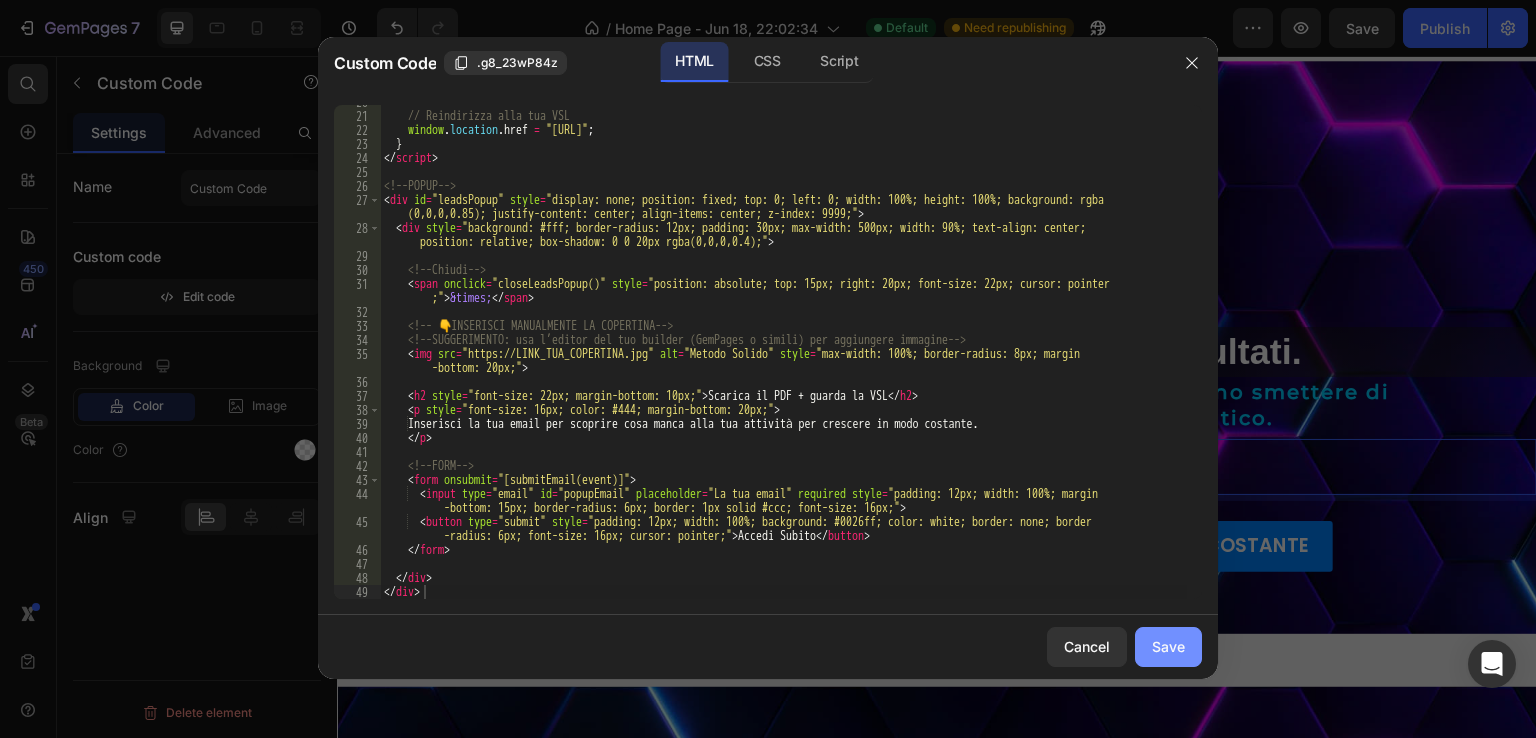 click on "Save" at bounding box center (1168, 646) 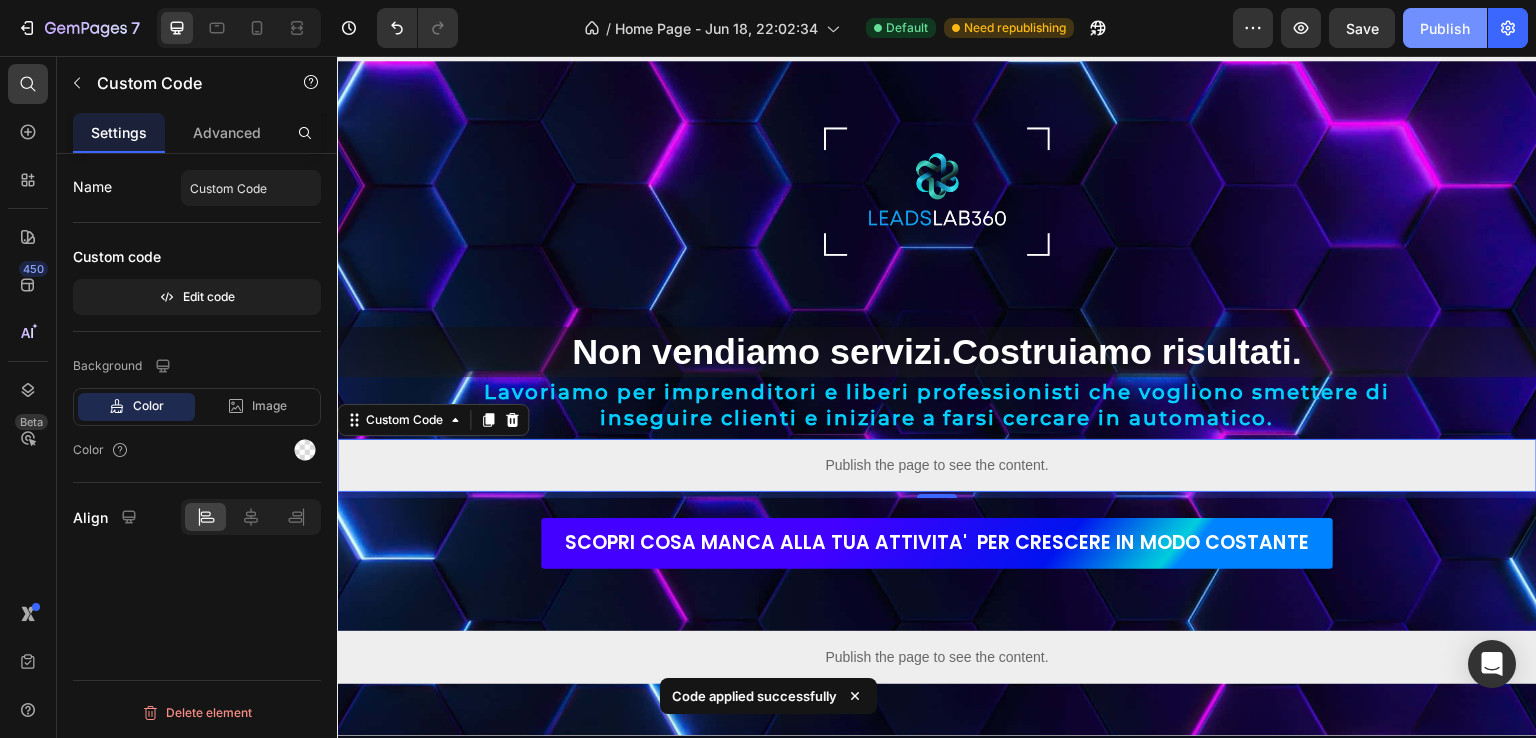 click on "Publish" at bounding box center [1445, 28] 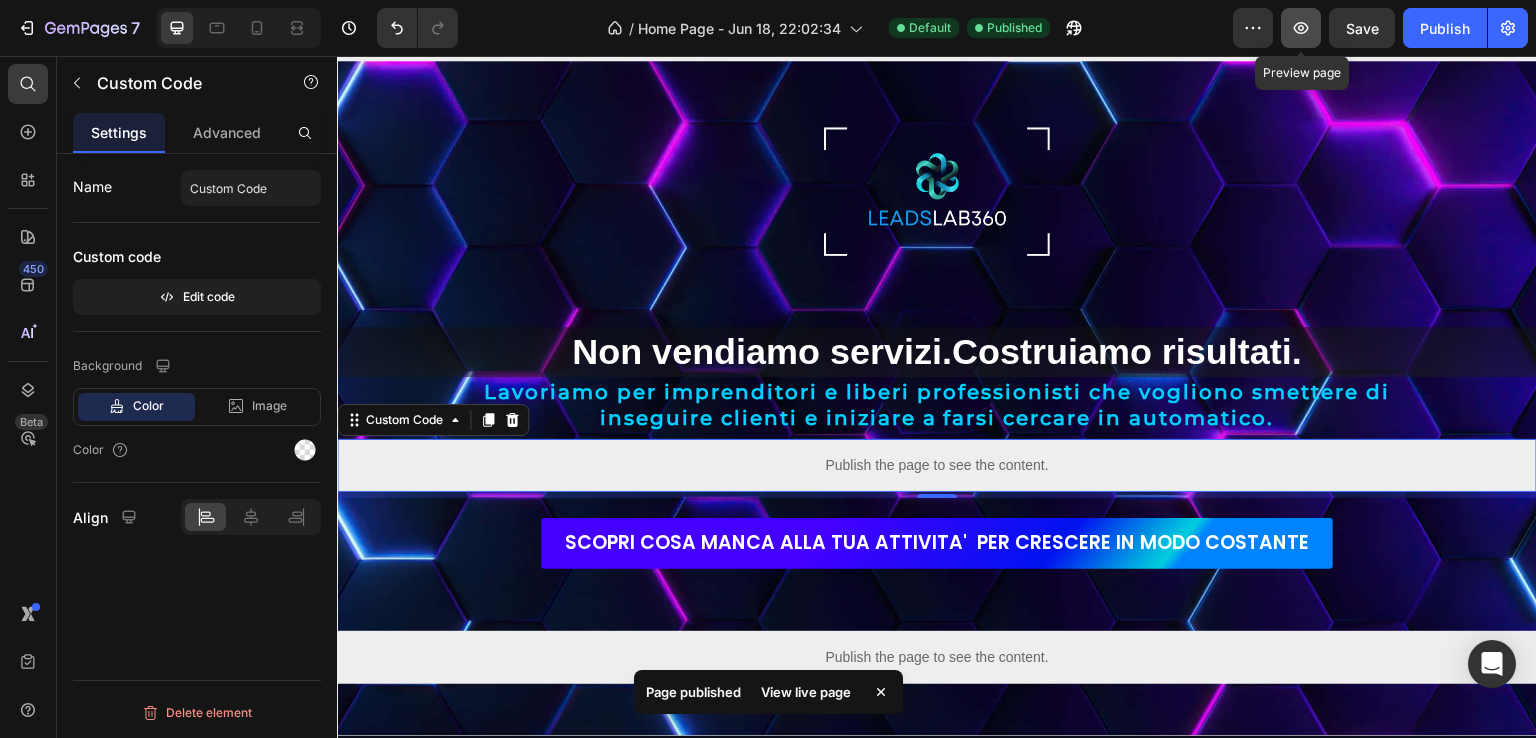 click 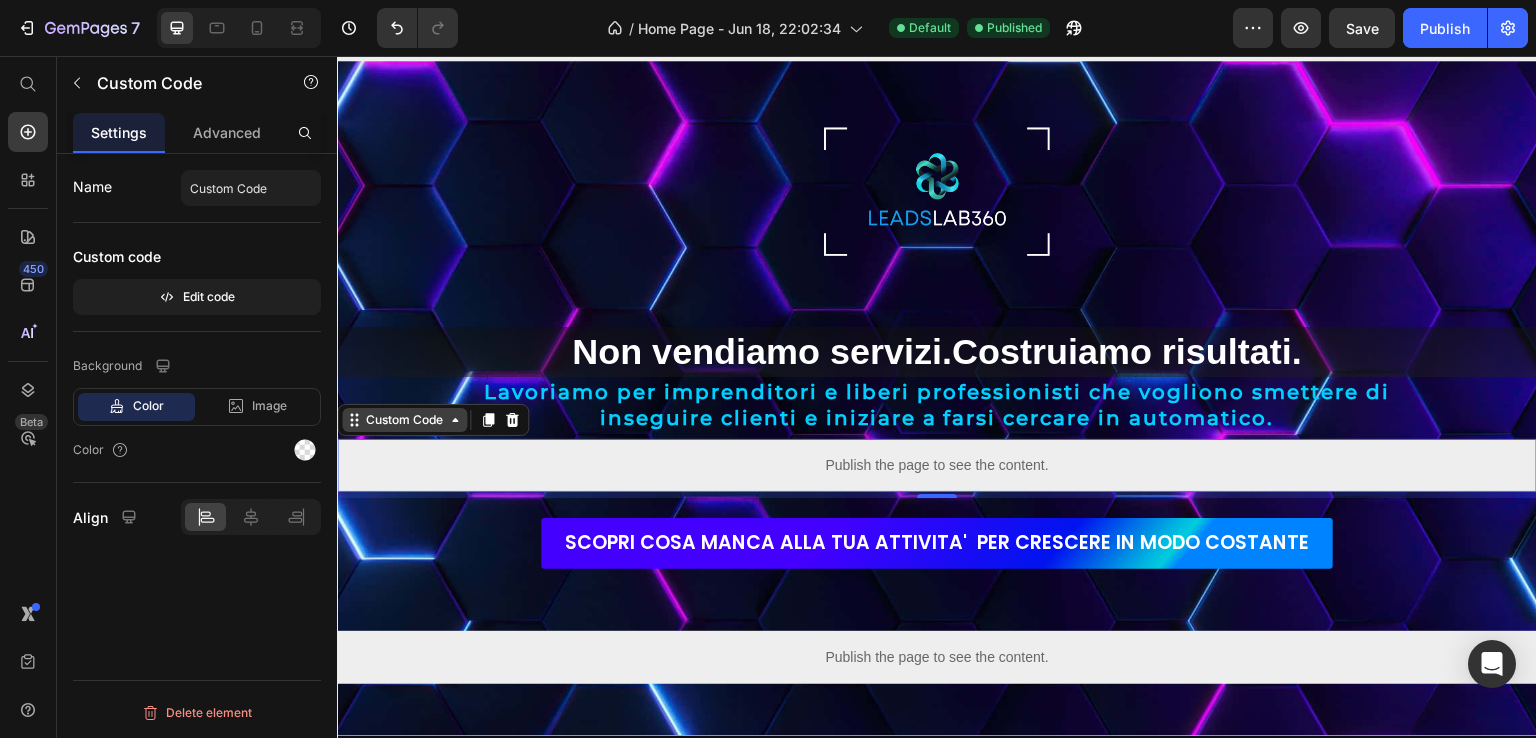 click on "Custom Code" at bounding box center (404, 420) 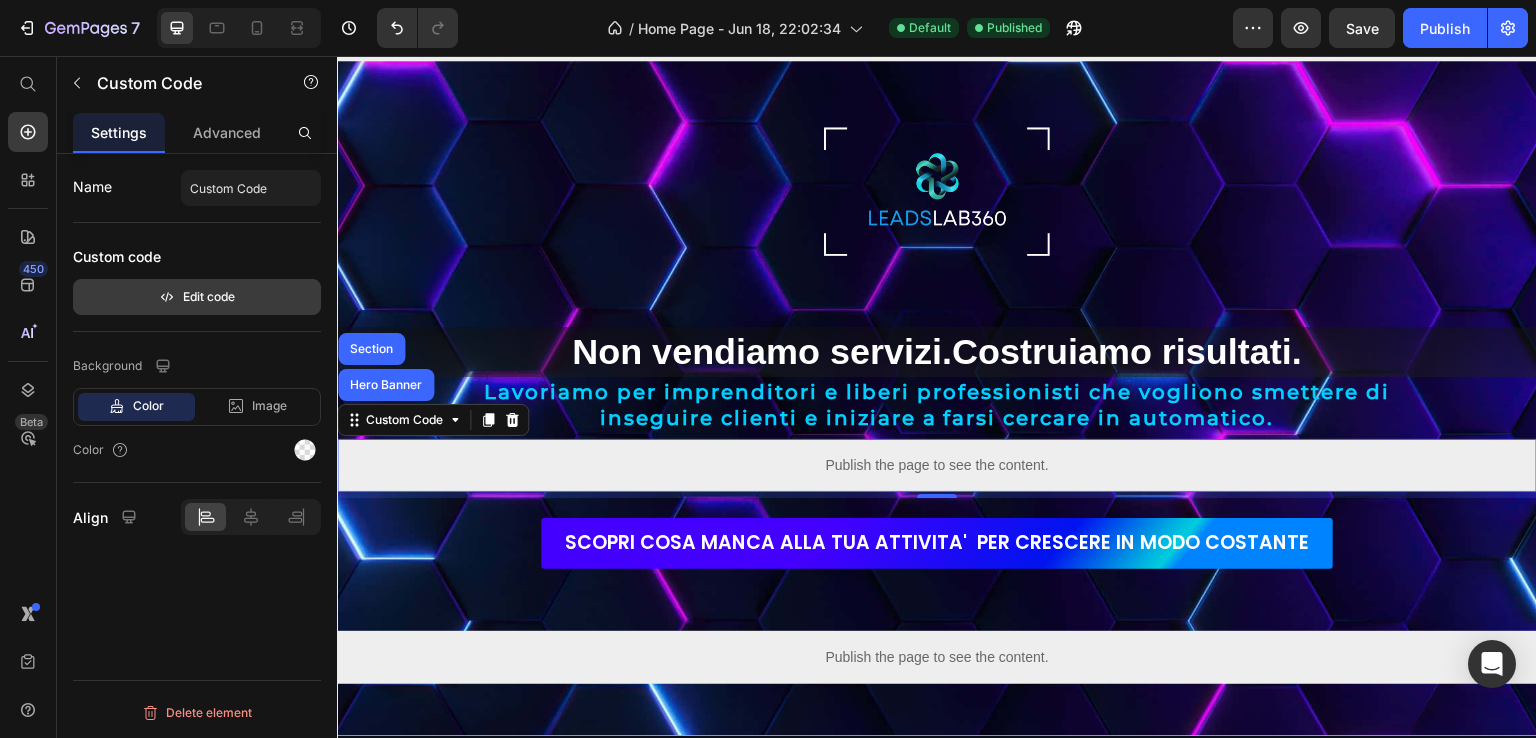 click on "Edit code" at bounding box center (197, 297) 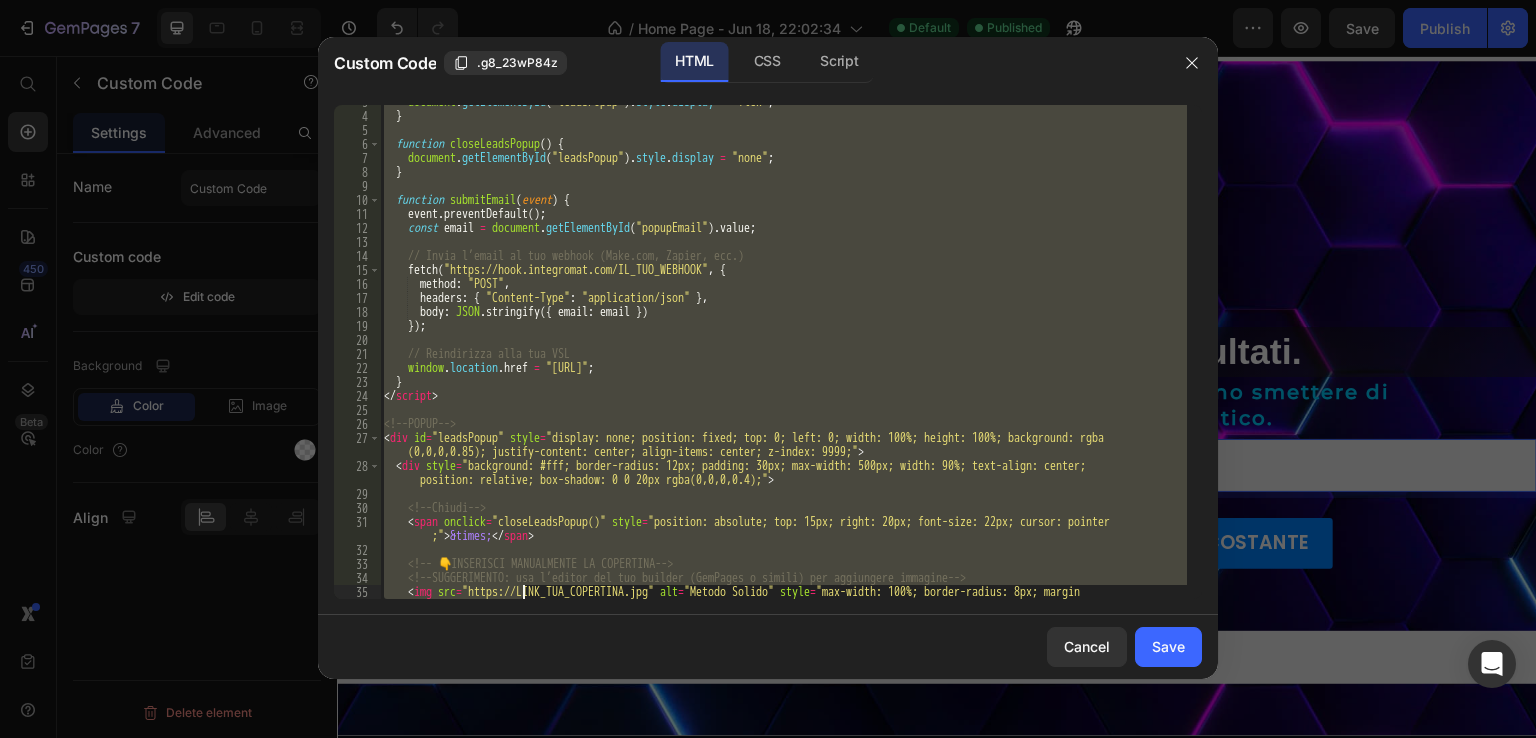 scroll, scrollTop: 276, scrollLeft: 0, axis: vertical 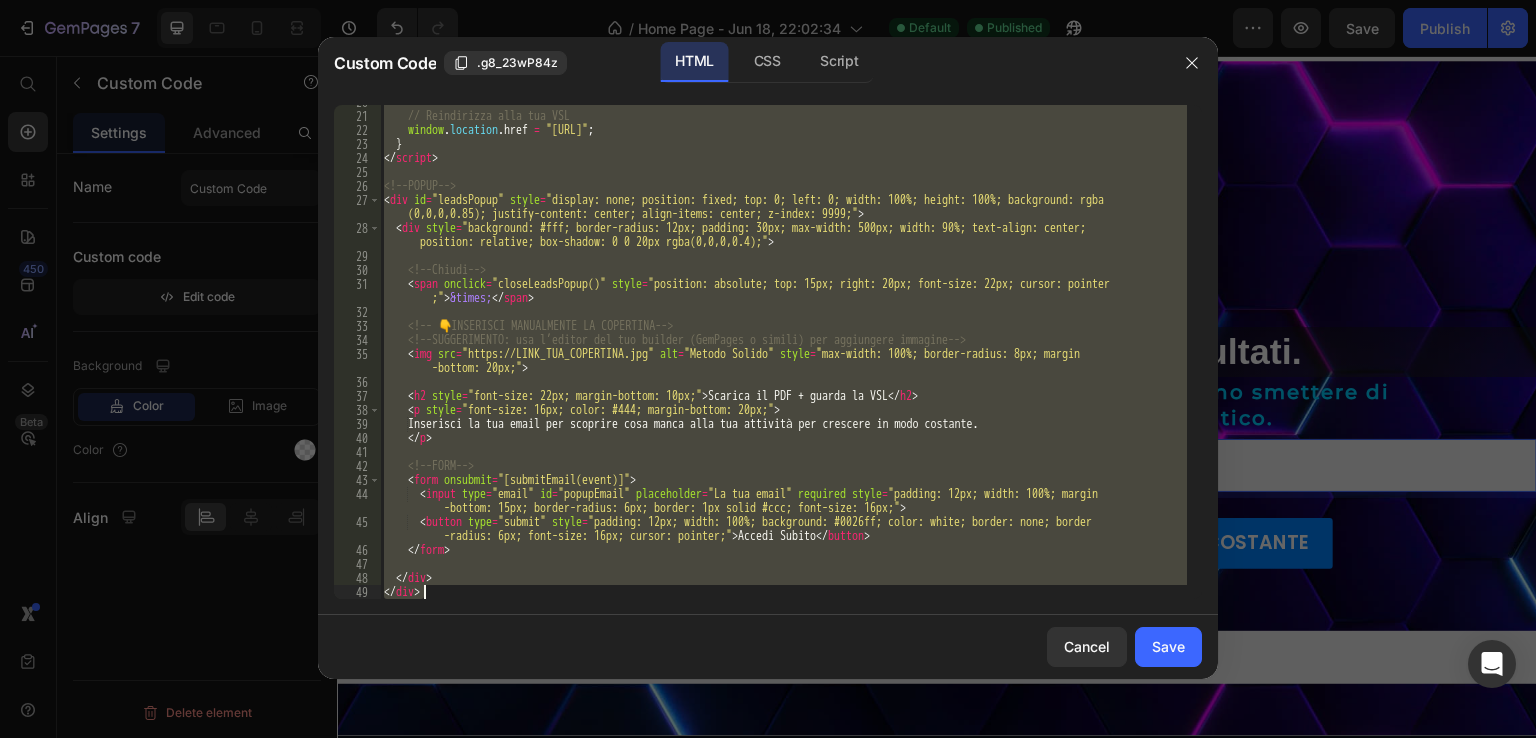 drag, startPoint x: 384, startPoint y: 114, endPoint x: 544, endPoint y: 659, distance: 568.00085 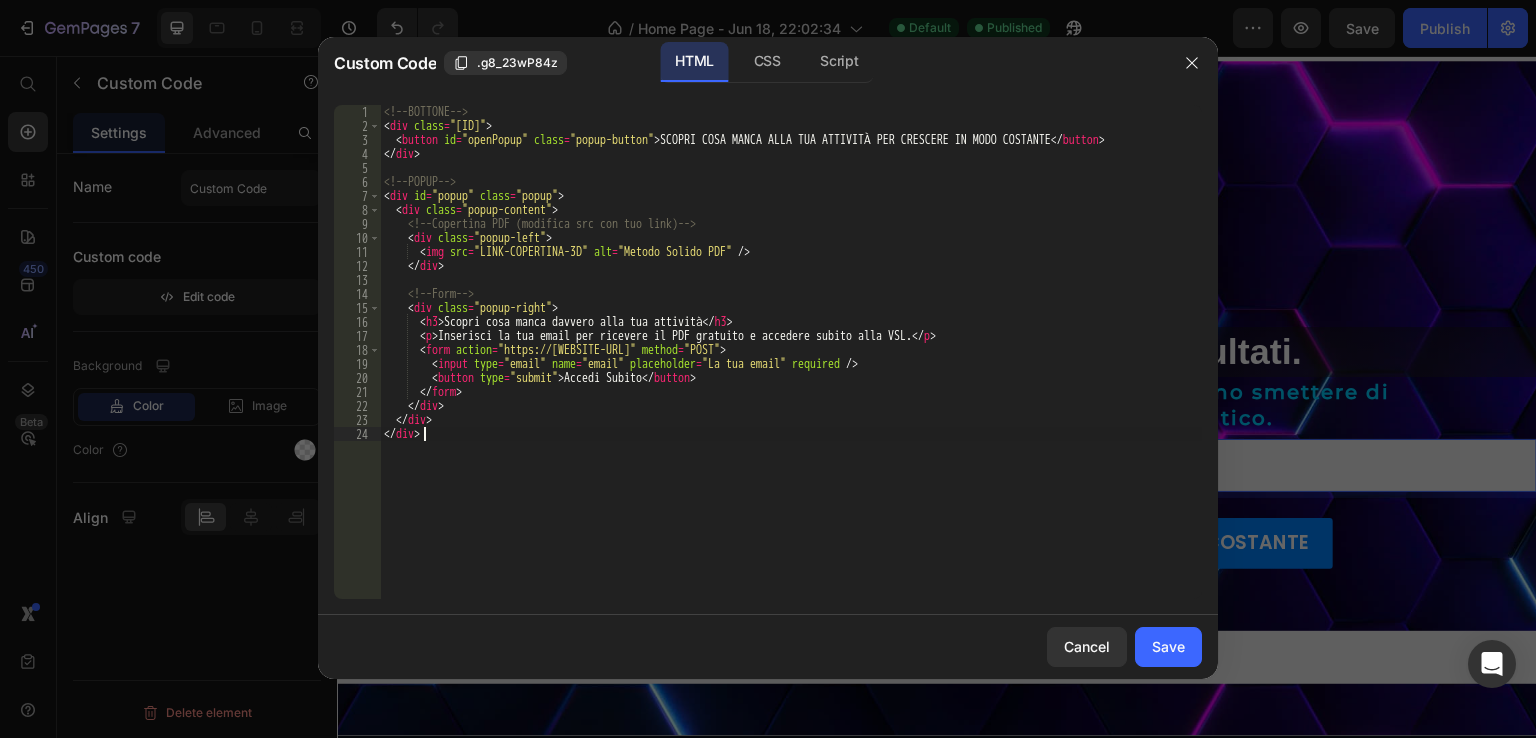 type on "</div>" 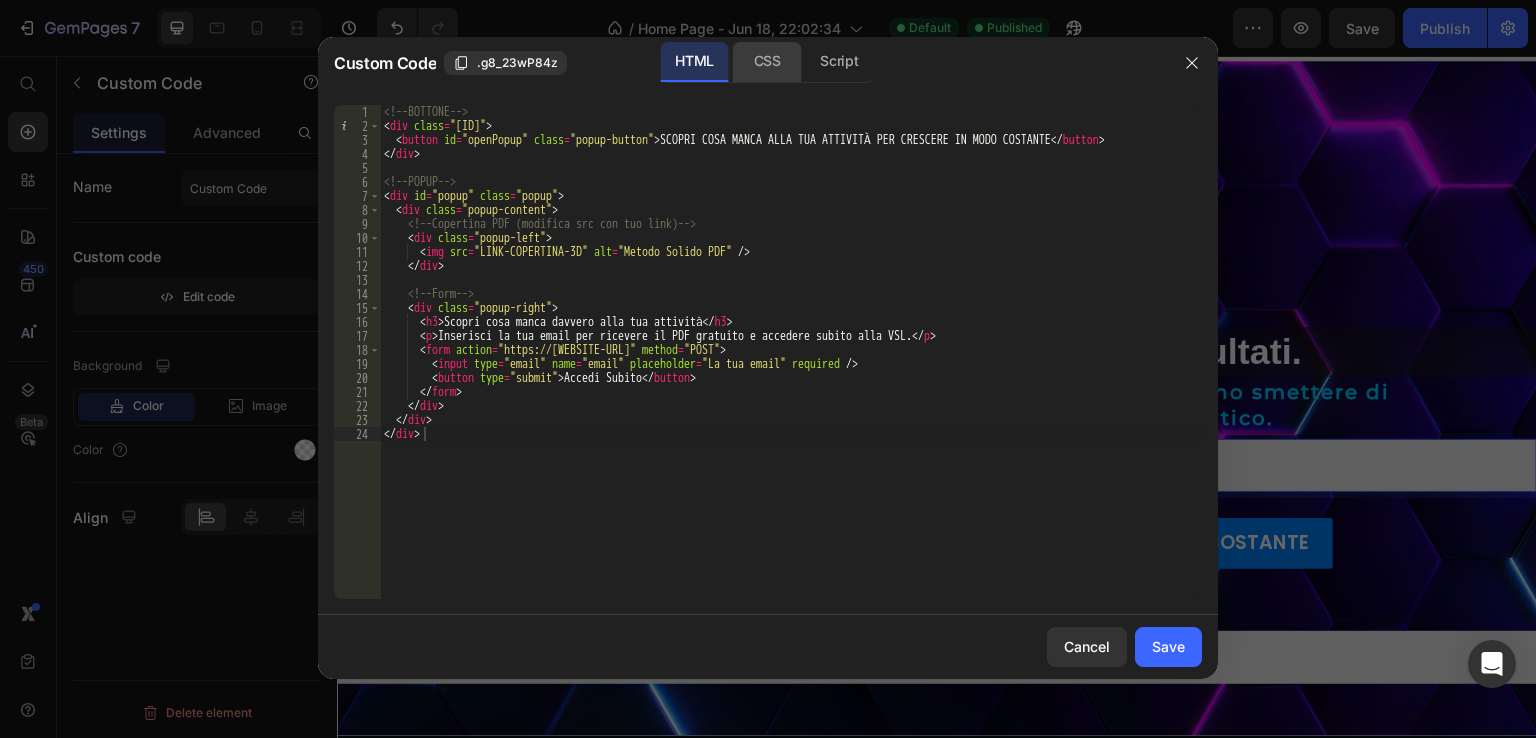 click on "CSS" 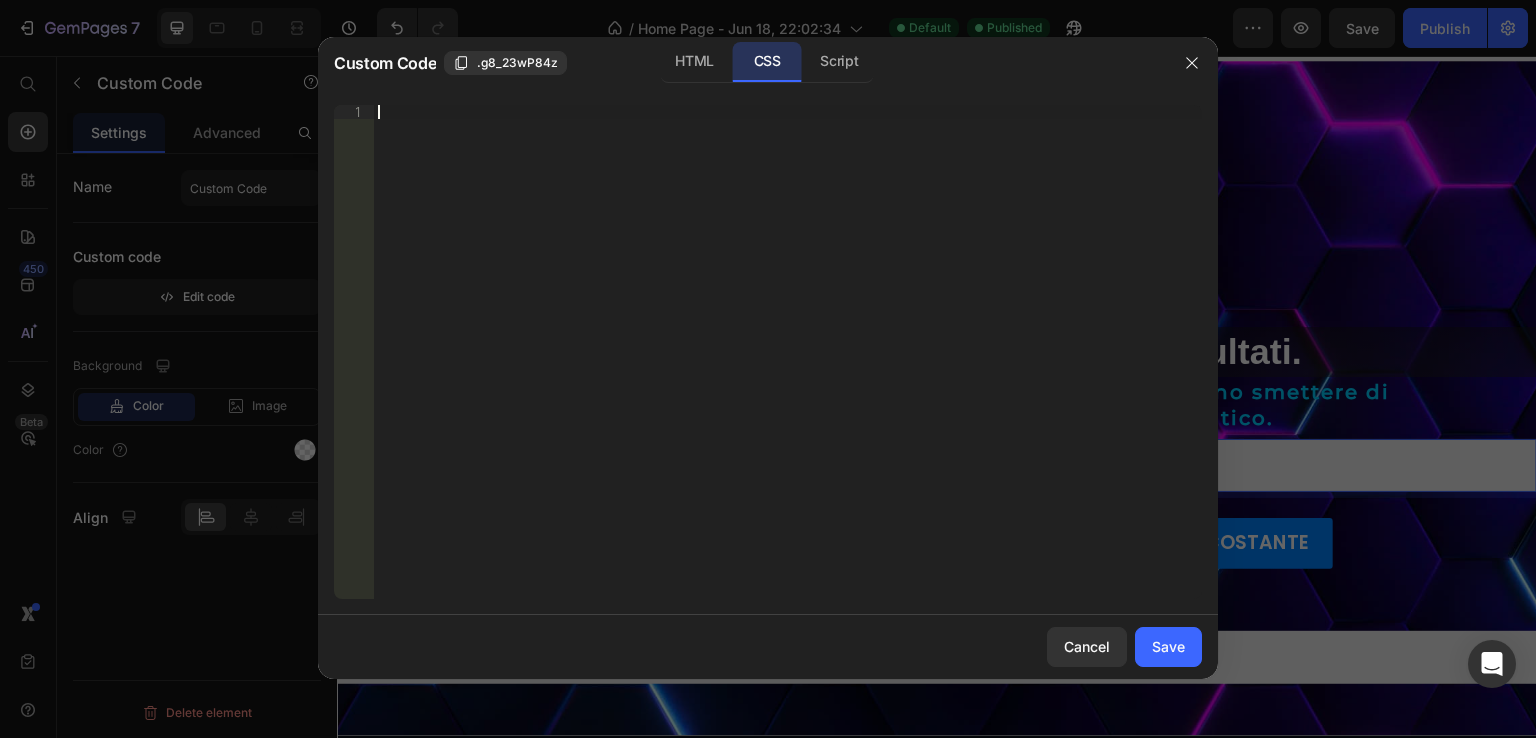 click on "Insert the CSS code to style your content right here." at bounding box center (788, 366) 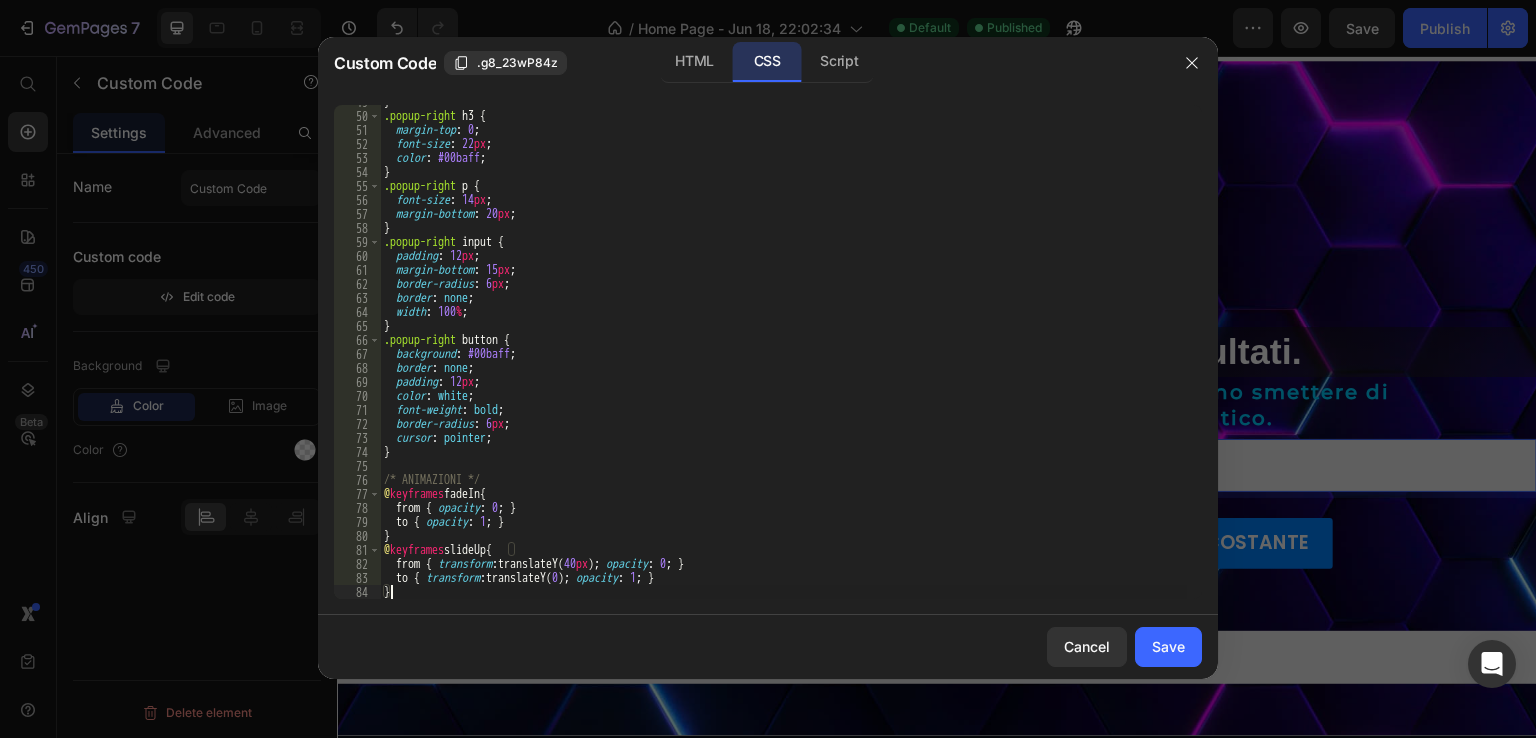 scroll, scrollTop: 681, scrollLeft: 0, axis: vertical 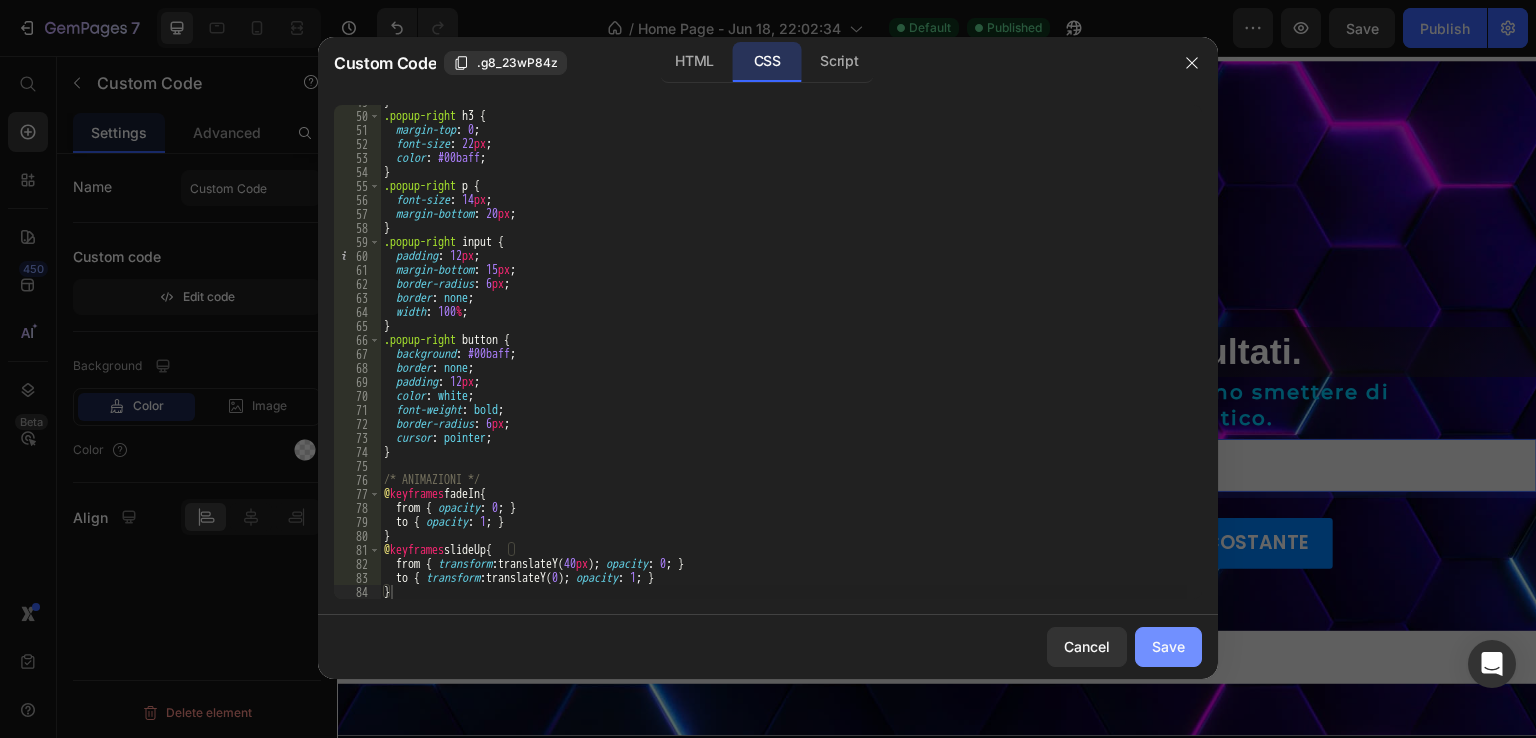 click on "Save" at bounding box center (1168, 646) 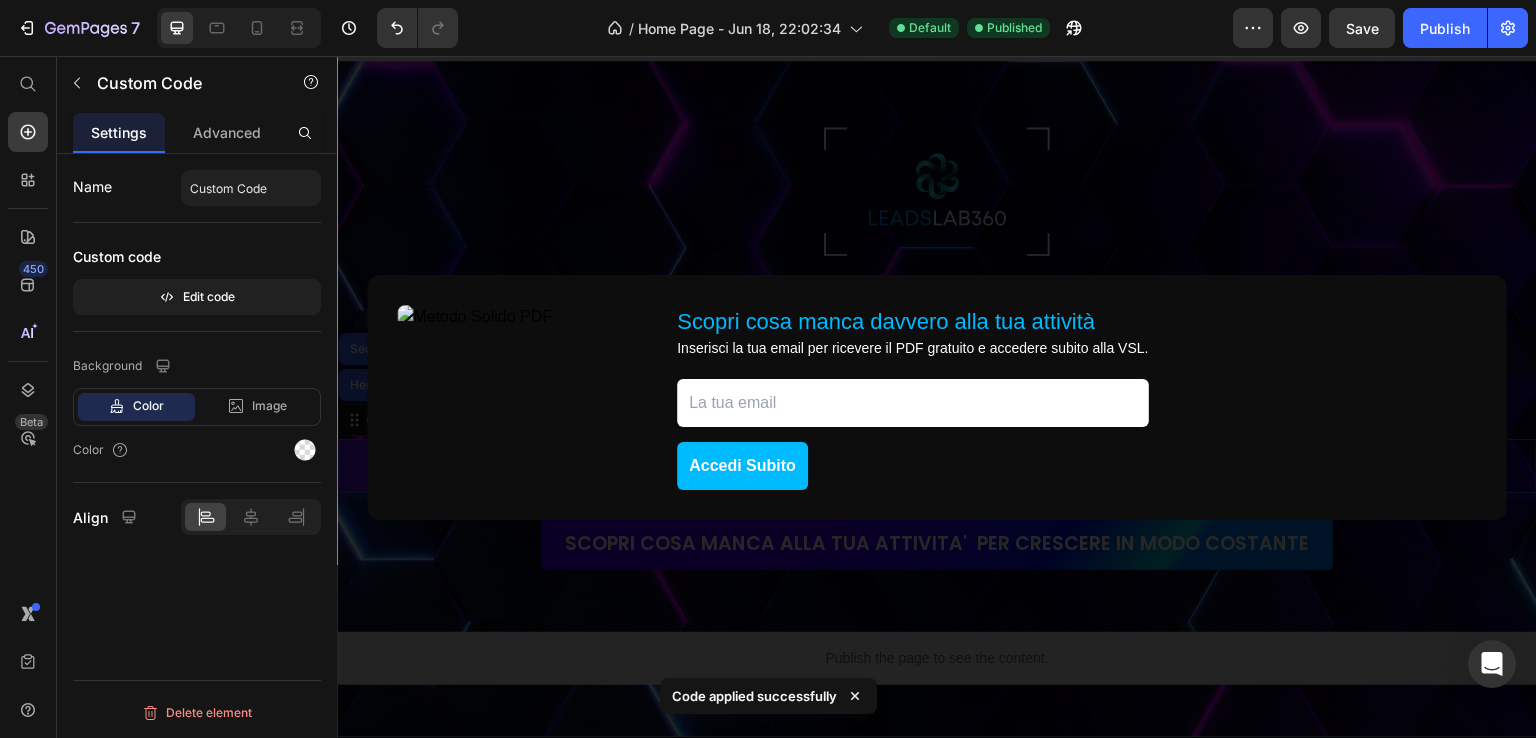 click on "Scopri cosa manca davvero alla tua attività
Inserisci la tua email per ricevere il PDF gratuito e accedere subito alla VSL.
Accedi Subito" at bounding box center [937, 397] 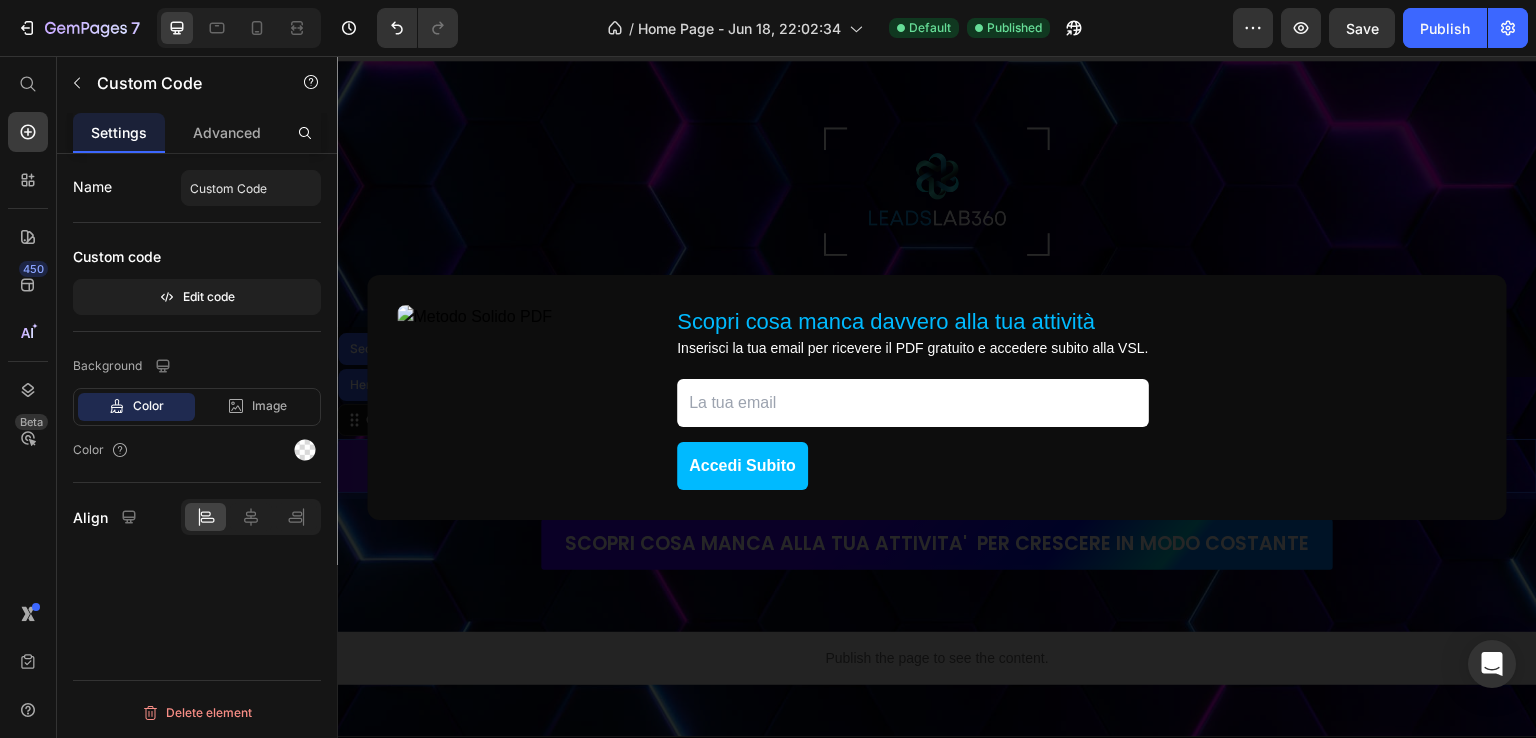 click on "Scopri cosa manca davvero alla tua attività
Inserisci la tua email per ricevere il PDF gratuito e accedere subito alla VSL.
Accedi Subito" at bounding box center (937, 397) 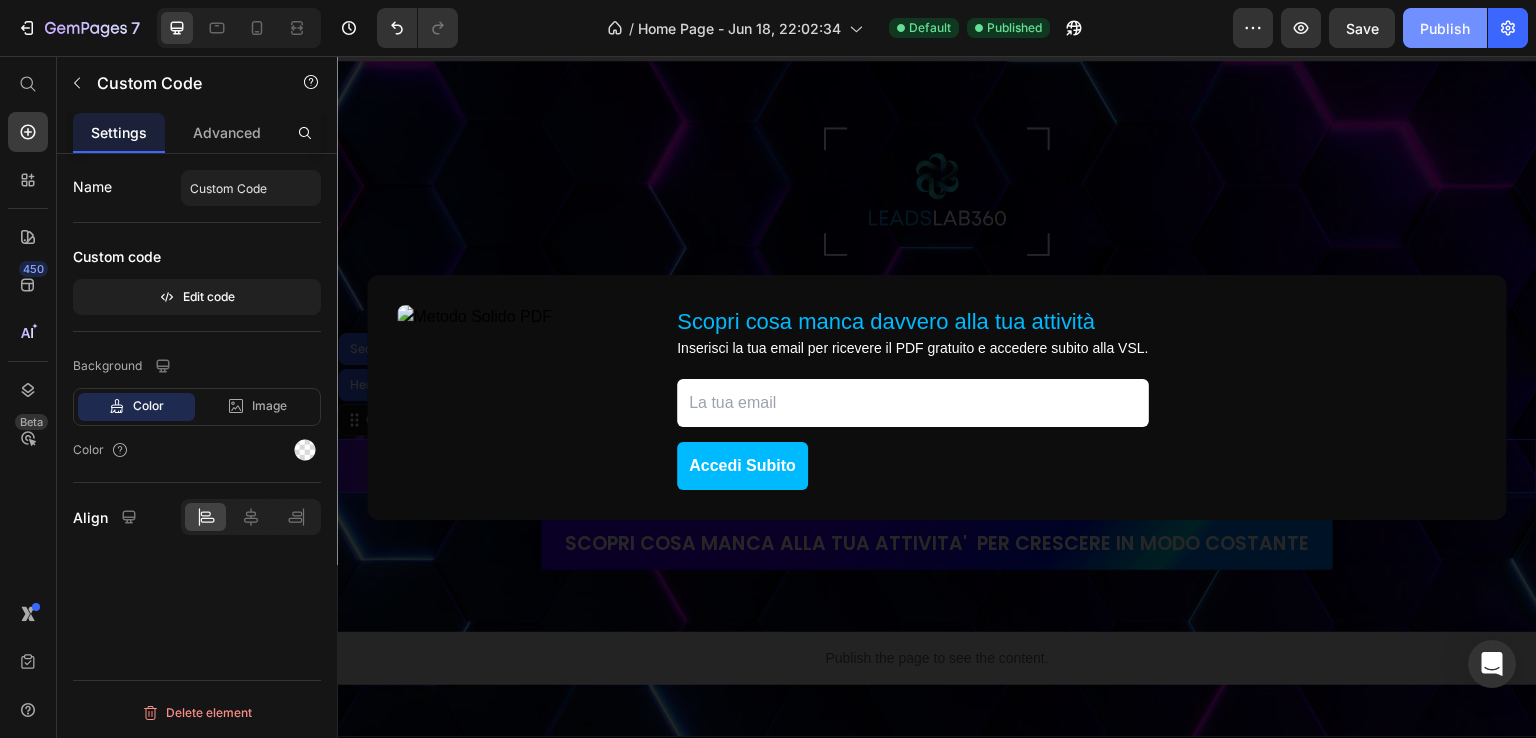 click on "Publish" at bounding box center (1445, 28) 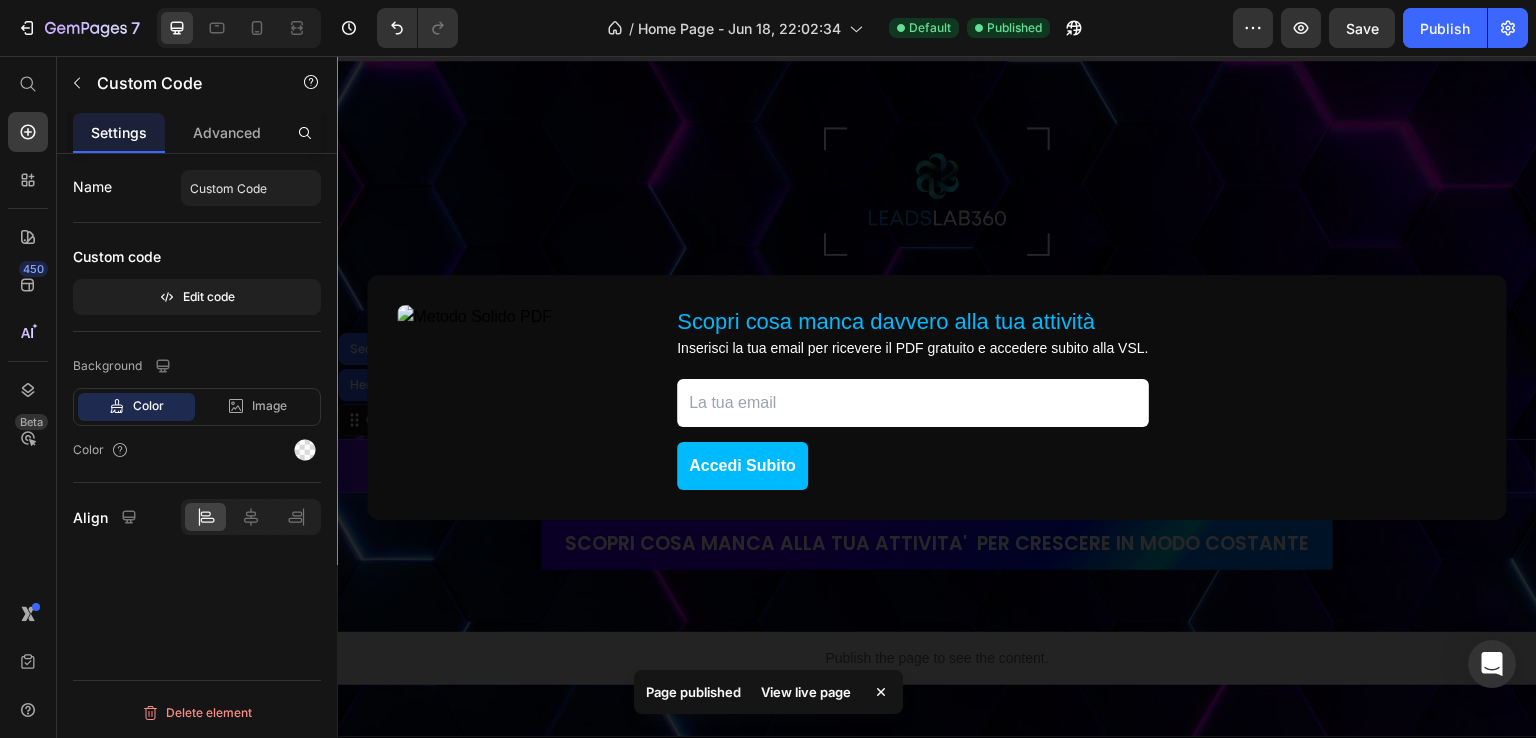 click on "View live page" at bounding box center (806, 692) 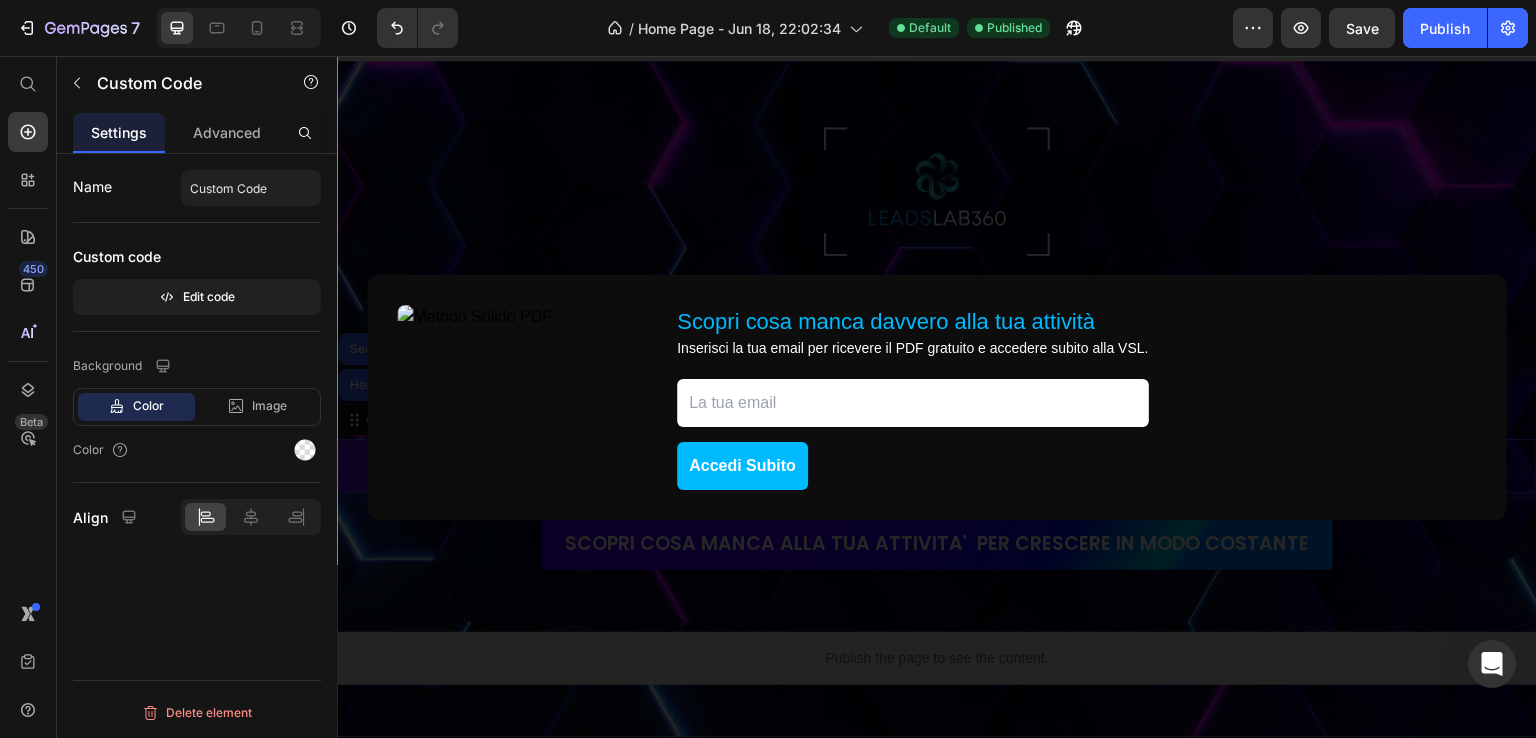 click at bounding box center (517, 397) 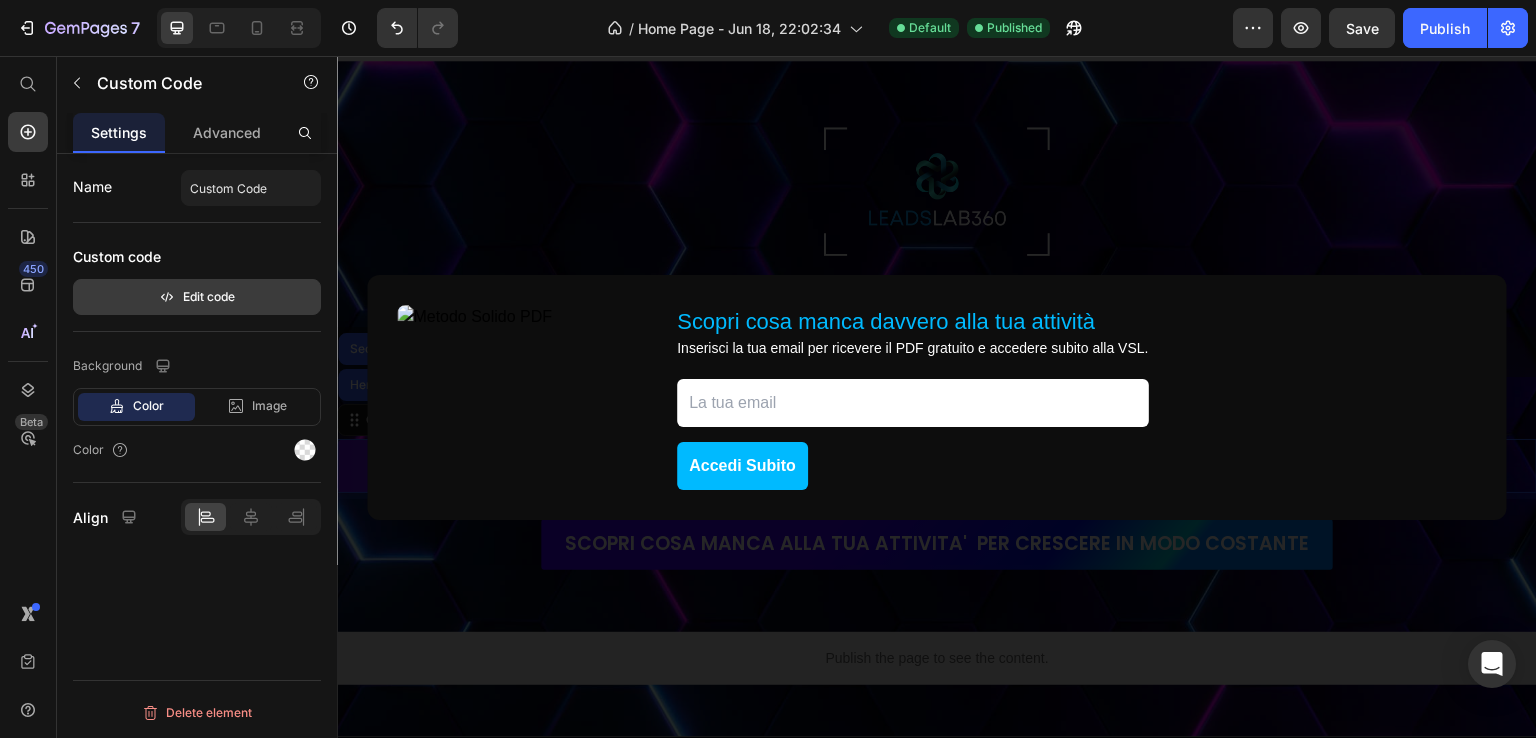 click on "Edit code" at bounding box center (197, 297) 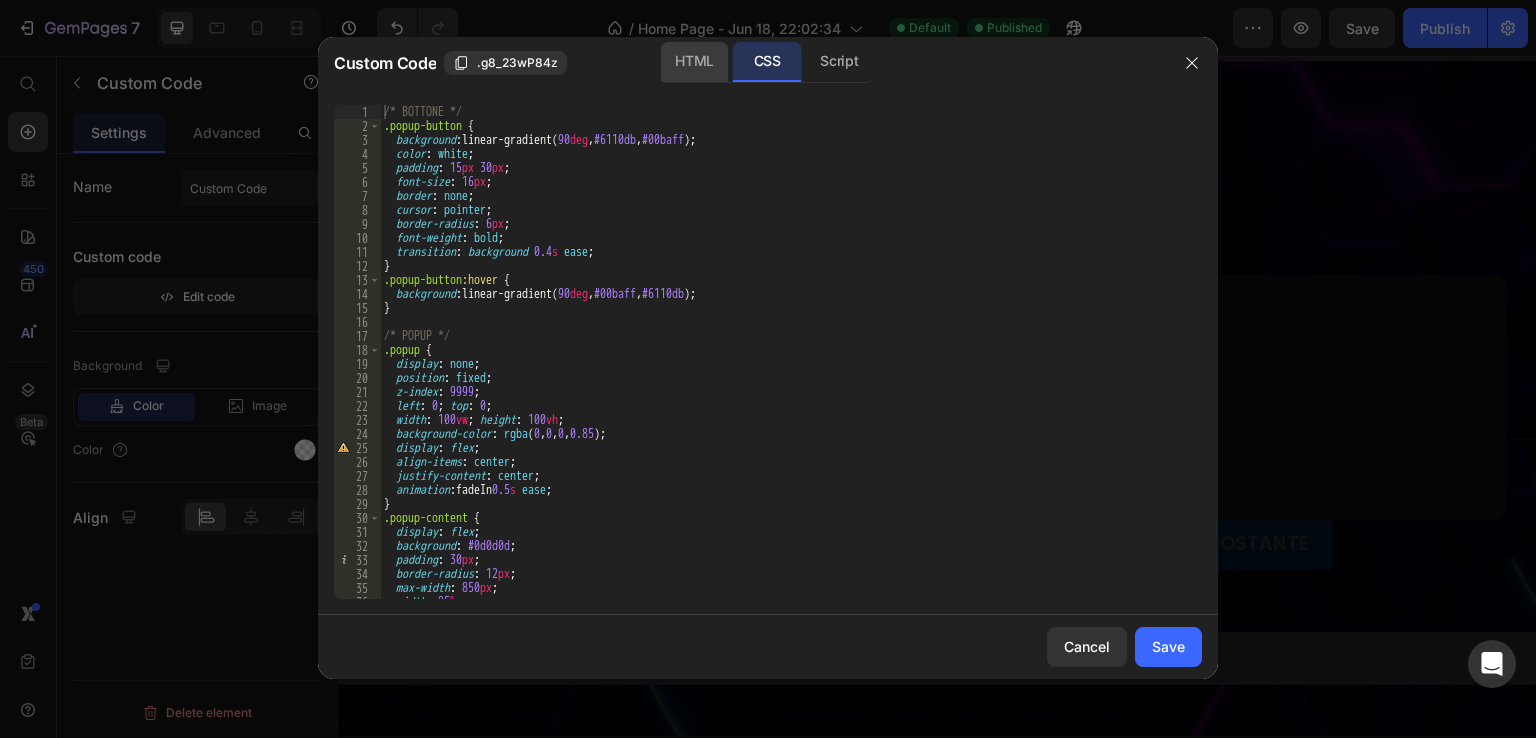 click on "HTML" 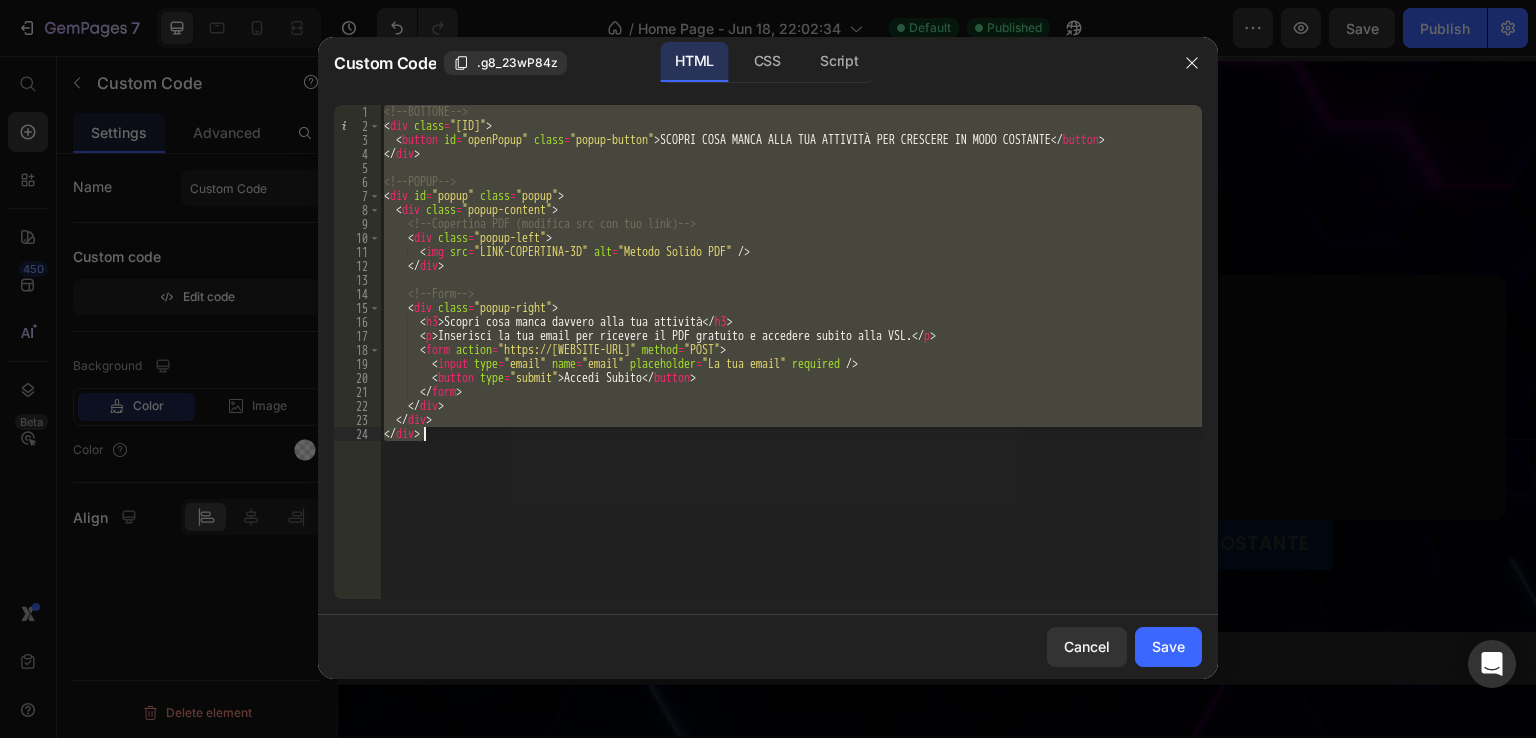 click on "<!--  BOTTONE  --> < div   class = "popup-container" >    < button   id = "openPopup"   class = "popup-button" > SCOPRI COSA MANCA ALLA TUA ATTIVITÀ PER CRESCERE IN MODO COSTANTE </ button > </ div > <!--  POPUP  --> < div   id = "popup"   class = "popup" >    < div   class = "popup-content" >      <!--  Copertina PDF (modifica src con tuo link)  -->      < div   class = "popup-left" >         < img   src = "LINK-COPERTINA-3D"   alt = "Metodo Solido PDF"   />      </ div >      <!--  Form  -->      < div   class = "popup-right" >         < h3 > Scopri cosa manca davvero alla tua attività </ h3 >         < p > Inserisci la tua email per ricevere il PDF gratuito e accedere subito alla VSL. </ p >         < form   action = "https://TUA-AUTOMAZIONE"   method = "POST" >           < input   type = "email"   name = "email"   placeholder = "La tua email"   required   />           < button   type = "submit" > Accedi Subito </ button >         </ form >      </ div >    </ div > </ div >" at bounding box center [791, 352] 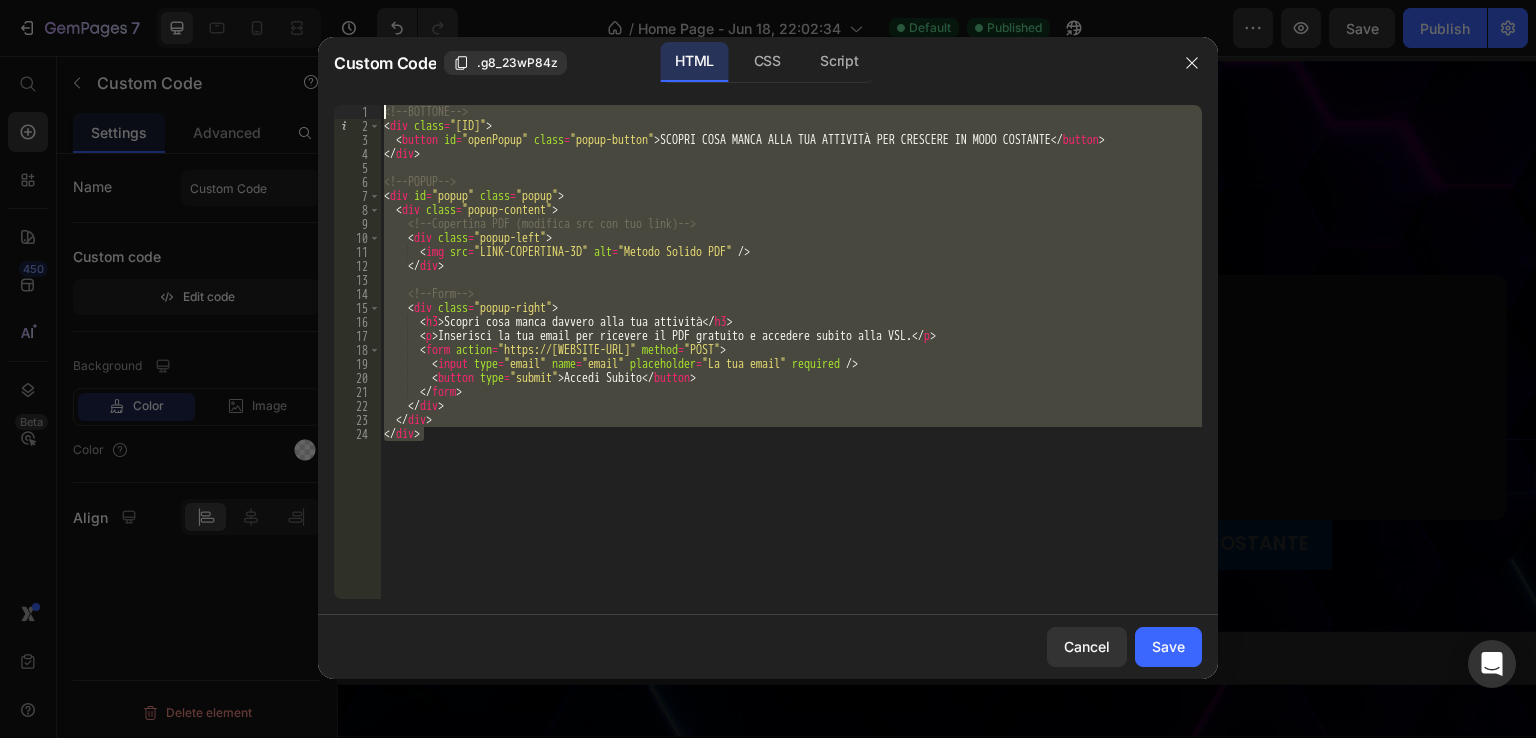 drag, startPoint x: 463, startPoint y: 450, endPoint x: 384, endPoint y: 103, distance: 355.87918 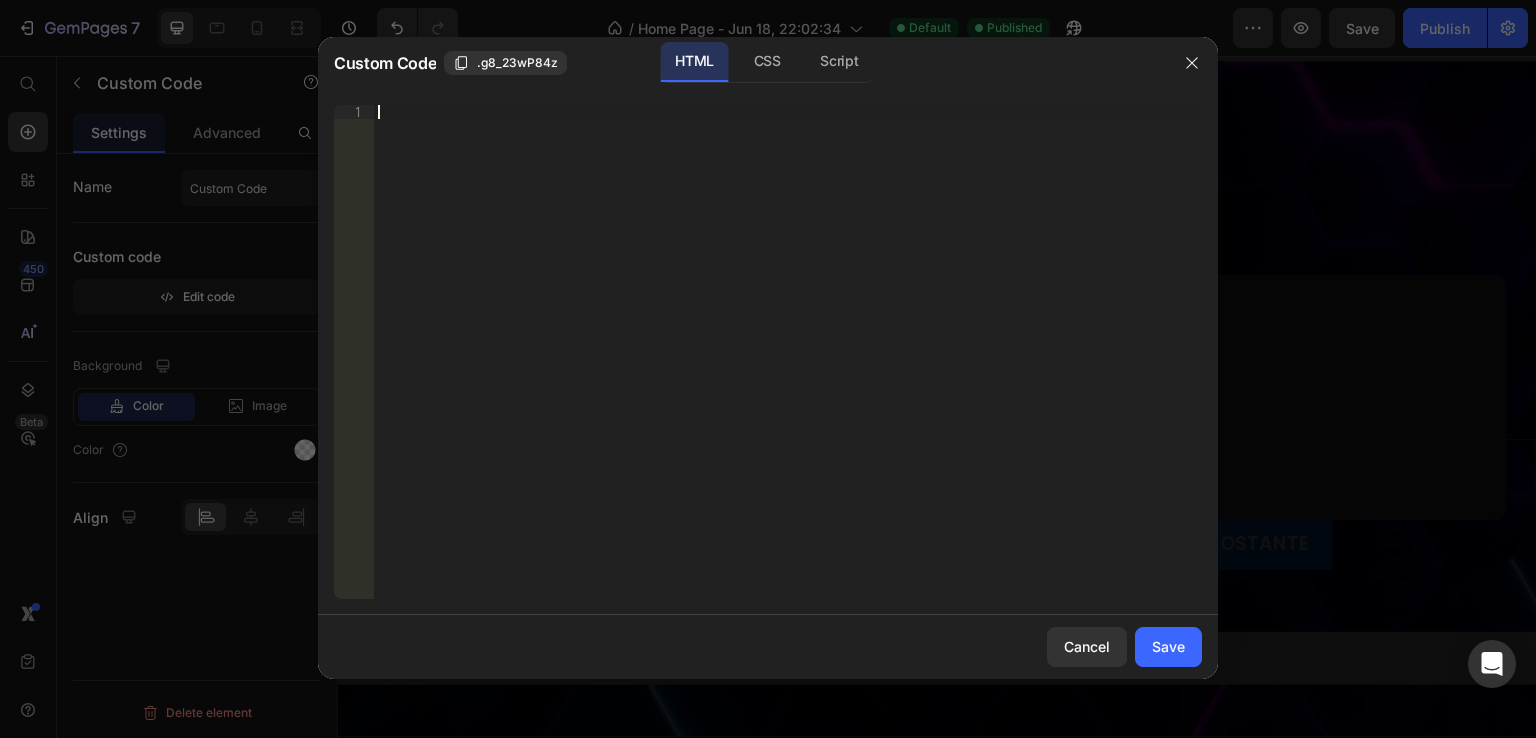 paste on "</div>" 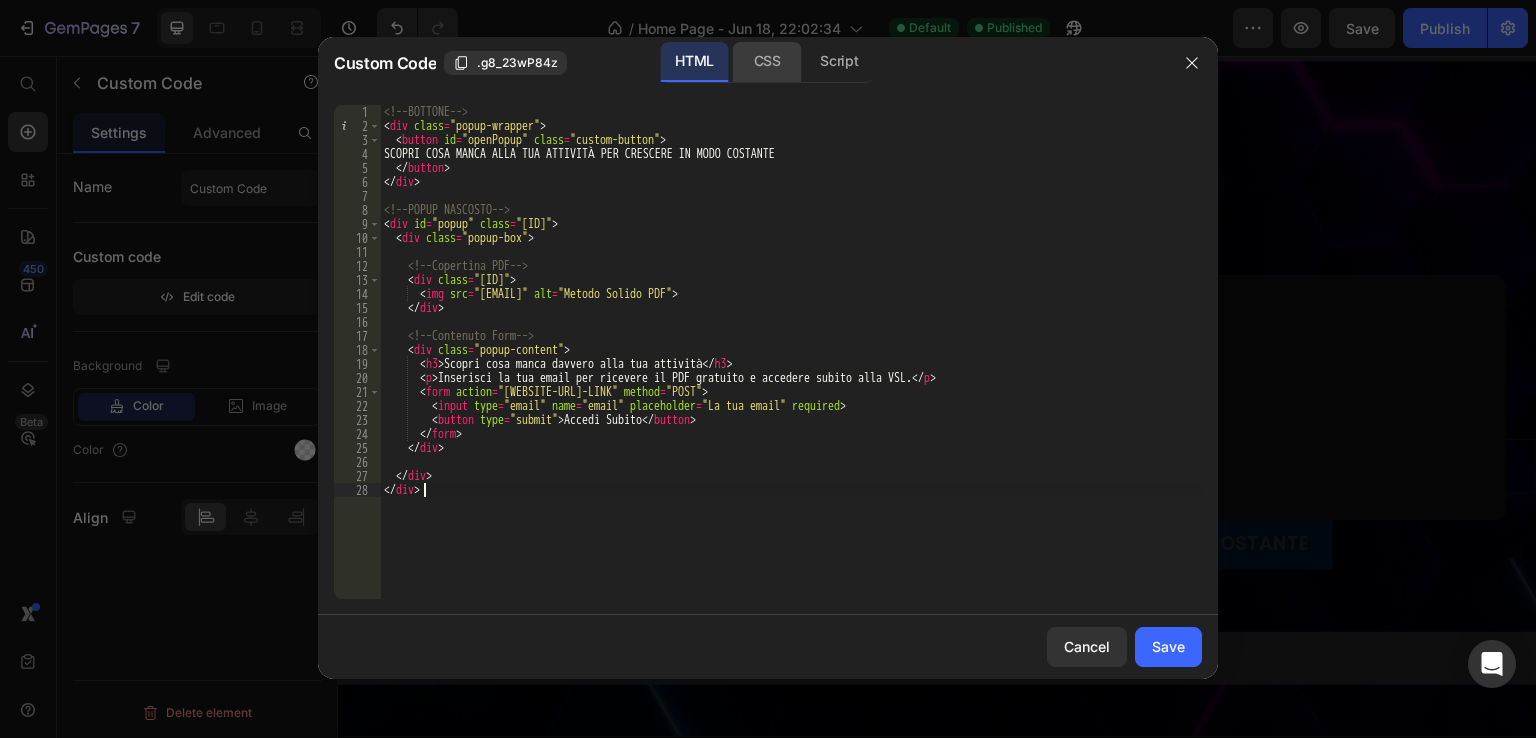 click on "CSS" 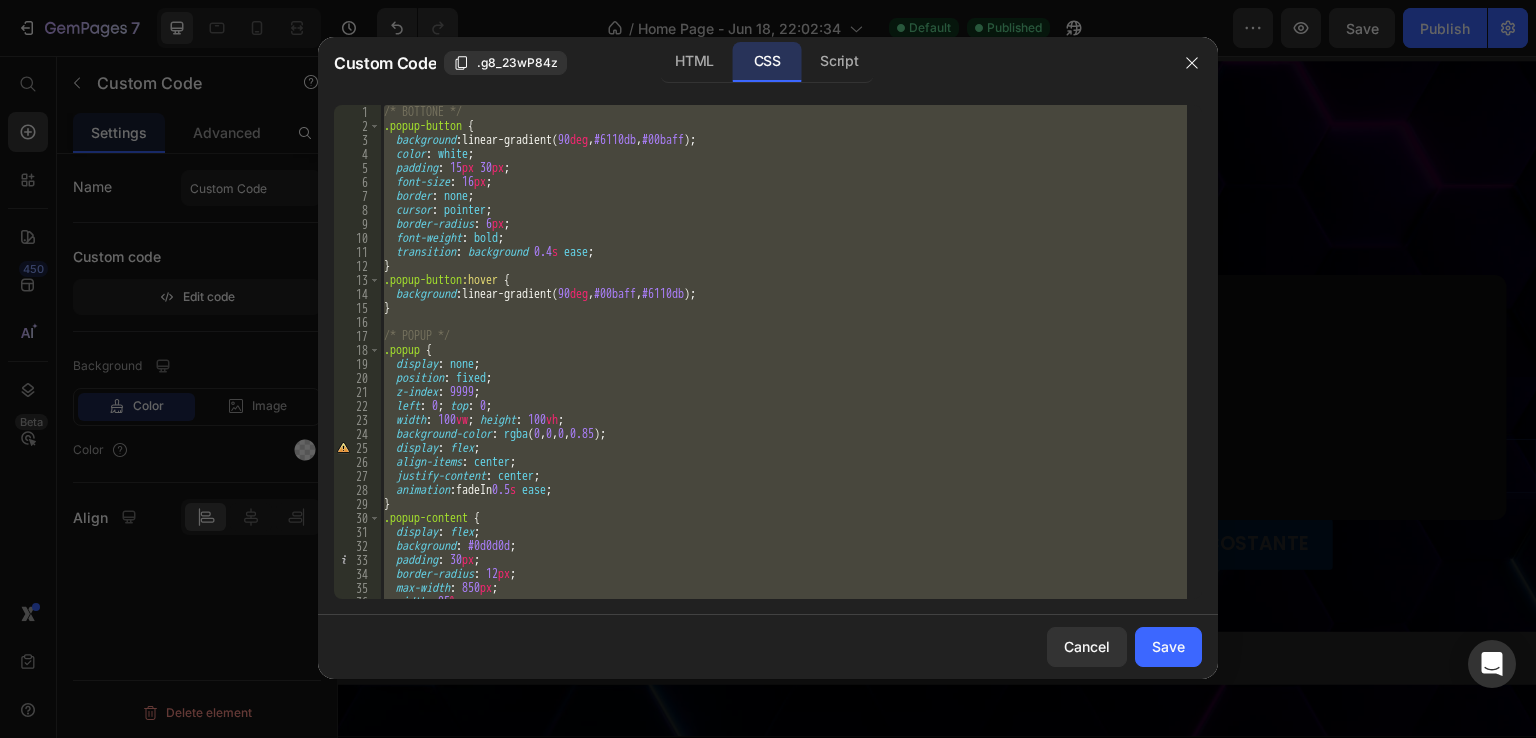 click on "/* BOTTONE */ .popup-button   {    background :  linear-gradient( 90 deg ,  #6110db ,  #00baff ) ;    color :   white ;    padding :   15 px   30 px ;    font-size :   16 px ;    border :   none ;    cursor :   pointer ;    border-radius :   6 px ;    font-weight :   bold ;    transition :   background   0.4 s   ease ; } .popup-button :hover   {    background :  linear-gradient( 90 deg ,  #00baff ,  #6110db ) ; } /* POPUP */ .popup   {    display :   none ;    position :   fixed ;    z-index :   9999 ;    left :   0 ;   top :   0 ;    width :   100 vw ;   height :   100 vh ;    background-color :   rgba ( 0 , 0 , 0 , 0.85 ) ;    display :   flex ;    align-items :   center ;    justify-content :   center ;    animation :  fadeIn  0.5 s   ease ; } .popup-content   {    display :   flex ;    background :   #0d0d0d ;    padding :   30 px ;    border-radius :   12 px ;    max-width :   850 px ;    width :   95 % ;   gap :   40 px ;" at bounding box center (783, 352) 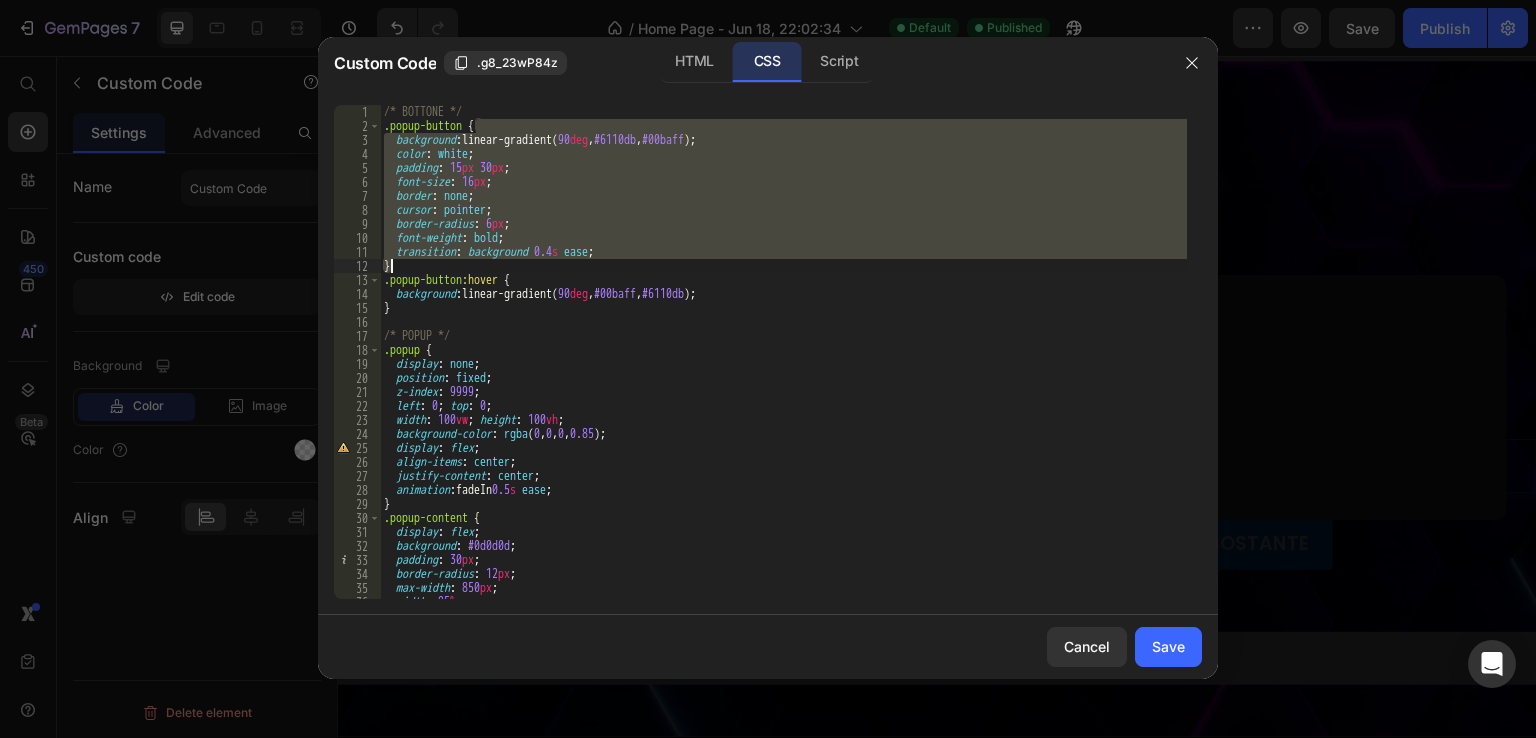 click on "/* BOTTONE */ .popup-button   {    background :  linear-gradient( 90 deg ,  #6110db ,  #00baff ) ;    color :   white ;    padding :   15 px   30 px ;    font-size :   16 px ;    border :   none ;    cursor :   pointer ;    border-radius :   6 px ;    font-weight :   bold ;    transition :   background   0.4 s   ease ; } .popup-button :hover   {    background :  linear-gradient( 90 deg ,  #00baff ,  #6110db ) ; } /* POPUP */ .popup   {    display :   none ;    position :   fixed ;    z-index :   9999 ;    left :   0 ;   top :   0 ;    width :   100 vw ;   height :   100 vh ;    background-color :   rgba ( 0 , 0 , 0 , 0.85 ) ;    display :   flex ;    align-items :   center ;    justify-content :   center ;    animation :  fadeIn  0.5 s   ease ; } .popup-content   {    display :   flex ;    background :   #0d0d0d ;    padding :   30 px ;    border-radius :   12 px ;    max-width :   850 px ;    width :   95 % ;   gap :   40 px ;" at bounding box center [783, 366] 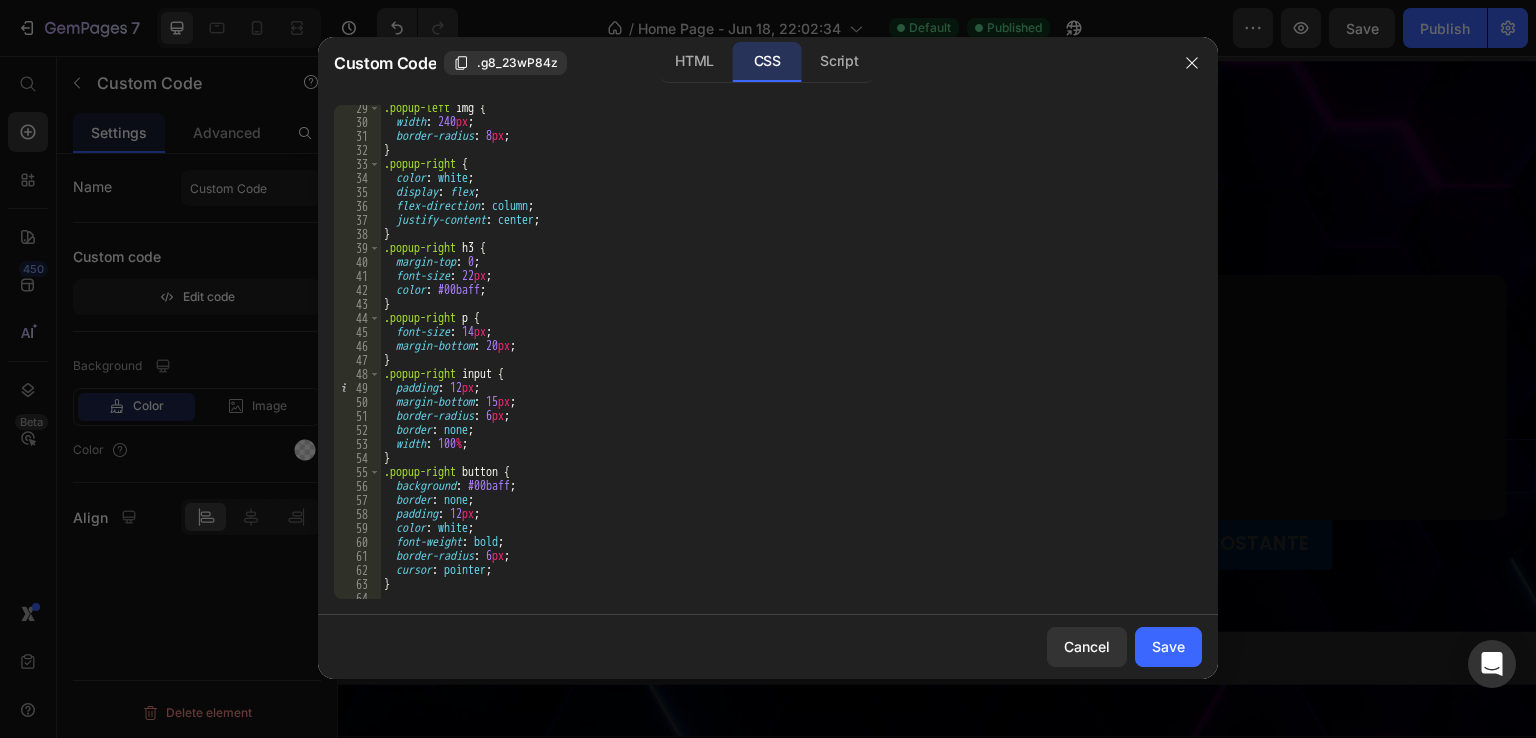 scroll, scrollTop: 528, scrollLeft: 0, axis: vertical 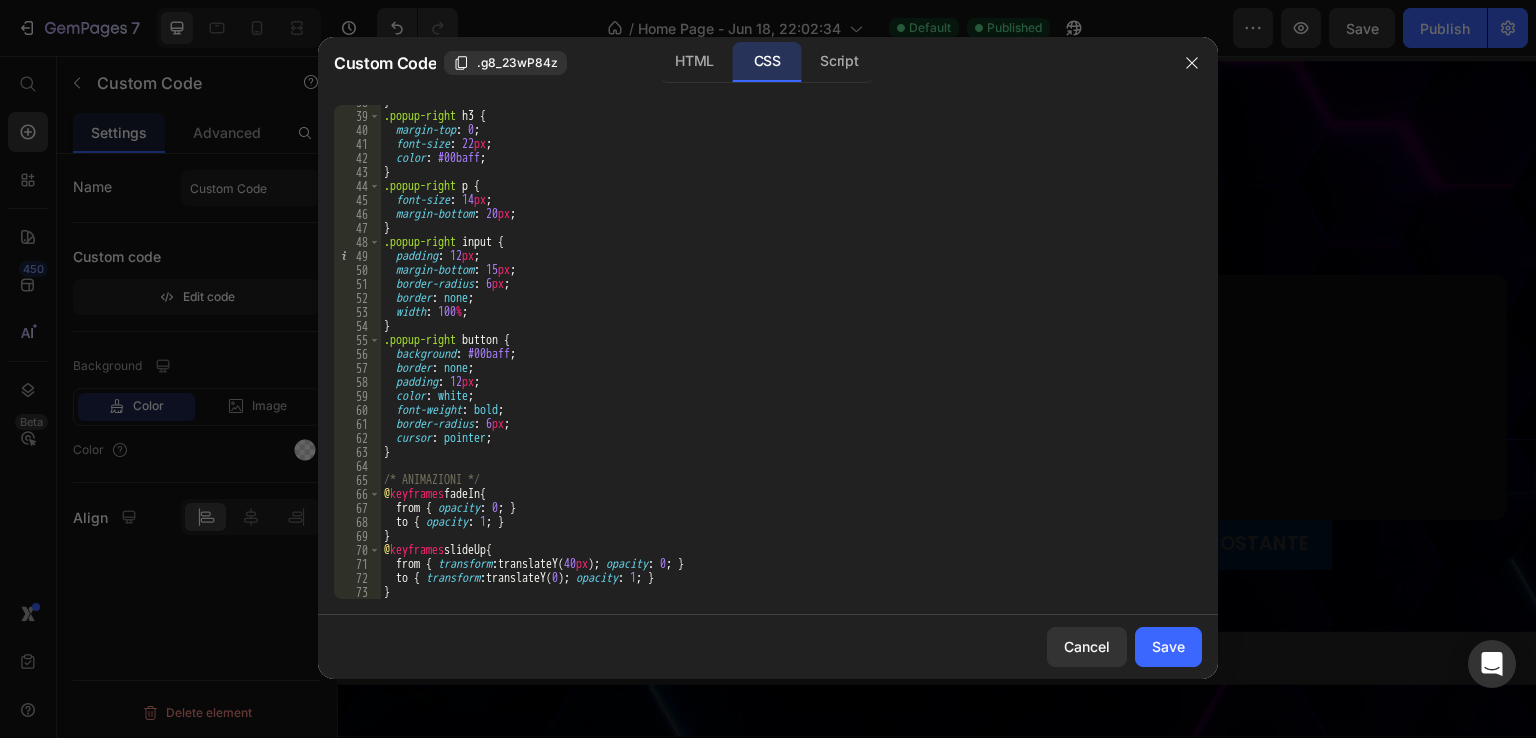 drag, startPoint x: 601, startPoint y: 600, endPoint x: 419, endPoint y: 308, distance: 344.07556 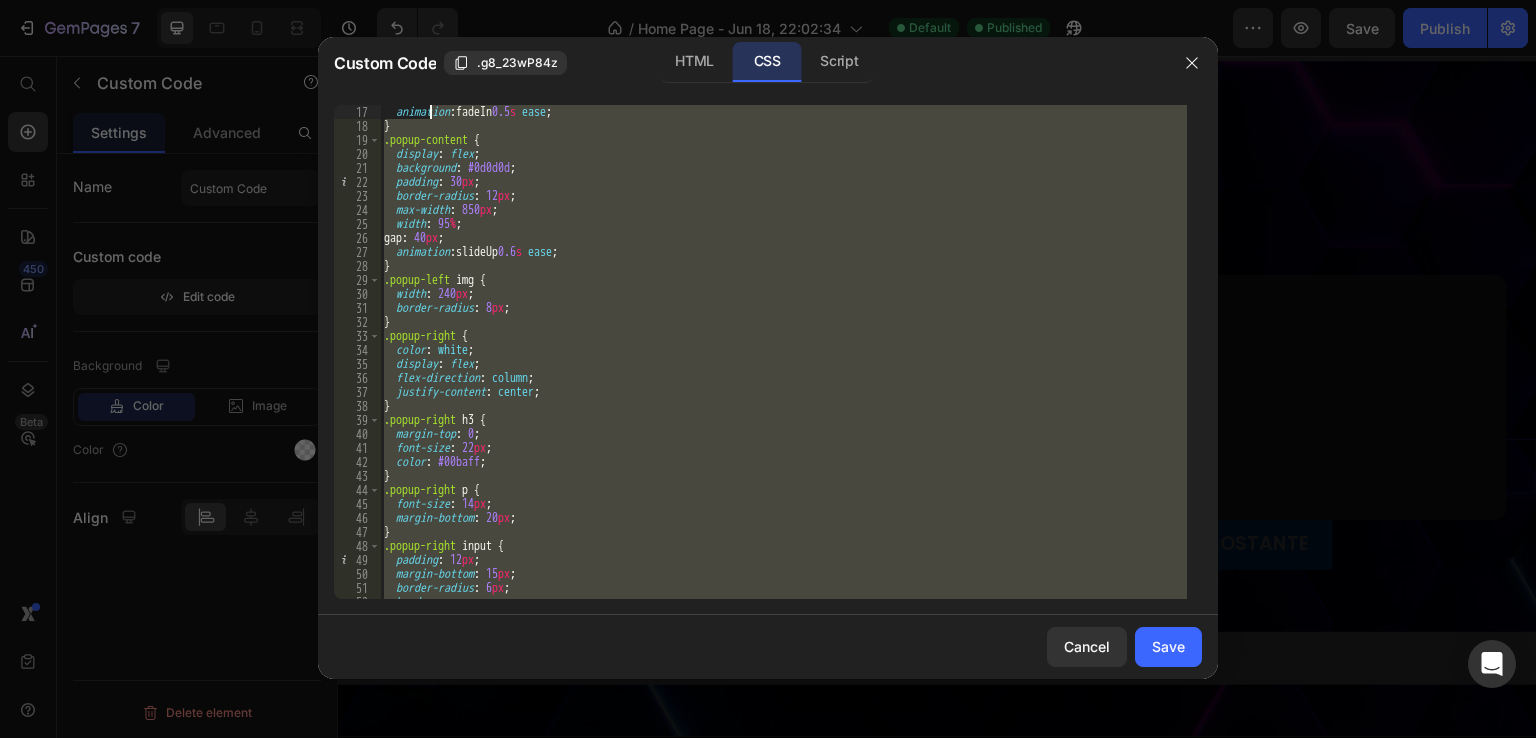 scroll, scrollTop: 0, scrollLeft: 0, axis: both 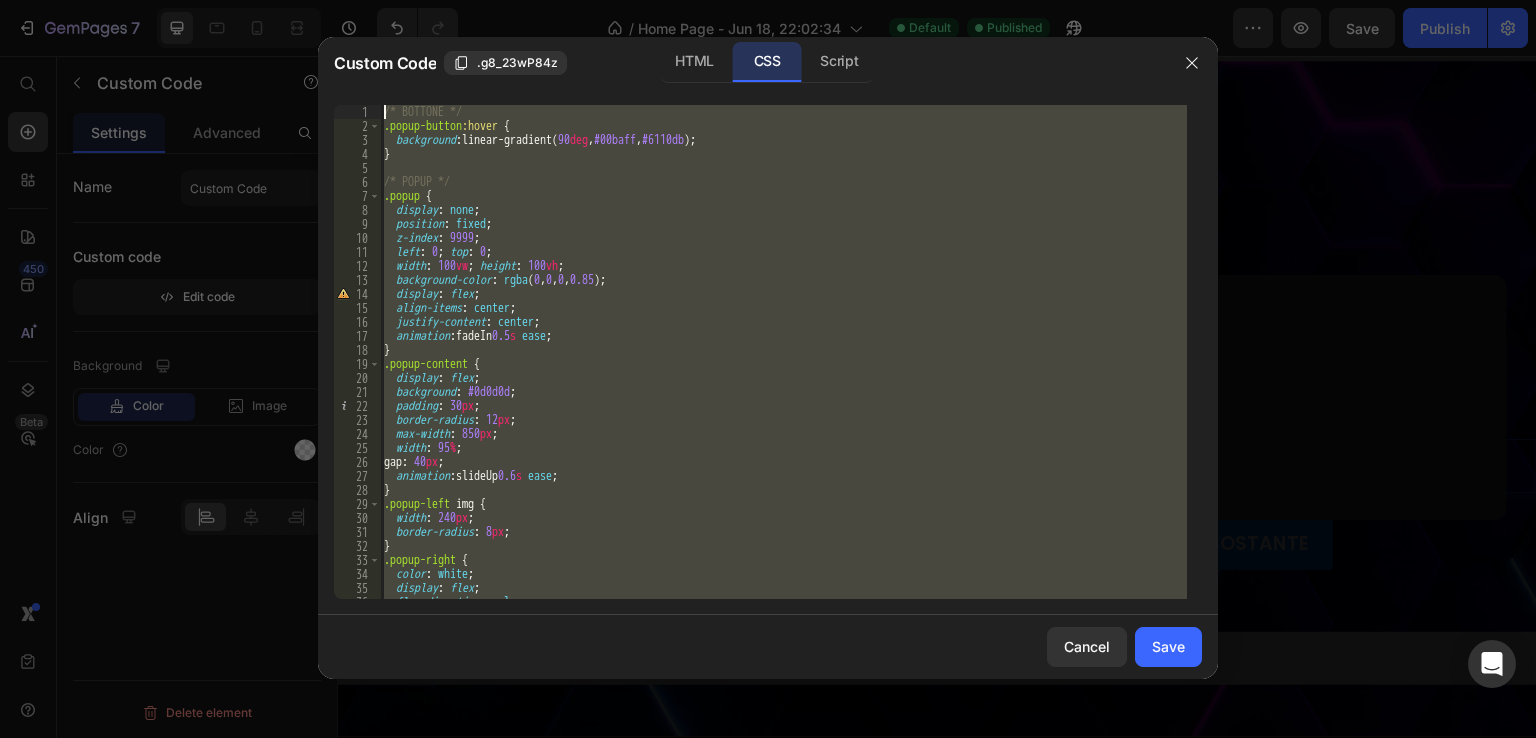 drag, startPoint x: 403, startPoint y: 593, endPoint x: 432, endPoint y: 86, distance: 507.8287 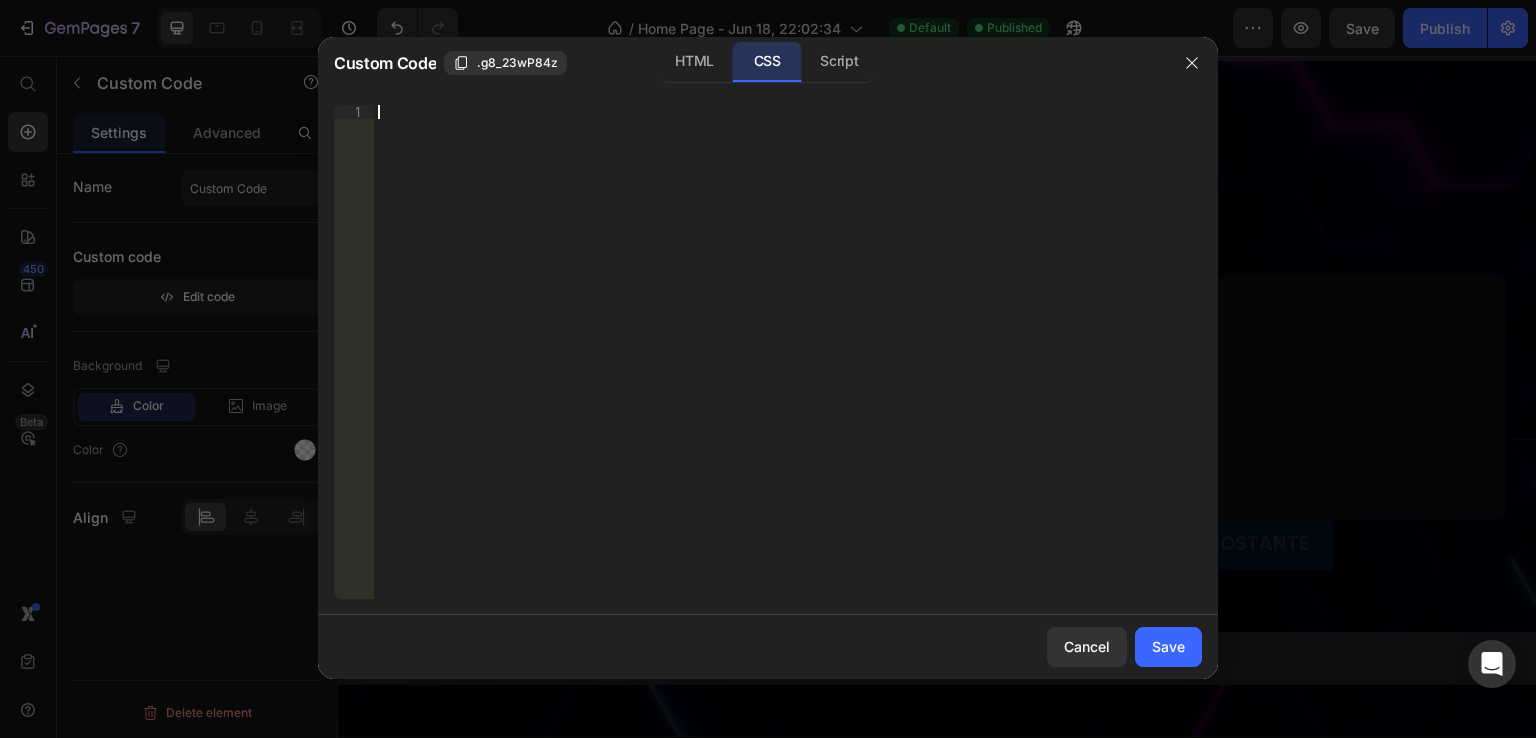 paste on "}" 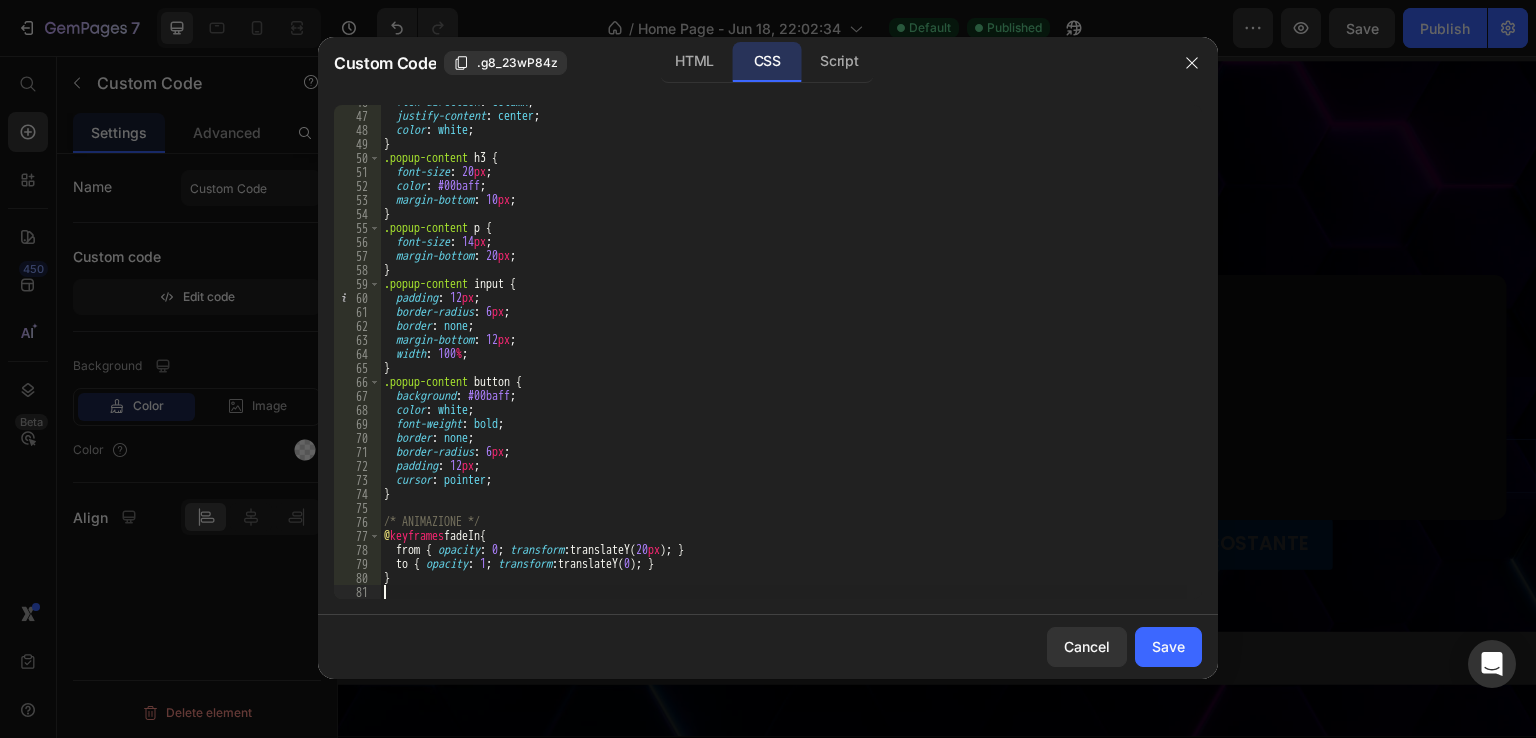 scroll, scrollTop: 640, scrollLeft: 0, axis: vertical 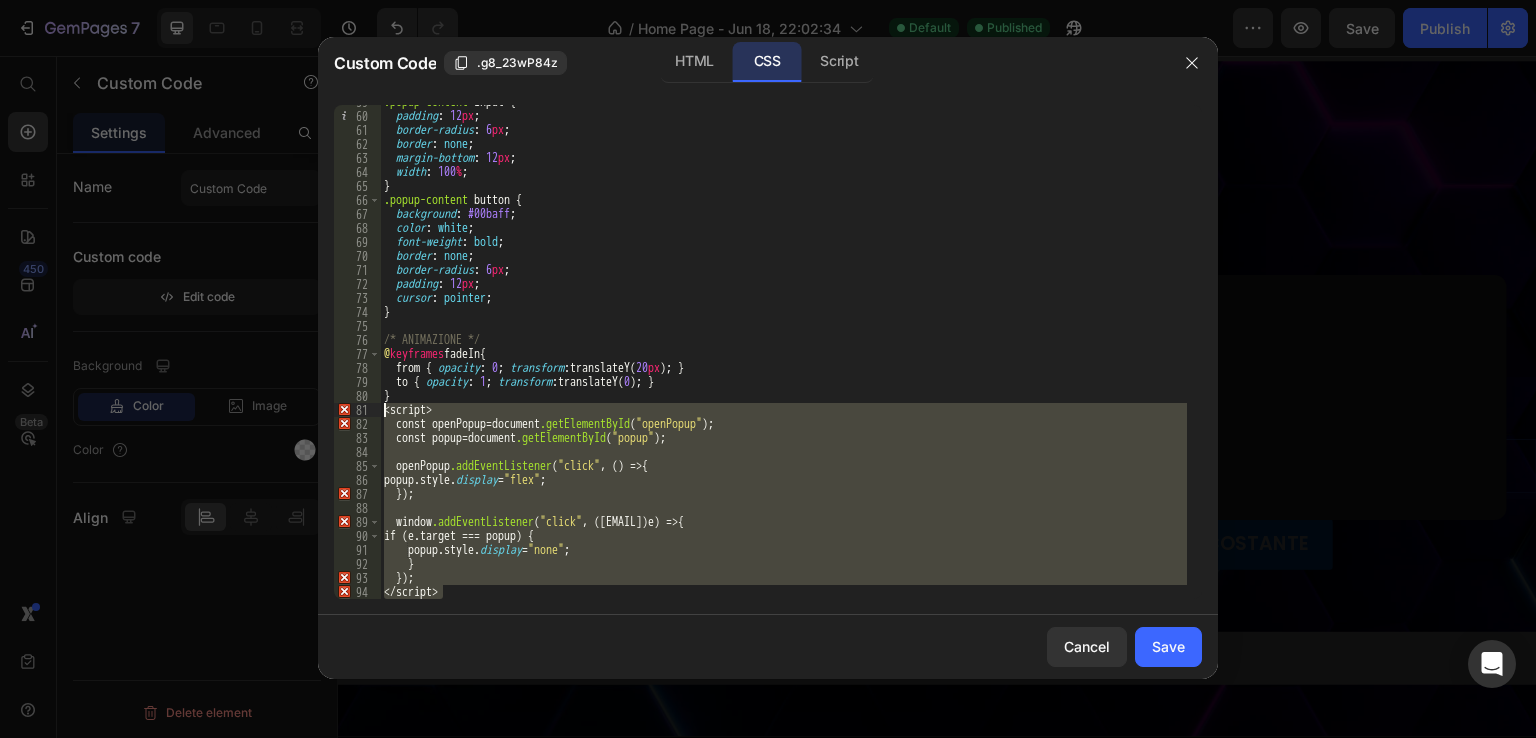 drag, startPoint x: 456, startPoint y: 596, endPoint x: 385, endPoint y: 412, distance: 197.22322 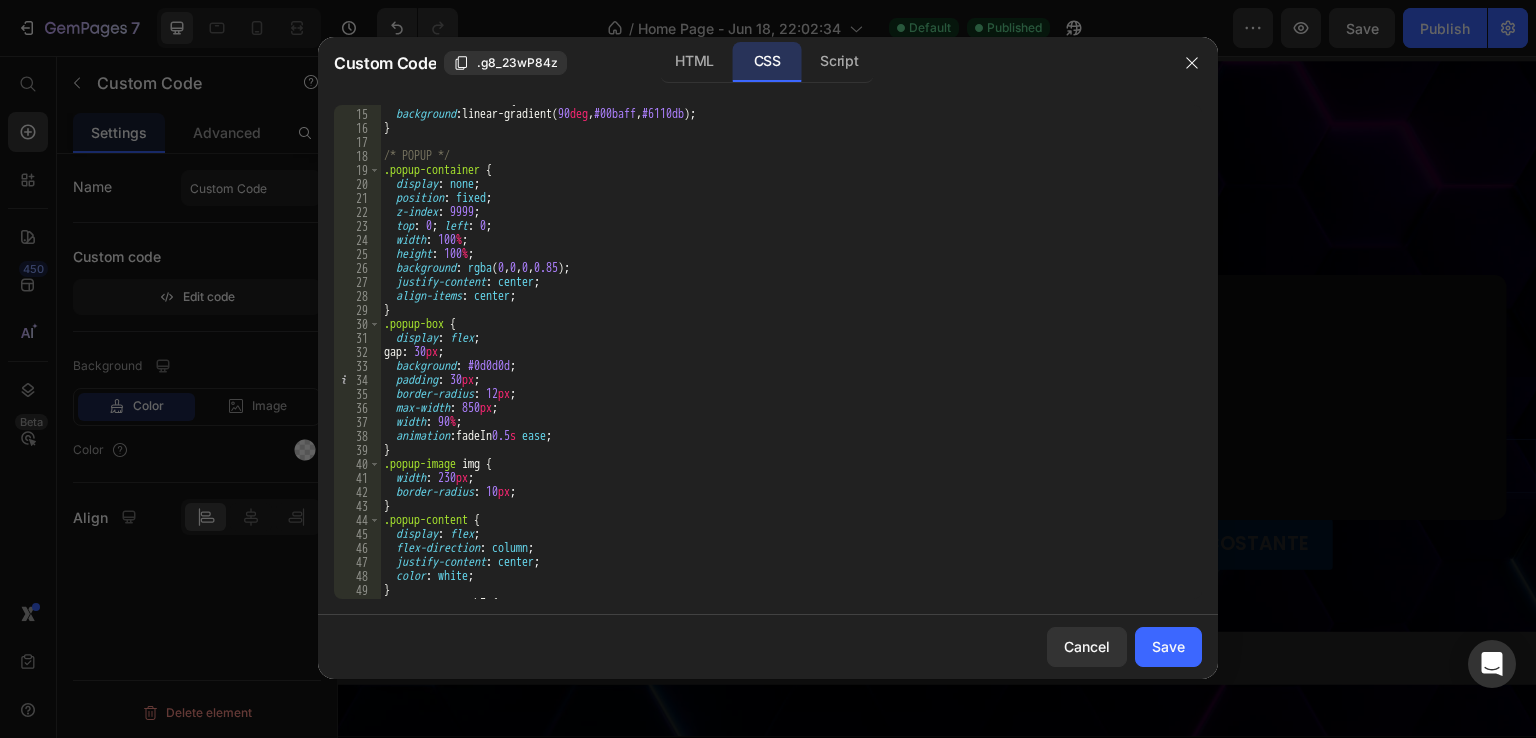 scroll, scrollTop: 0, scrollLeft: 0, axis: both 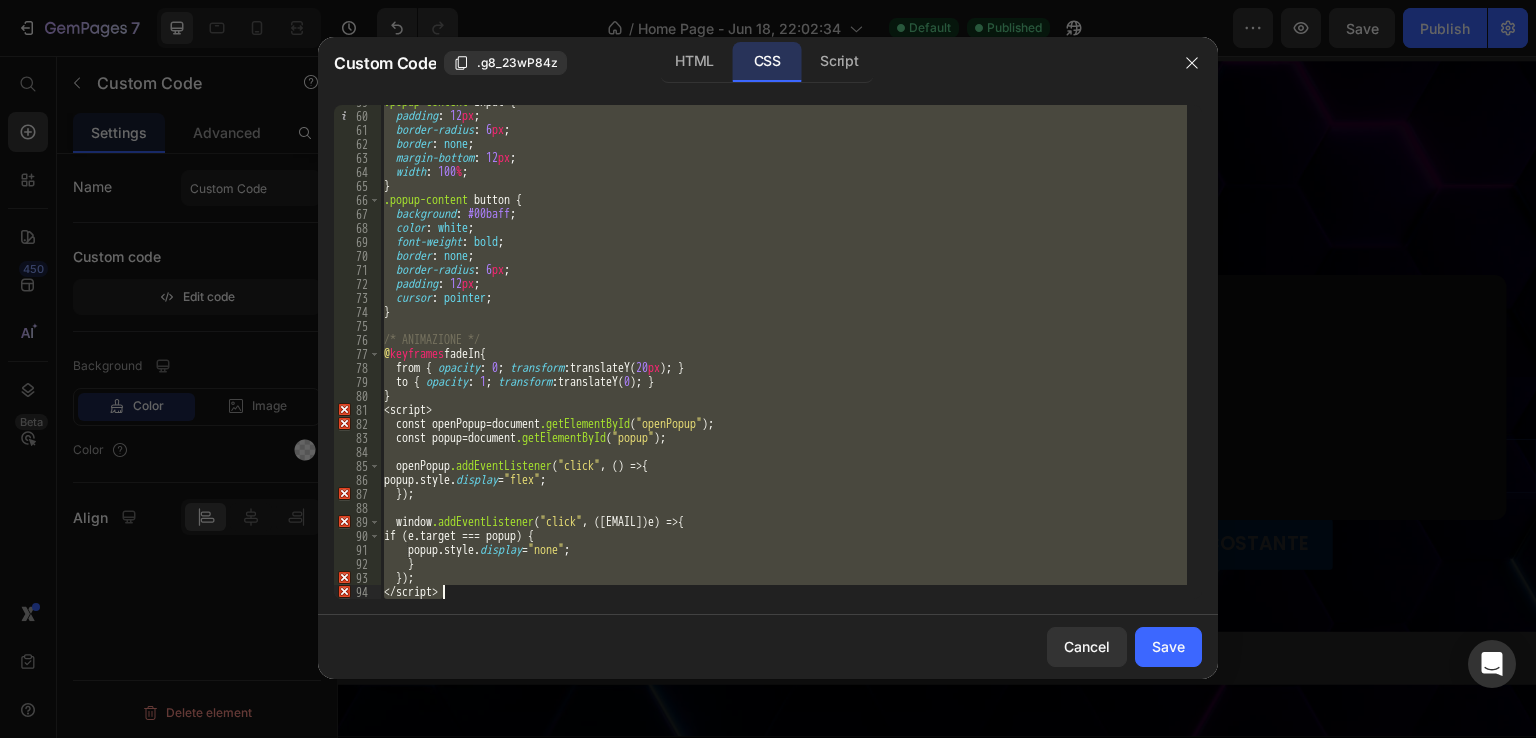 drag, startPoint x: 384, startPoint y: 113, endPoint x: 572, endPoint y: 655, distance: 573.6794 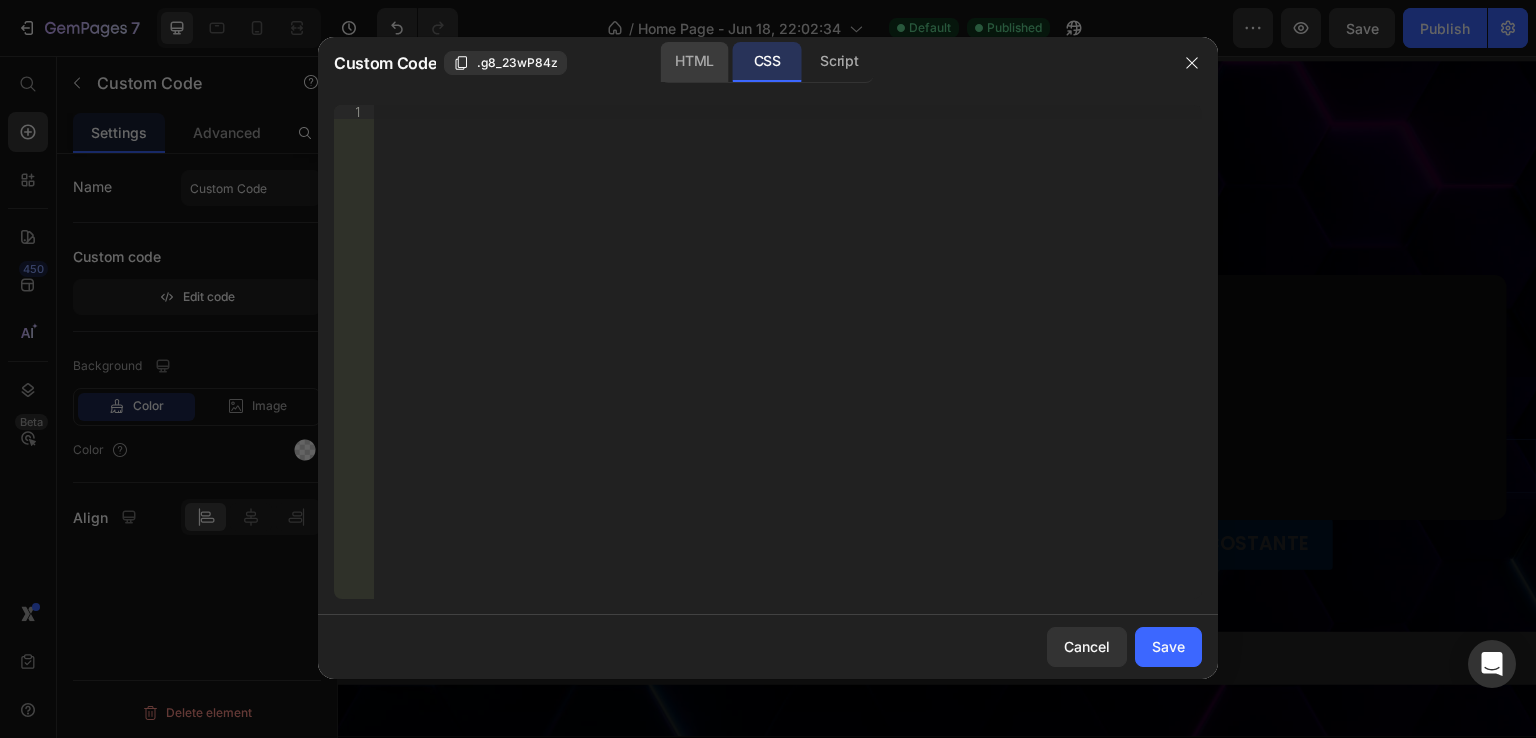 click on "HTML" 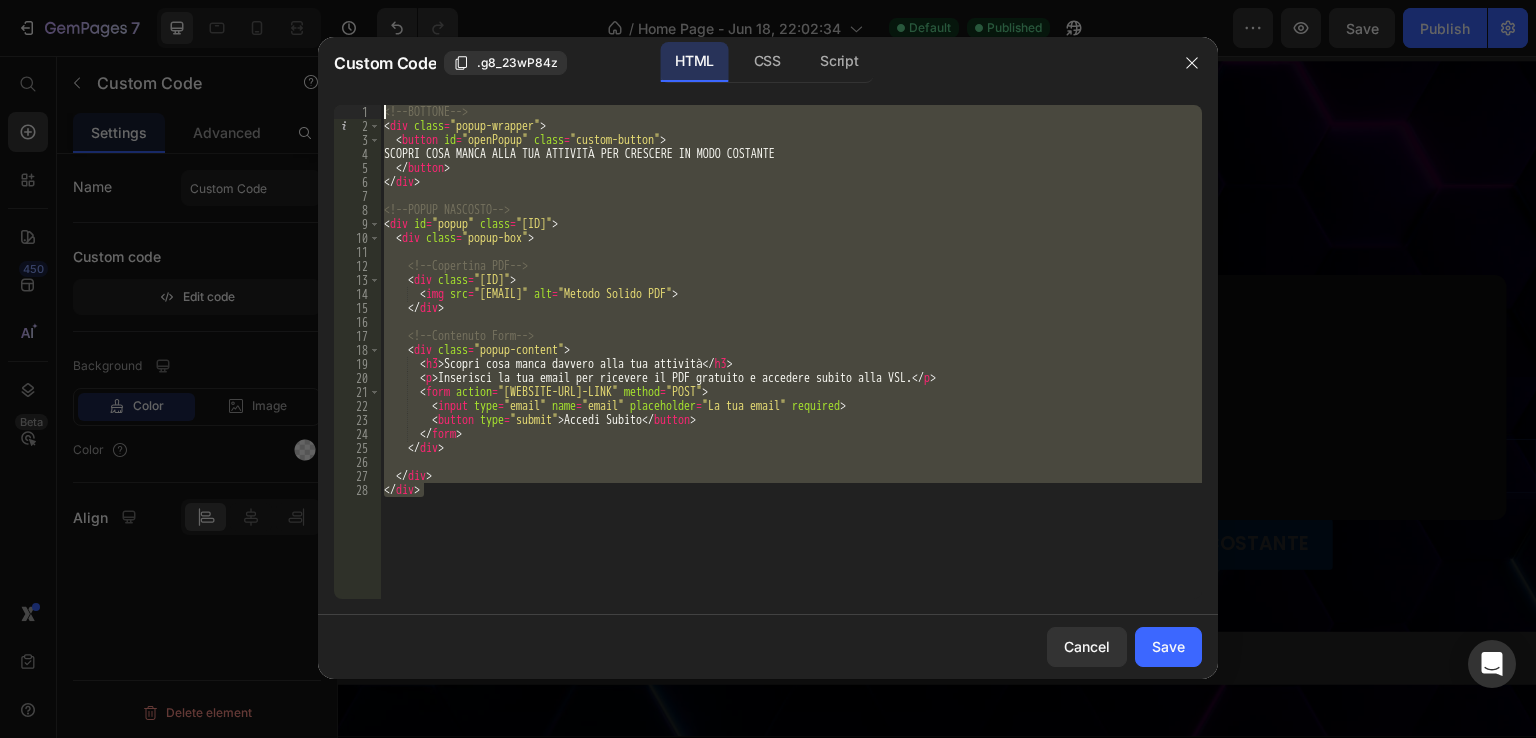 drag, startPoint x: 483, startPoint y: 512, endPoint x: 396, endPoint y: 78, distance: 442.63416 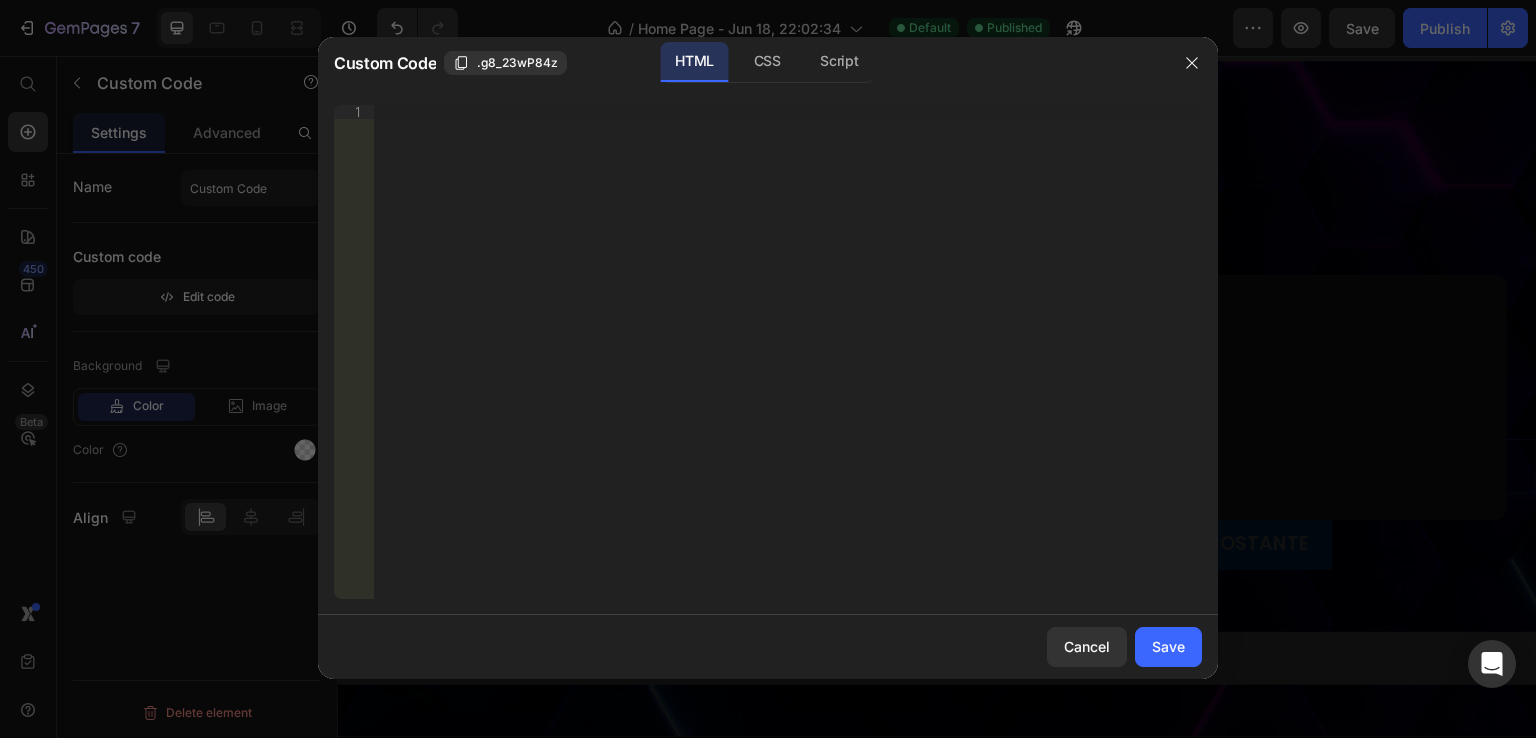 click on "Custom Code .g8_23wP84z HTML CSS Script" at bounding box center (742, 63) 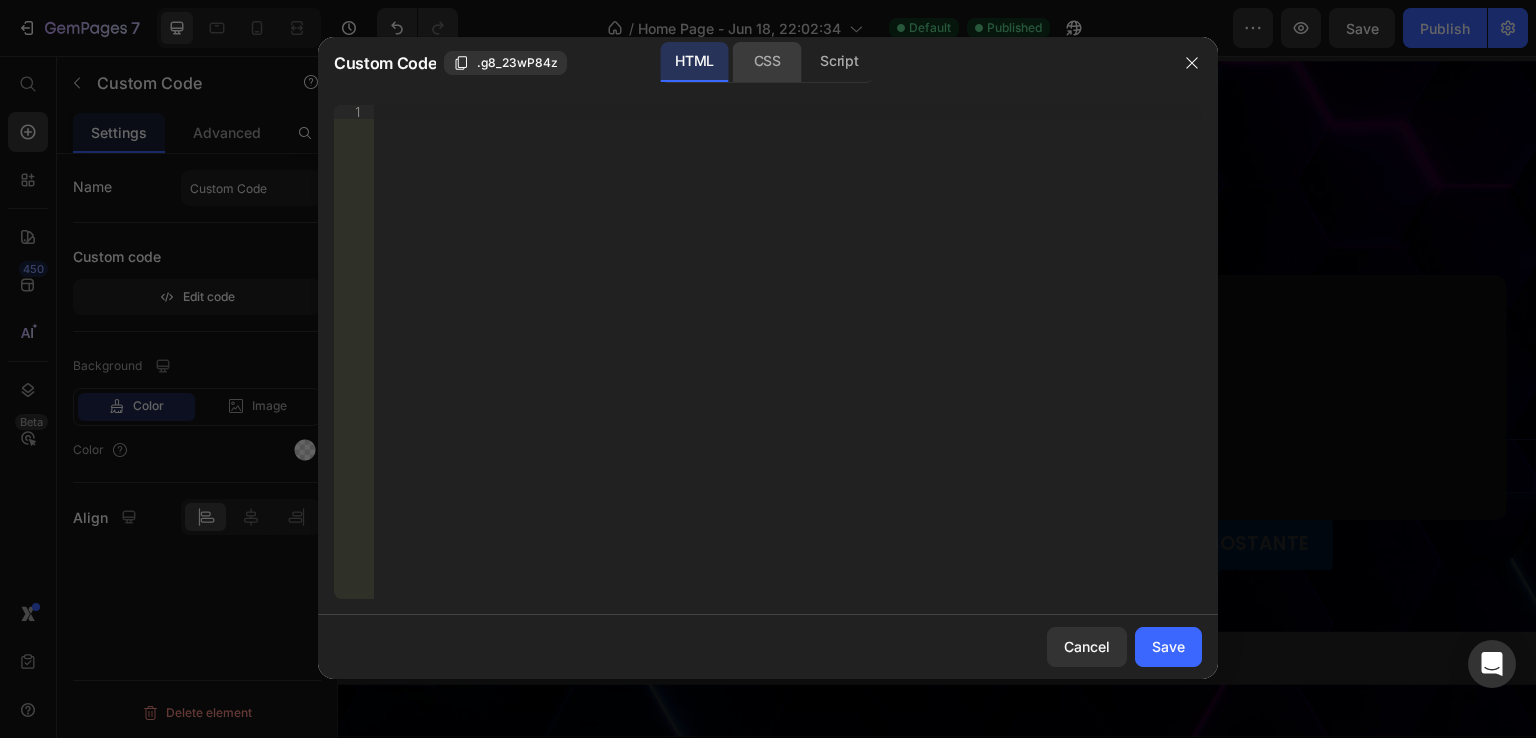 click on "CSS" 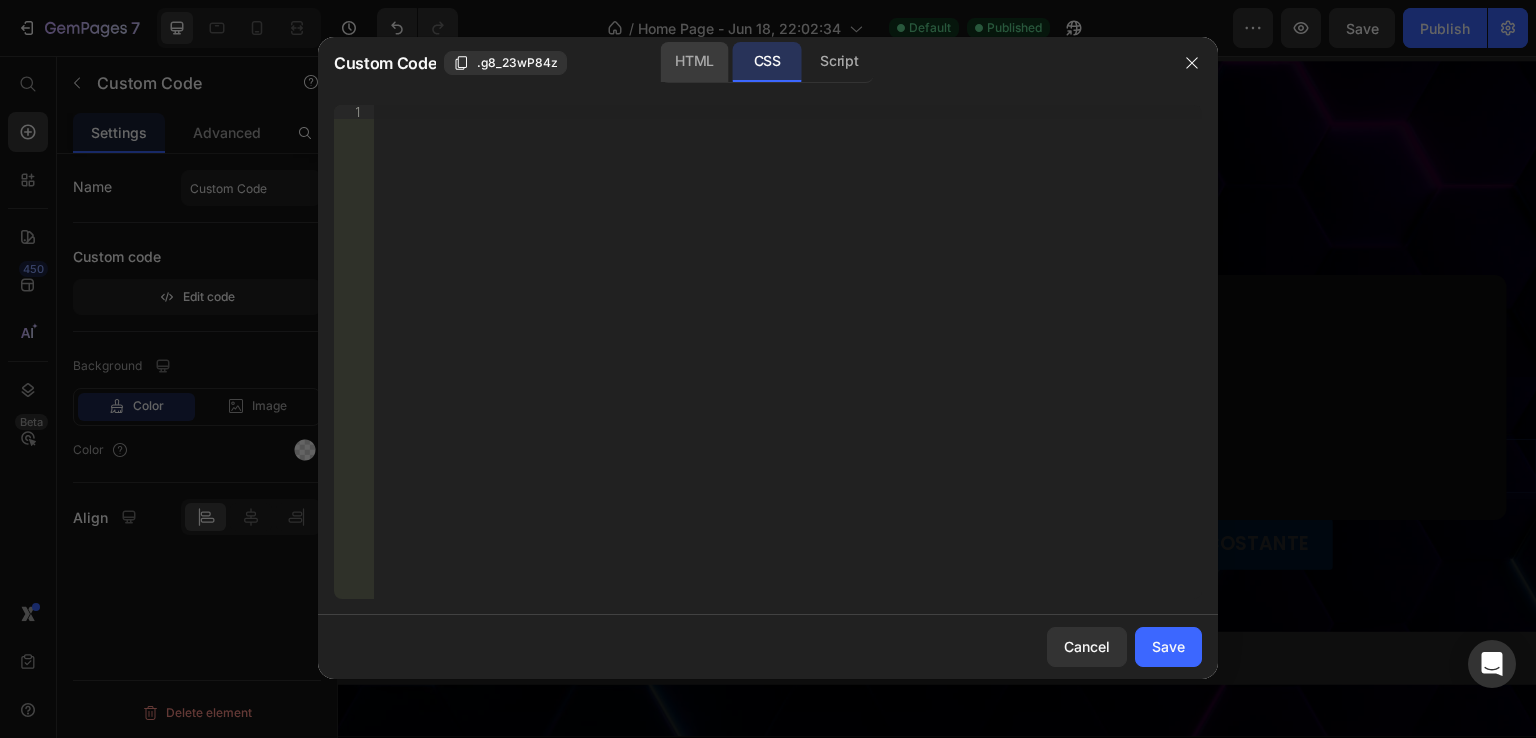 click on "HTML" 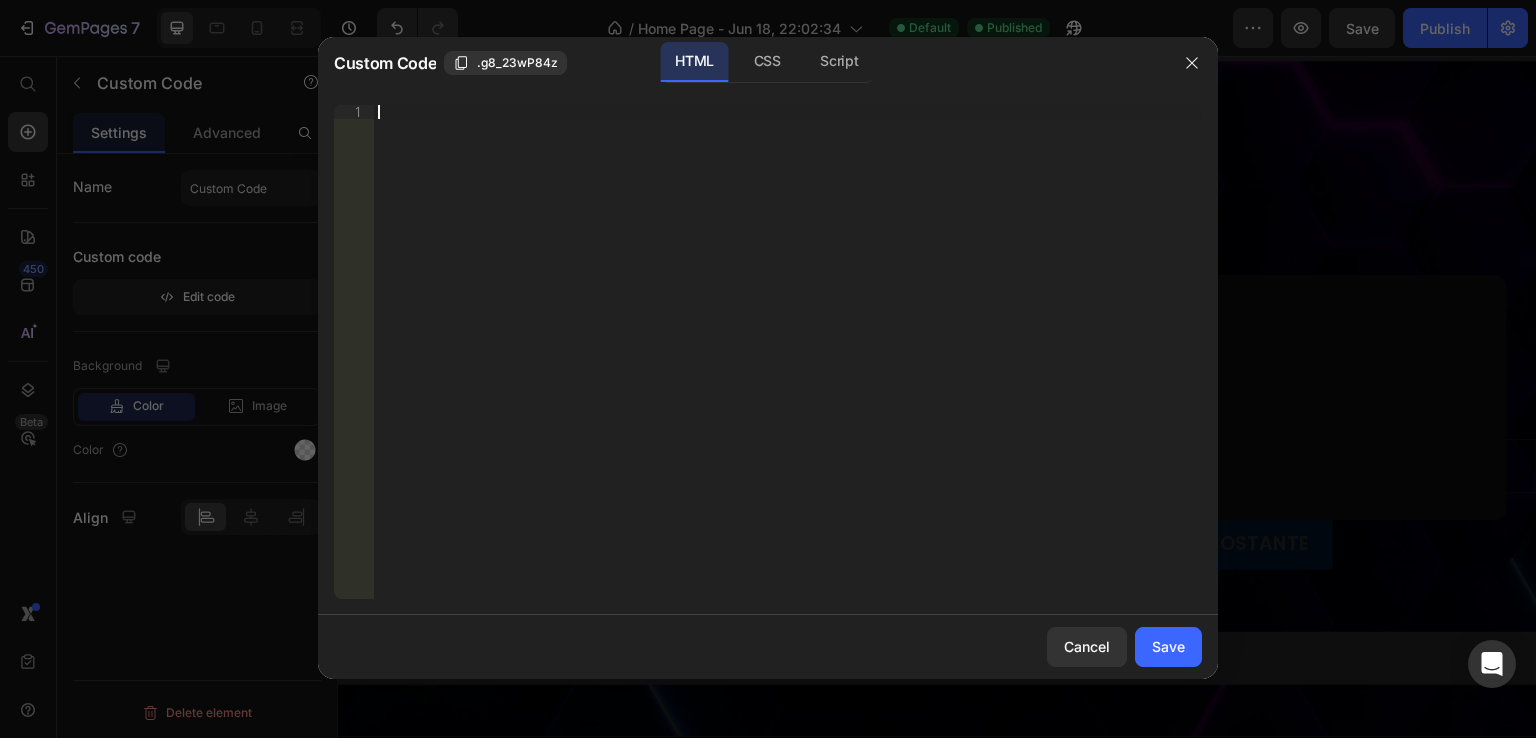 click on "Insert the 3rd-party installation code, HTML code, or Liquid code to display custom content." at bounding box center (788, 366) 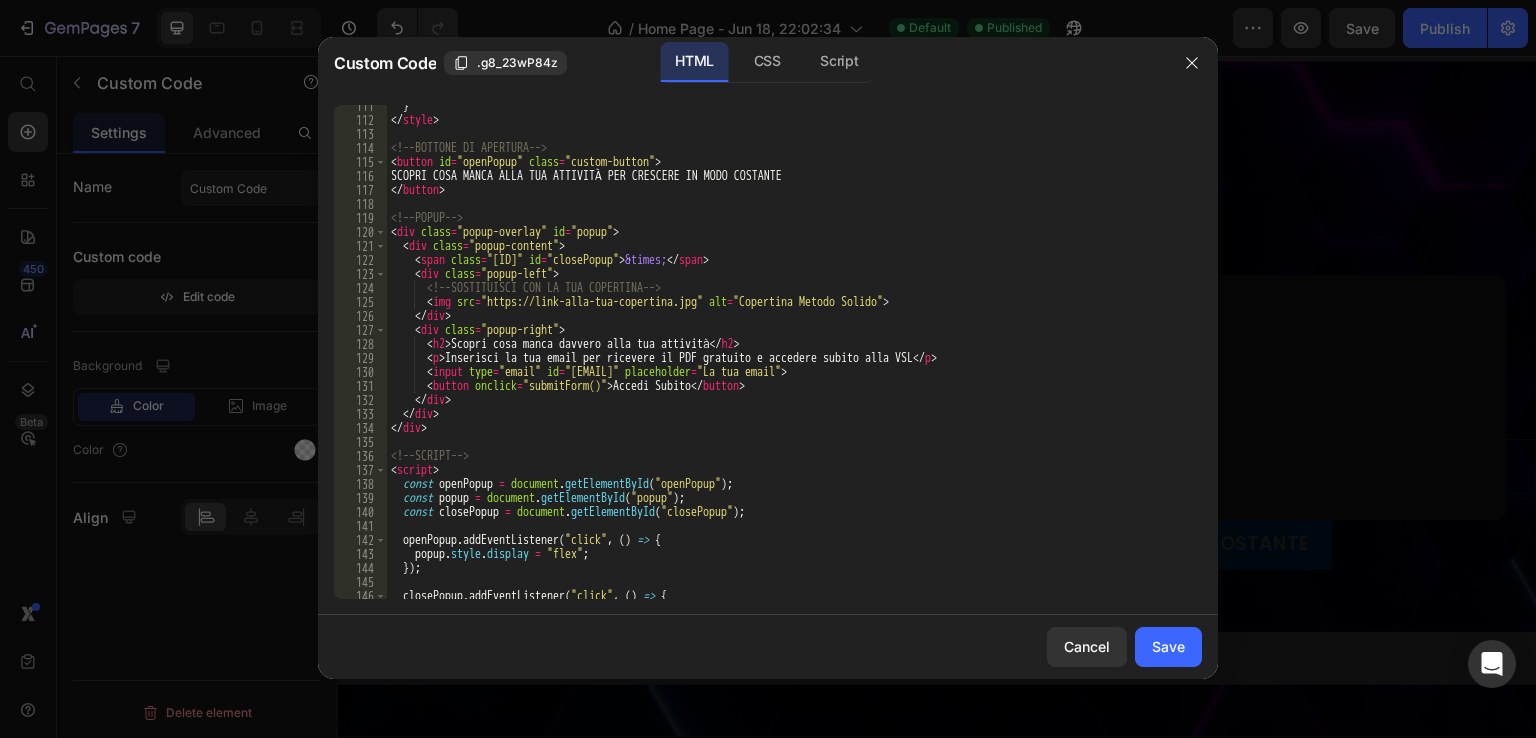 scroll, scrollTop: 1546, scrollLeft: 0, axis: vertical 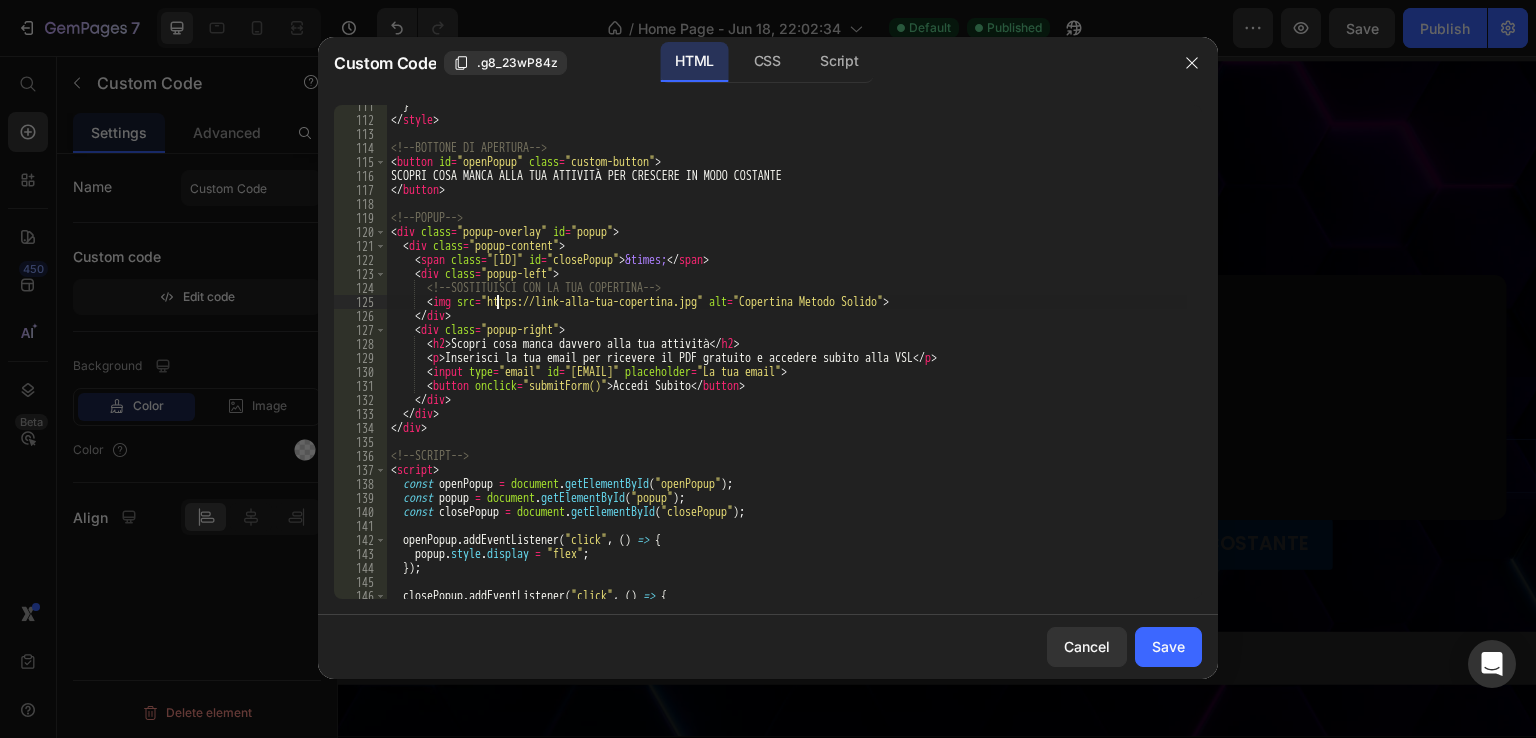 click on "} </ style > <!--  BOTTONE DI APERTURA  --> < button   id = "openPopup"   class = "custom-button" >   SCOPRI COSA MANCA ALLA TUA ATTIVITÀ PER CRESCERE IN MODO COSTANTE </ button > <!--  POPUP  --> < div   class = "popup-overlay"   id = "popup" >    < div   class = "popup-content" >      < span   class = "close-popup"   id = "closePopup" > &times; </ span >      < div   class = "popup-left" >         <!--  SOSTITUISCI CON LA TUA COPERTINA  -->         < img   src = "https://link-alla-tua-copertina.jpg"   alt = "Copertina Metodo Solido" >      </ div >      < div   class = "popup-right" >         < h2 > Scopri cosa manca davvero alla tua attività </ h2 >         < p > Inserisci la tua email per ricevere il PDF gratuito e accedere subito alla VSL </ p >         < input   type = "email"   id = "userEmail"   placeholder = "La tua email" >         < button   onclick = "submitForm()" > Accedi Subito </ button >      </ div >    </ div > </ div > <!--  SCRIPT  --> < script >    const   openPopup   =   document ." at bounding box center (787, 360) 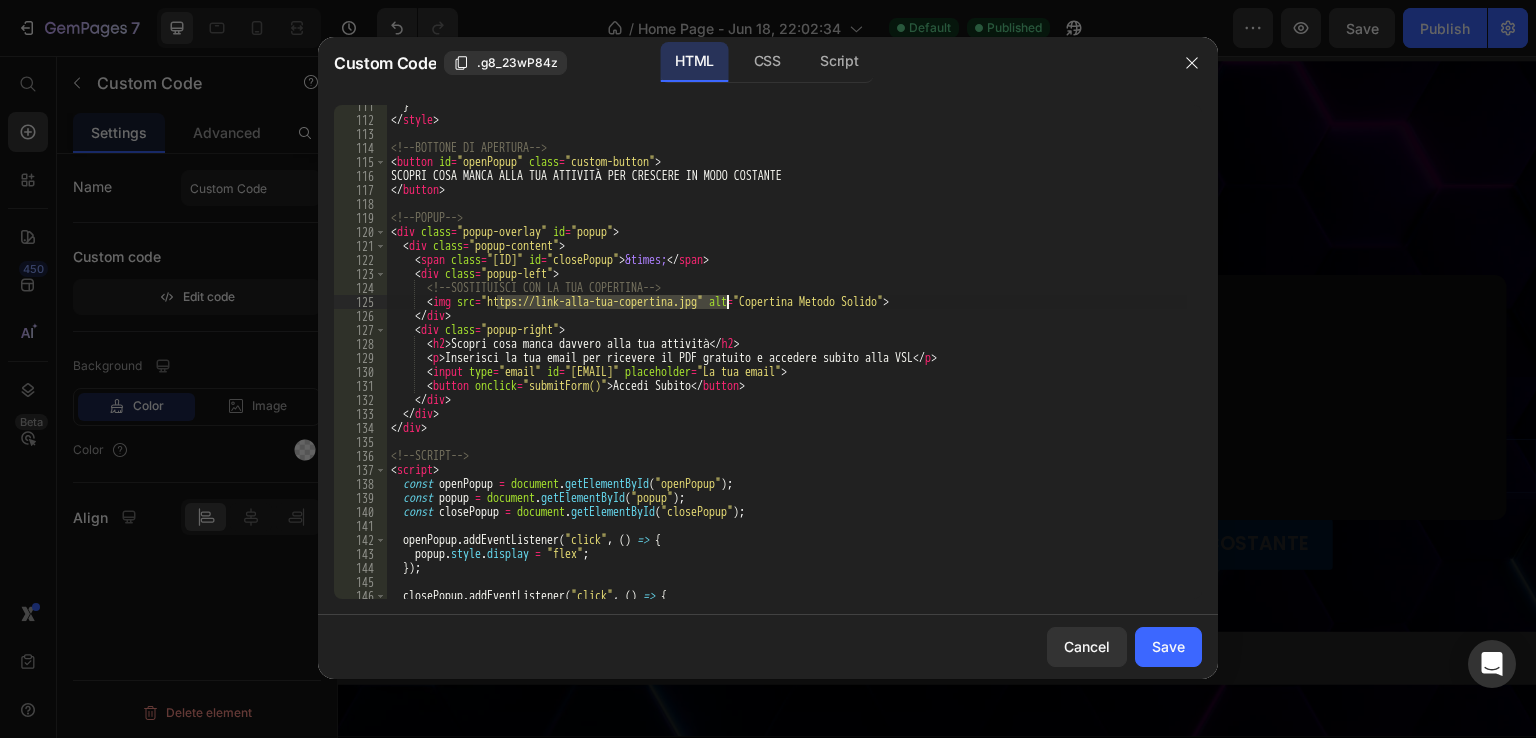 drag, startPoint x: 497, startPoint y: 302, endPoint x: 724, endPoint y: 301, distance: 227.0022 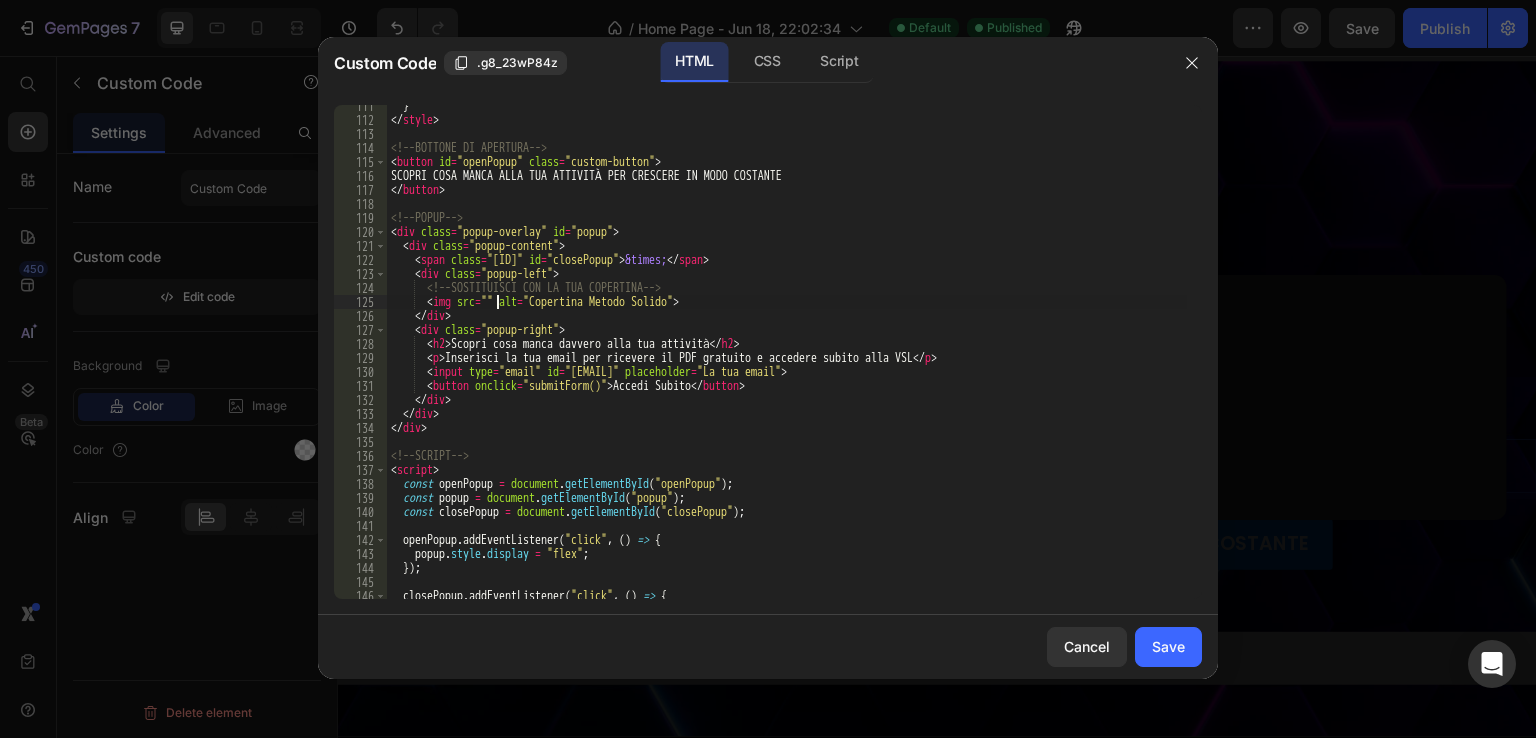 paste on "https://cdn.shopify.com/s/files/1/0938/9093/7099/files/Costruisci_un_Infrastruttura_Digitale_che_Lavora_al_Posto_Tuo_1_b9ae773c-4864-44bc-9bfc-093007f44a3f.svg?v=1752500879" 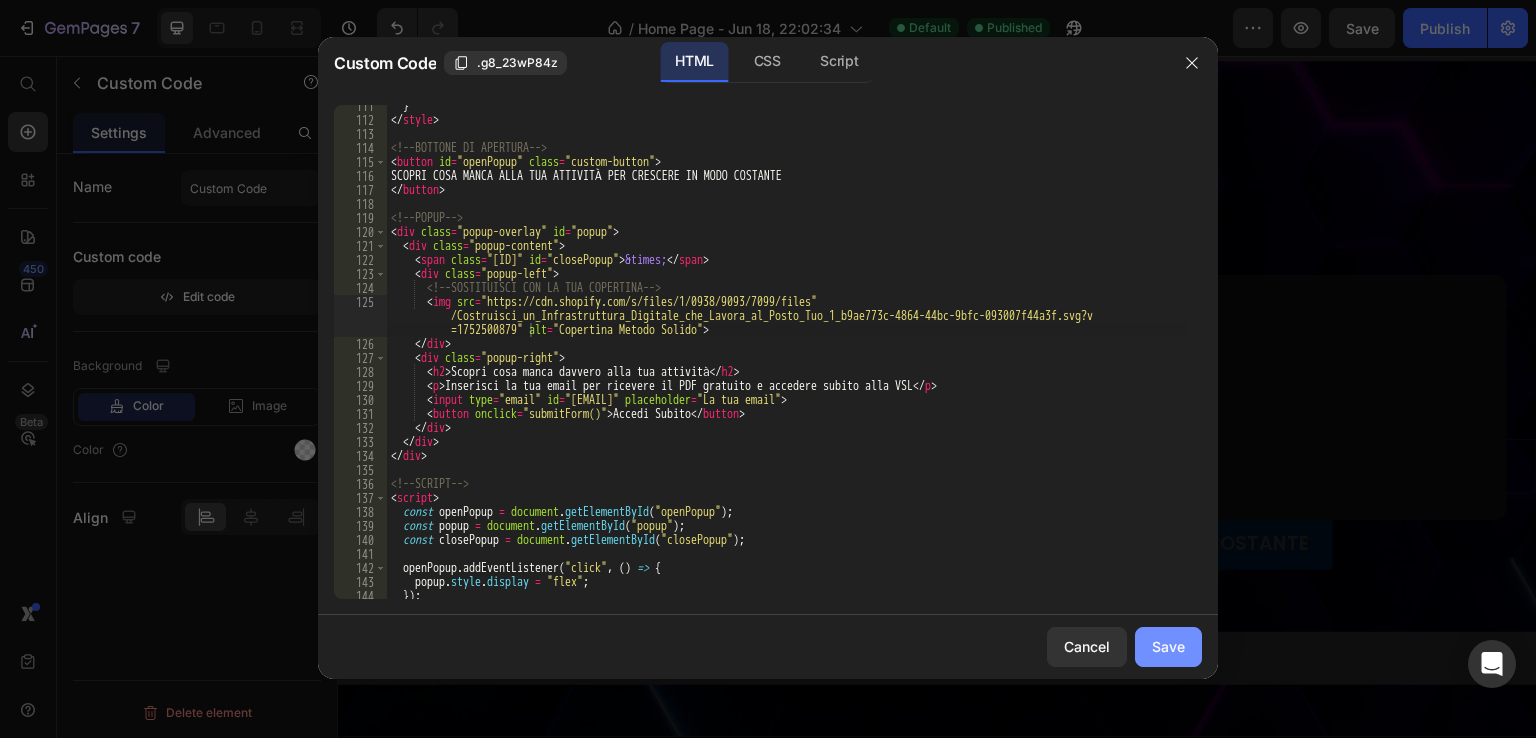 click on "Save" at bounding box center [1168, 646] 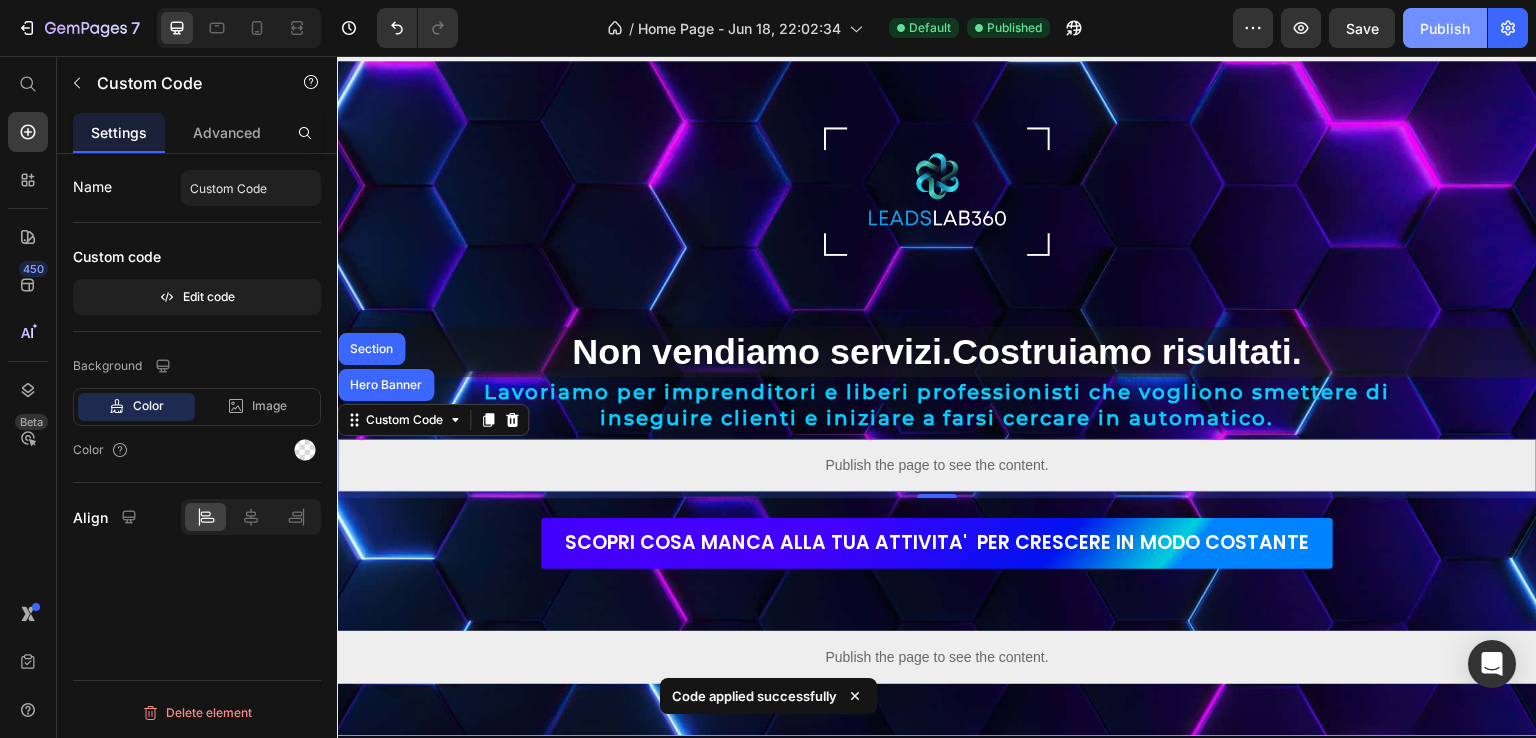 click on "Publish" 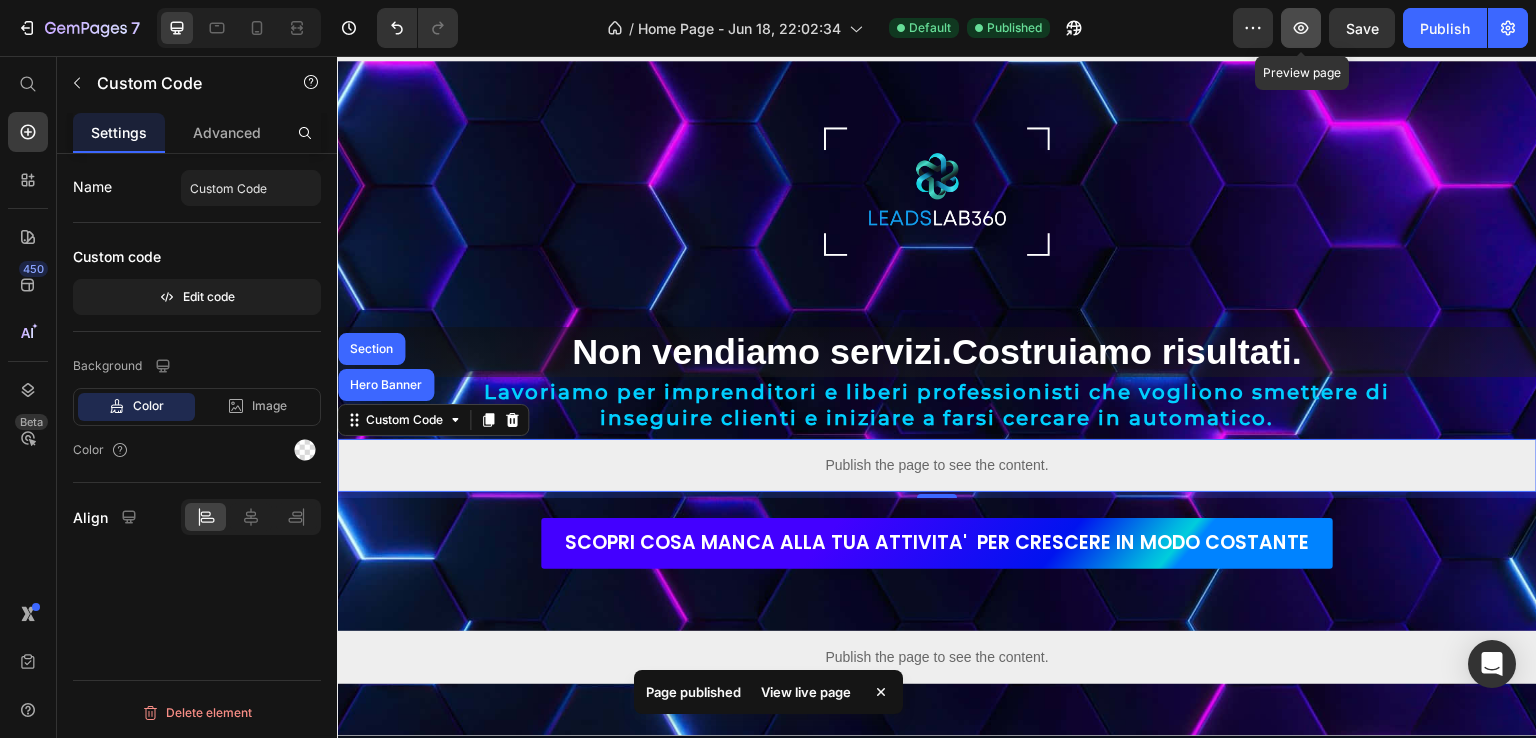 click 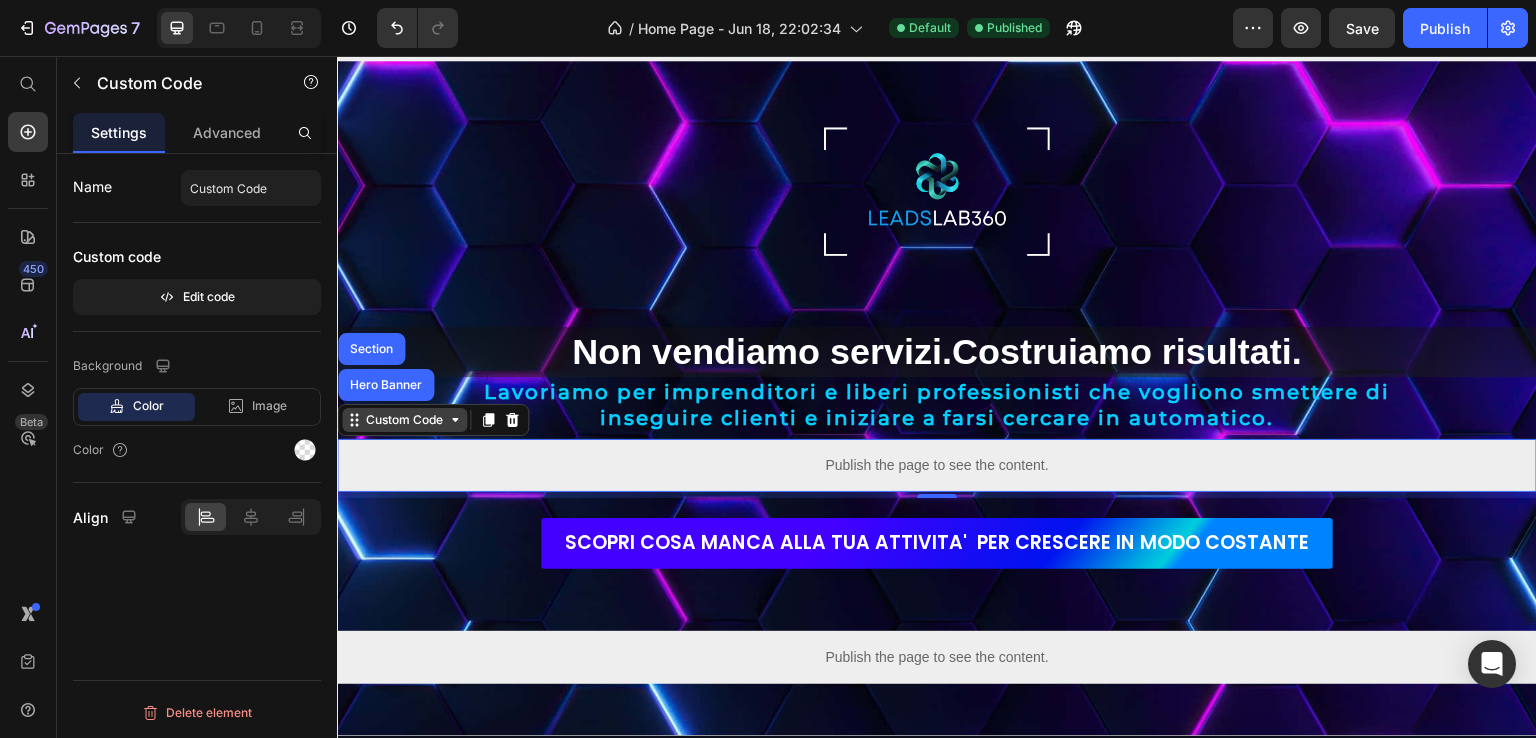 drag, startPoint x: 412, startPoint y: 416, endPoint x: 613, endPoint y: 389, distance: 202.80533 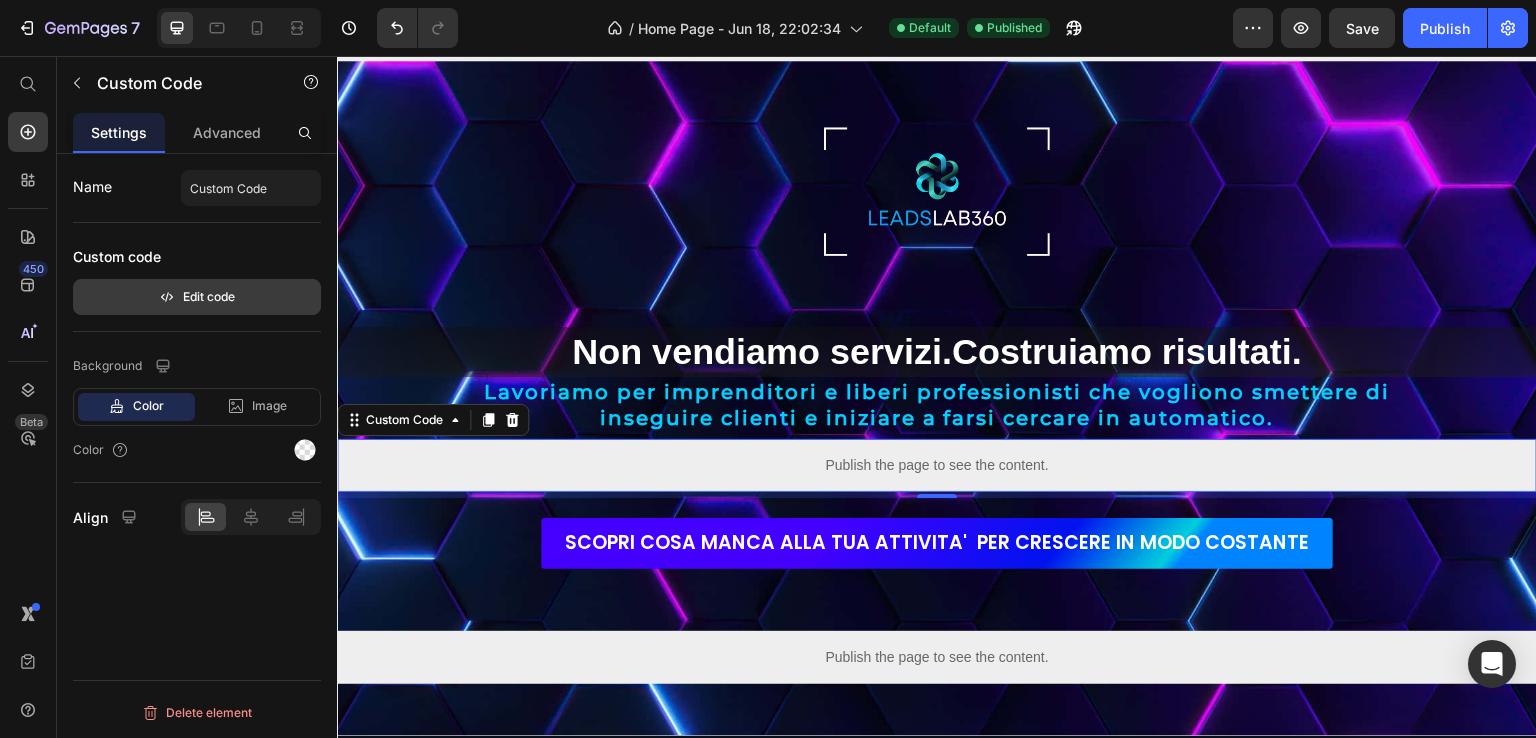 click on "Edit code" at bounding box center [197, 297] 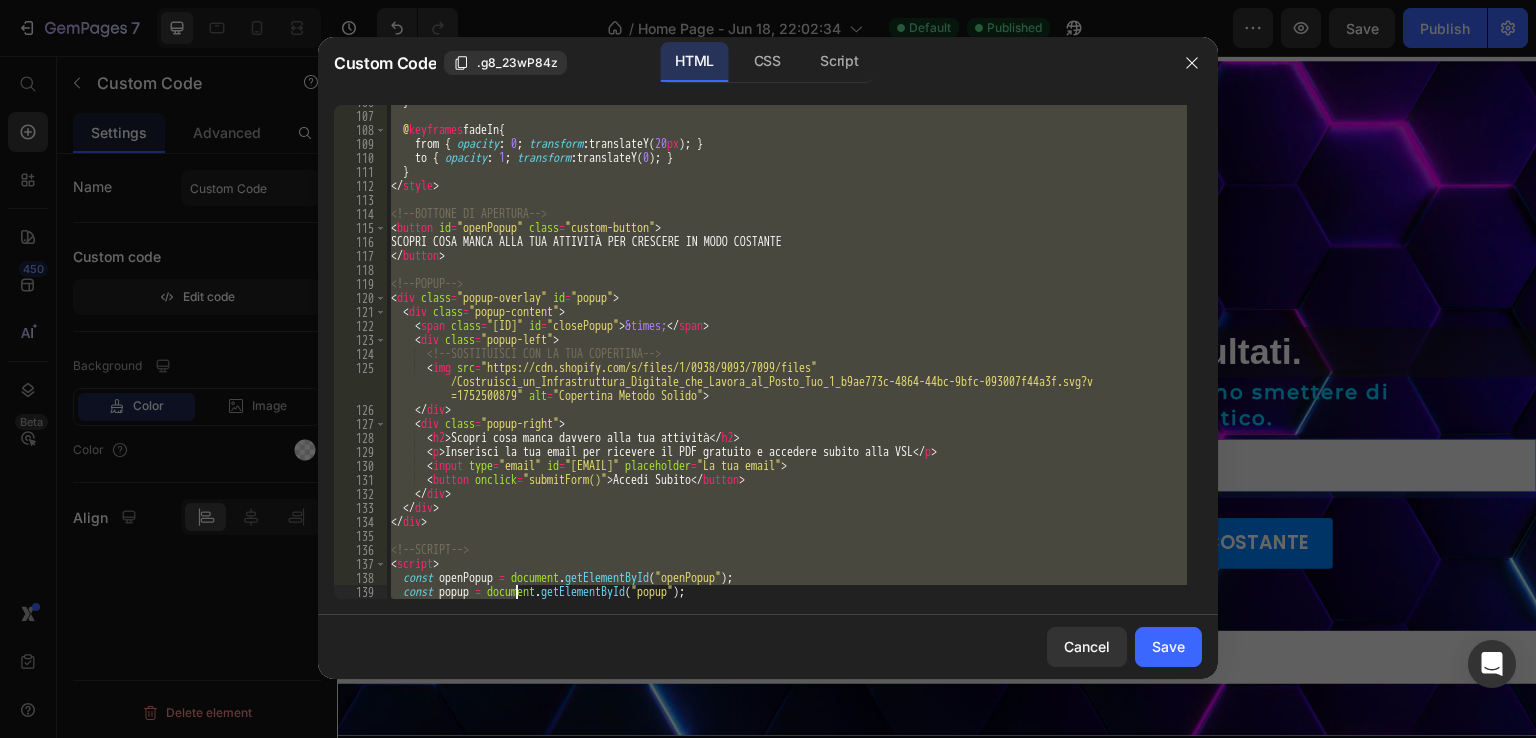 scroll, scrollTop: 1928, scrollLeft: 0, axis: vertical 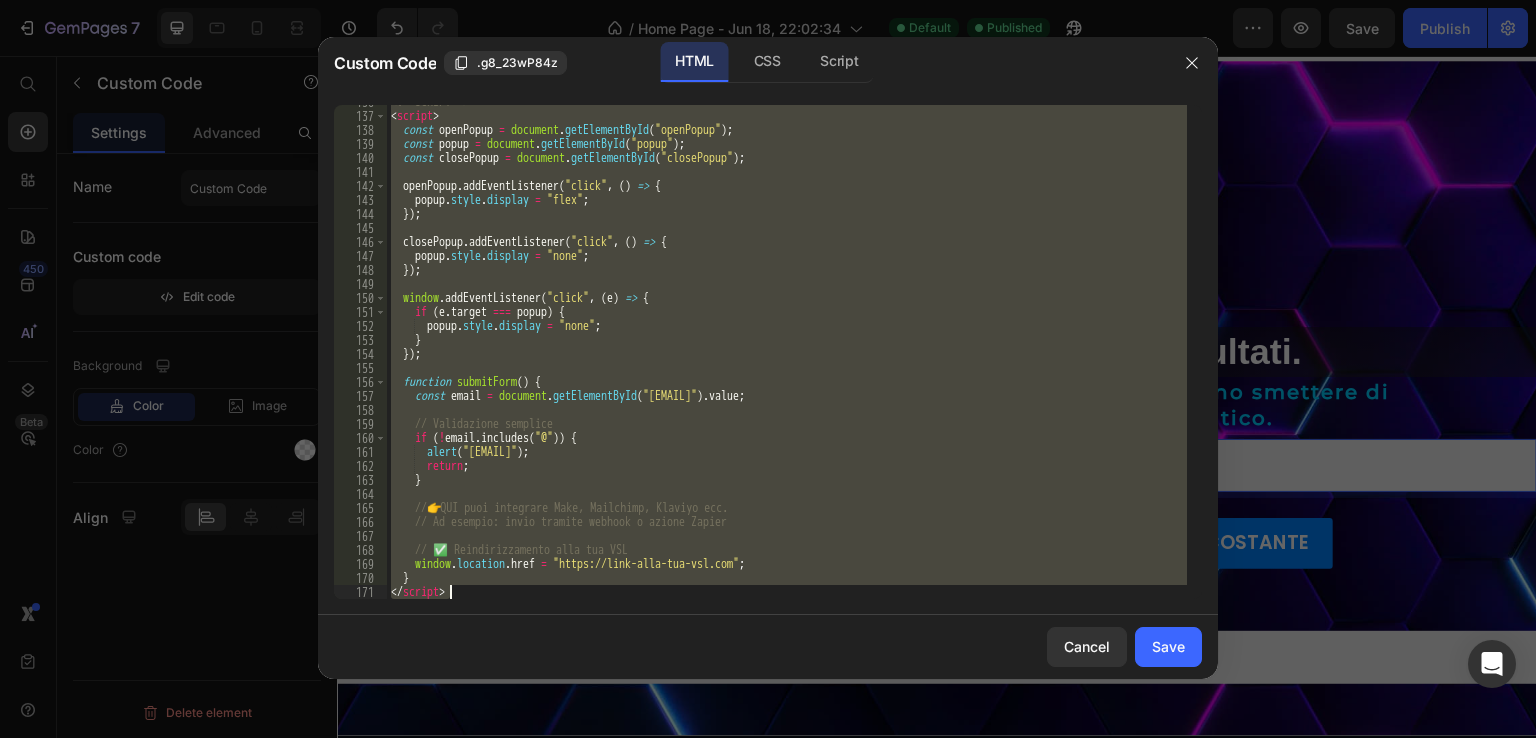 drag, startPoint x: 388, startPoint y: 112, endPoint x: 496, endPoint y: 606, distance: 505.66788 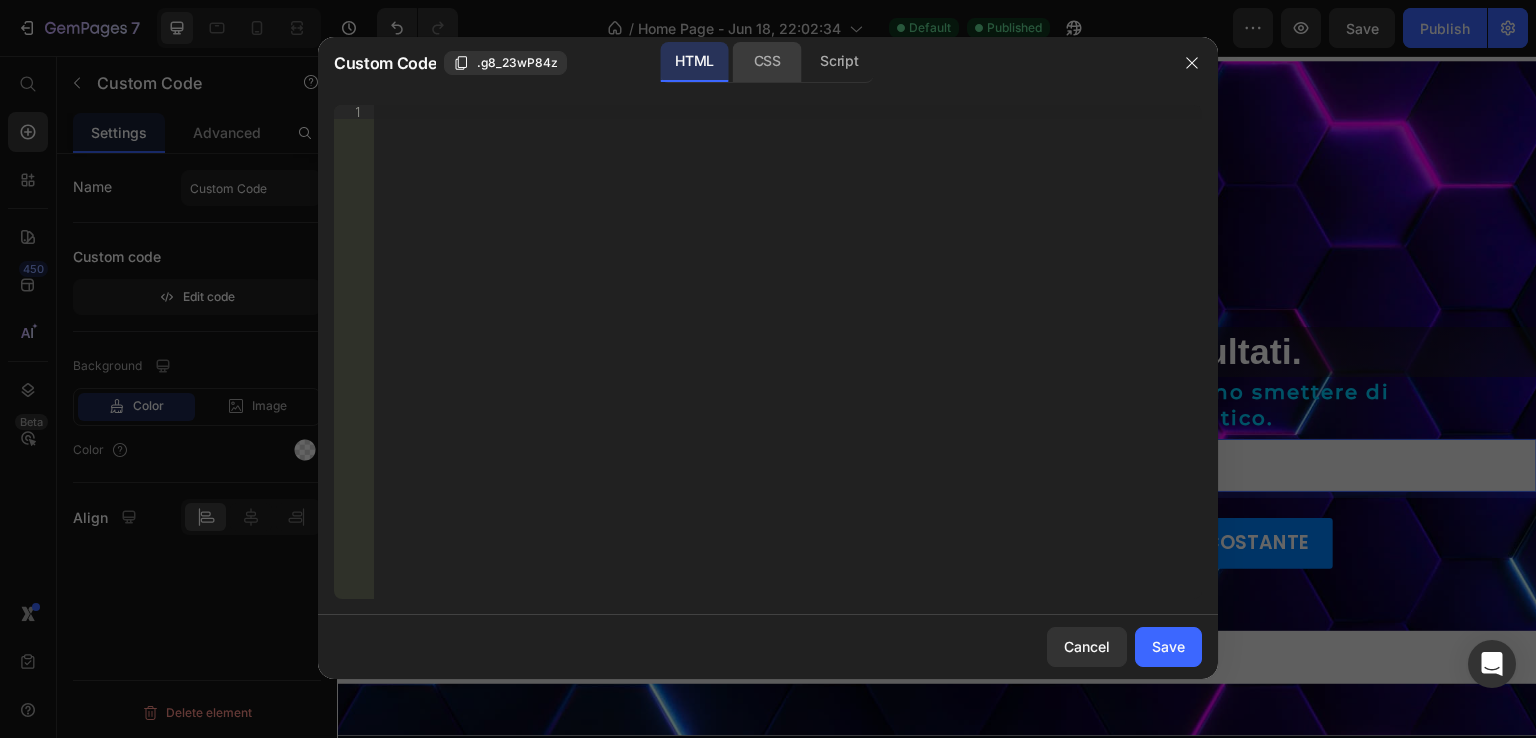 click on "CSS" 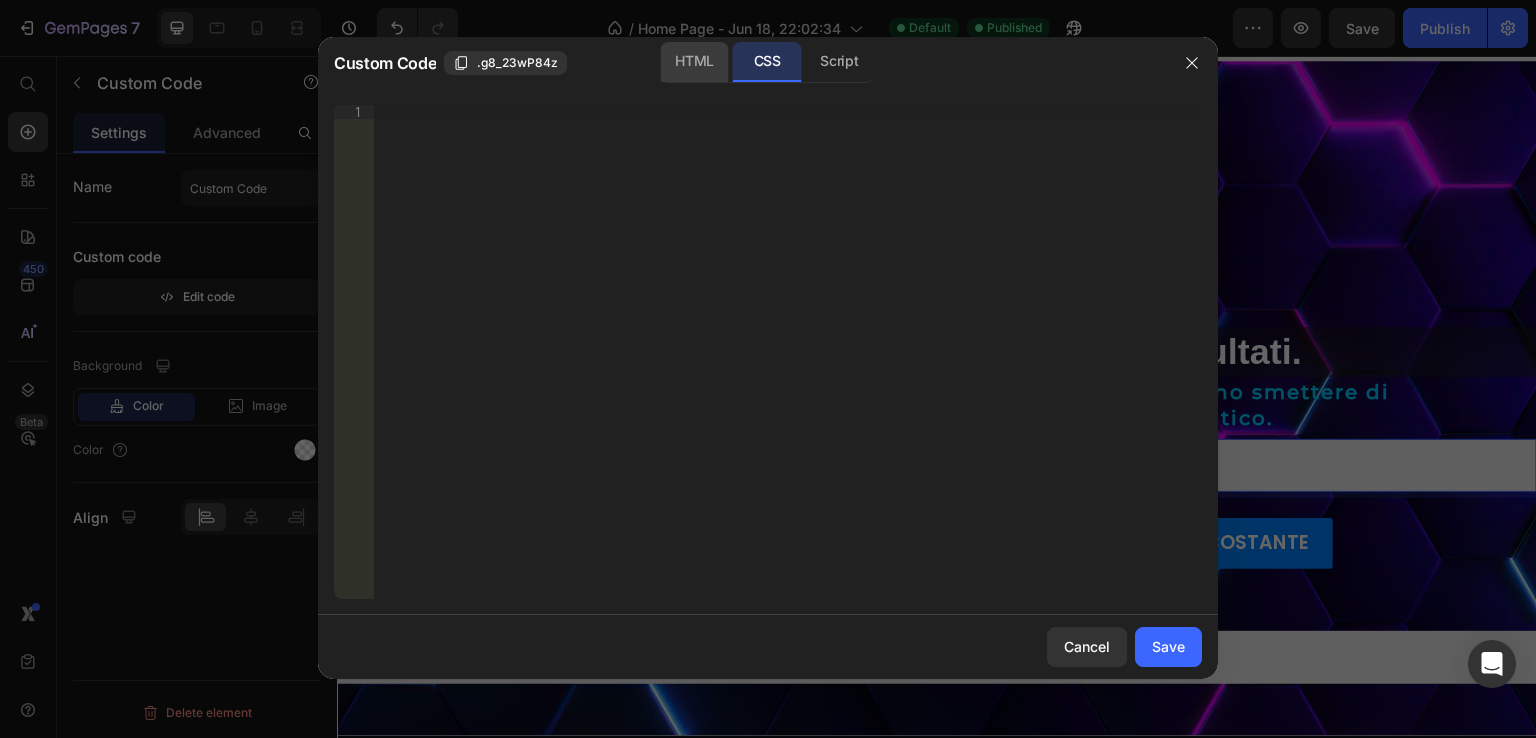 click on "HTML" 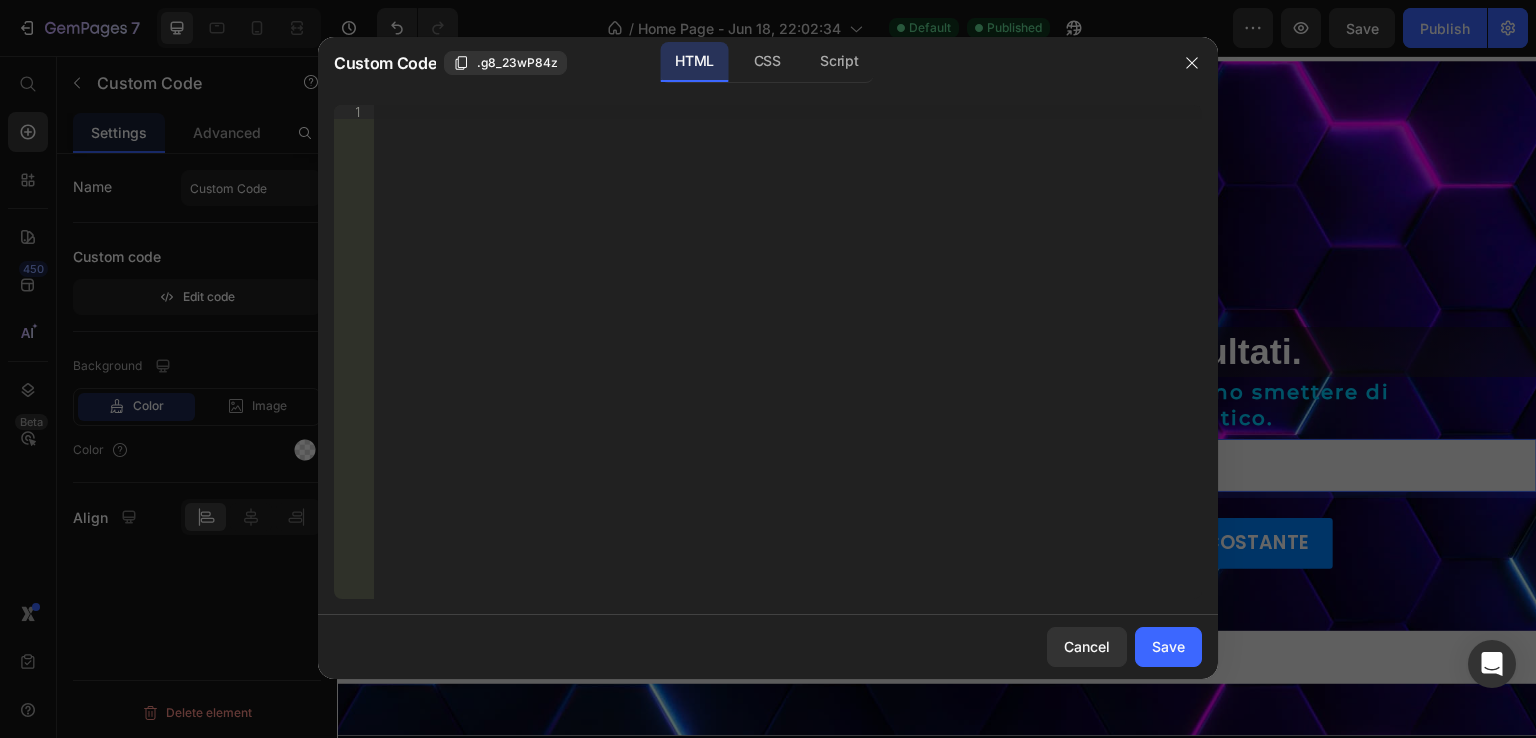 click on "1 Insert the 3rd-party installation code, HTML code, or Liquid code to display custom content.     הההההההההההההההההההההההההההההההההההההההההההההההההההההההההההההההההההההההההההההההההההההההההההההההההההההההההההההההההההההההההההההההההההההההההההההההההההההההההההההההההההההההההההההההההההההההההההההההההההההההההההההההההההההההההההההההההההההההההההההההההההההההההההההההה XXXXXXXXXXXXXXXXXXXXXXXXXXXXXXXXXXXXXXXXXXXXXXXXXXXXXXXXXXXXXXXXXXXXXXXXXXXXXXXXXXXXXXXXXXXXXXXXXXXXXXXXXXXXXXXXXXXXXXXXXXXXXXXXXXXXXXXXXXXXXXXXXXXXXXXXXXXXXXXXXXXXXXXXXXXXXXXXXXXXXXXXXXXXXXXXXXXXXXXXXXXXXXXXXXXXXXXXXXXXXXXXXXXXXXXXXXXXXXXXXXXXXXXXXXXXXXXX" 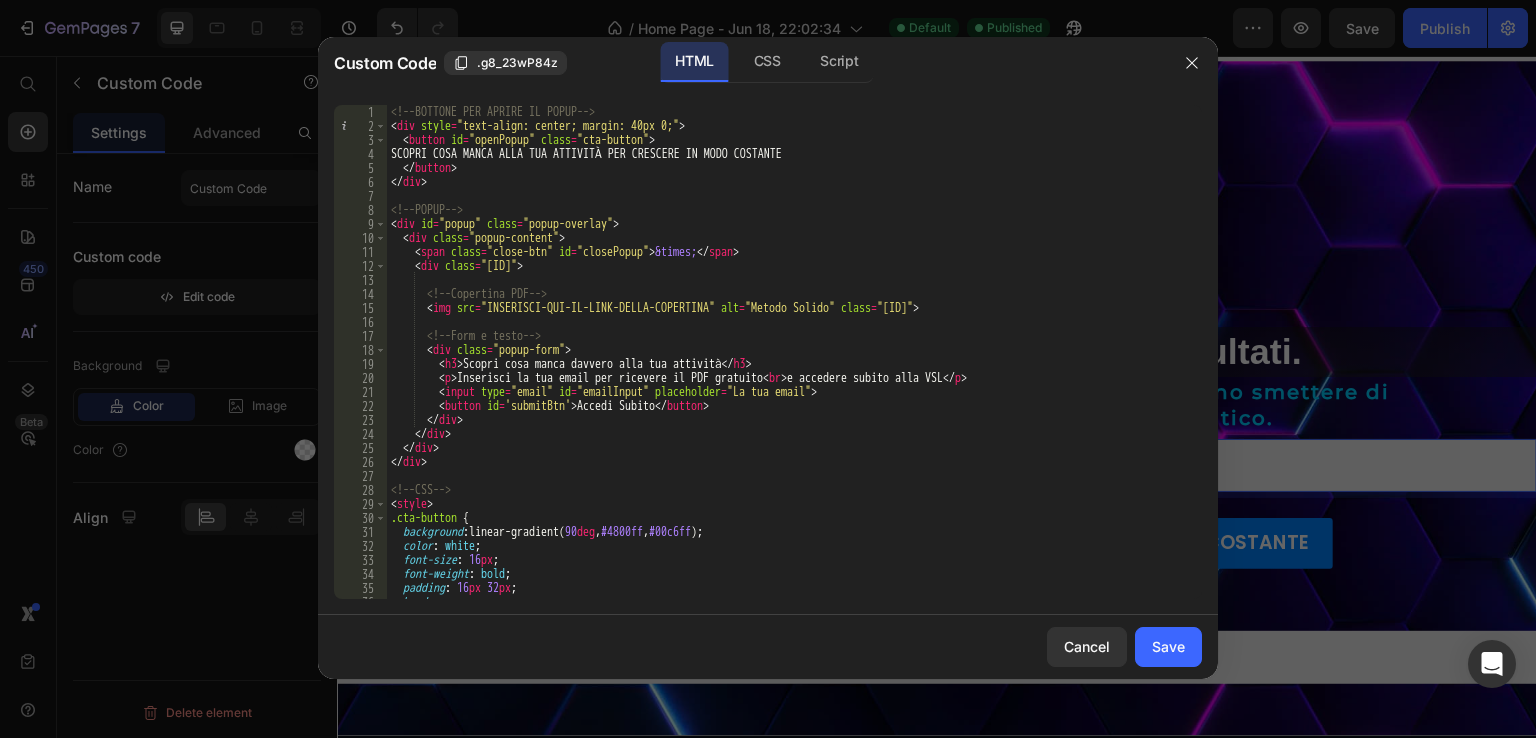 scroll, scrollTop: 0, scrollLeft: 0, axis: both 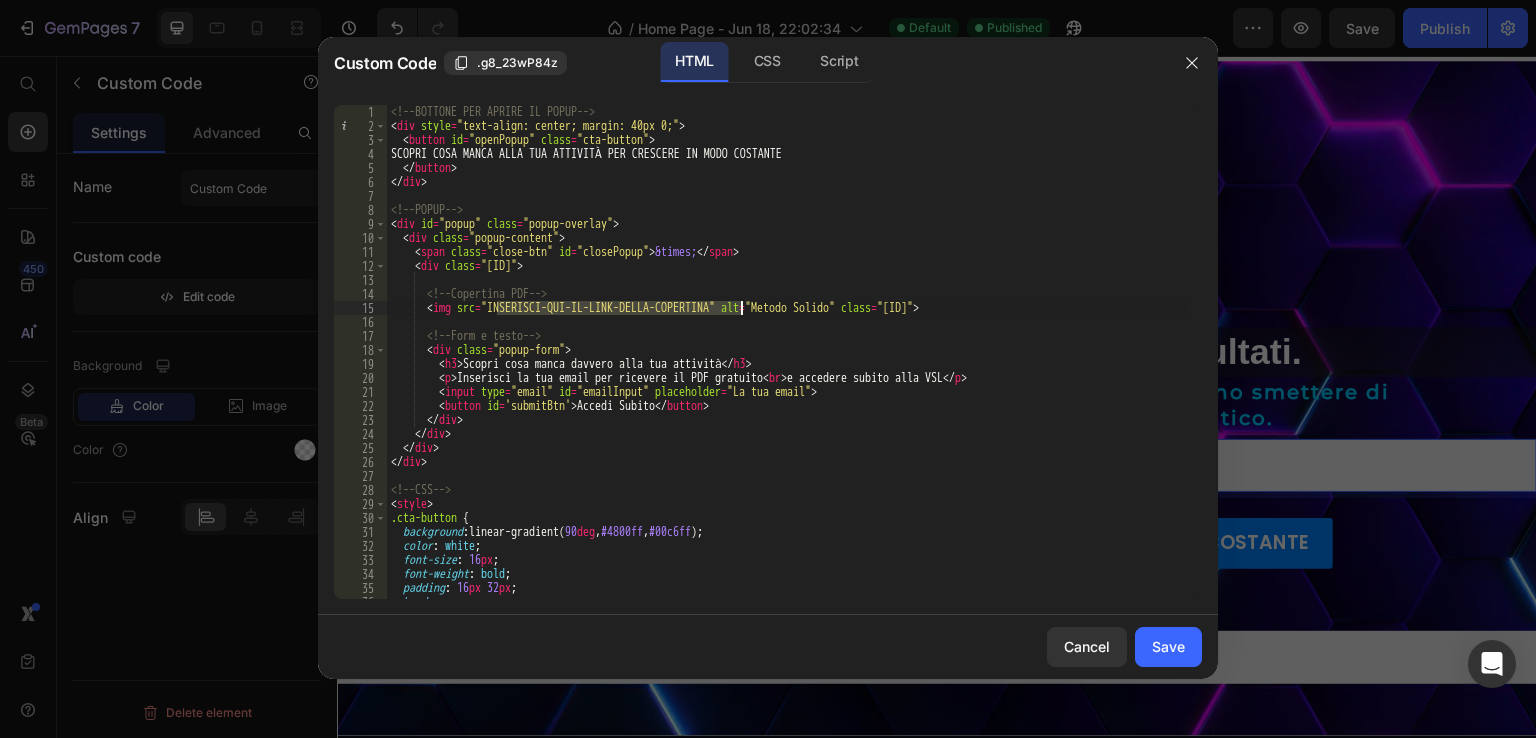 drag, startPoint x: 496, startPoint y: 305, endPoint x: 738, endPoint y: 304, distance: 242.00206 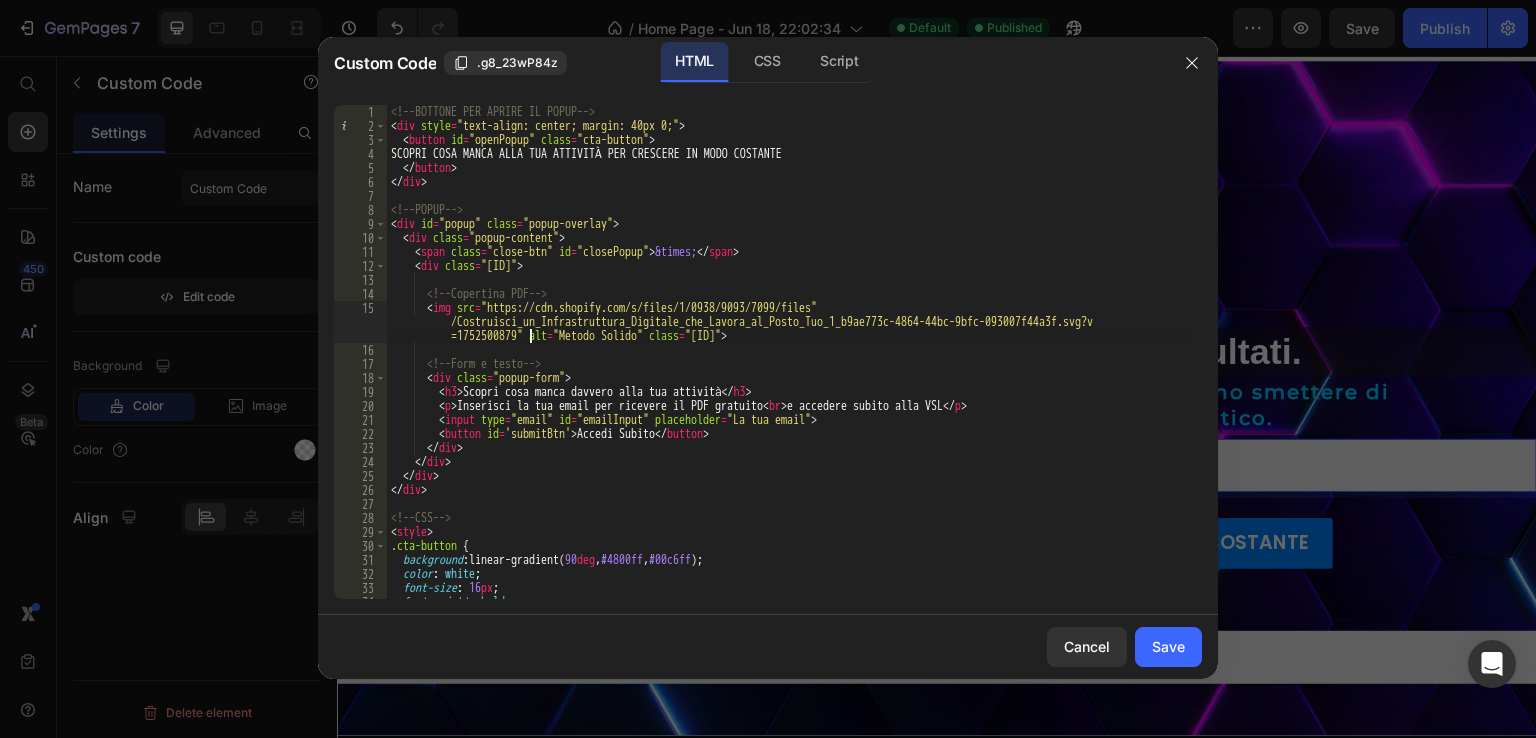 type on "<img src="https://cdn.shopify.com/s/files/1/0938/9093/7099/files/Costruisci_un_Infrastruttura_Digitale_che_Lavora_al_Posto_Tuo_1_b9ae773c-4864-44bc-9bfc-093007f44a3f.svg?v=1752500879" alt="Metodo Solido" class="popup-image">" 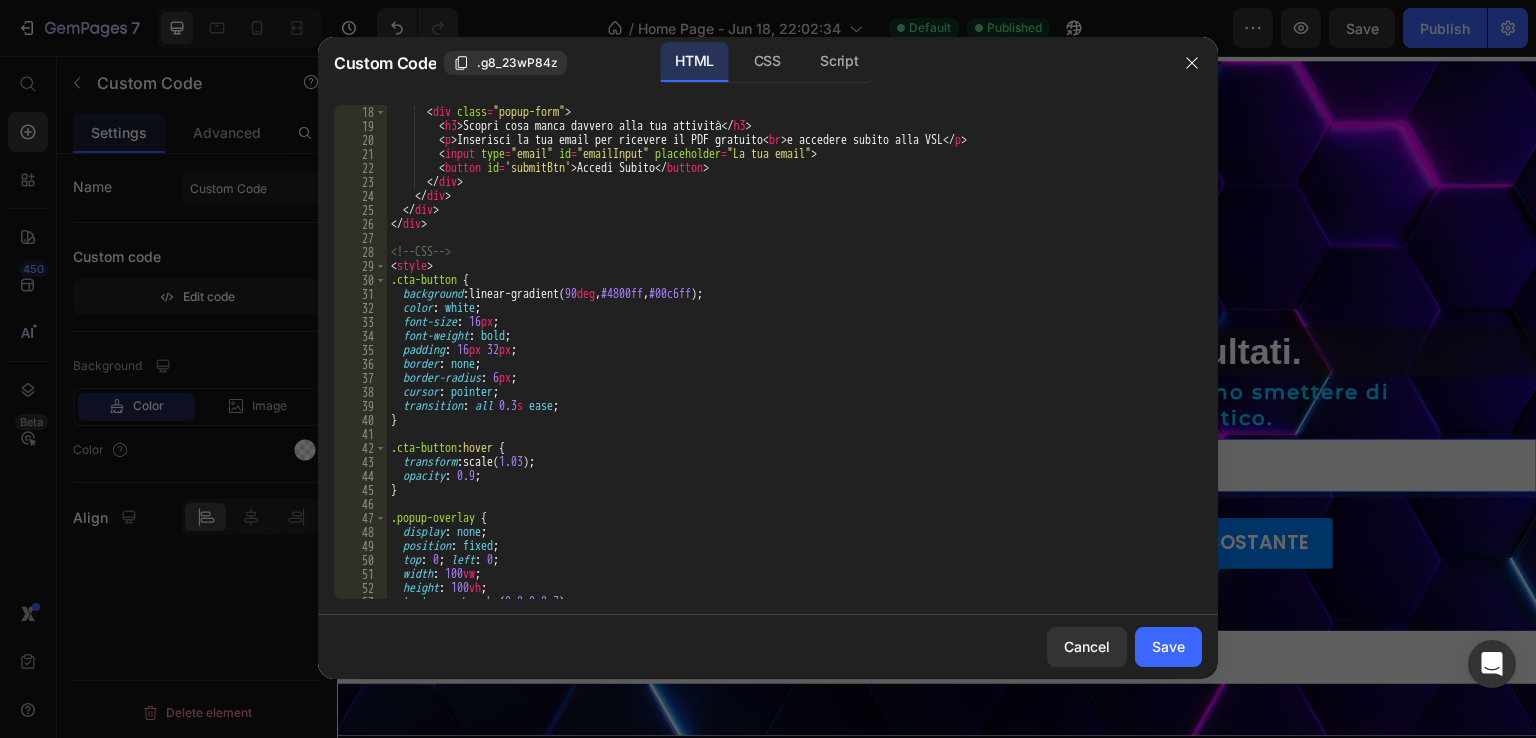 scroll, scrollTop: 266, scrollLeft: 0, axis: vertical 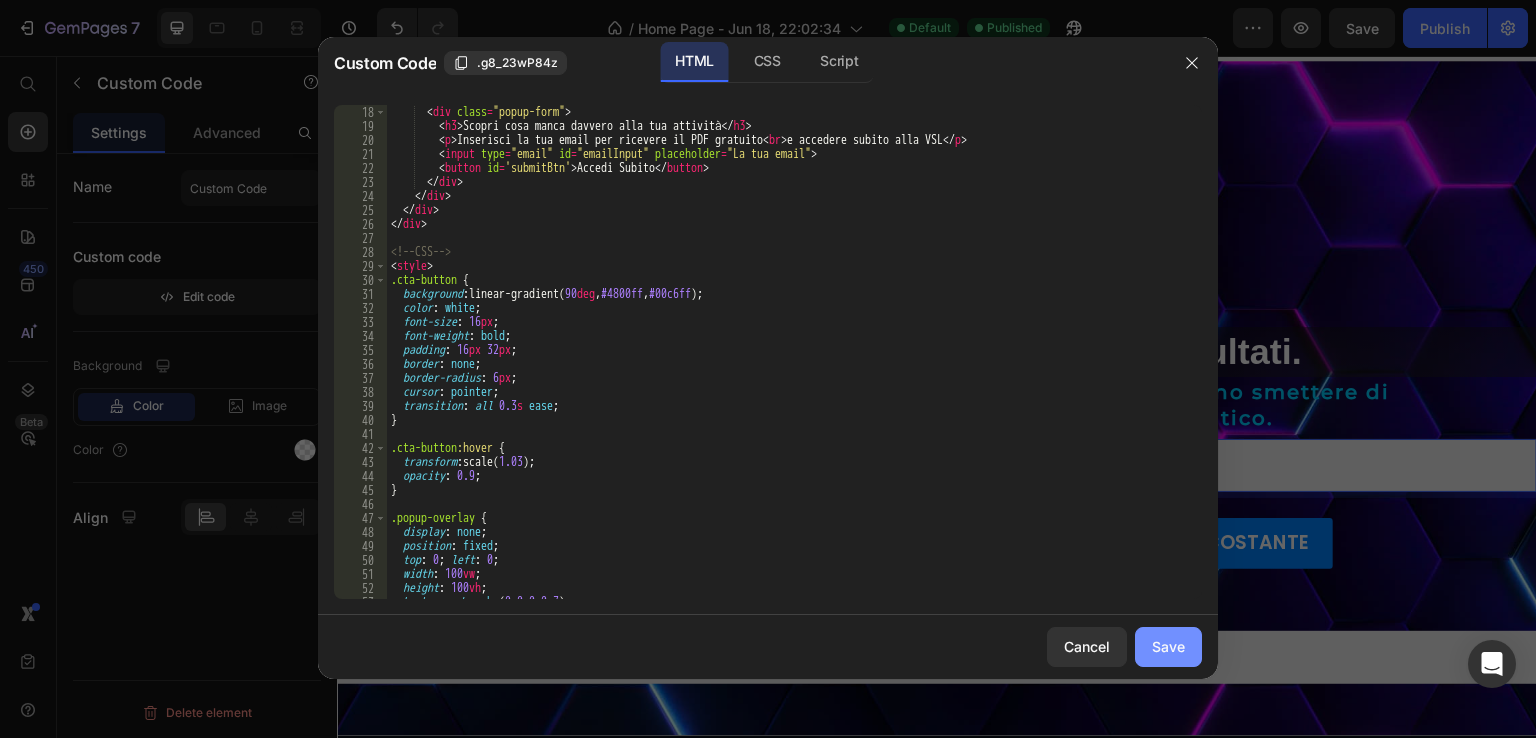 click on "Save" 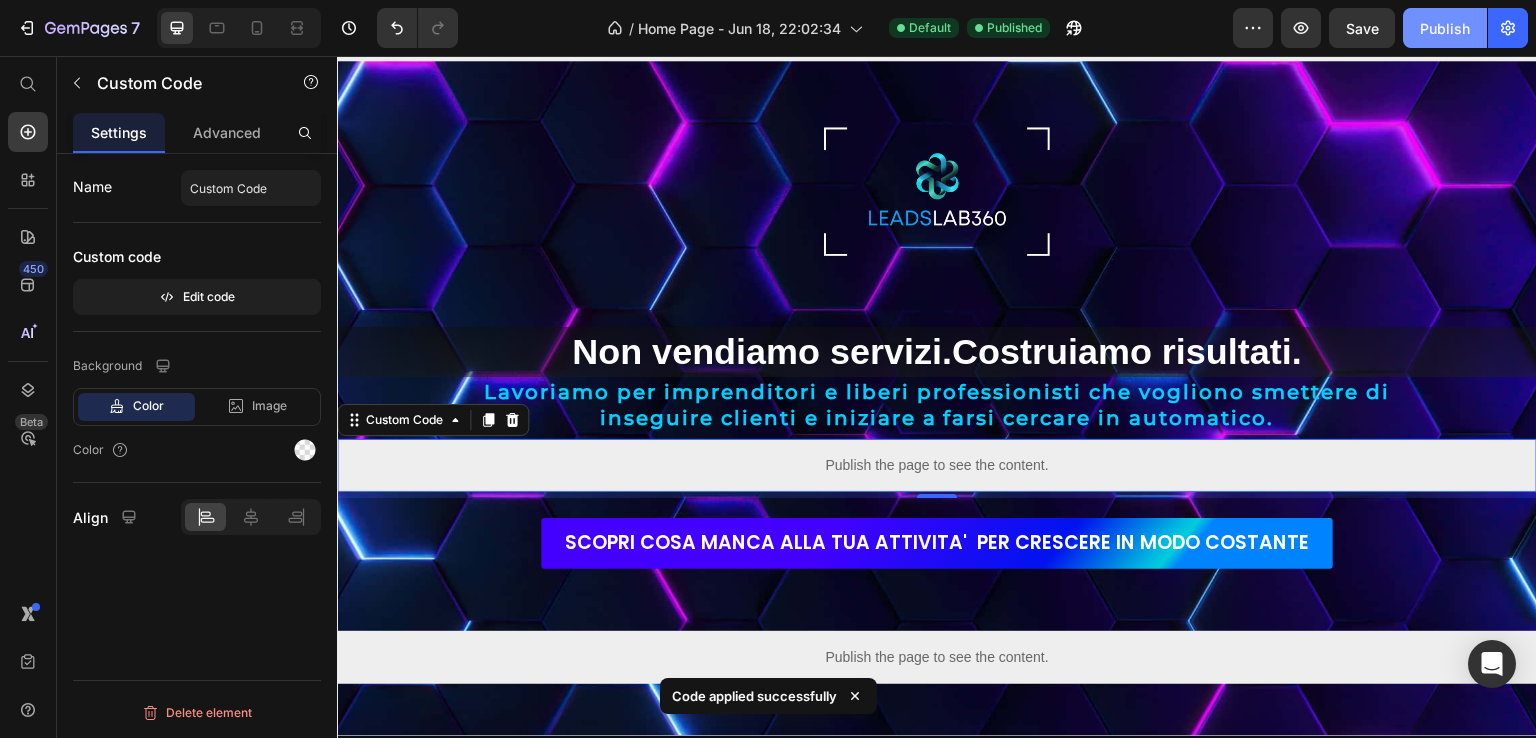 click on "Publish" 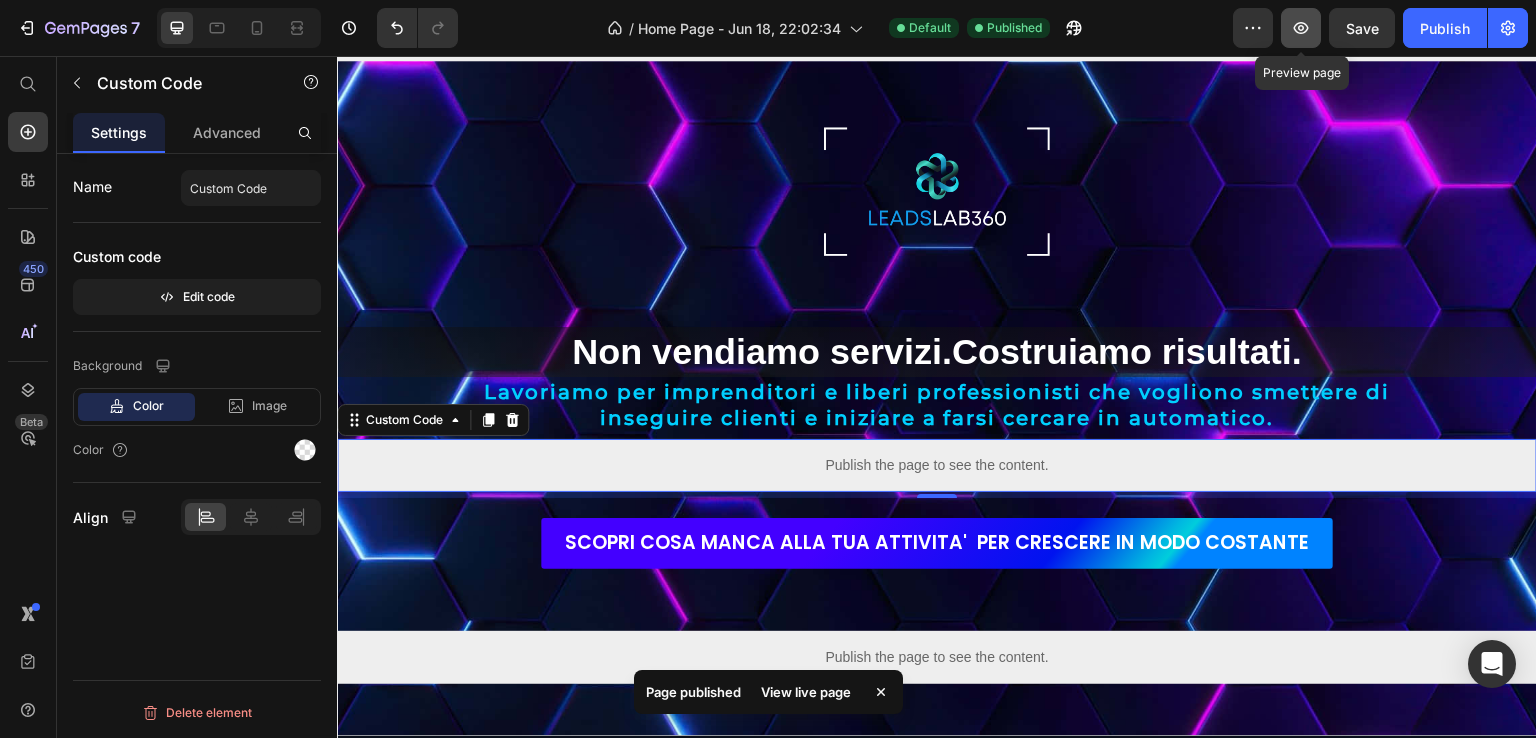 click 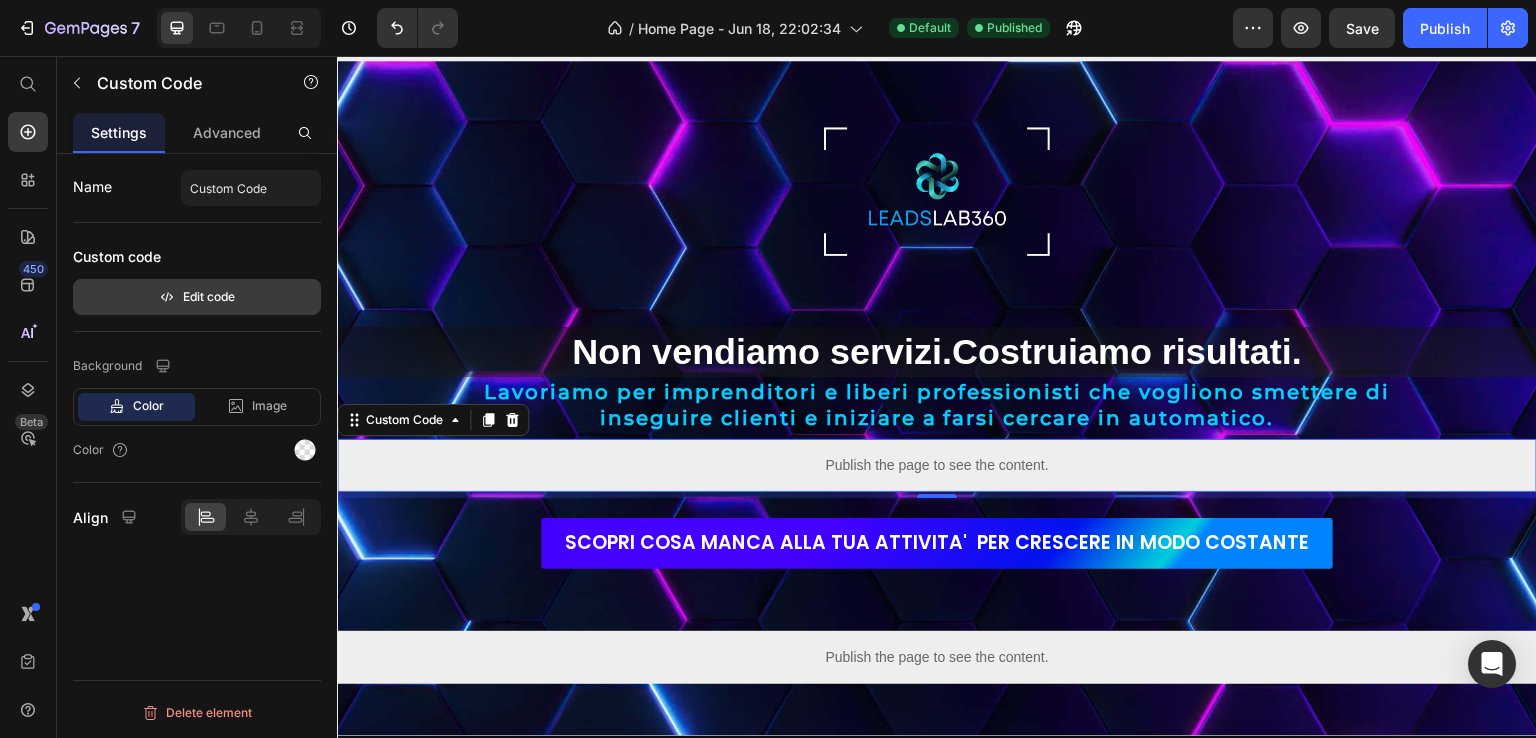 click on "Edit code" at bounding box center [197, 297] 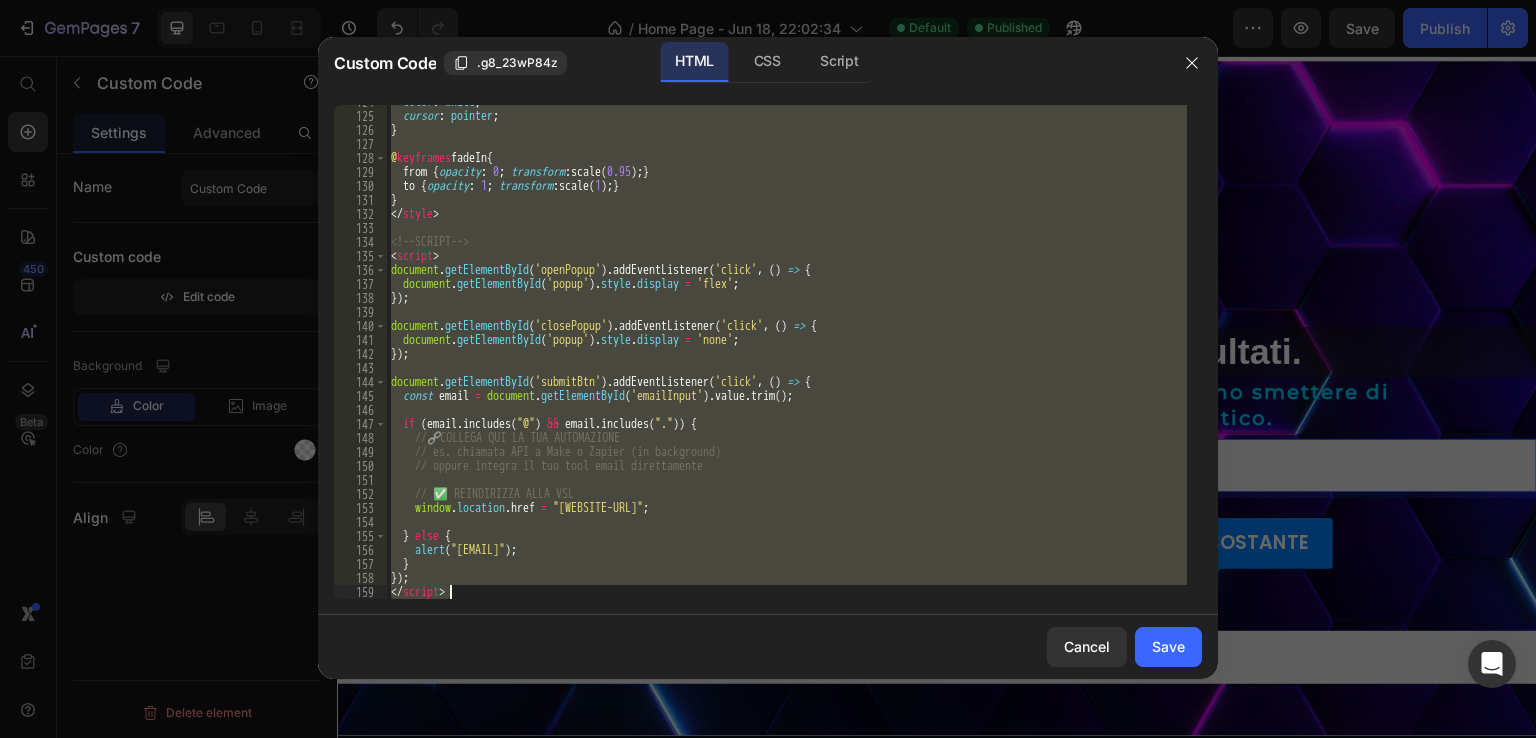 scroll, scrollTop: 1760, scrollLeft: 0, axis: vertical 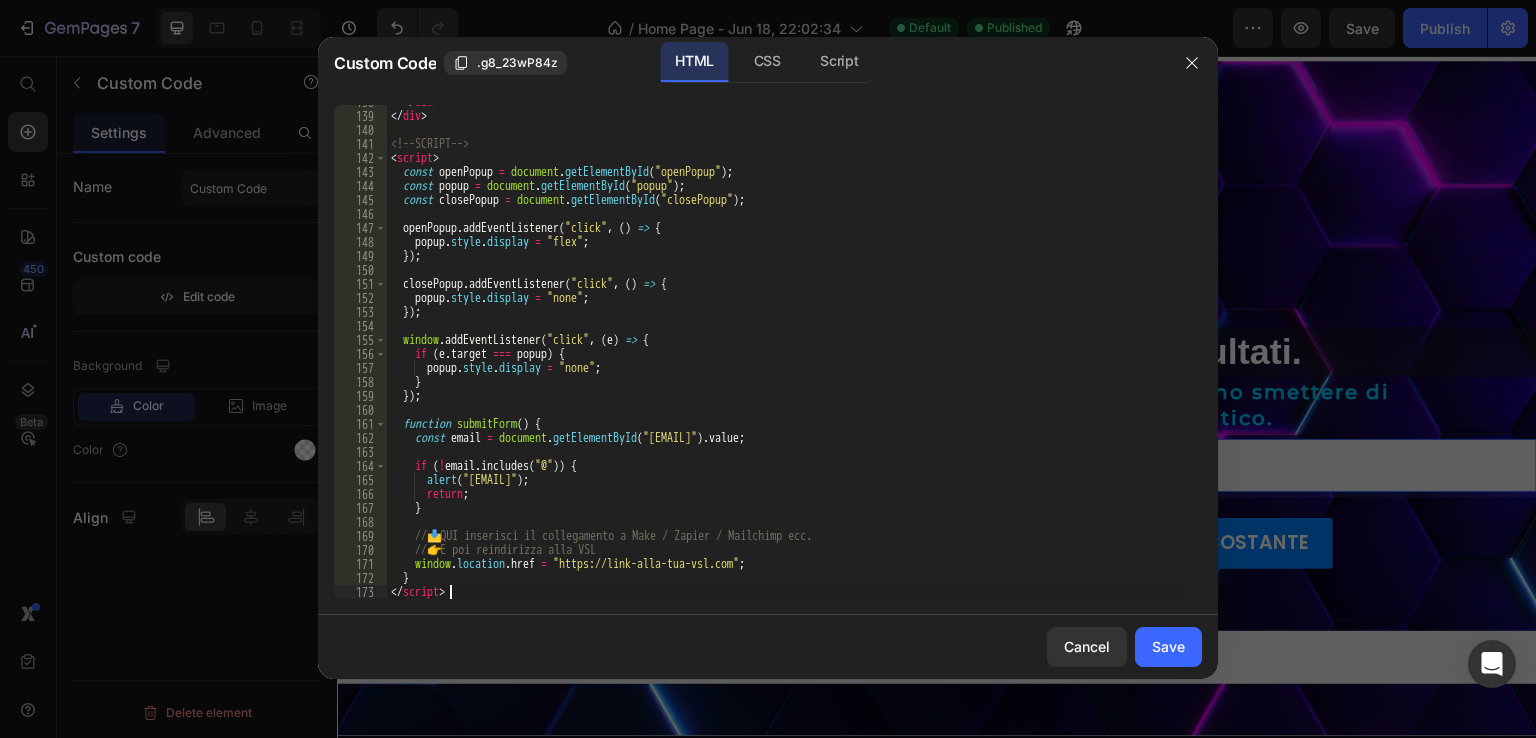 click on "</ div > </ div > <!--  SCRIPT  --> < script >    const   openPopup   =   document . getElementById ( "openPopup" ) ;    const   popup   =   document . getElementById ( "popup" ) ;    const   closePopup   =   document . getElementById ( "closePopup" ) ;    openPopup . addEventListener ( "click" ,   ( )   =>   {      popup . style . display   =   "flex" ;    }) ;    closePopup . addEventListener ( "click" ,   ( )   =>   {      popup . style . display   =   "none" ;    }) ;    window . addEventListener ( "click" ,   ( e )   =>   {      if   ( e . target   ===   popup )   {         popup . style . display   =   "none" ;      }    }) ;    function   submitForm ( )   {      const   email   =   document . getElementById ( "userEmail" ) . value ;      if   ( ! email . includes ( "@" ))   {         alert ( "Inserisci un'email valida." ) ;         return ;      }      //  📩  QUI inserisci il collegamento a Make / Zapier / Mailchimp ecc.      //  👉  E poi reindirizza alla VSL      window . location . href   =" at bounding box center [787, 356] 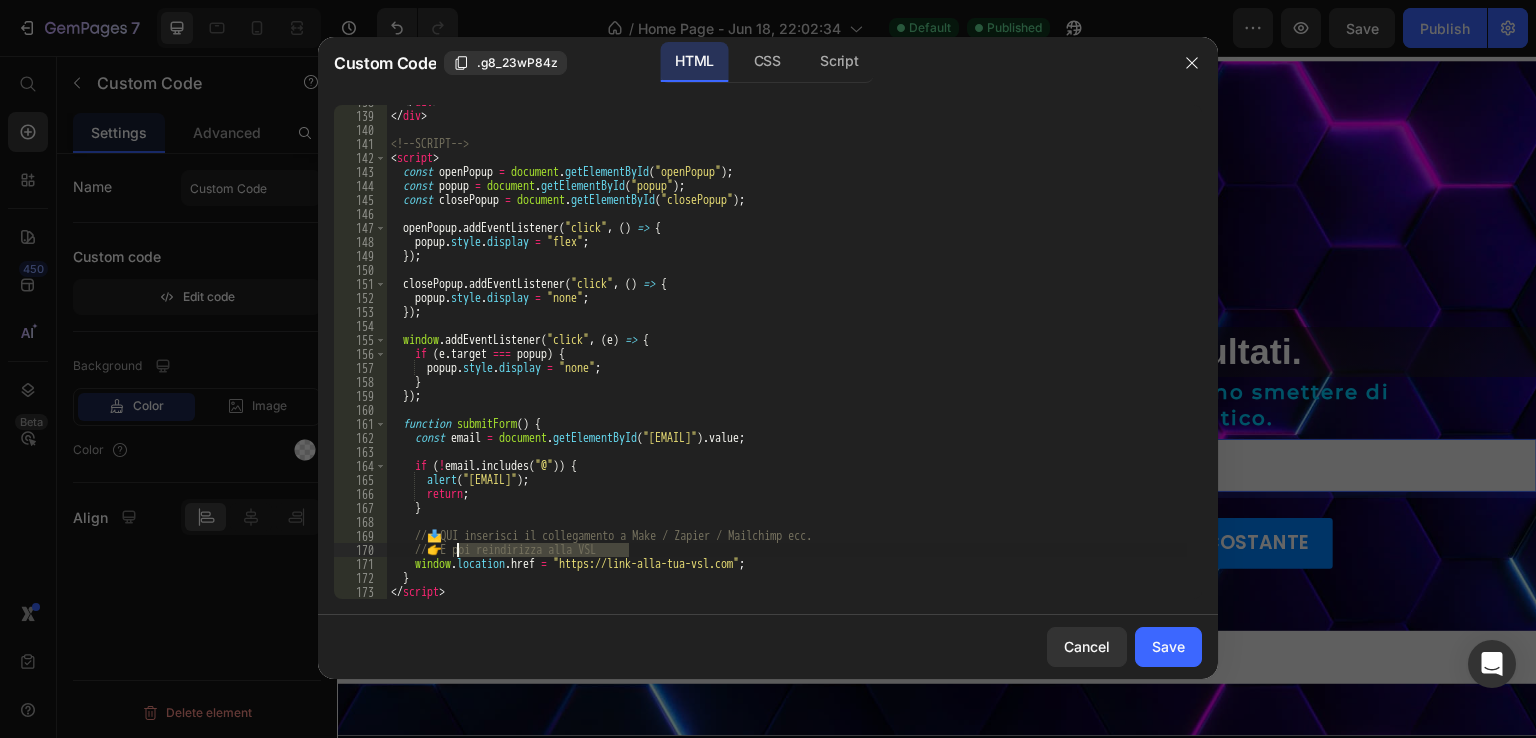 drag, startPoint x: 634, startPoint y: 549, endPoint x: 457, endPoint y: 552, distance: 177.02542 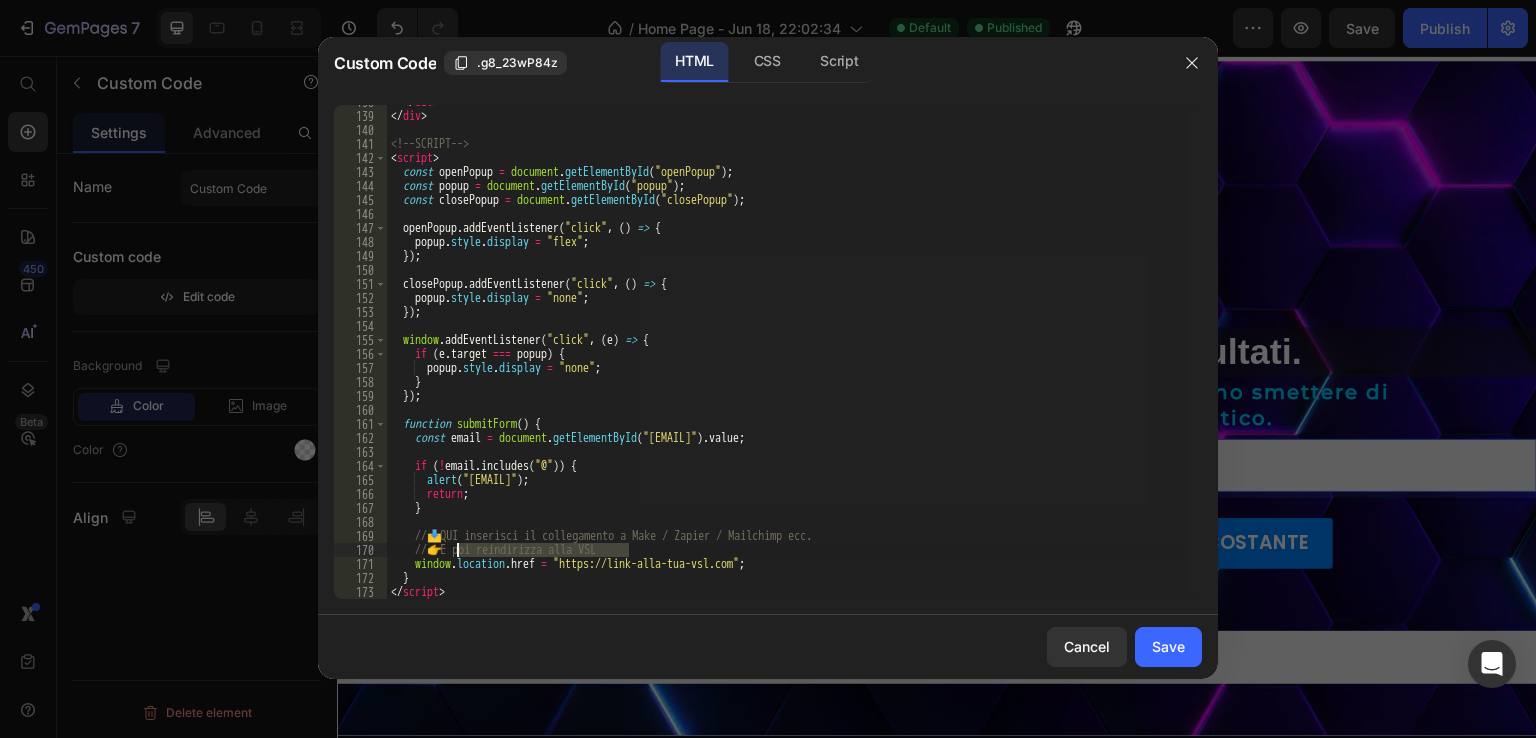click on "</ div > </ div > <!--  SCRIPT  --> < script >    const   openPopup   =   document . getElementById ( "openPopup" ) ;    const   popup   =   document . getElementById ( "popup" ) ;    const   closePopup   =   document . getElementById ( "closePopup" ) ;    openPopup . addEventListener ( "click" ,   ( )   =>   {      popup . style . display   =   "flex" ;    }) ;    closePopup . addEventListener ( "click" ,   ( )   =>   {      popup . style . display   =   "none" ;    }) ;    window . addEventListener ( "click" ,   ( e )   =>   {      if   ( e . target   ===   popup )   {         popup . style . display   =   "none" ;      }    }) ;    function   submitForm ( )   {      const   email   =   document . getElementById ( "userEmail" ) . value ;      if   ( ! email . includes ( "@" ))   {         alert ( "Inserisci un'email valida." ) ;         return ;      }      //  📩  QUI inserisci il collegamento a Make / Zapier / Mailchimp ecc.      //  👉  E poi reindirizza alla VSL      window . location . href   =" at bounding box center (787, 352) 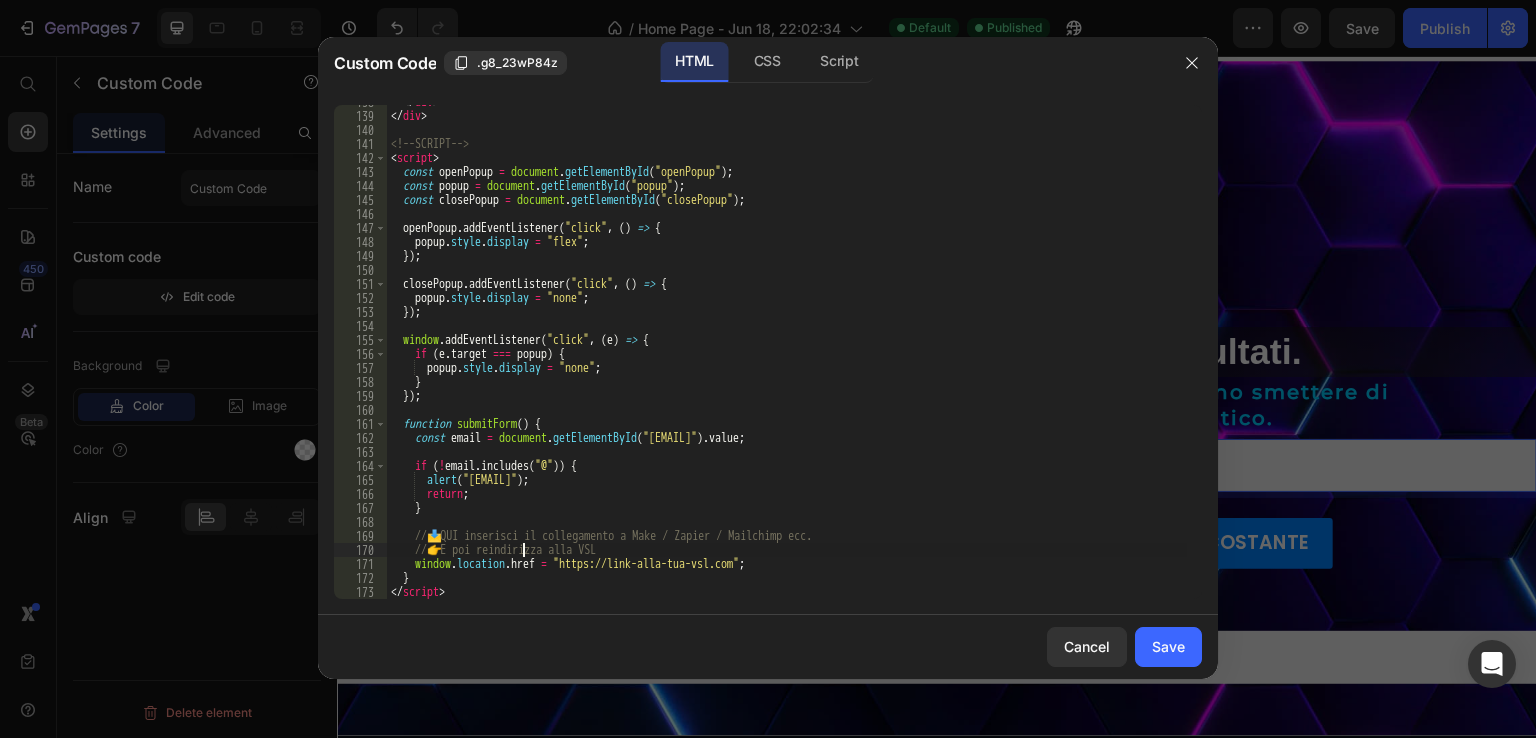 click on "</ div > </ div > <!--  SCRIPT  --> < script >    const   openPopup   =   document . getElementById ( "openPopup" ) ;    const   popup   =   document . getElementById ( "popup" ) ;    const   closePopup   =   document . getElementById ( "closePopup" ) ;    openPopup . addEventListener ( "click" ,   ( )   =>   {      popup . style . display   =   "flex" ;    }) ;    closePopup . addEventListener ( "click" ,   ( )   =>   {      popup . style . display   =   "none" ;    }) ;    window . addEventListener ( "click" ,   ( e )   =>   {      if   ( e . target   ===   popup )   {         popup . style . display   =   "none" ;      }    }) ;    function   submitForm ( )   {      const   email   =   document . getElementById ( "userEmail" ) . value ;      if   ( ! email . includes ( "@" ))   {         alert ( "Inserisci un'email valida." ) ;         return ;      }      //  📩  QUI inserisci il collegamento a Make / Zapier / Mailchimp ecc.      //  👉  E poi reindirizza alla VSL      window . location . href   =" at bounding box center [787, 356] 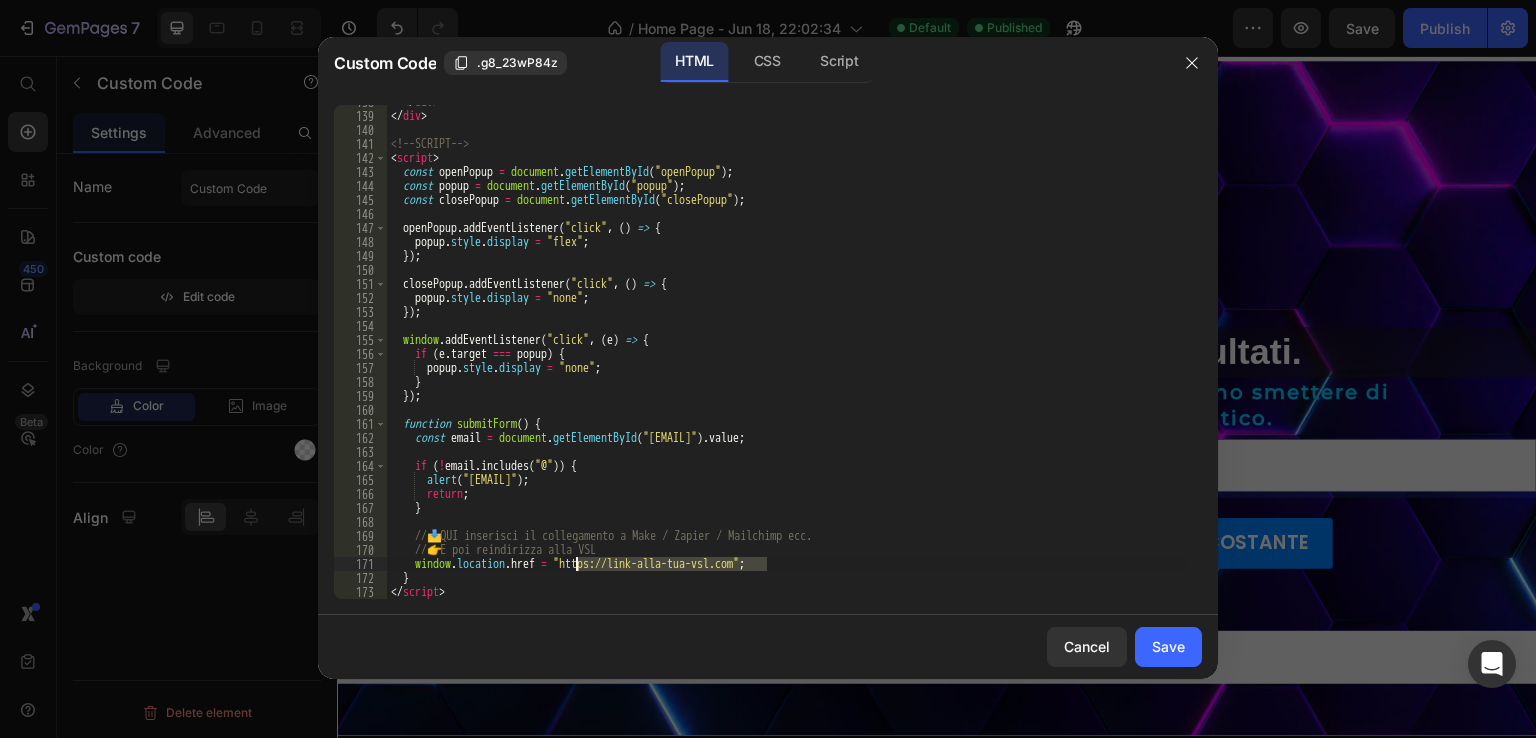 drag, startPoint x: 765, startPoint y: 564, endPoint x: 576, endPoint y: 565, distance: 189.00264 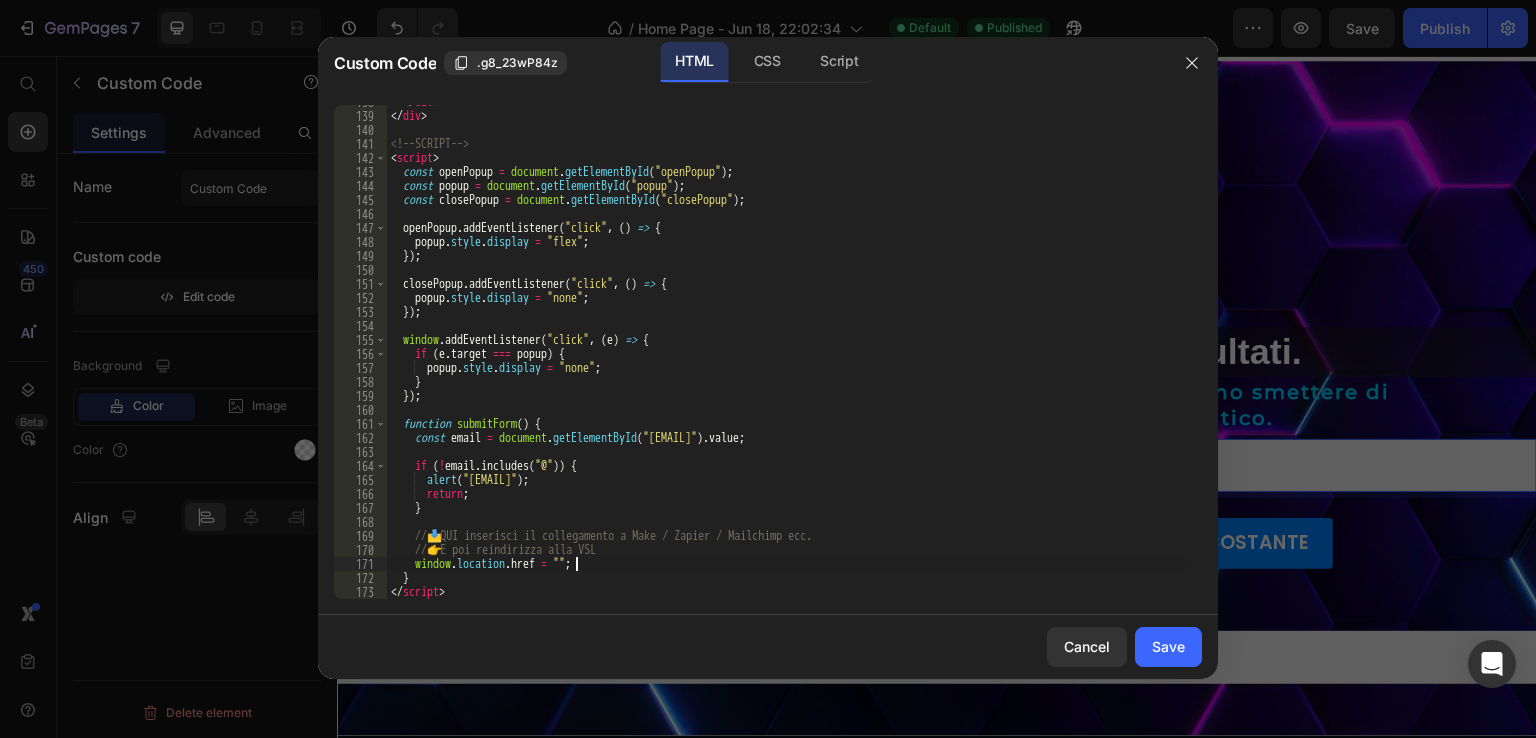 paste on "https://[WEBSITE-URL]/pages/accessoriservatometodosolido" 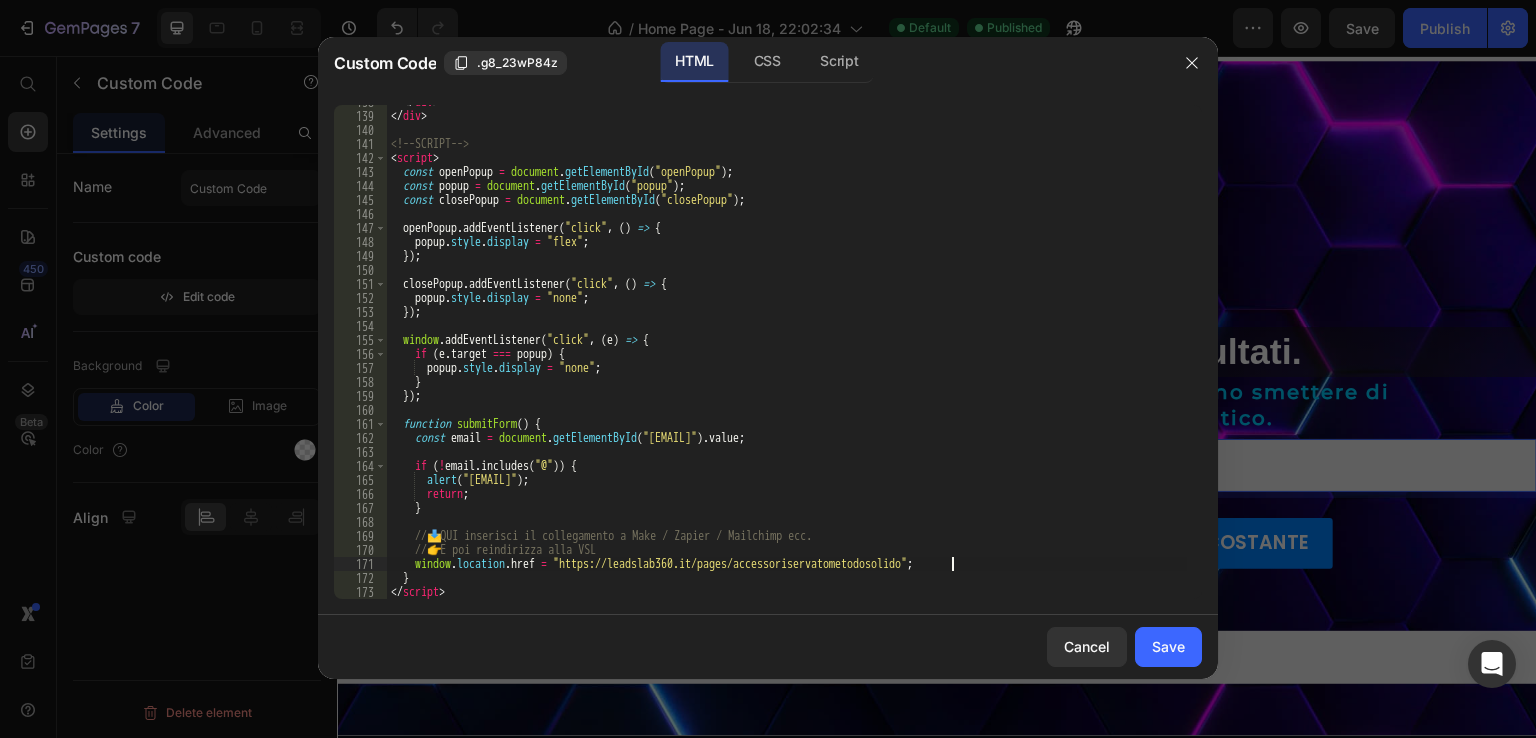 type on "window.location.href = "[URL]"" 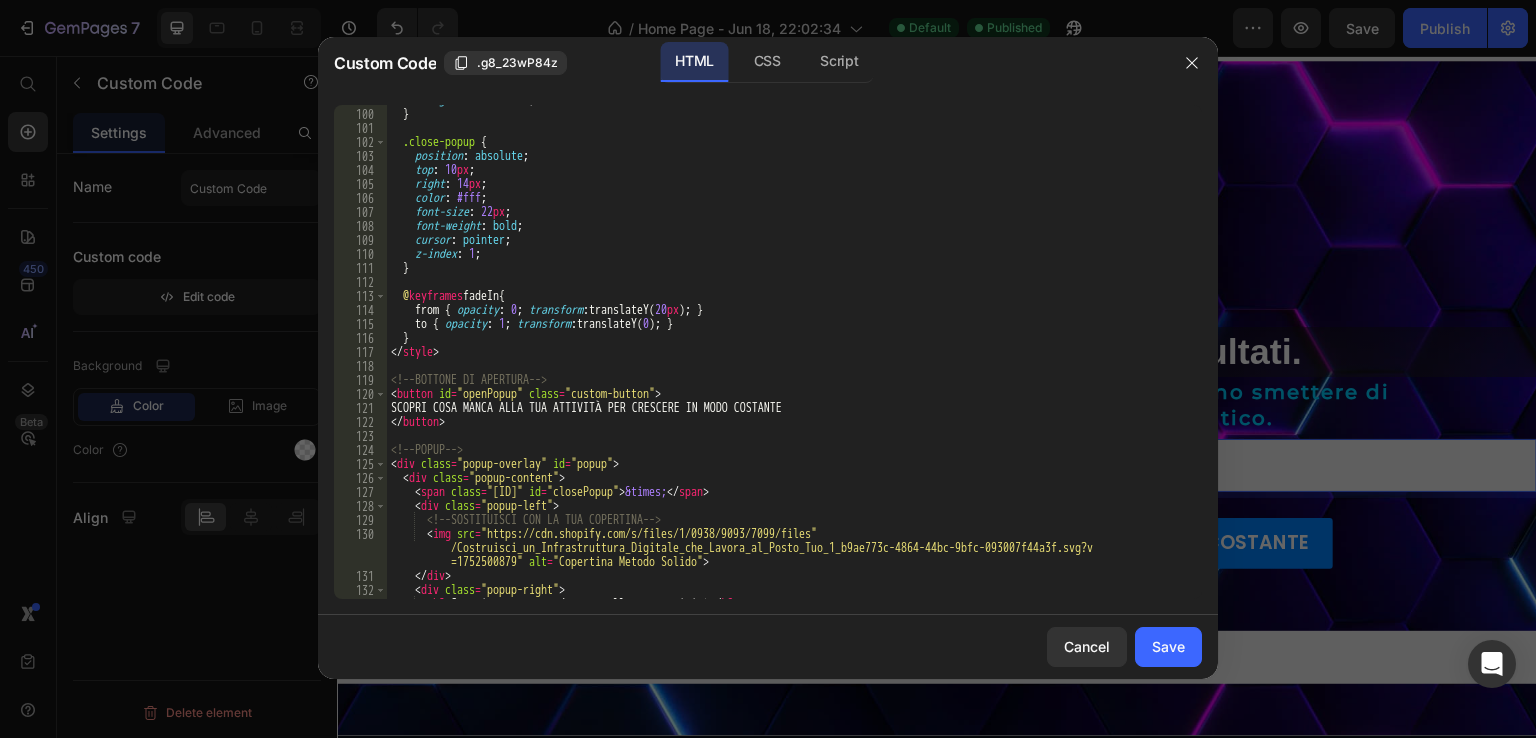 scroll, scrollTop: 1410, scrollLeft: 0, axis: vertical 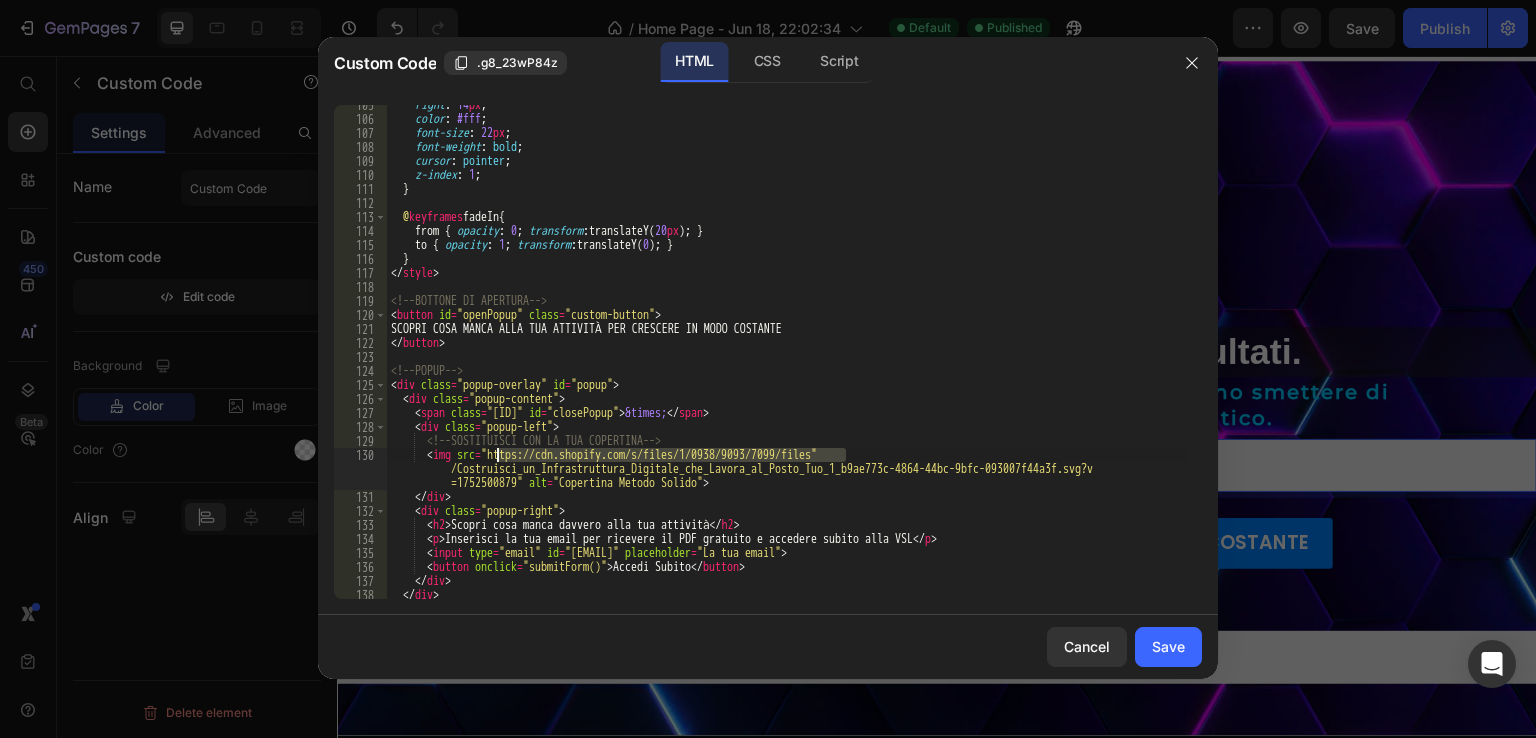 drag, startPoint x: 853, startPoint y: 452, endPoint x: 496, endPoint y: 449, distance: 357.0126 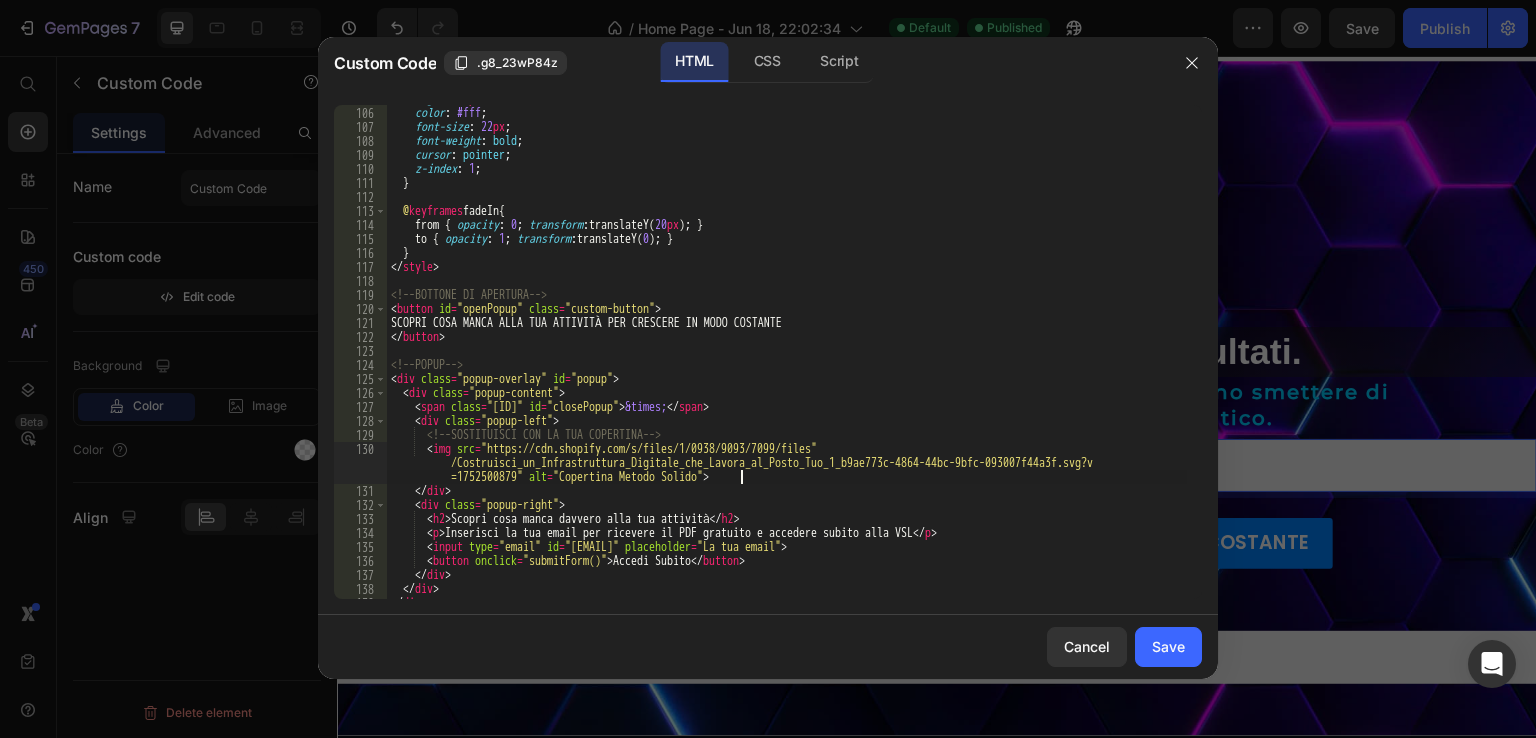 scroll, scrollTop: 1472, scrollLeft: 0, axis: vertical 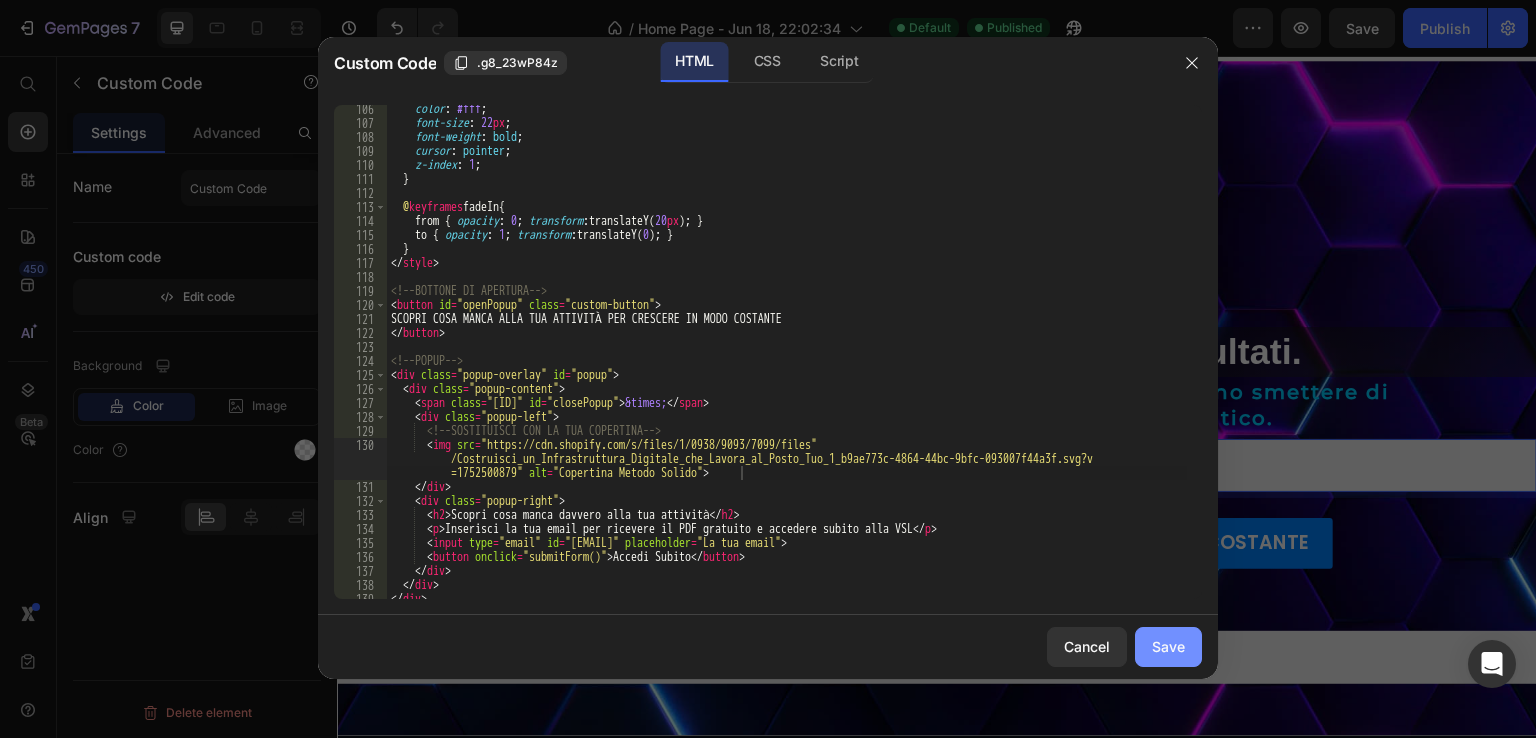 click on "Save" at bounding box center [1168, 646] 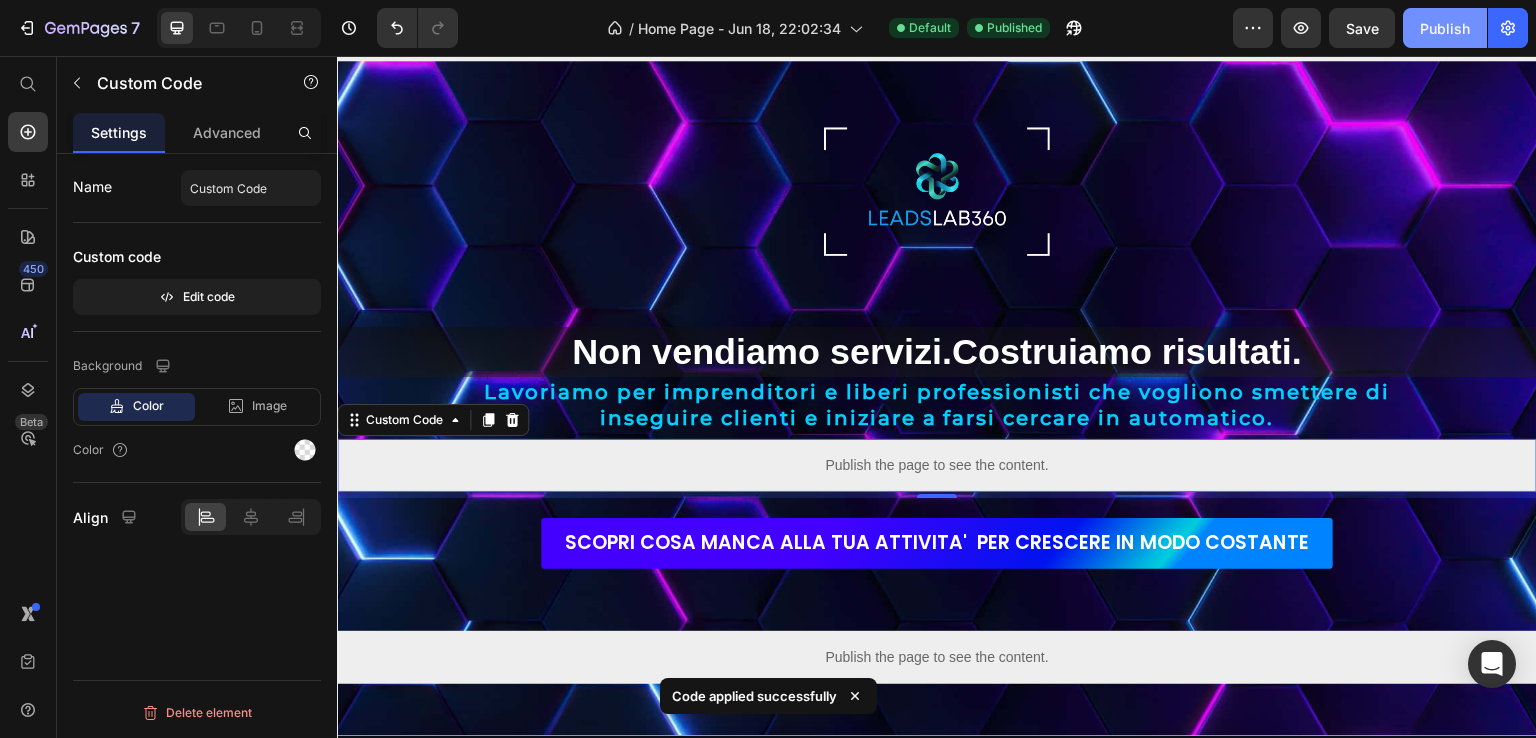 click on "Publish" at bounding box center [1445, 28] 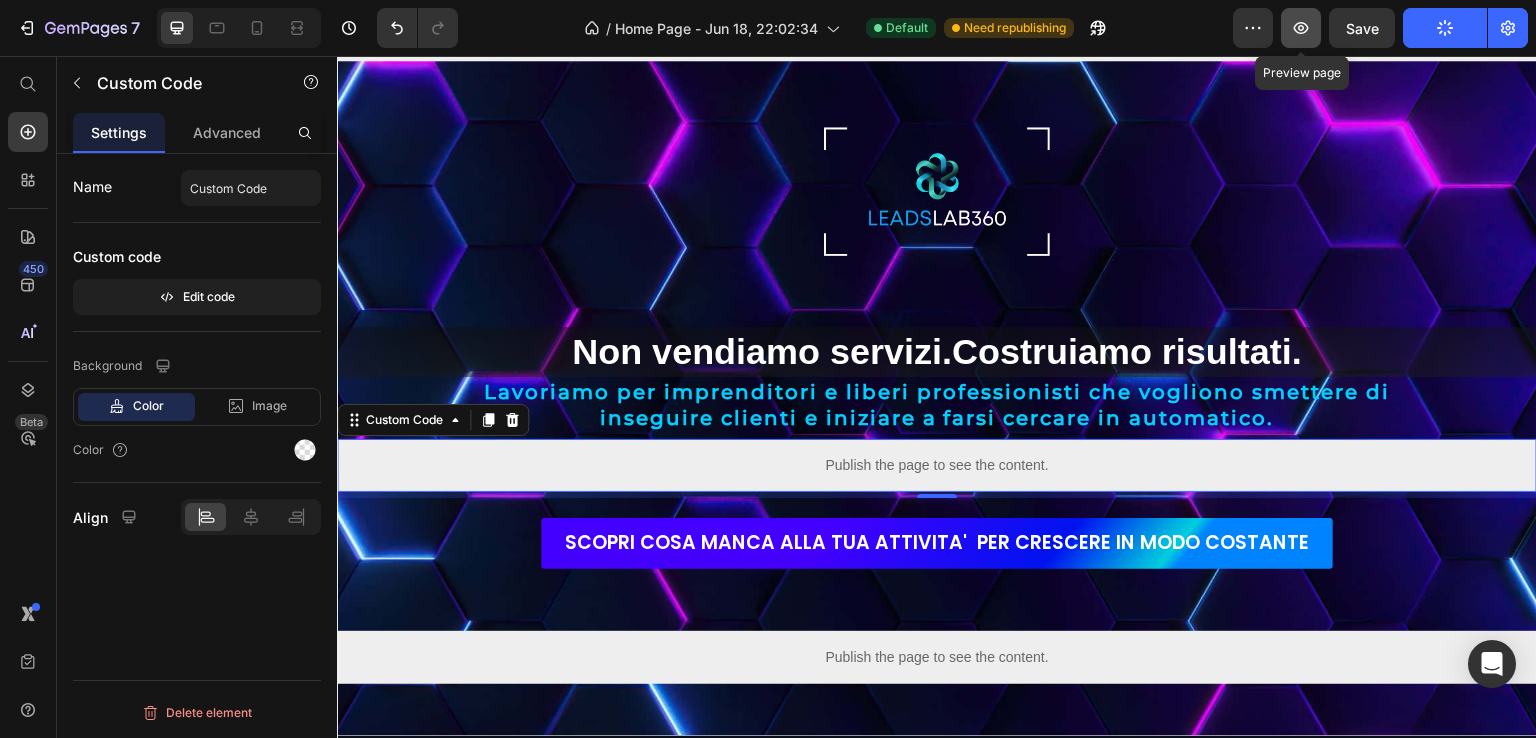 click 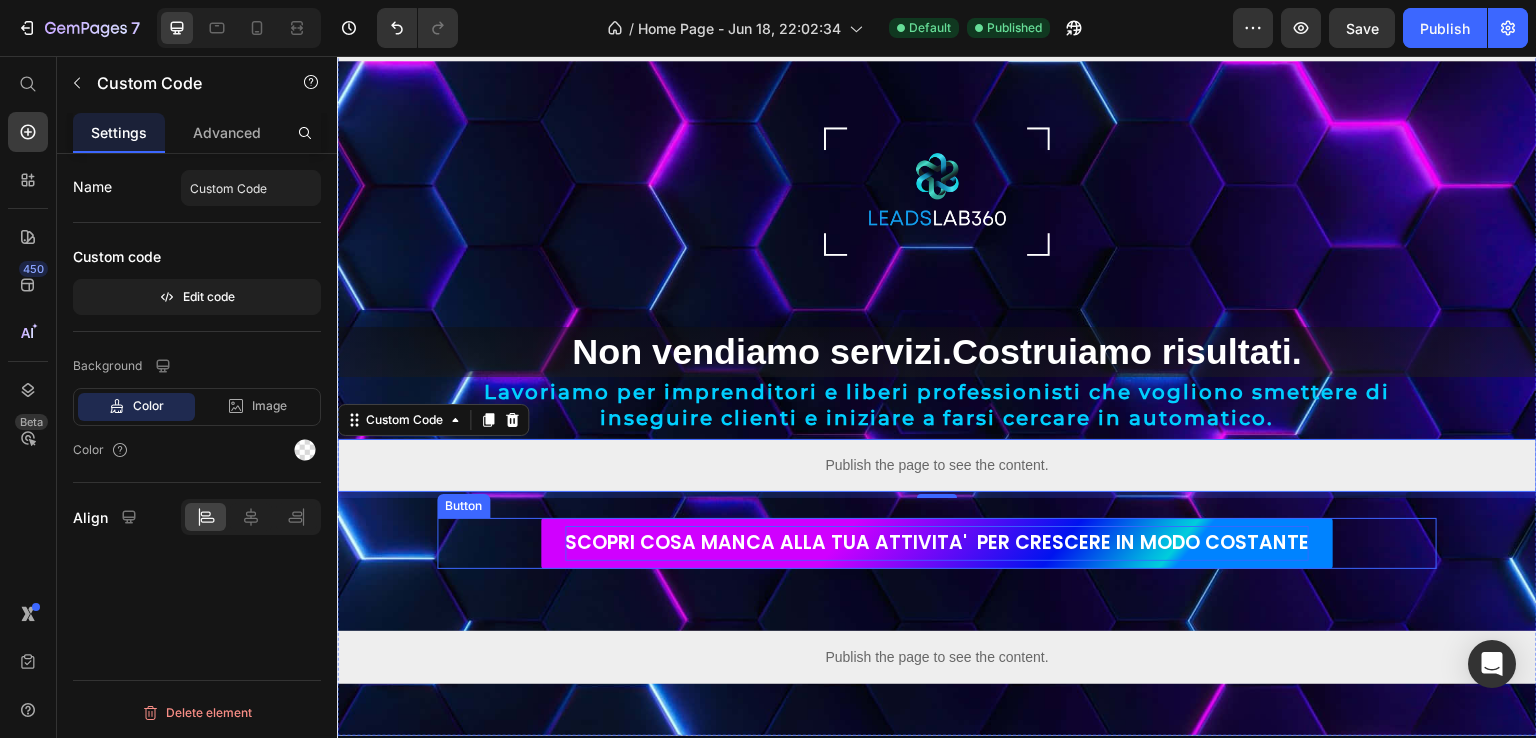 click on "SCOPRI COSA MANCA ALLA TUA ATTIVITA'  PER CRESCERE IN MODO COSTANTE" at bounding box center (937, 543) 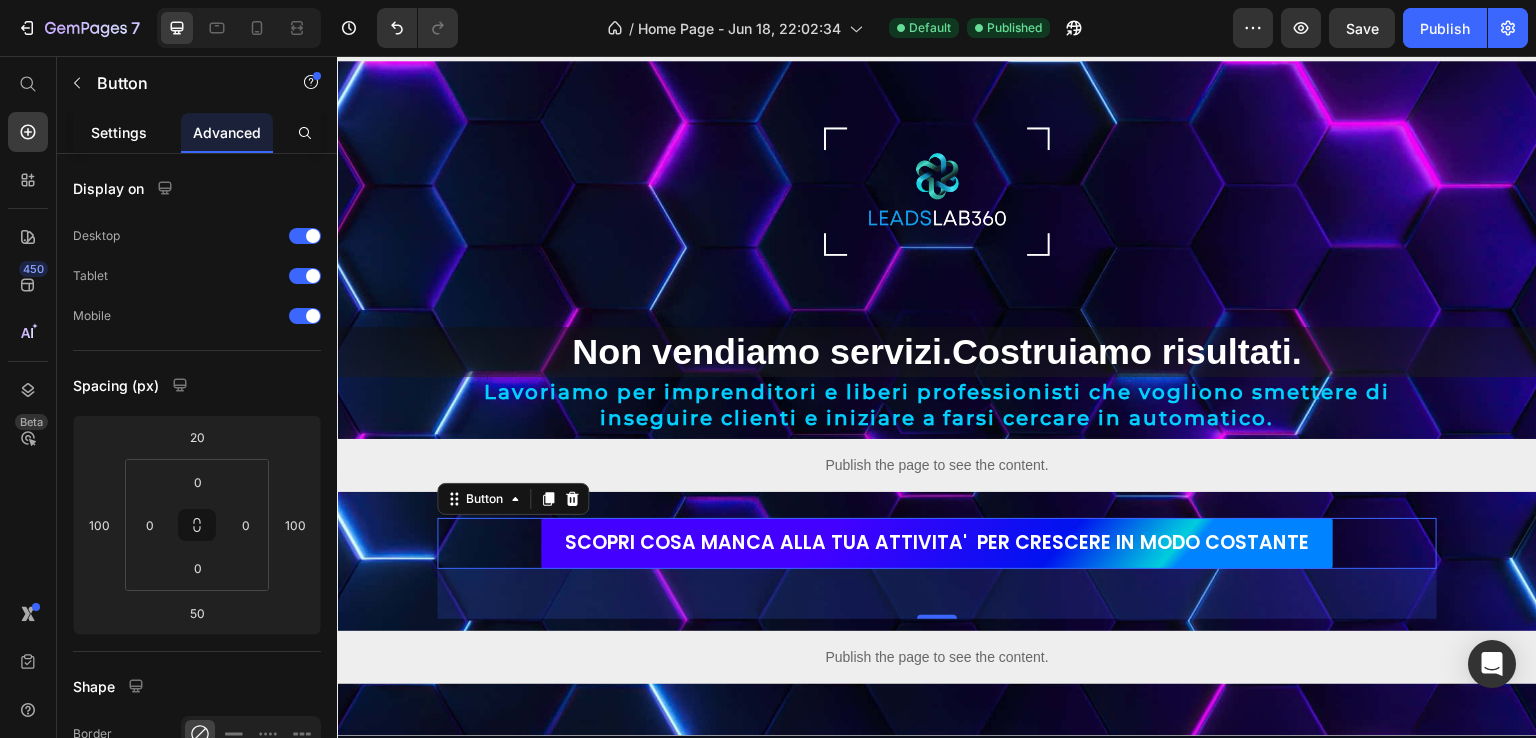 click on "Settings" at bounding box center [119, 132] 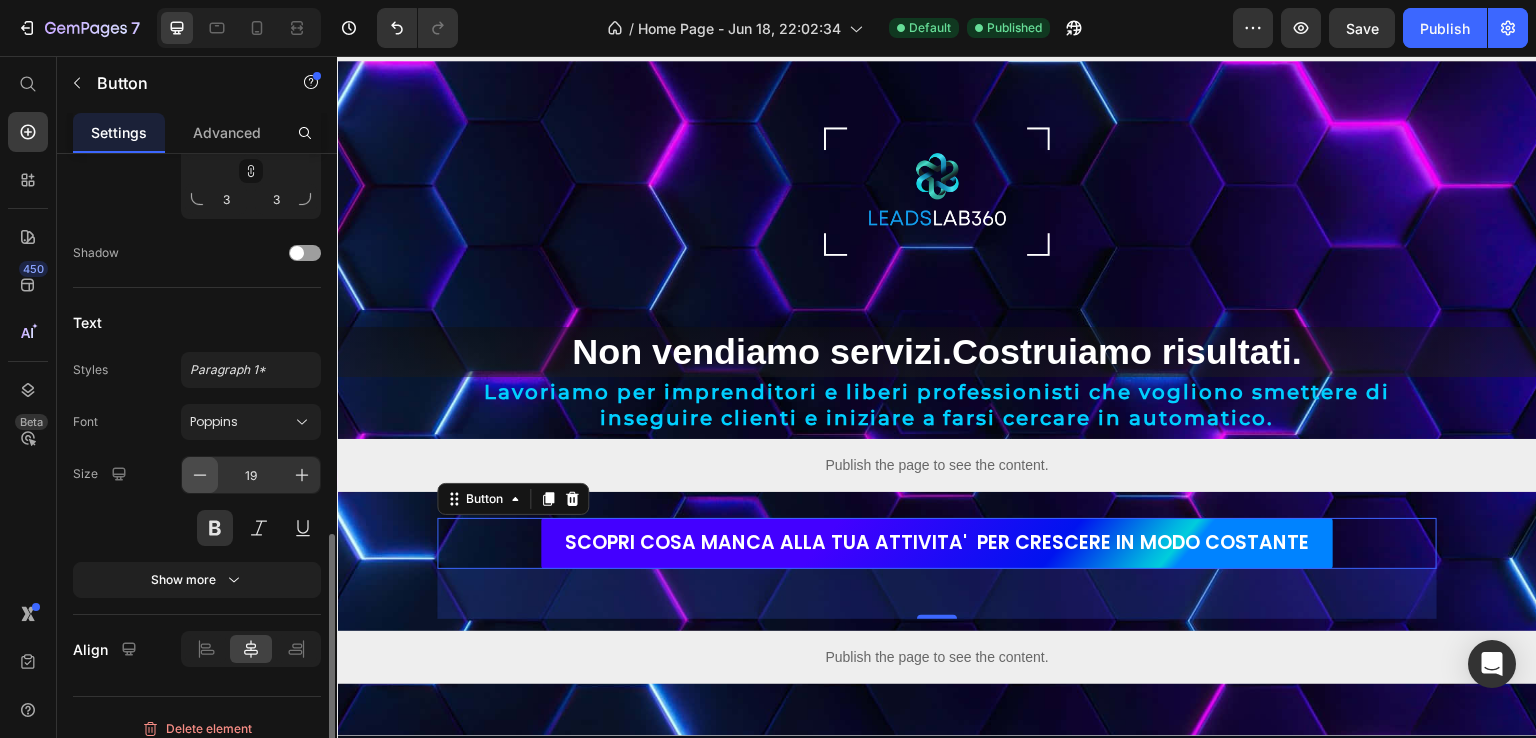 scroll, scrollTop: 853, scrollLeft: 0, axis: vertical 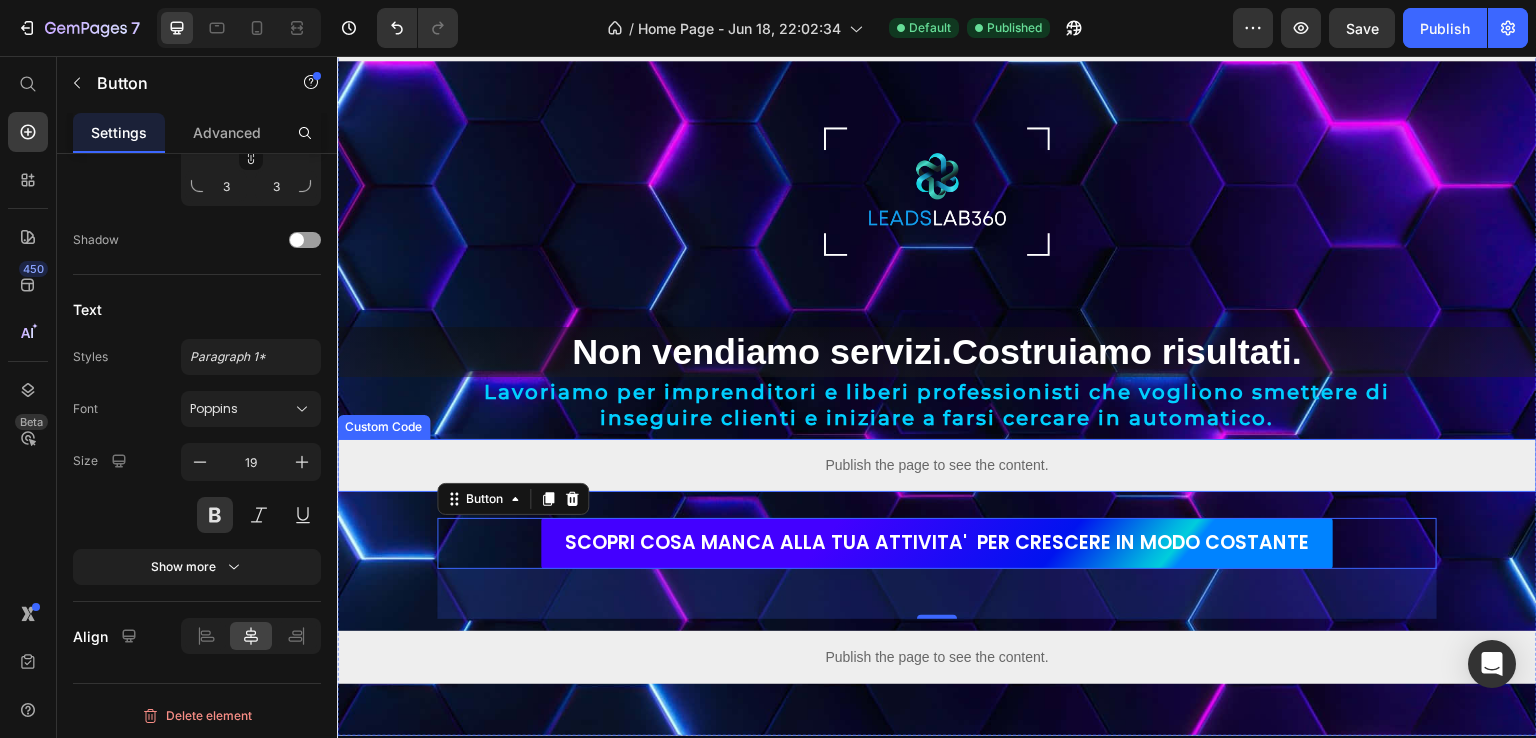 click on "Publish the page to see the content." at bounding box center (937, 465) 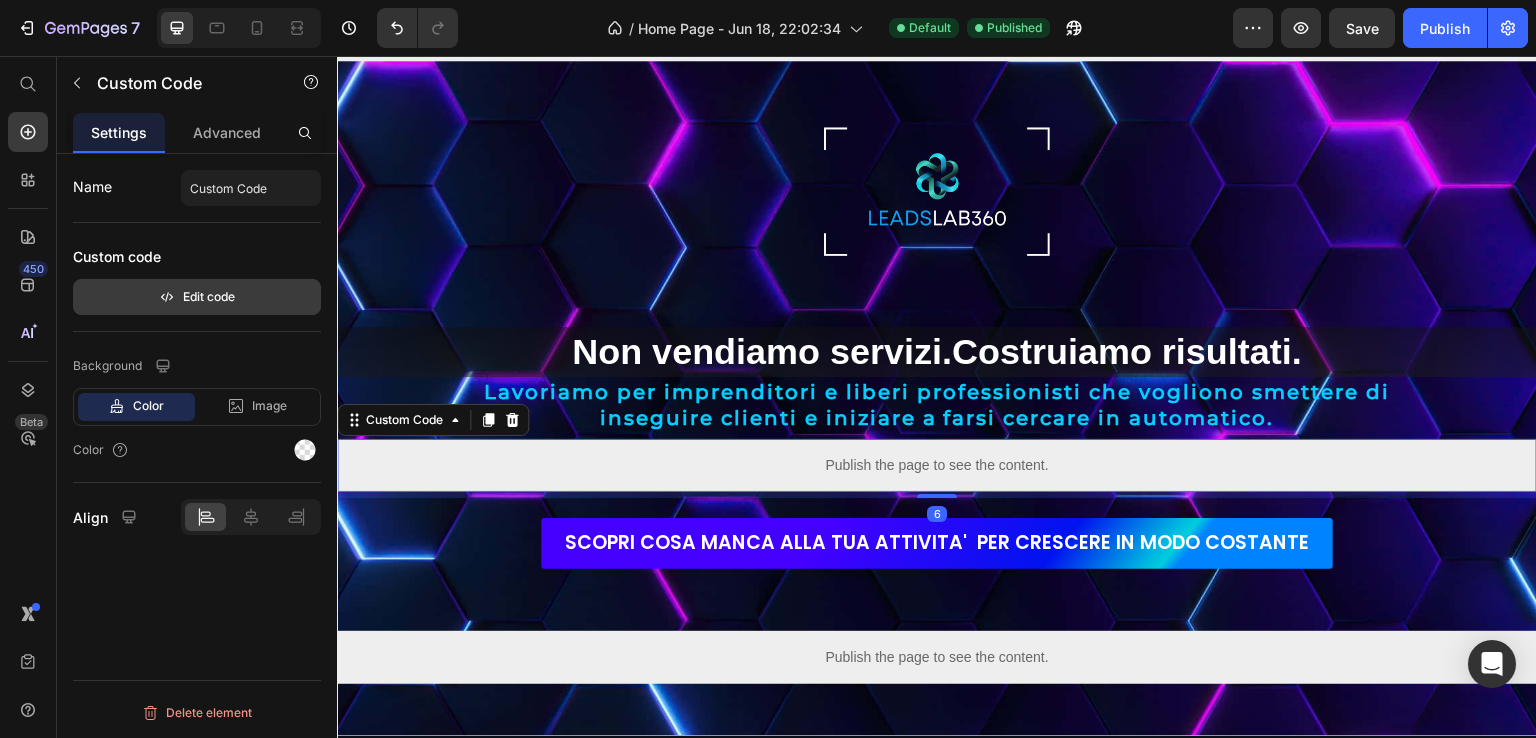 scroll, scrollTop: 0, scrollLeft: 0, axis: both 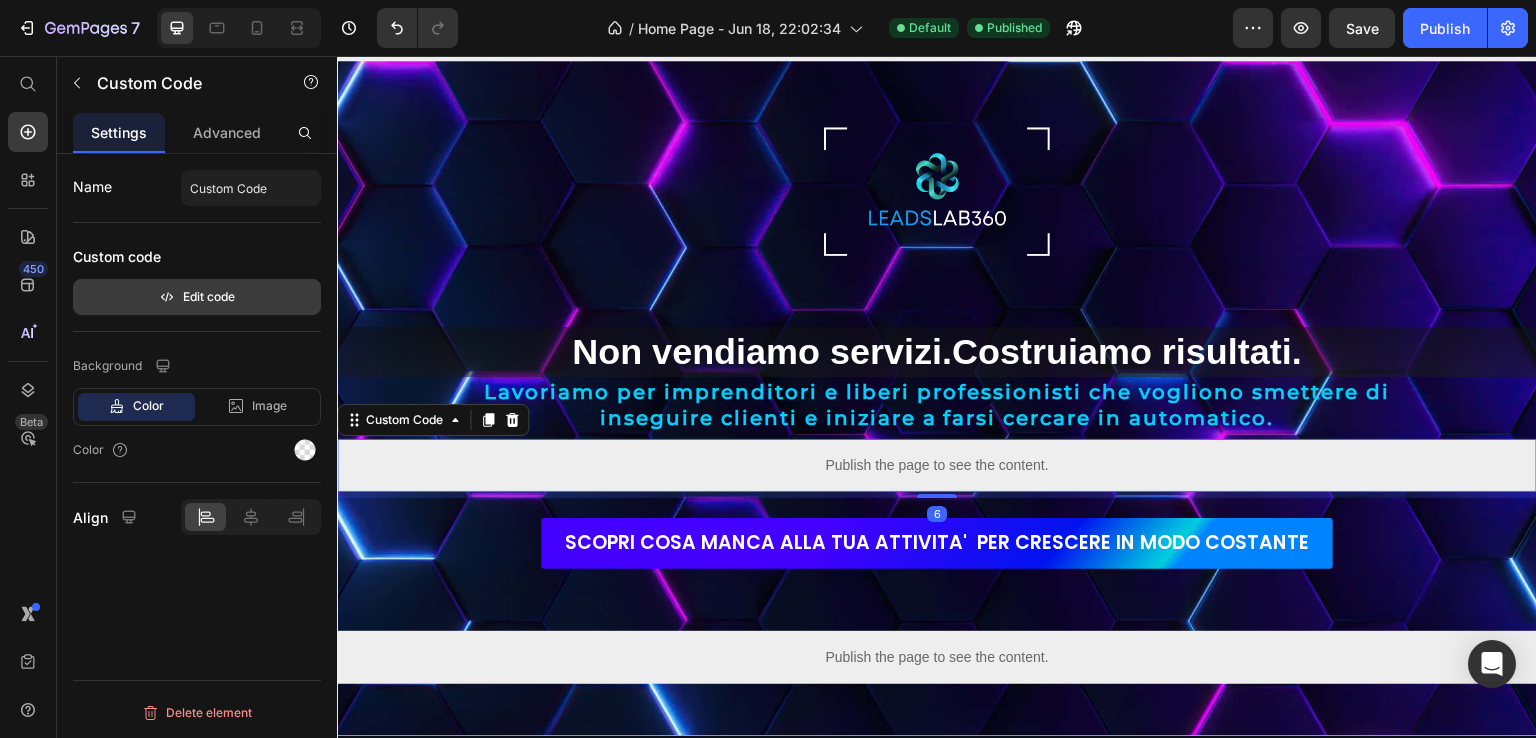 click on "Edit code" at bounding box center [197, 297] 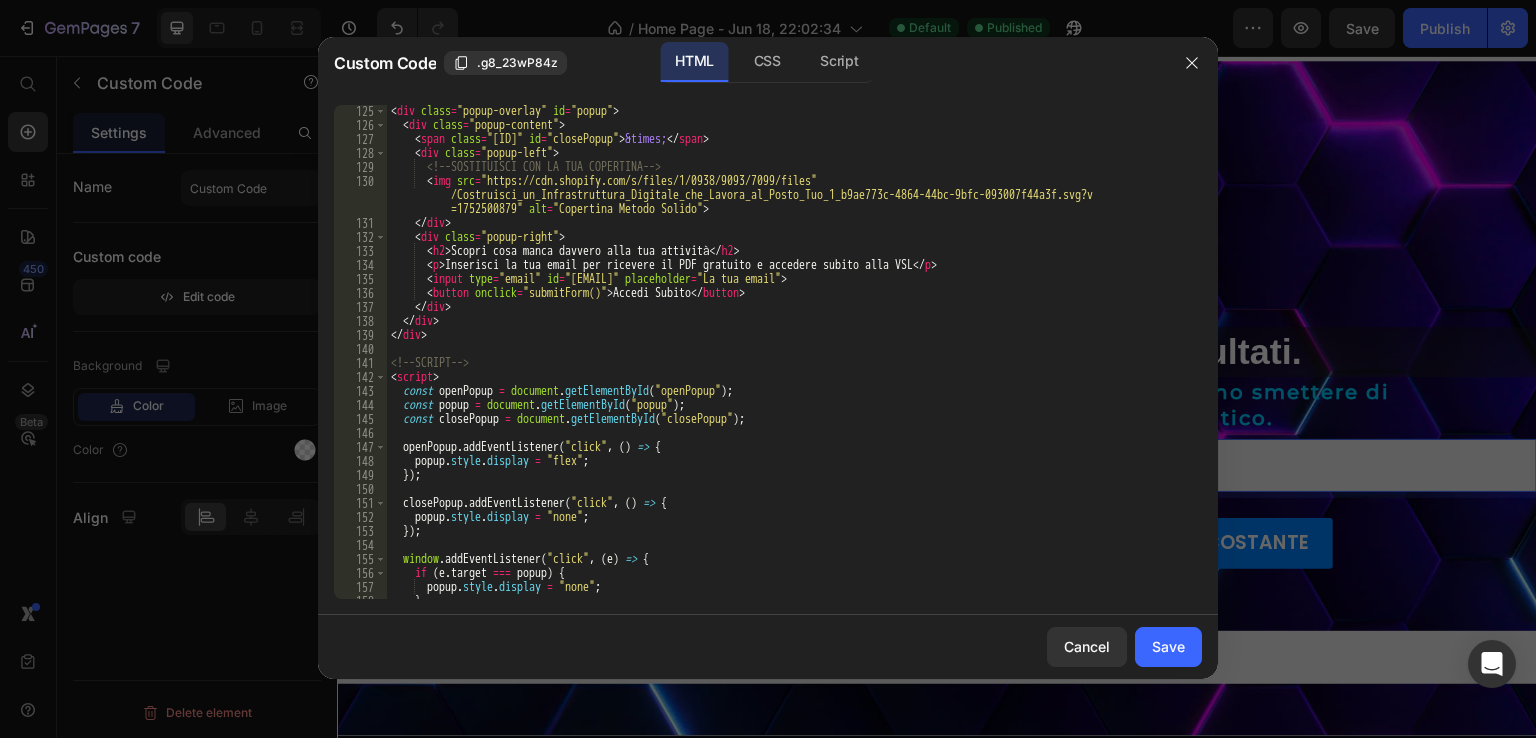 scroll, scrollTop: 1956, scrollLeft: 0, axis: vertical 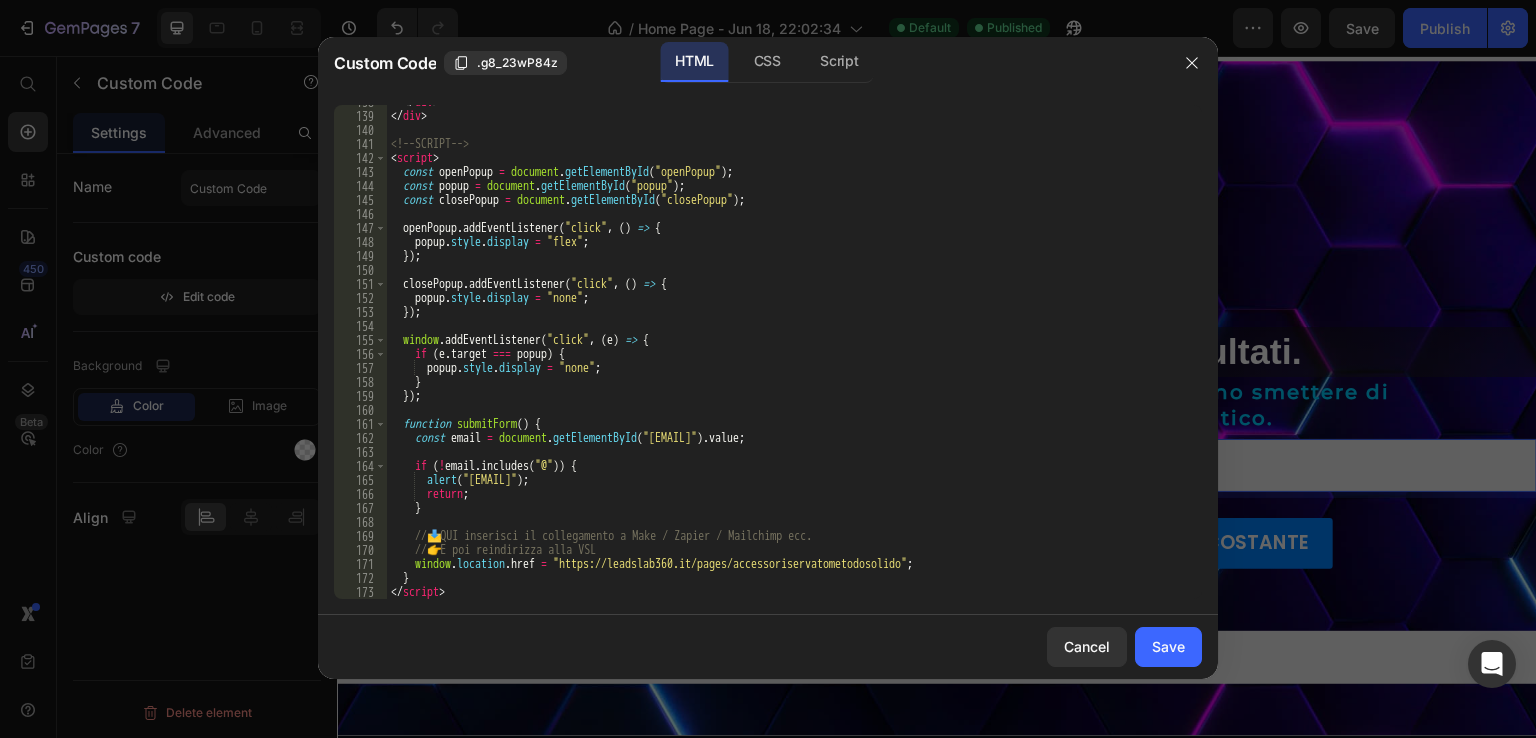 drag, startPoint x: 560, startPoint y: 602, endPoint x: 496, endPoint y: 564, distance: 74.431175 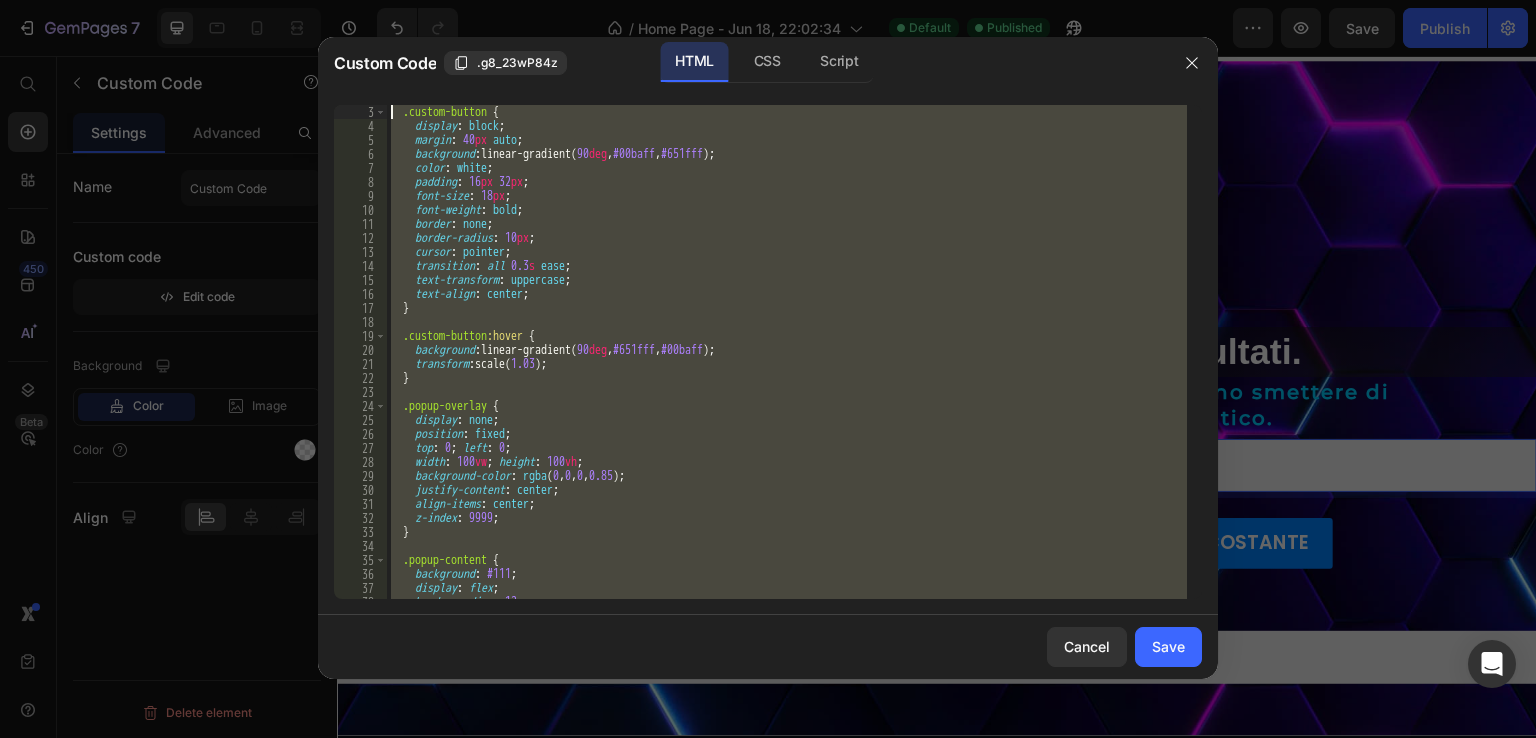 scroll, scrollTop: 0, scrollLeft: 0, axis: both 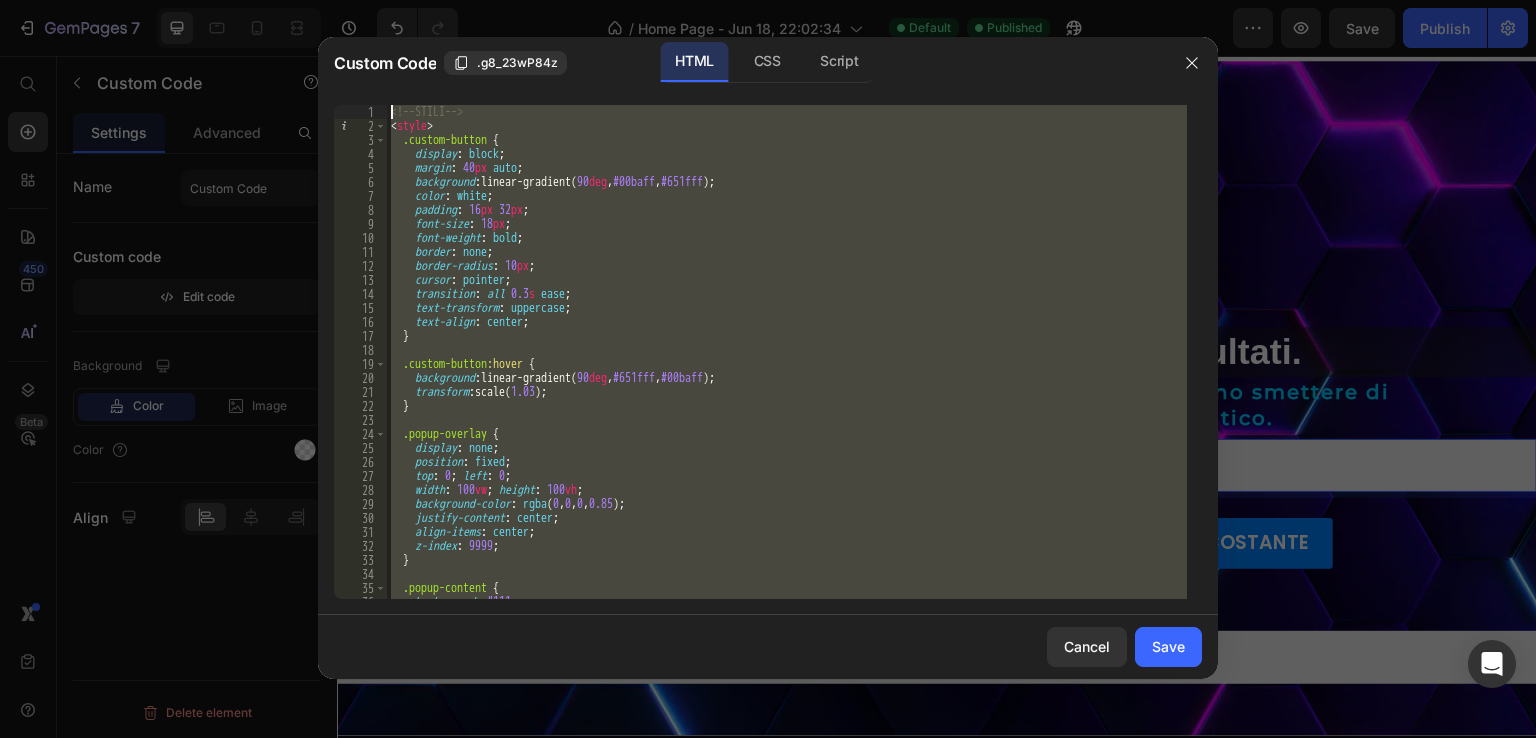 drag, startPoint x: 474, startPoint y: 594, endPoint x: 374, endPoint y: 23, distance: 579.6904 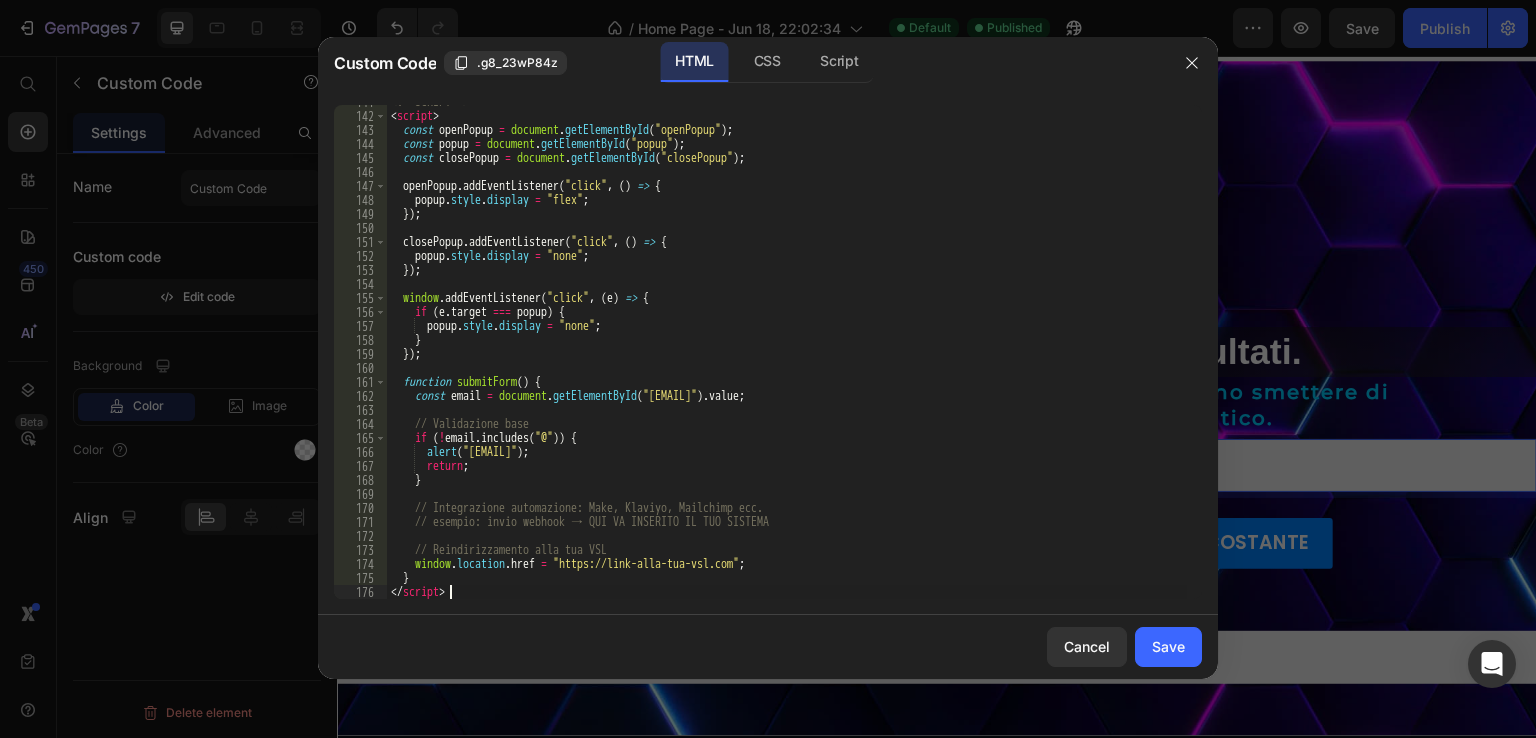scroll, scrollTop: 1997, scrollLeft: 0, axis: vertical 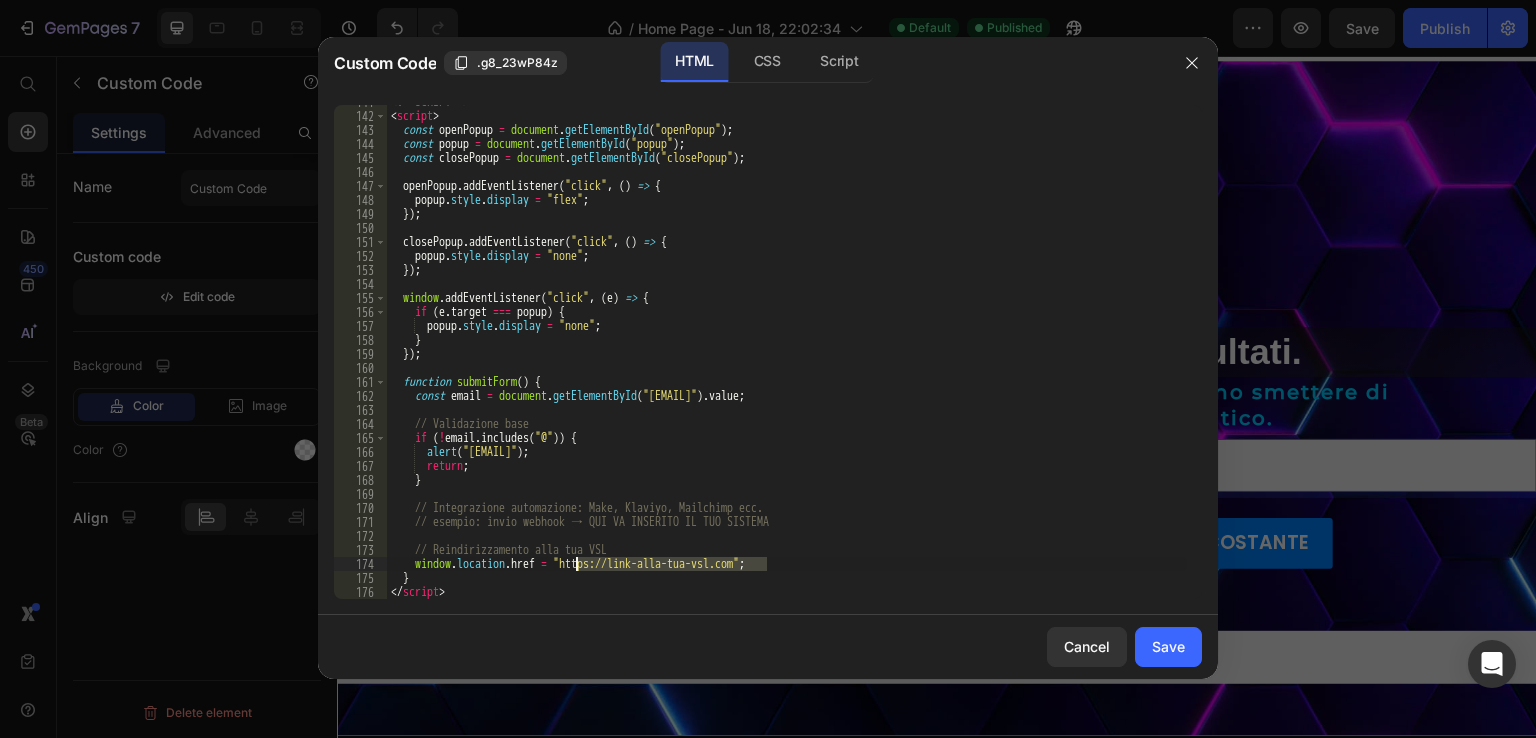 drag, startPoint x: 764, startPoint y: 563, endPoint x: 575, endPoint y: 560, distance: 189.0238 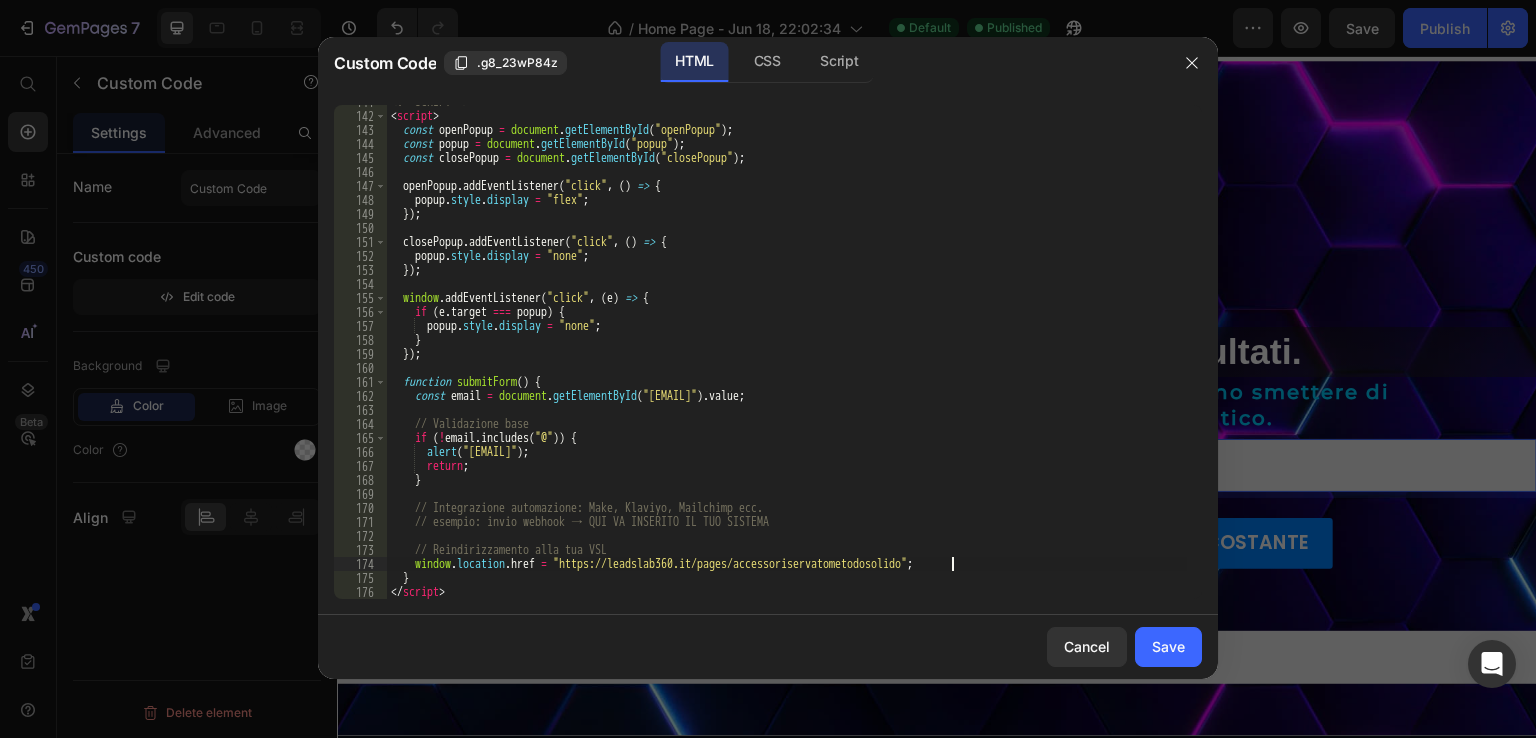 type on "window.location.href = "[URL]"" 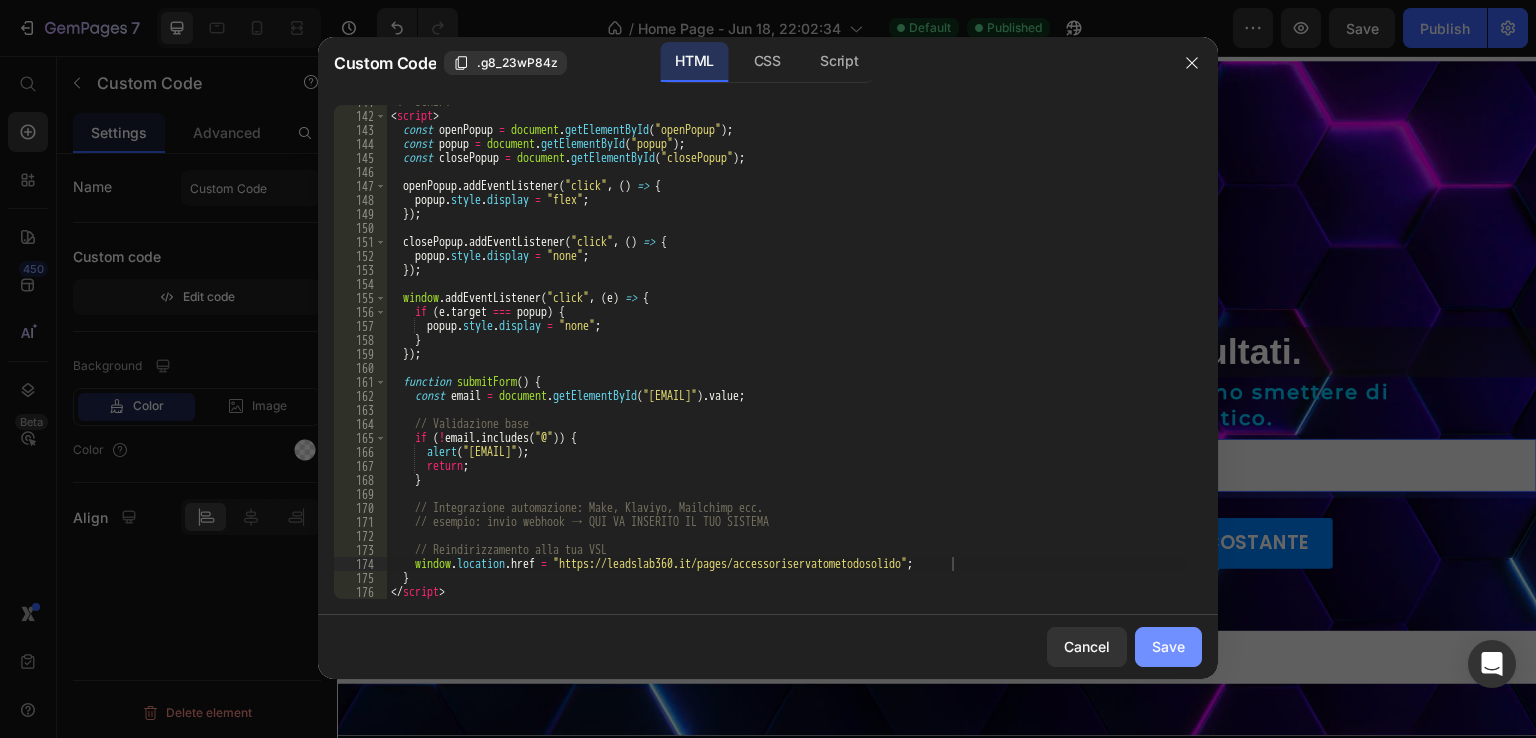 click on "Save" at bounding box center [1168, 646] 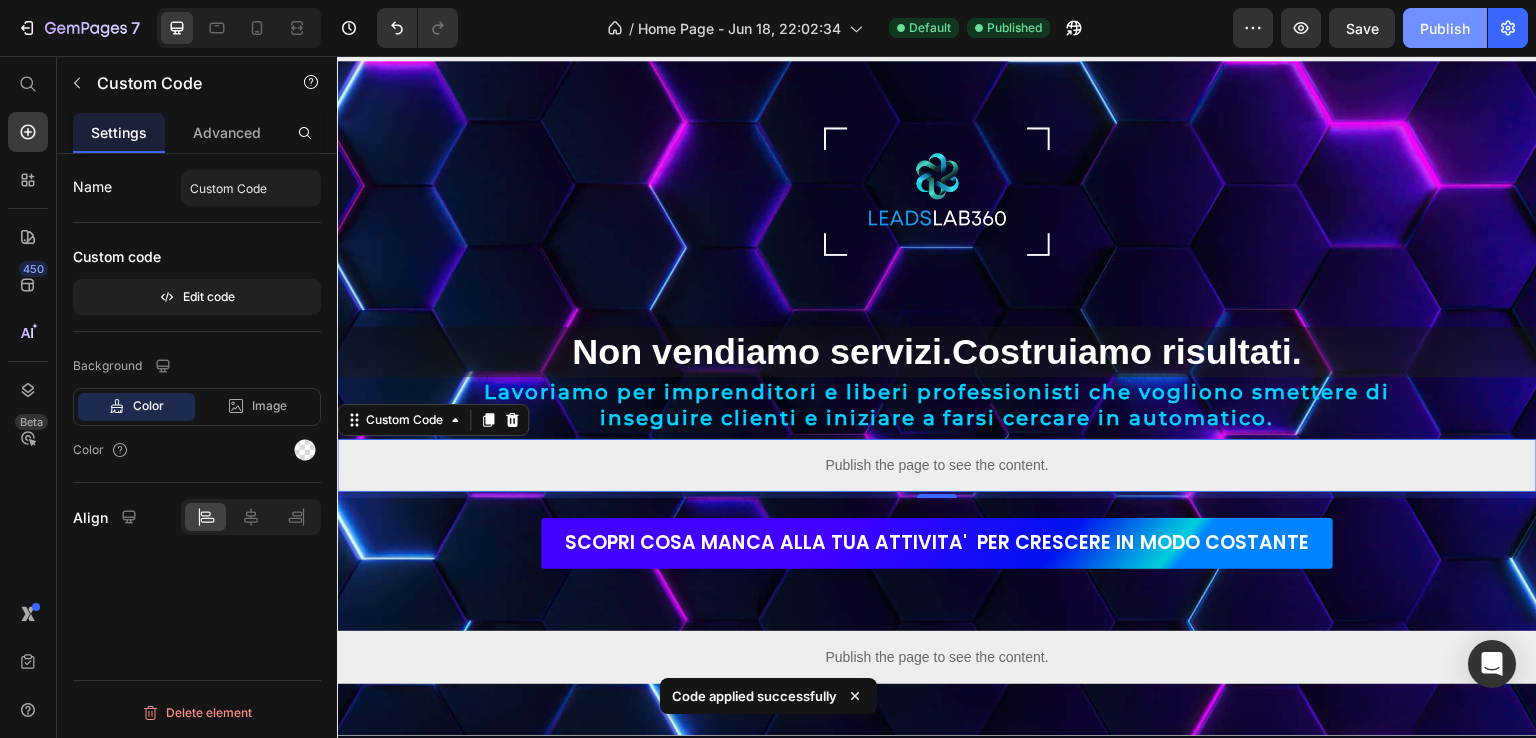 click on "Publish" at bounding box center (1445, 28) 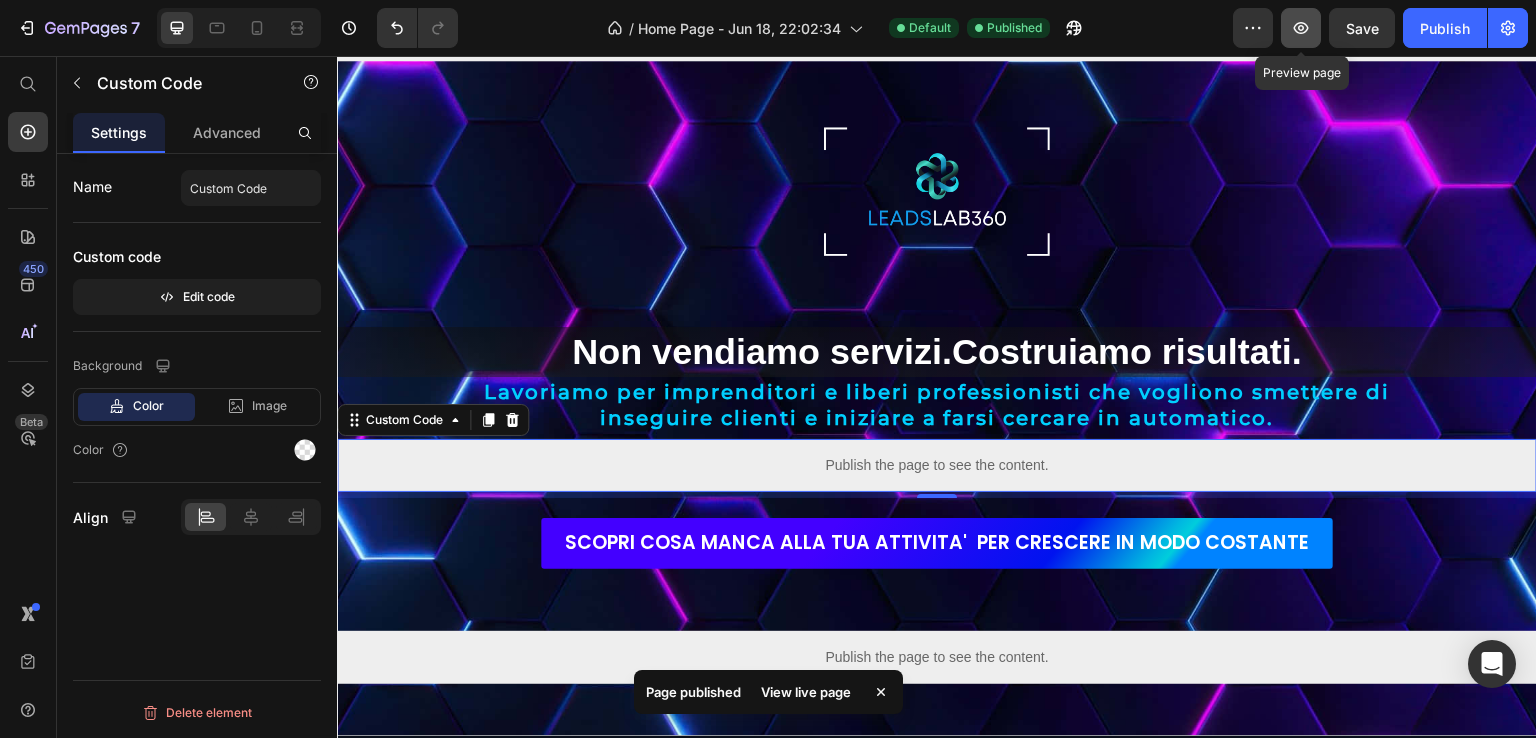click 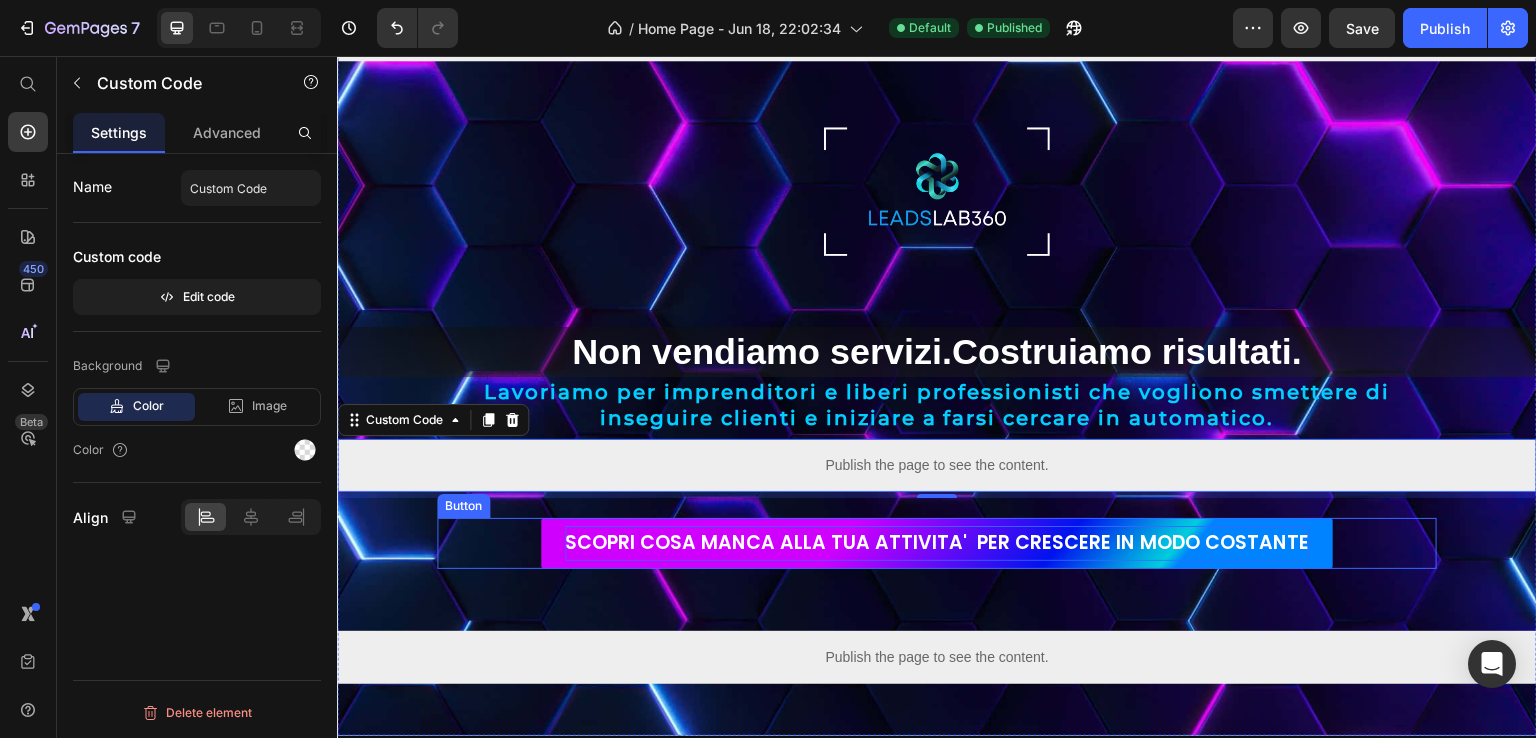 click on "SCOPRI COSA MANCA ALLA TUA ATTIVITA'  PER CRESCERE IN MODO COSTANTE" at bounding box center (937, 543) 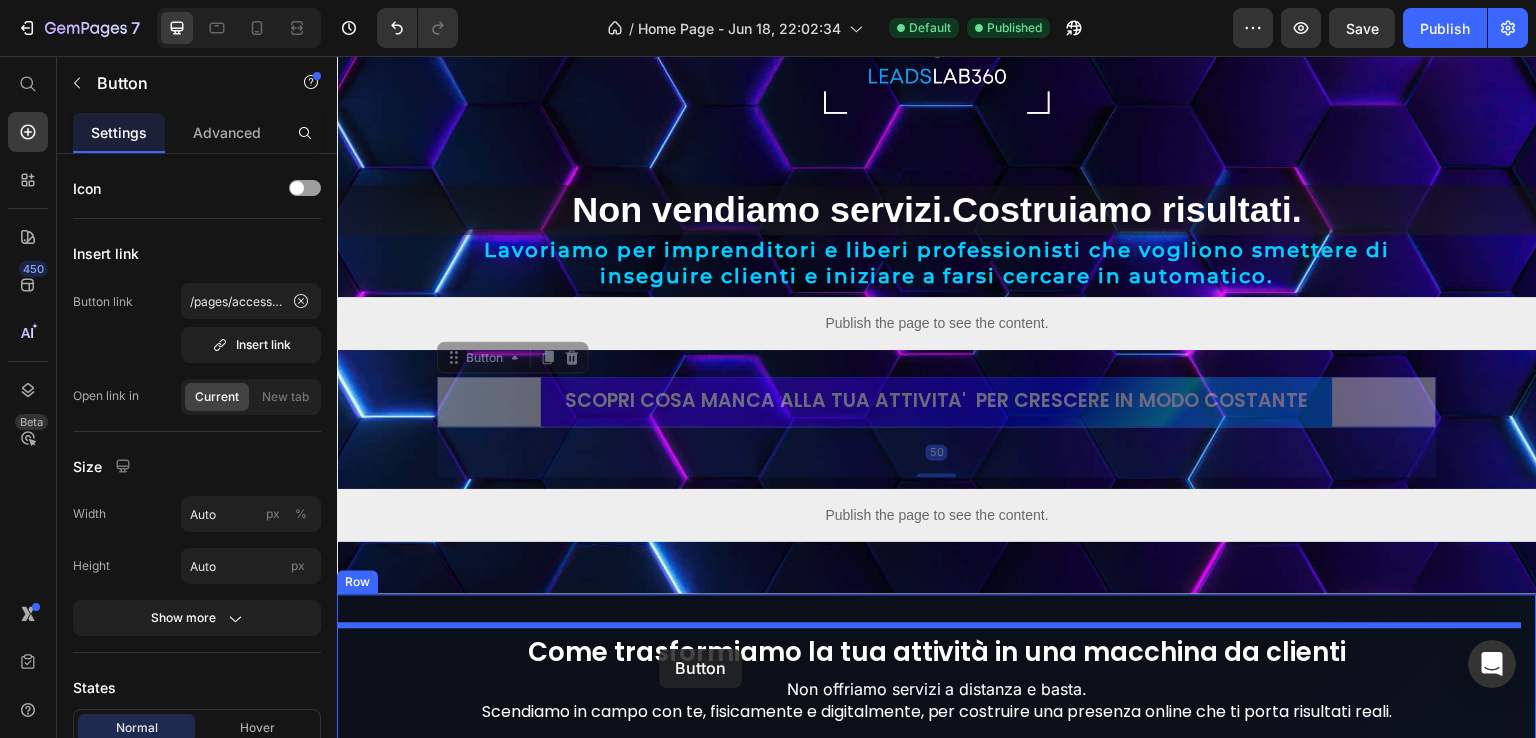 scroll, scrollTop: 292, scrollLeft: 0, axis: vertical 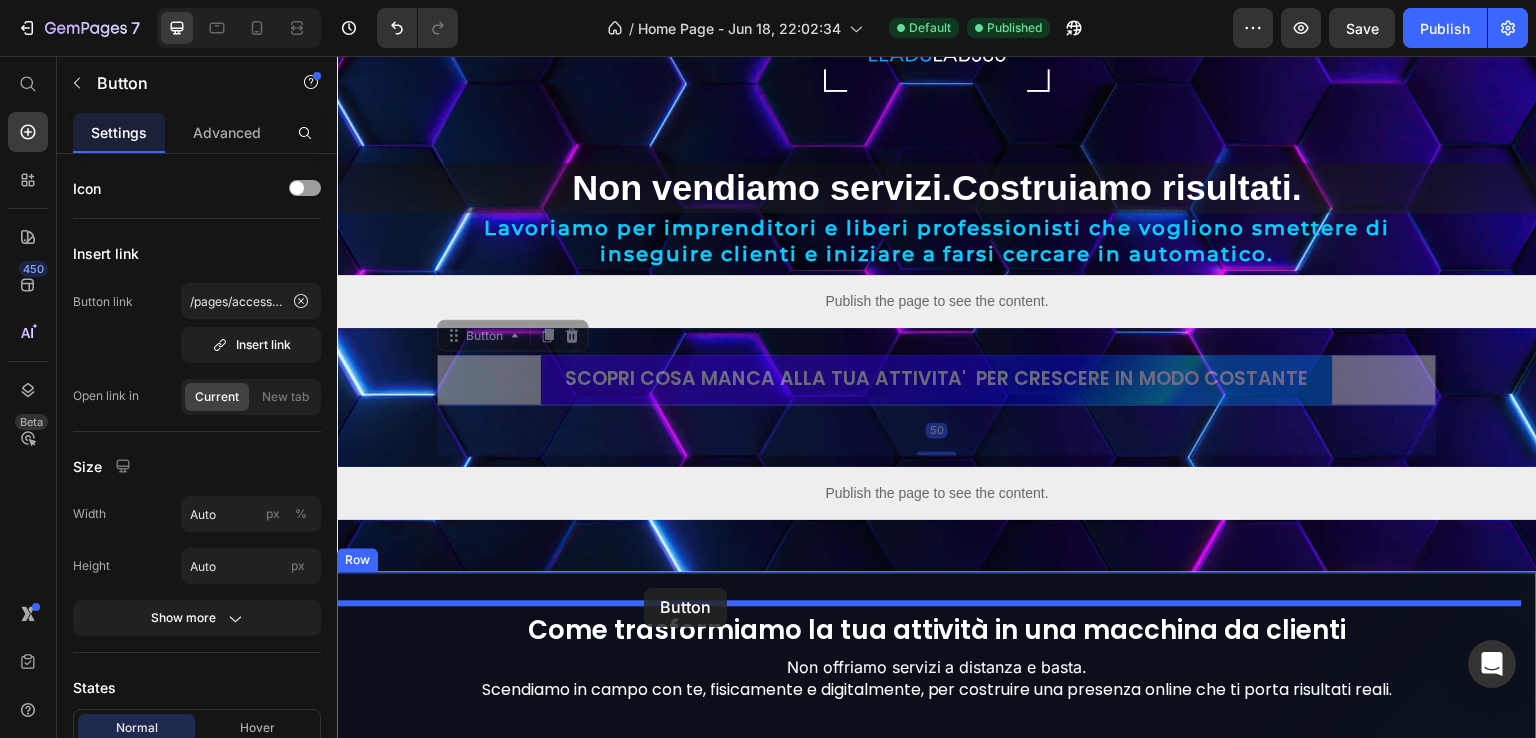 drag, startPoint x: 473, startPoint y: 499, endPoint x: 644, endPoint y: 588, distance: 192.77448 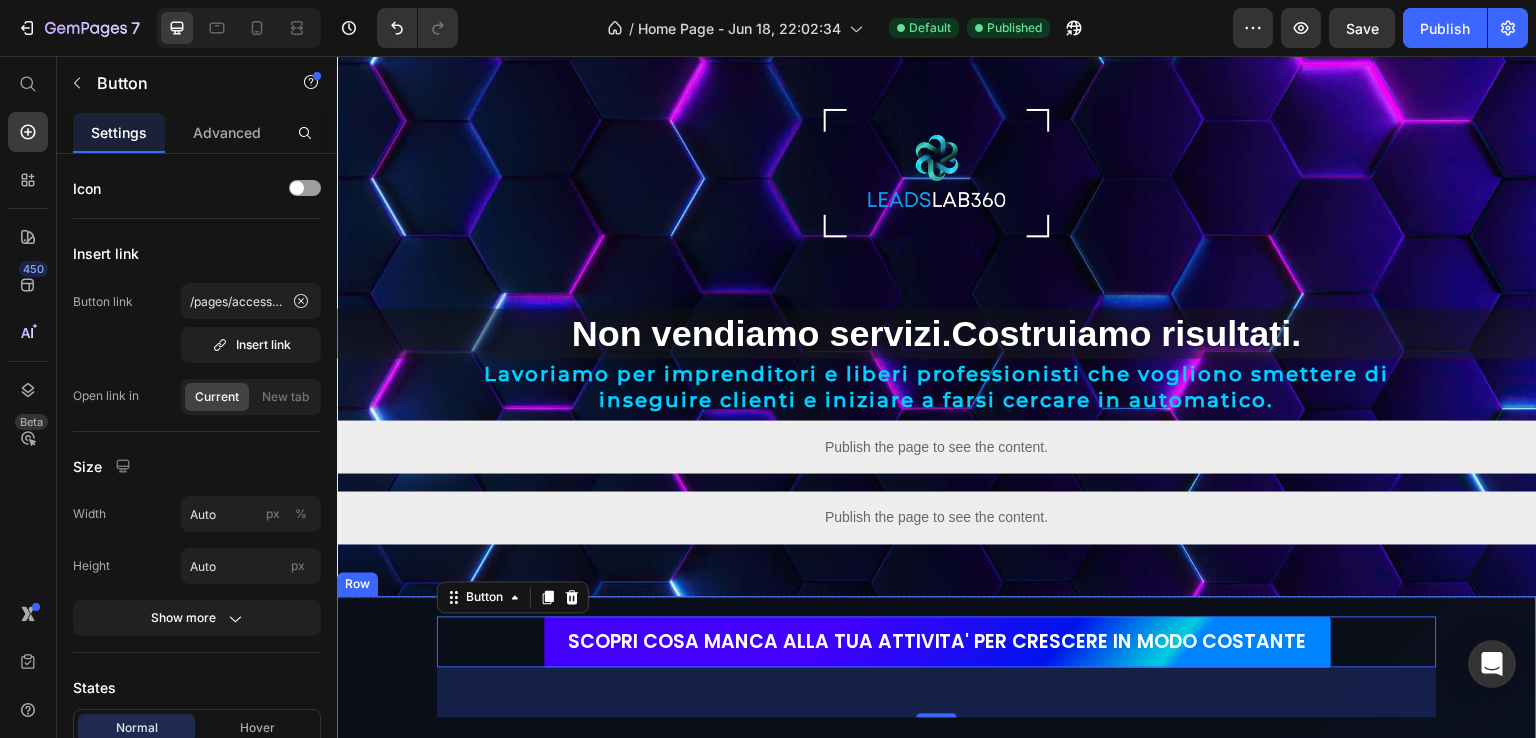 scroll, scrollTop: 80, scrollLeft: 0, axis: vertical 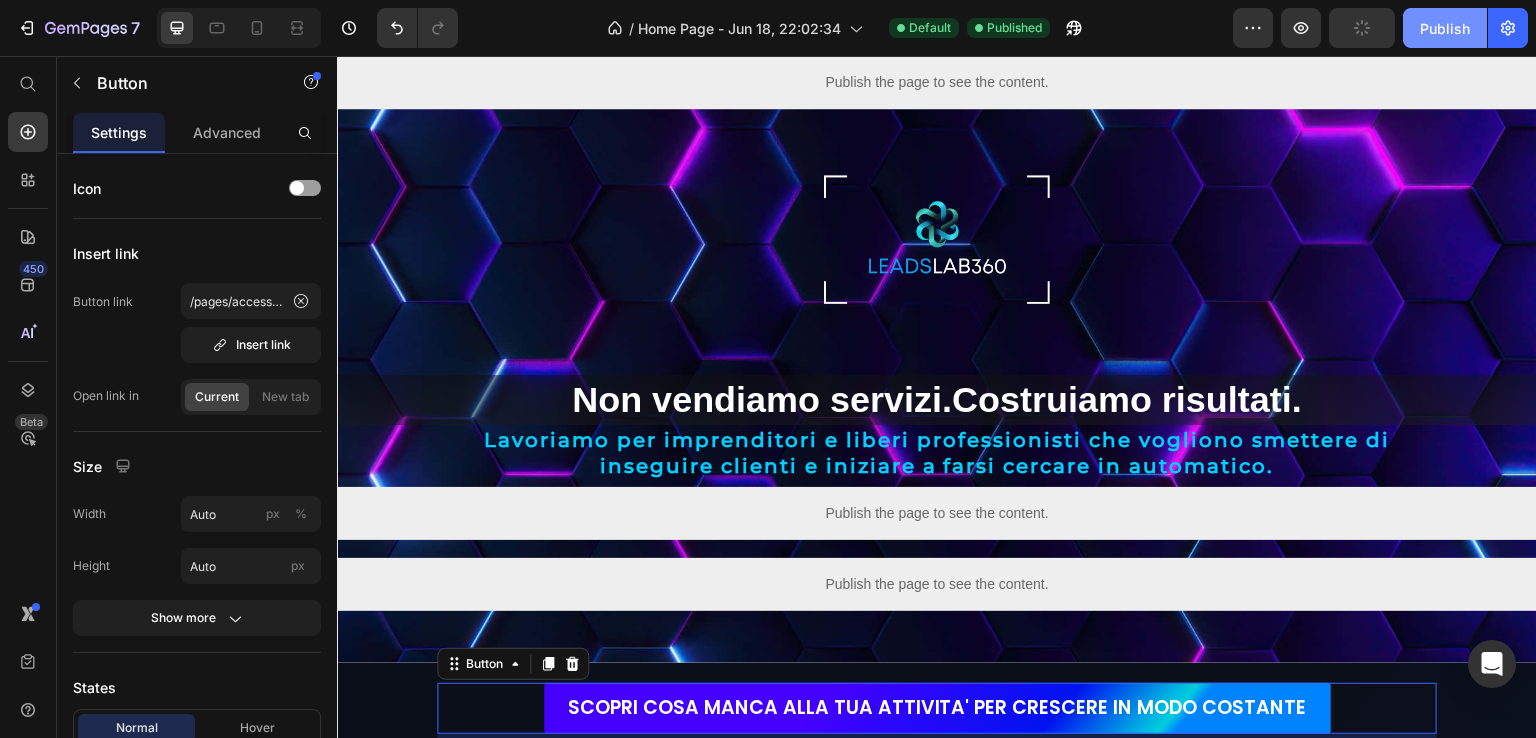 click on "Publish" at bounding box center [1445, 28] 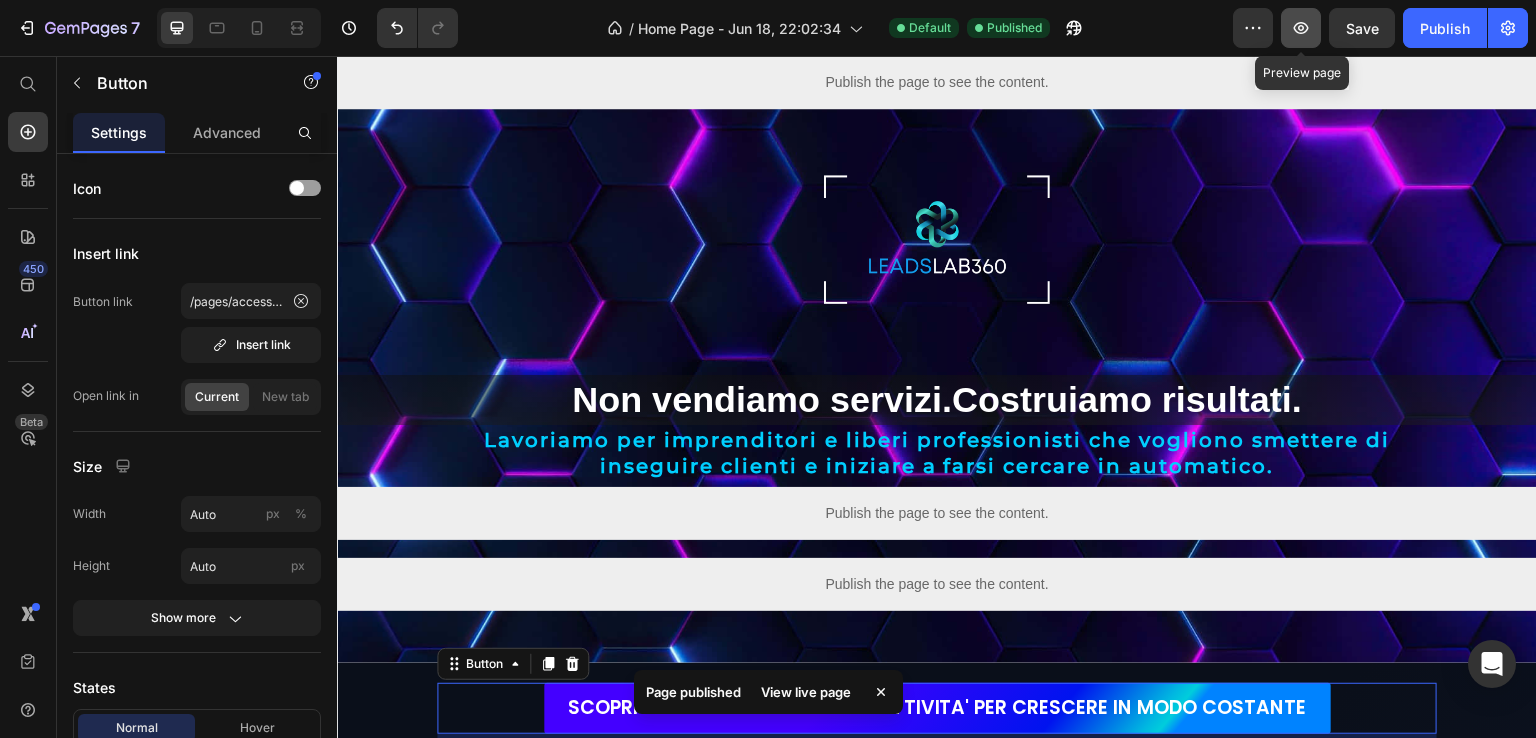 click 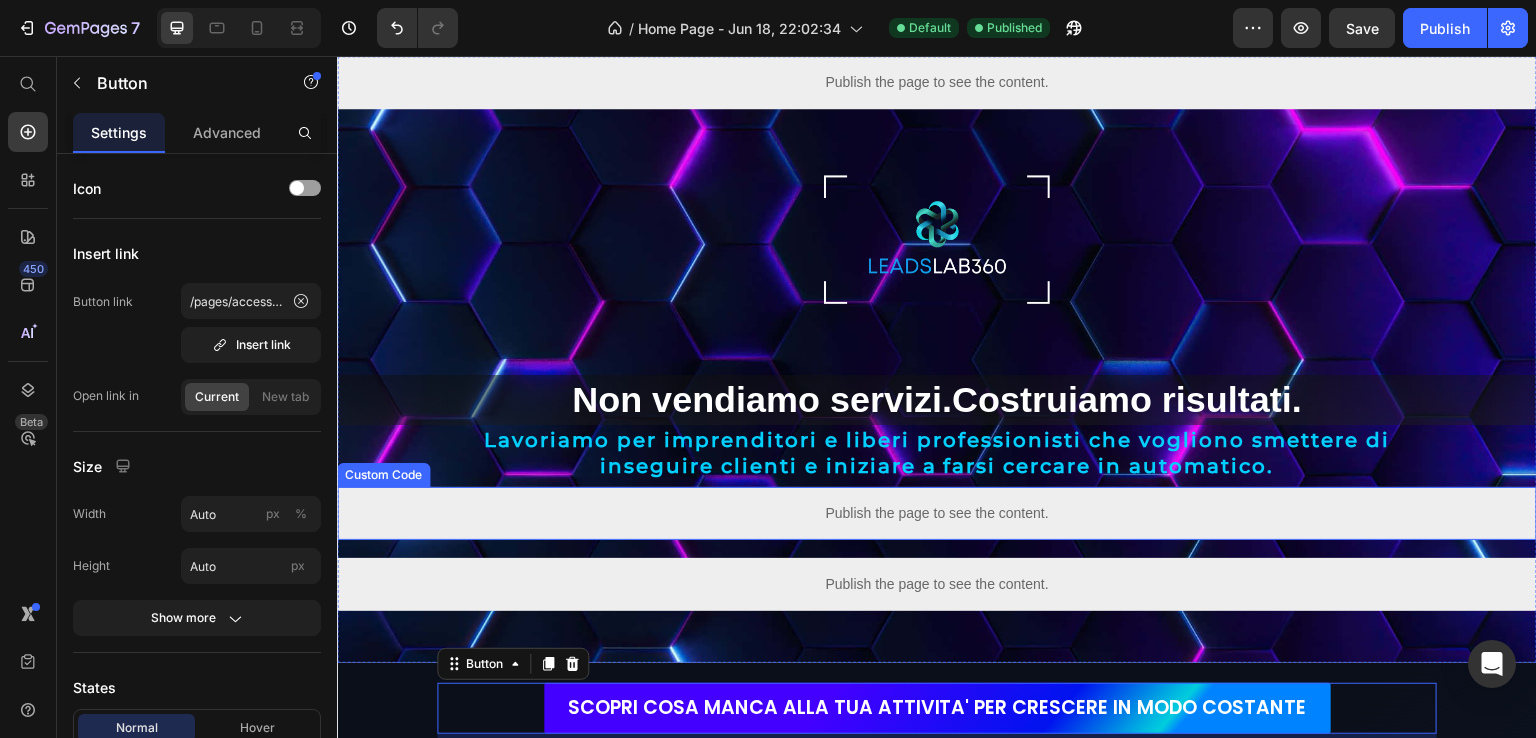 click on "Publish the page to see the content." at bounding box center (937, 513) 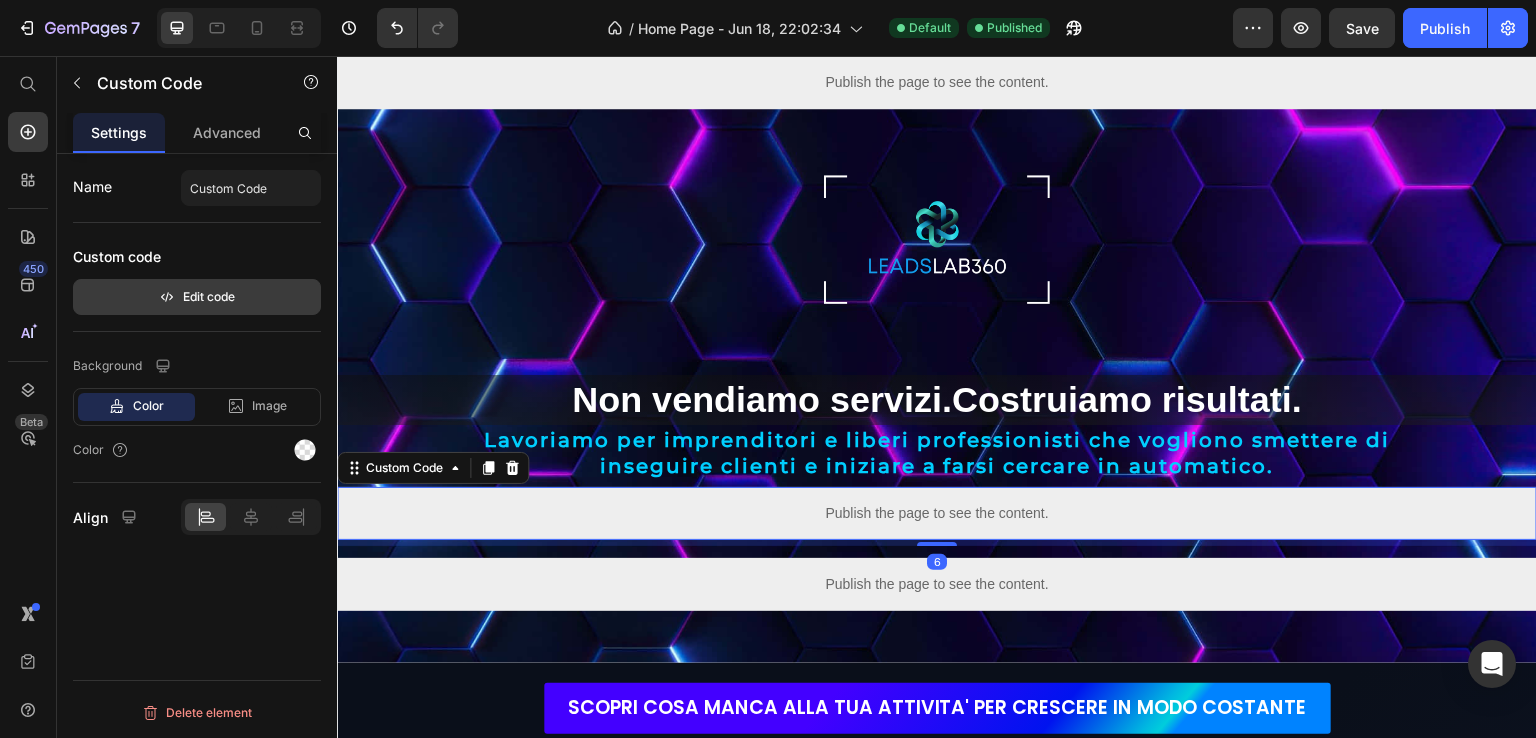 click 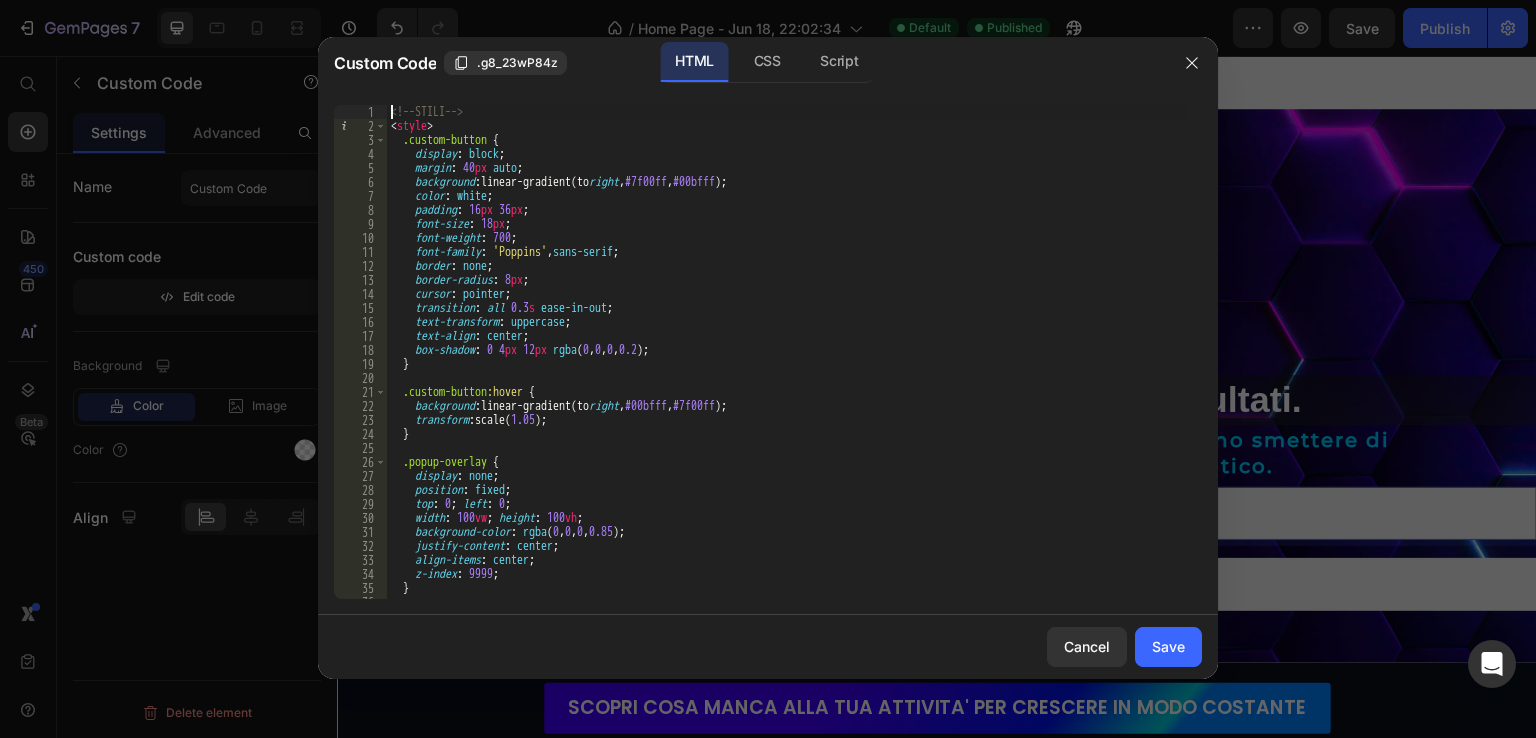 drag, startPoint x: 387, startPoint y: 112, endPoint x: 439, endPoint y: 280, distance: 175.86359 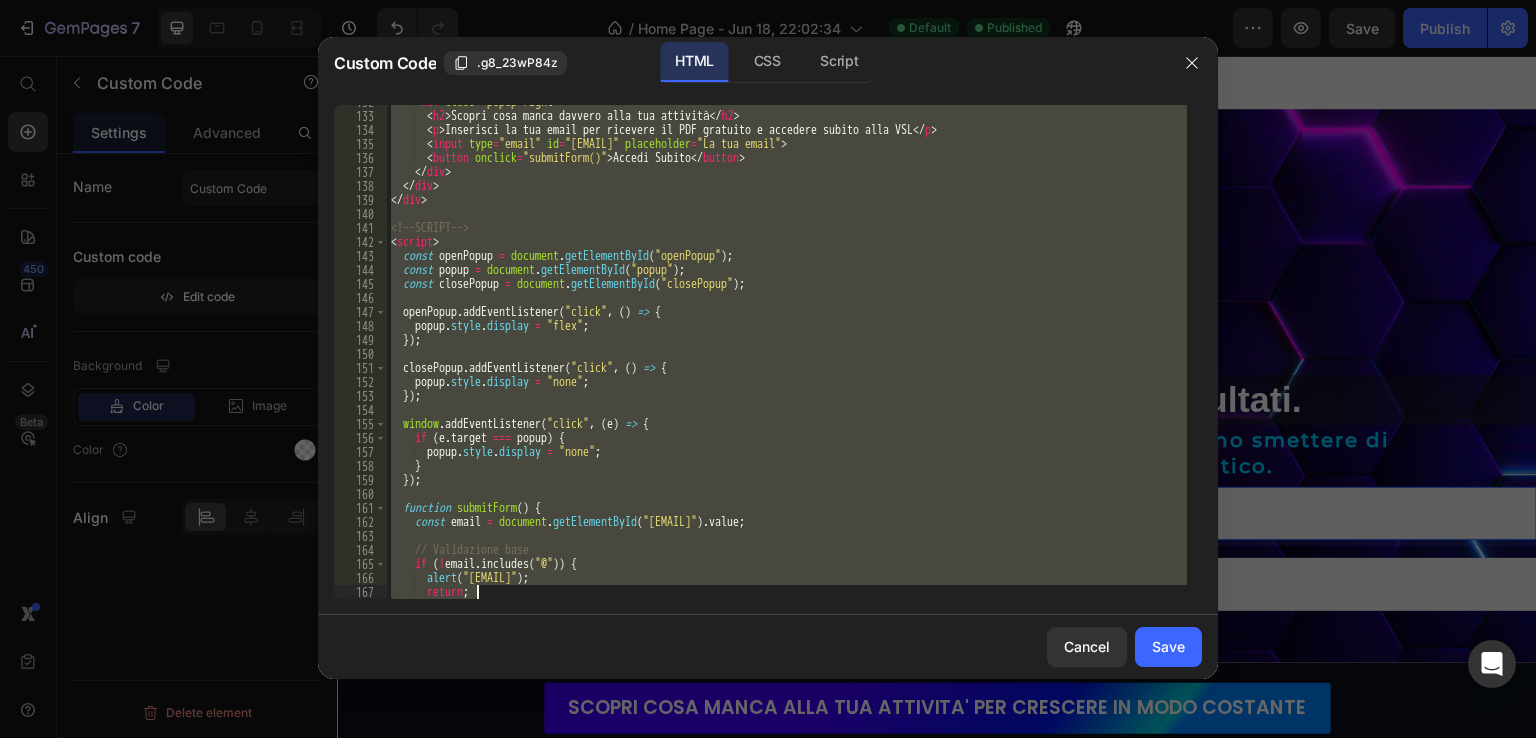 scroll, scrollTop: 1997, scrollLeft: 0, axis: vertical 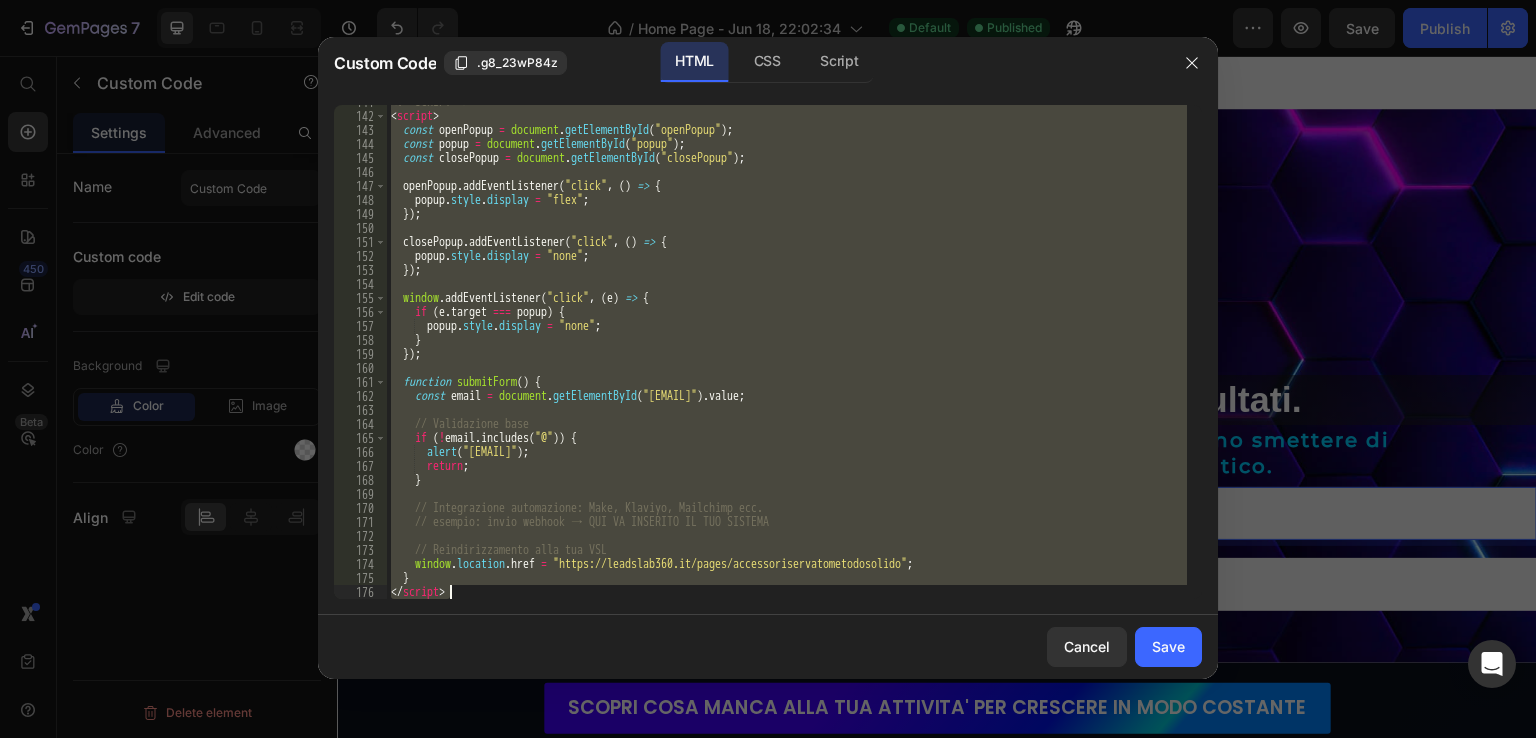 drag, startPoint x: 391, startPoint y: 106, endPoint x: 534, endPoint y: 654, distance: 566.3506 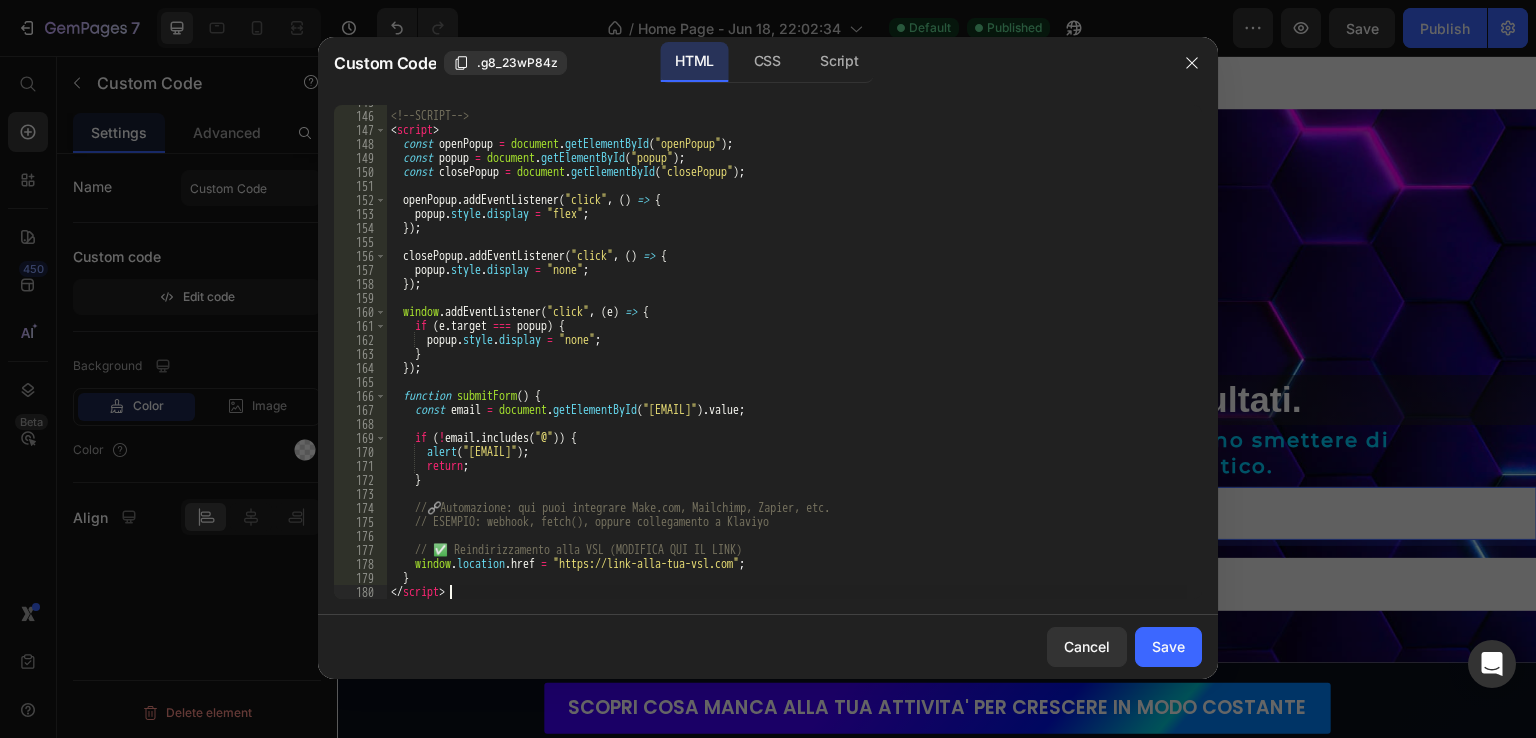 scroll, scrollTop: 2053, scrollLeft: 0, axis: vertical 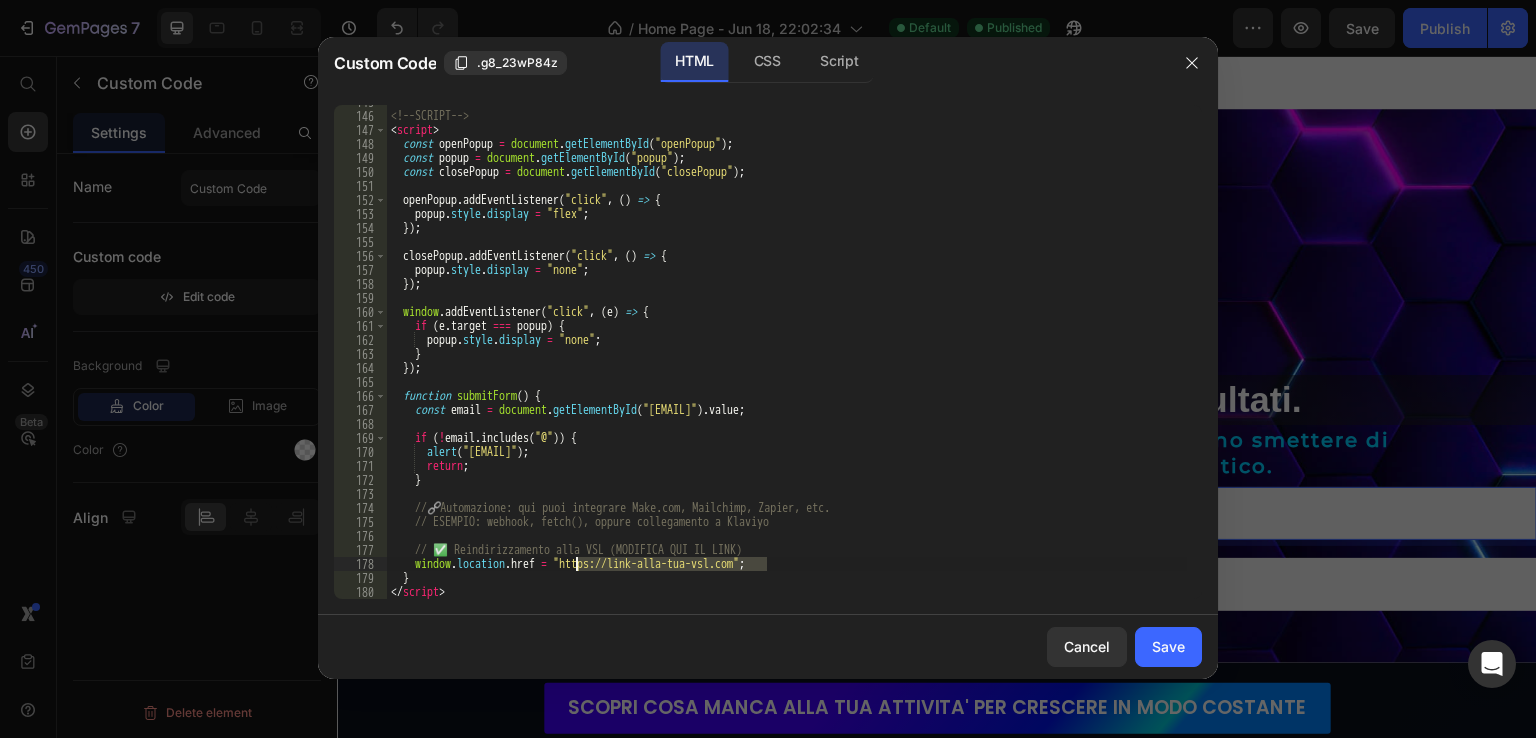 drag, startPoint x: 764, startPoint y: 564, endPoint x: 575, endPoint y: 560, distance: 189.04233 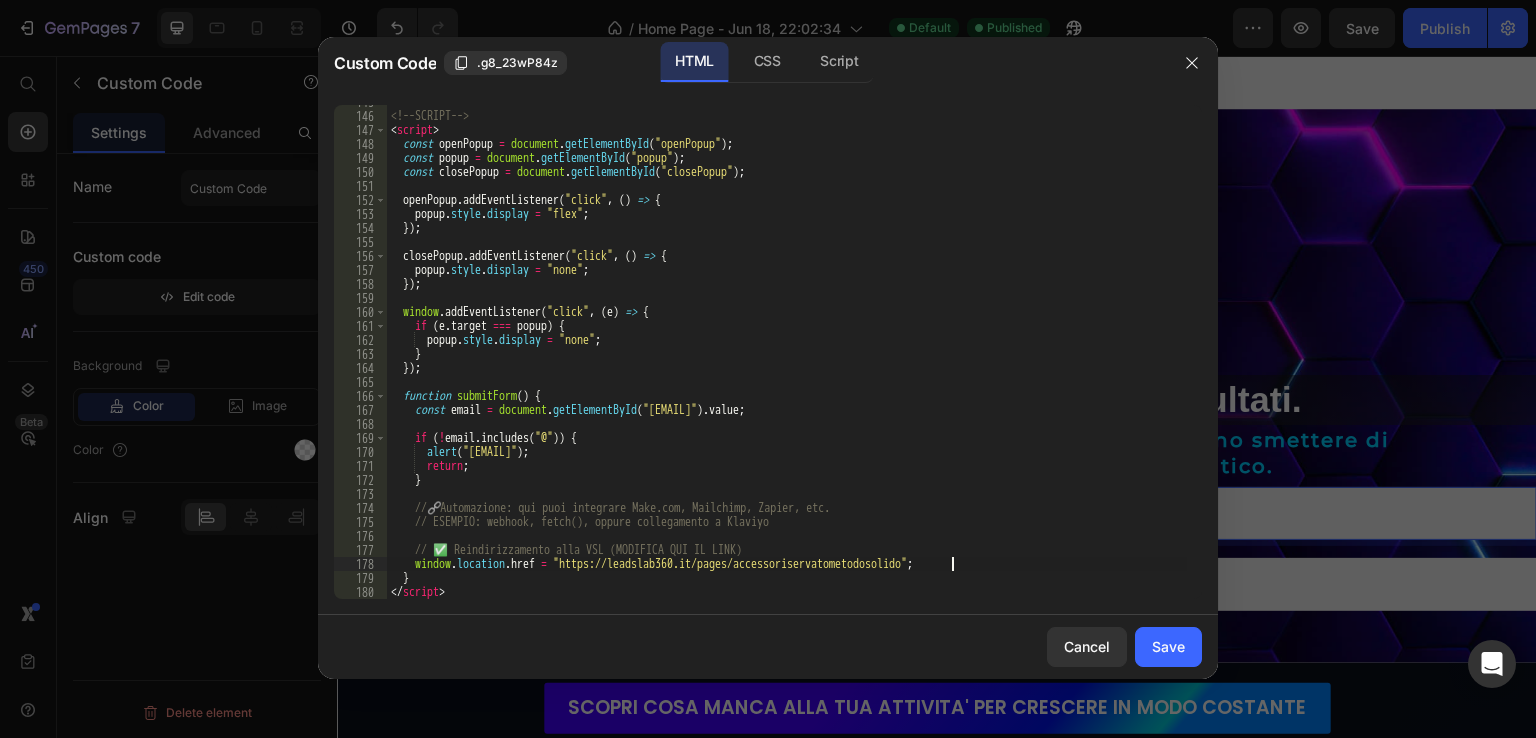 type on "window.location.href = "[URL]"" 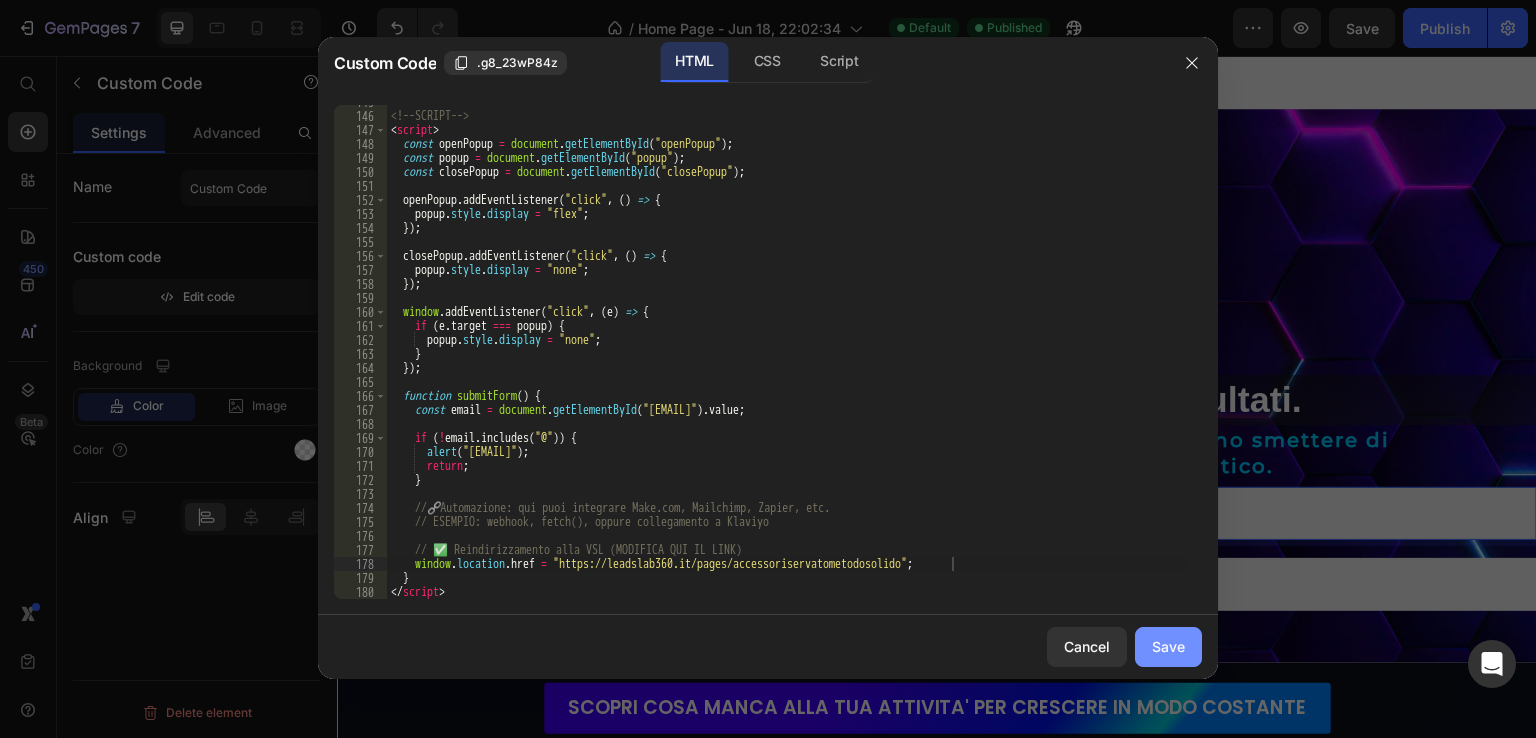 click on "Save" at bounding box center (1168, 646) 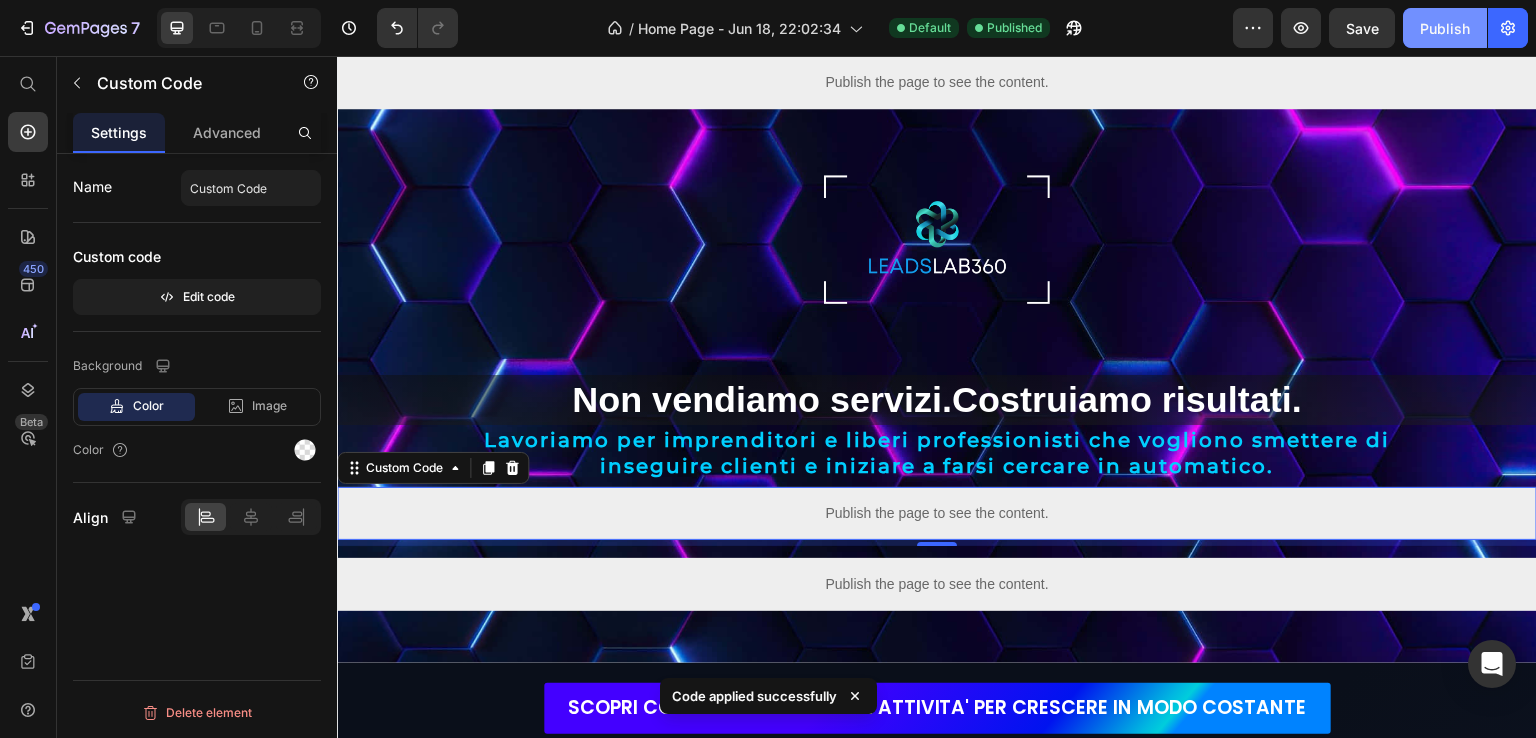click on "Publish" at bounding box center [1445, 28] 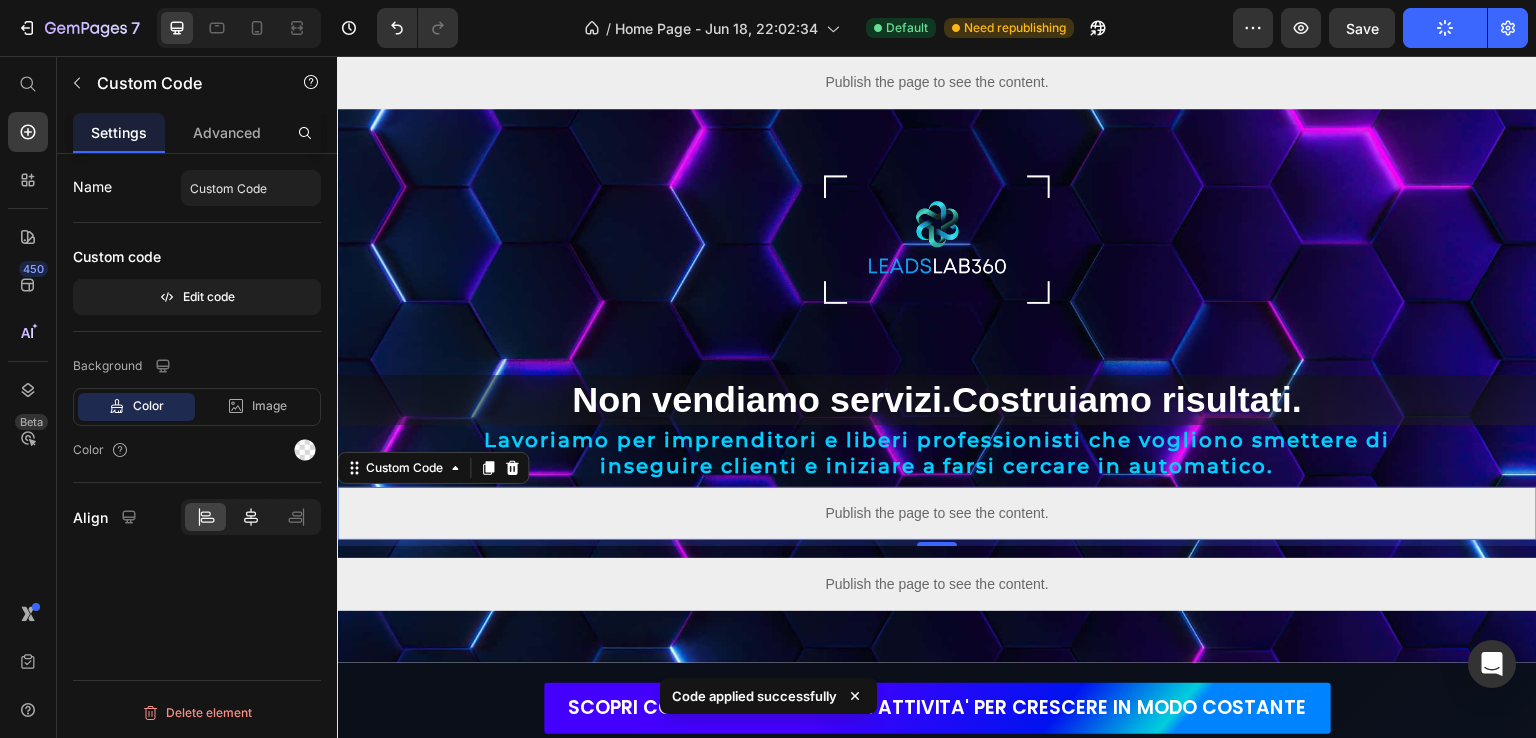click 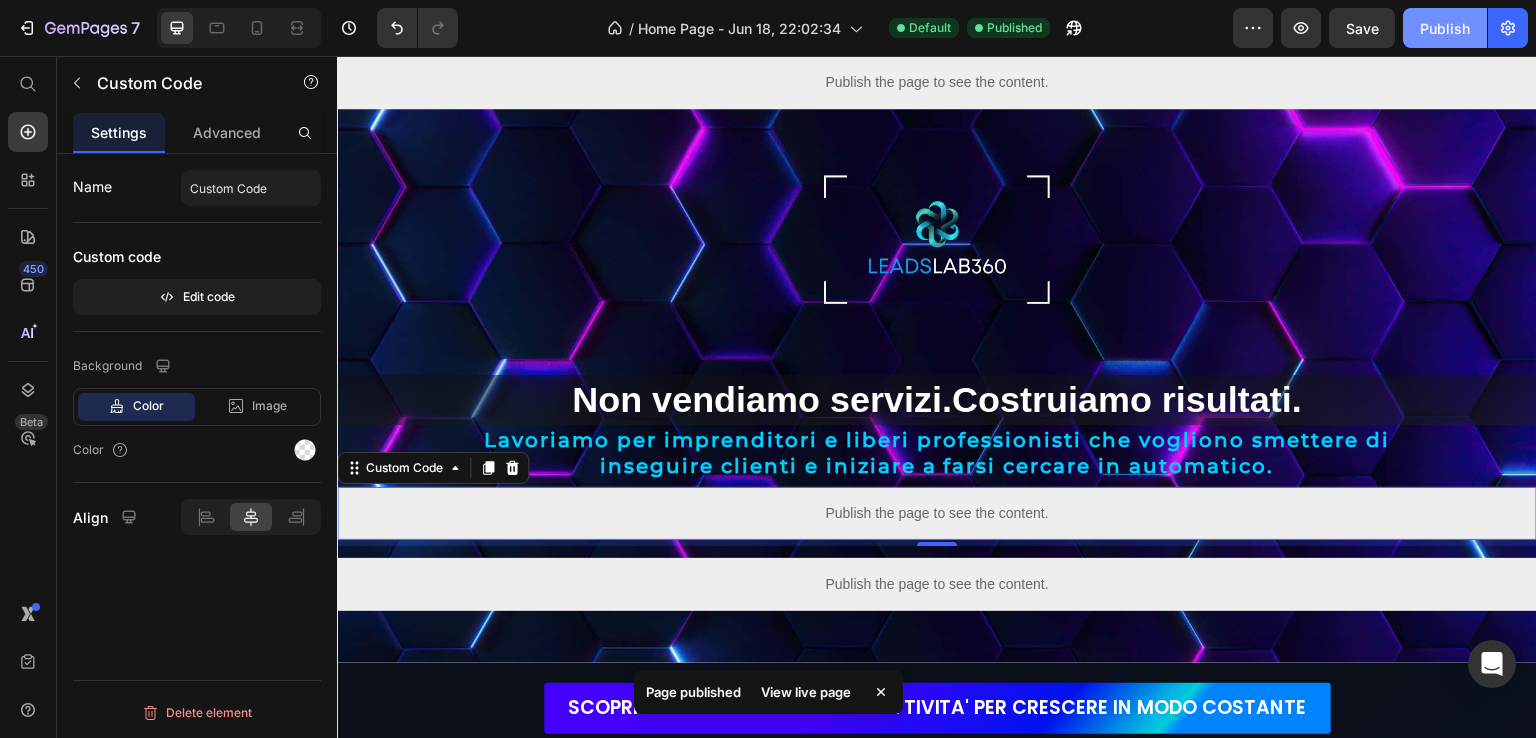 click on "Publish" at bounding box center (1445, 28) 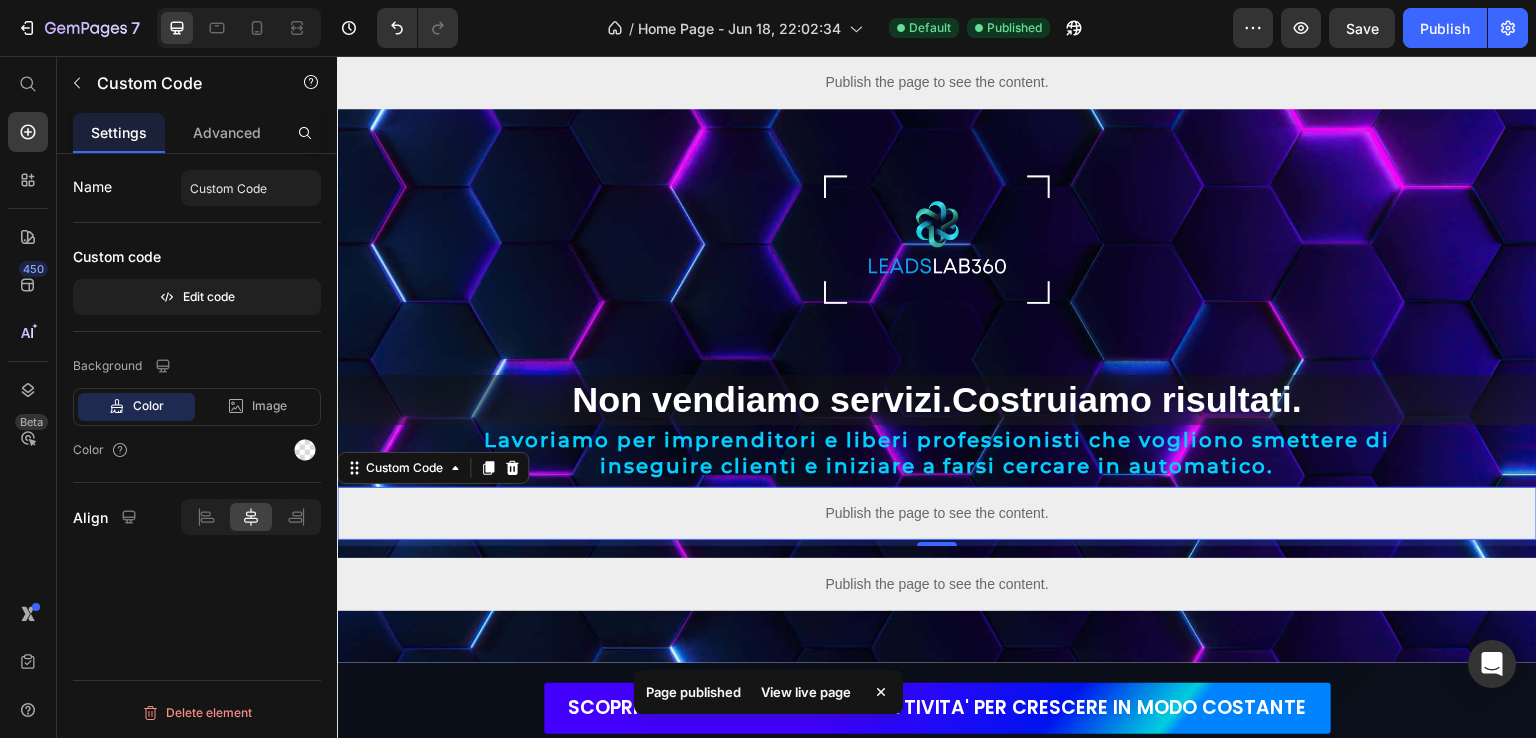 click on "7  Version history  /  Home Page - Jun 18, 22:02:34 Default Published Preview  Save   Publish" 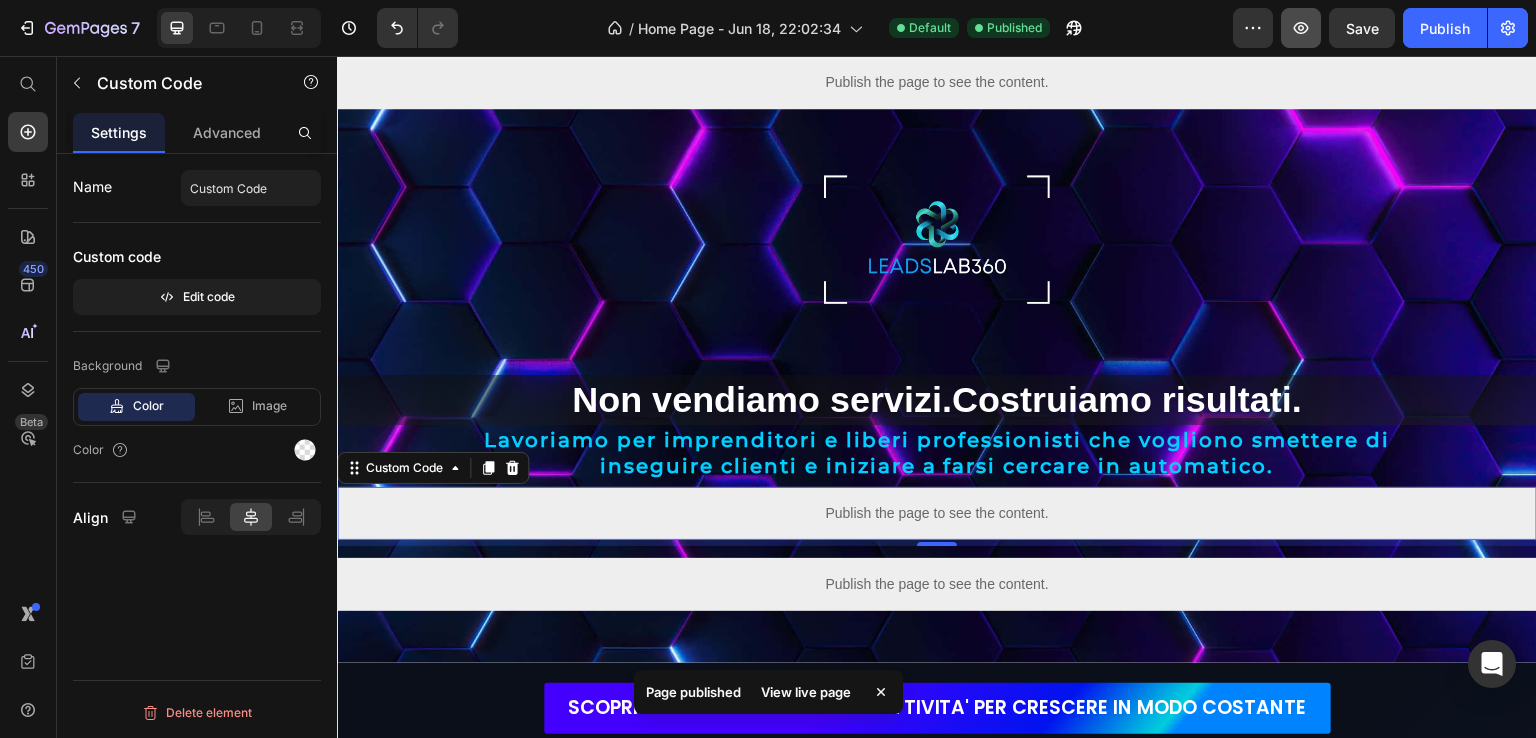 drag, startPoint x: 1297, startPoint y: 53, endPoint x: 1306, endPoint y: 28, distance: 26.57066 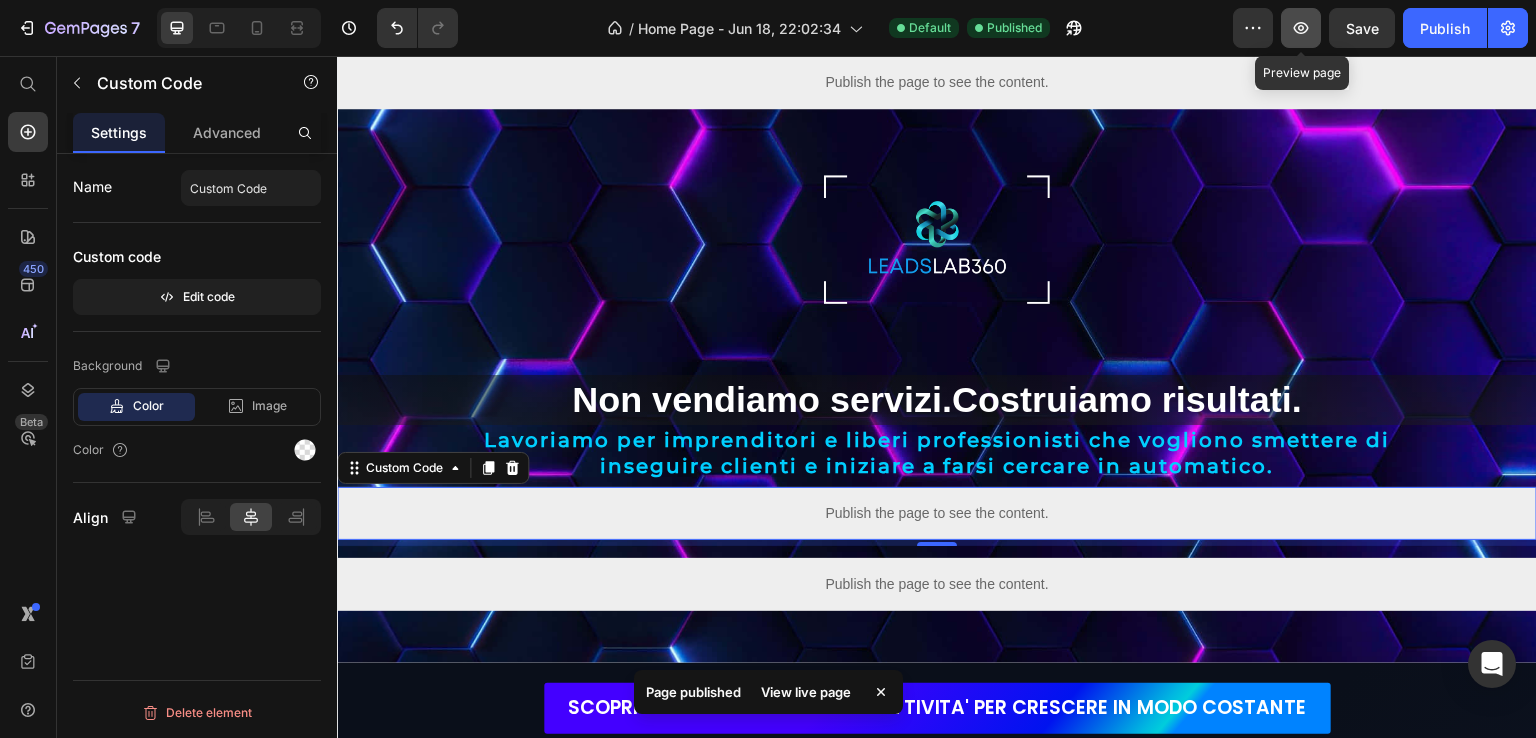 click 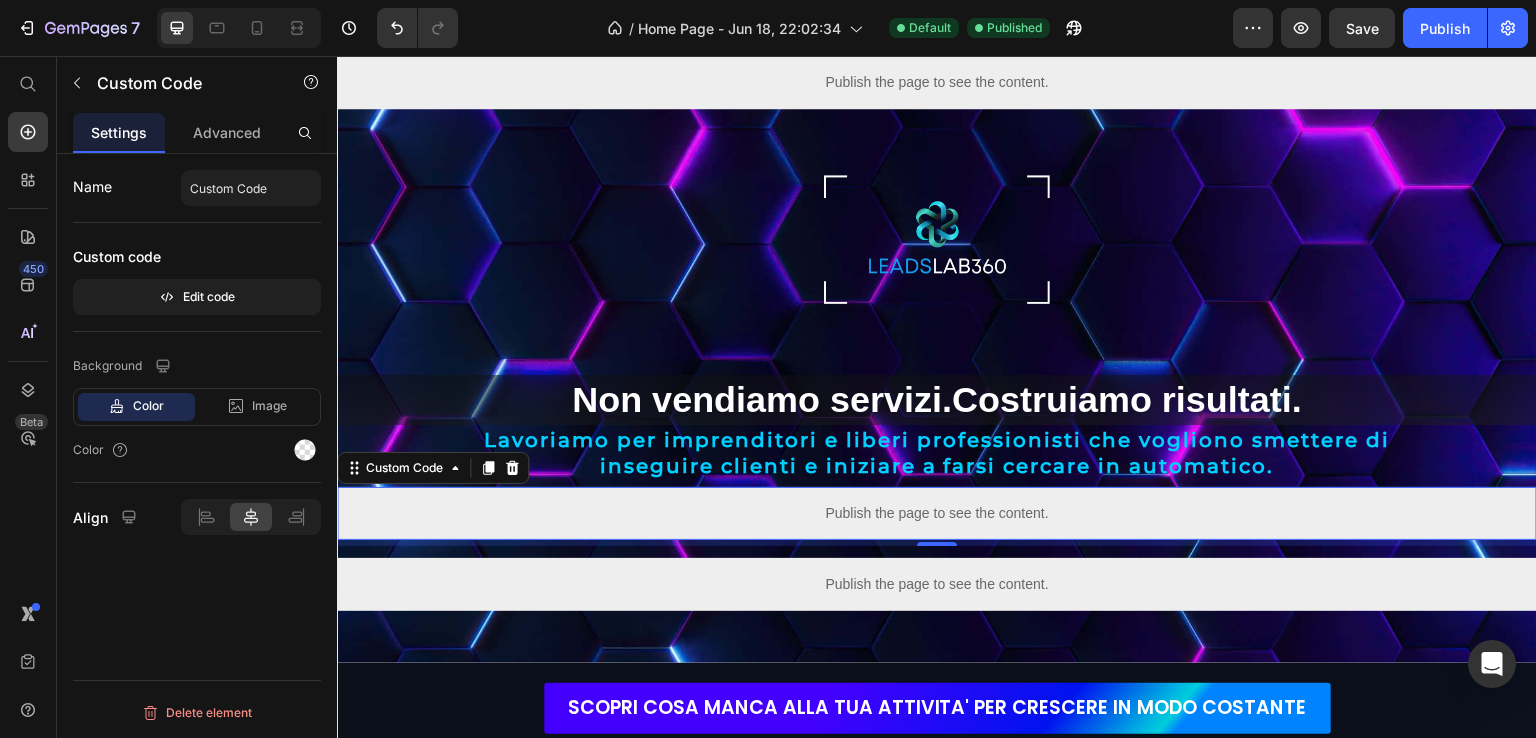 click on "Publish the page to see the content." at bounding box center [937, 513] 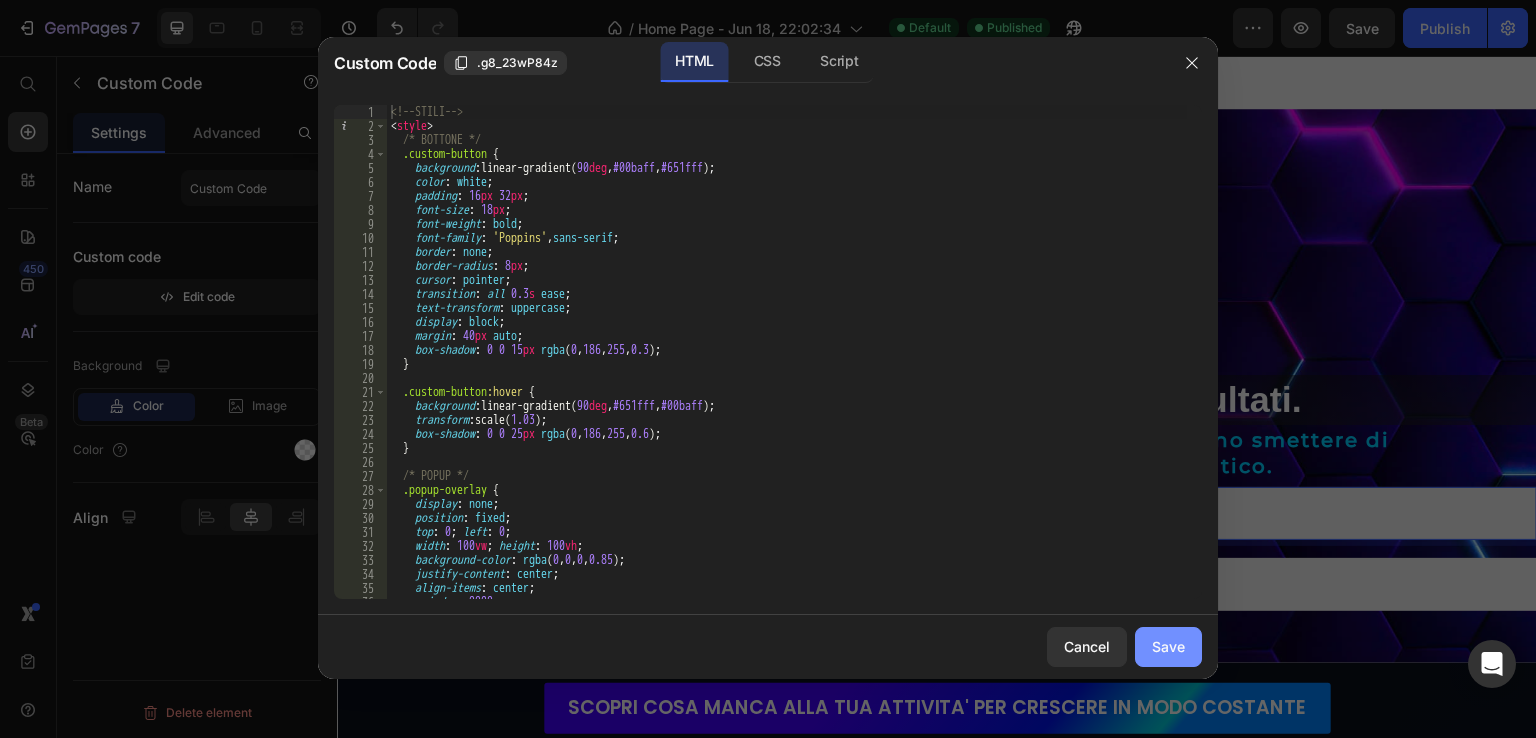 click on "Save" at bounding box center (1168, 646) 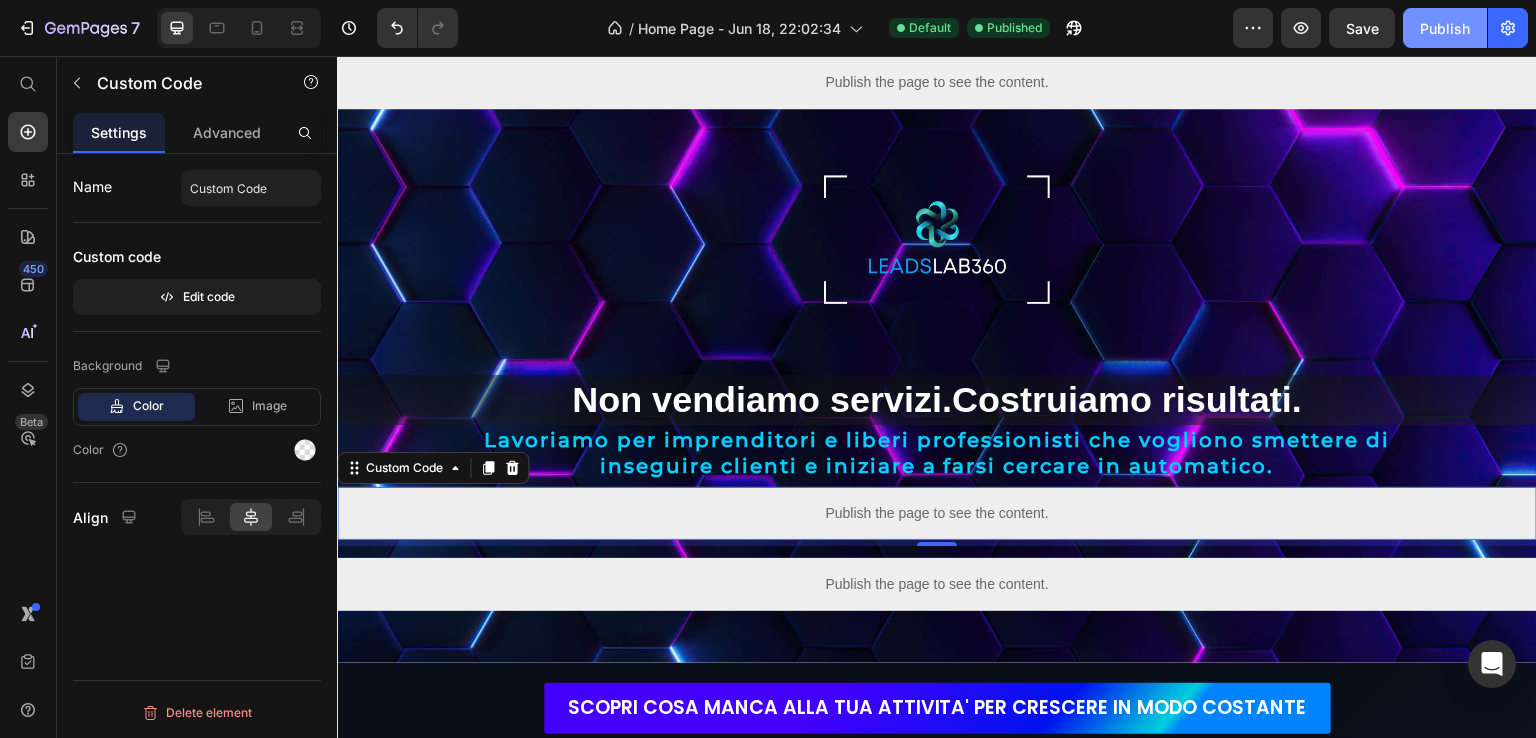 click on "Publish" at bounding box center [1445, 28] 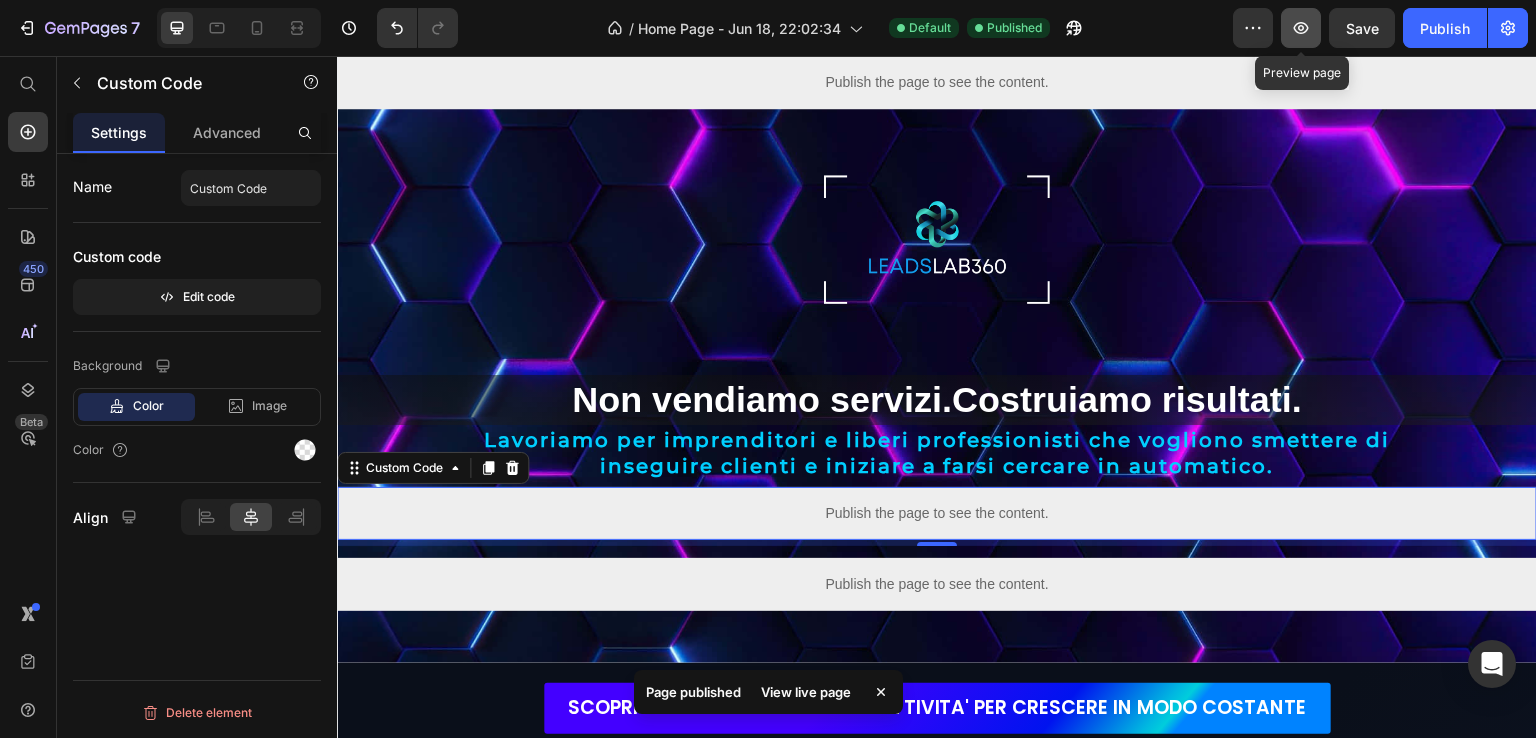 click 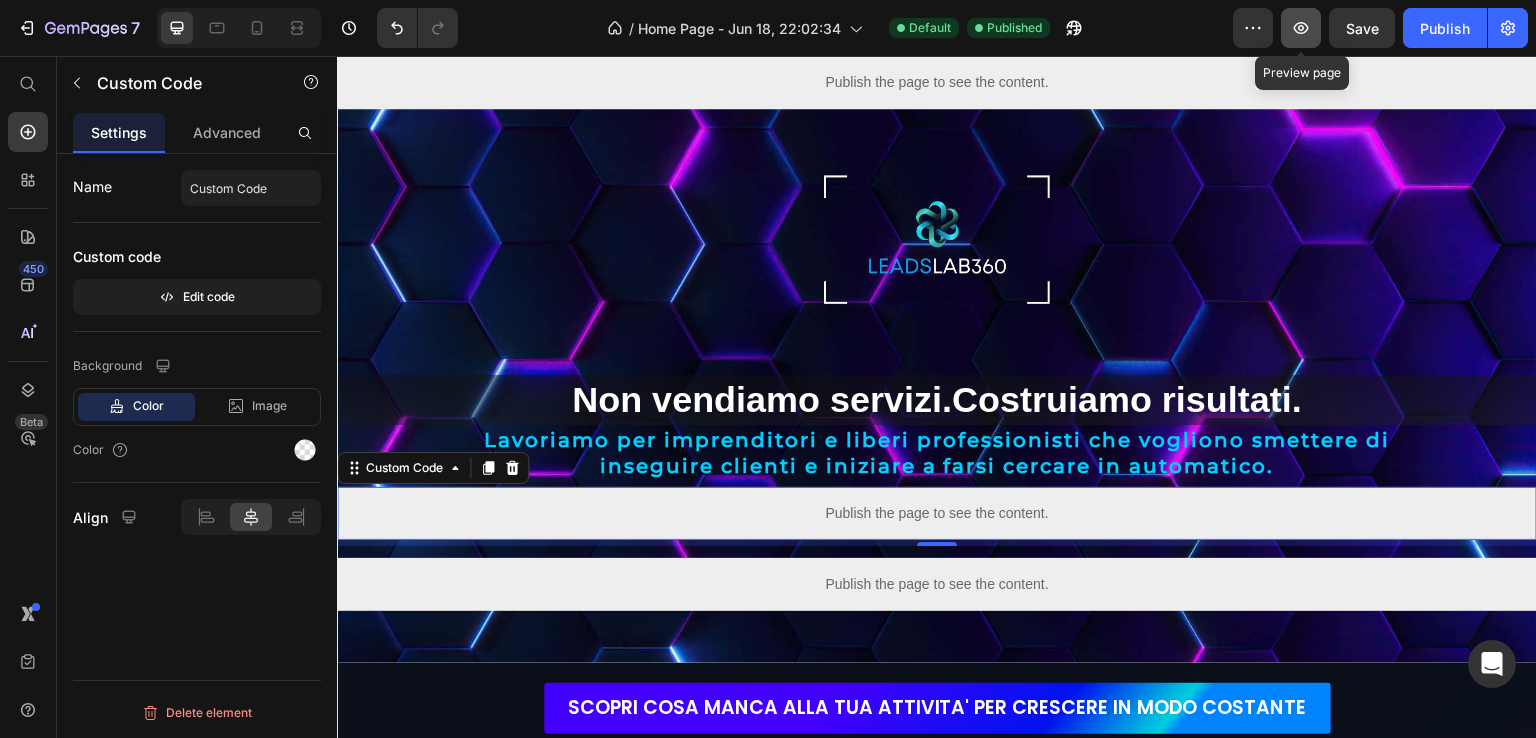 click 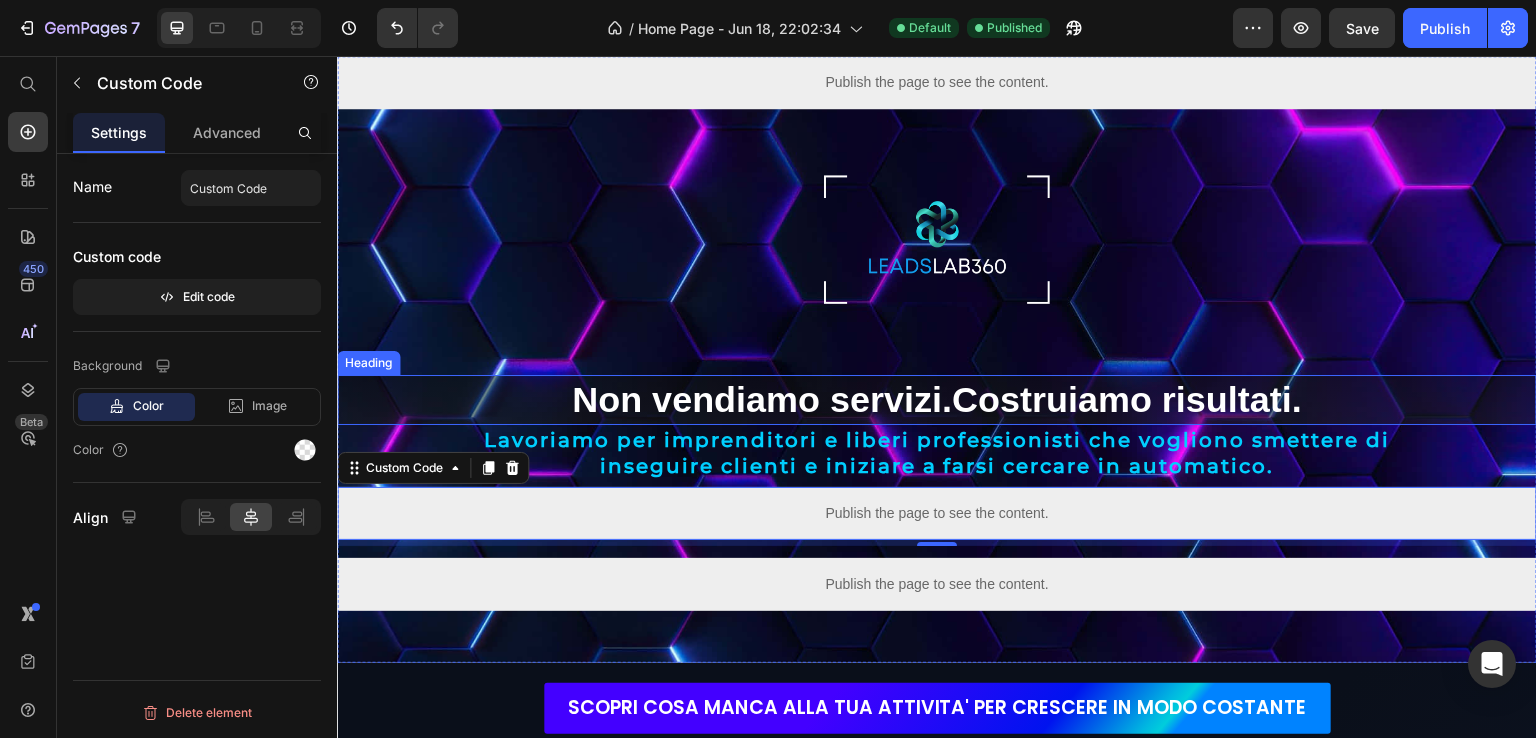 click on "Publish the page to see the content." at bounding box center (937, 513) 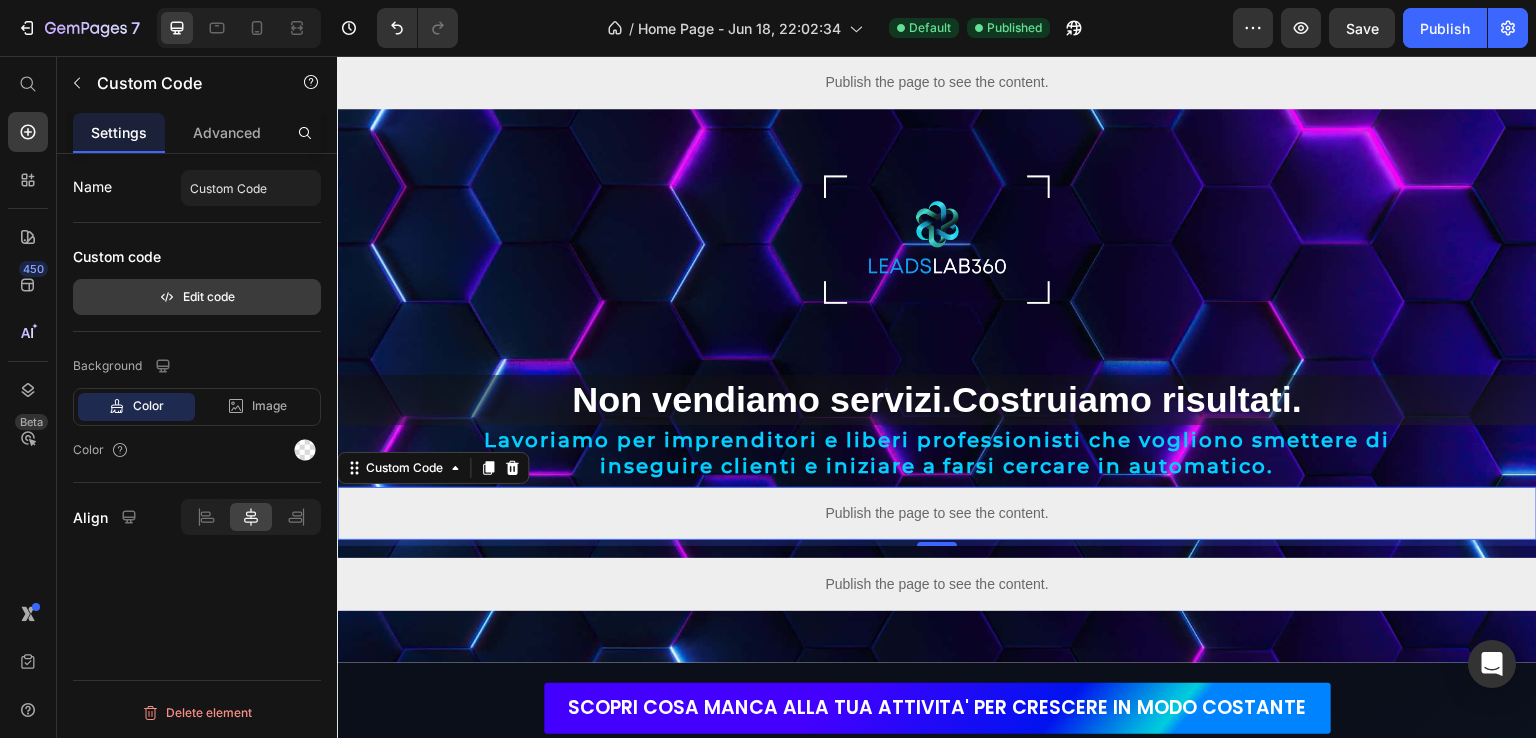 click on "Edit code" at bounding box center (197, 297) 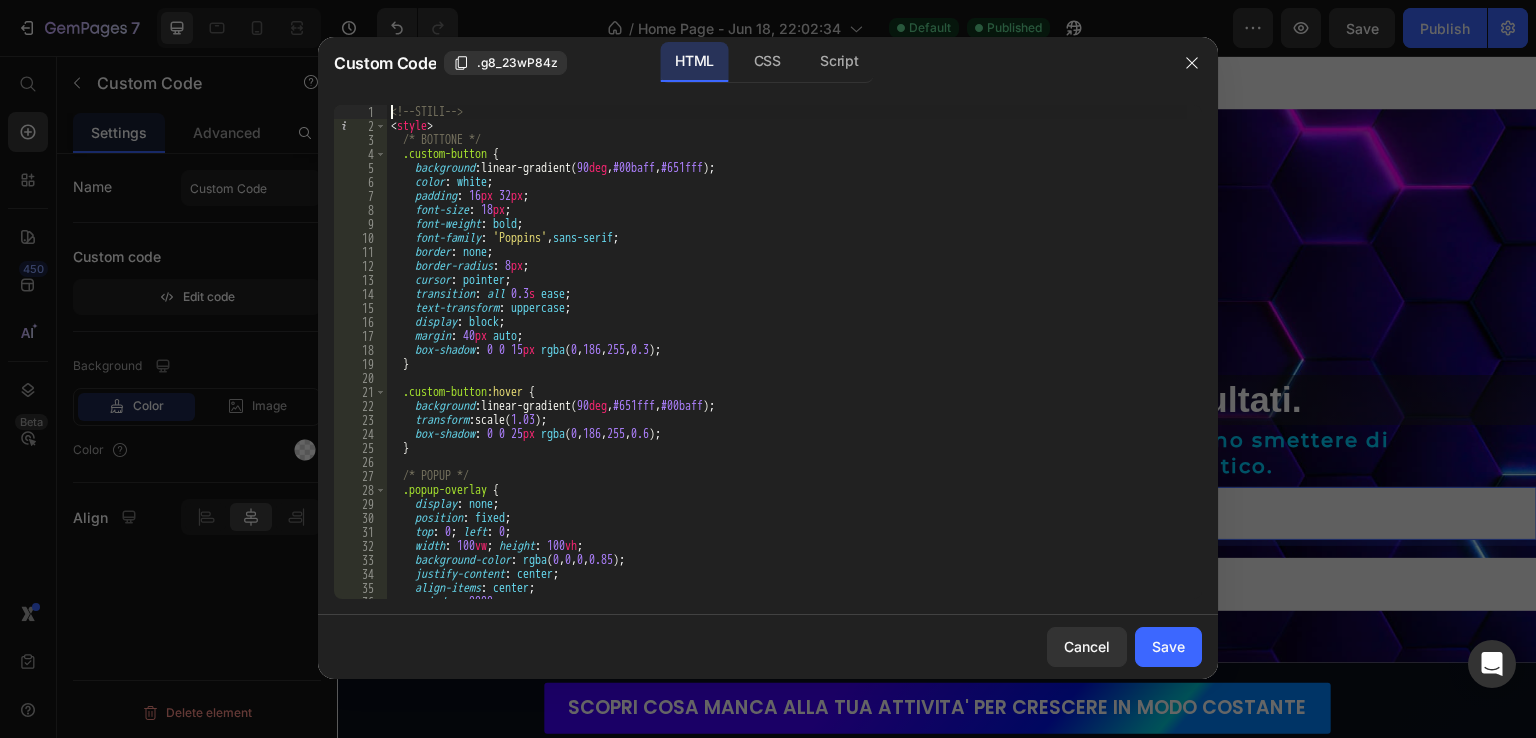 drag, startPoint x: 386, startPoint y: 110, endPoint x: 486, endPoint y: 258, distance: 178.61691 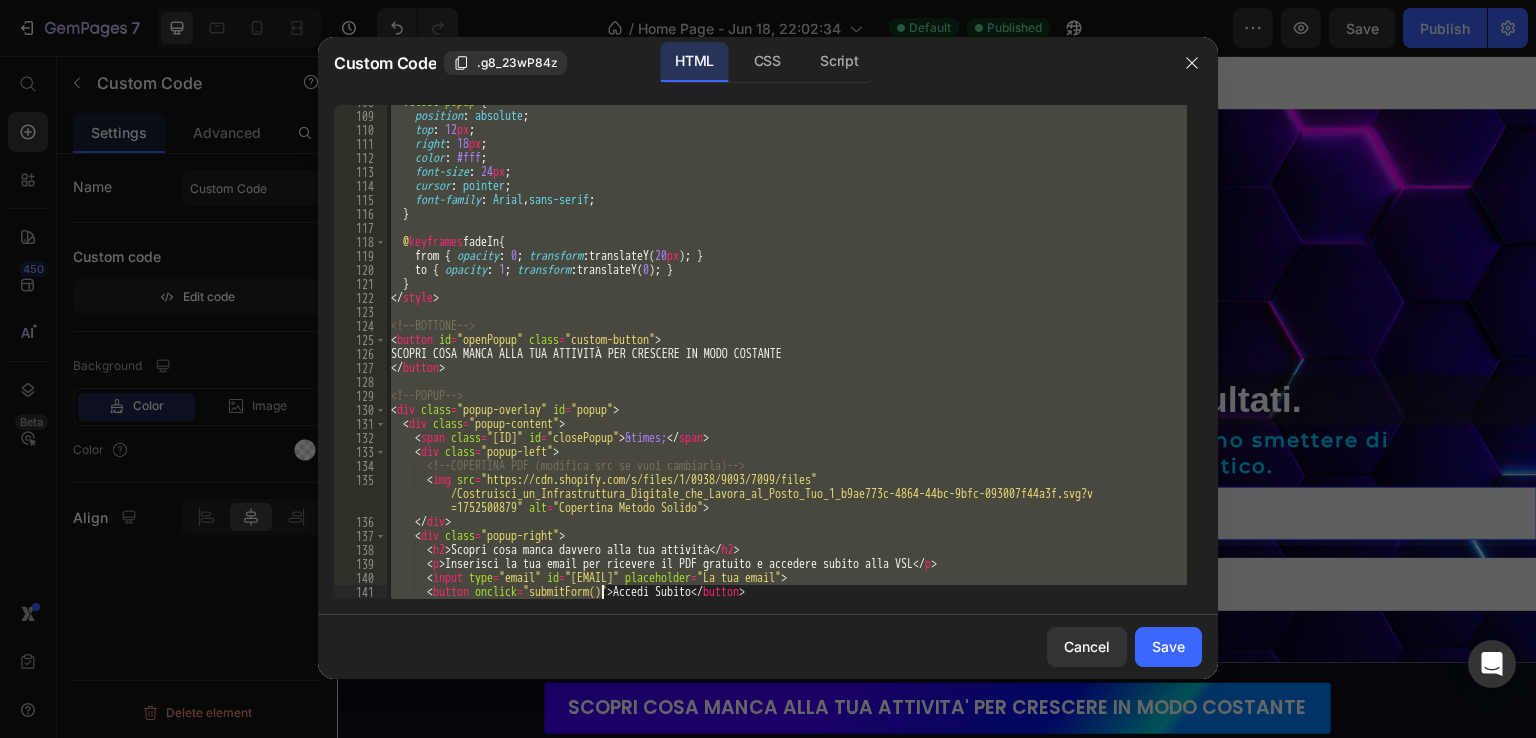 scroll, scrollTop: 2053, scrollLeft: 0, axis: vertical 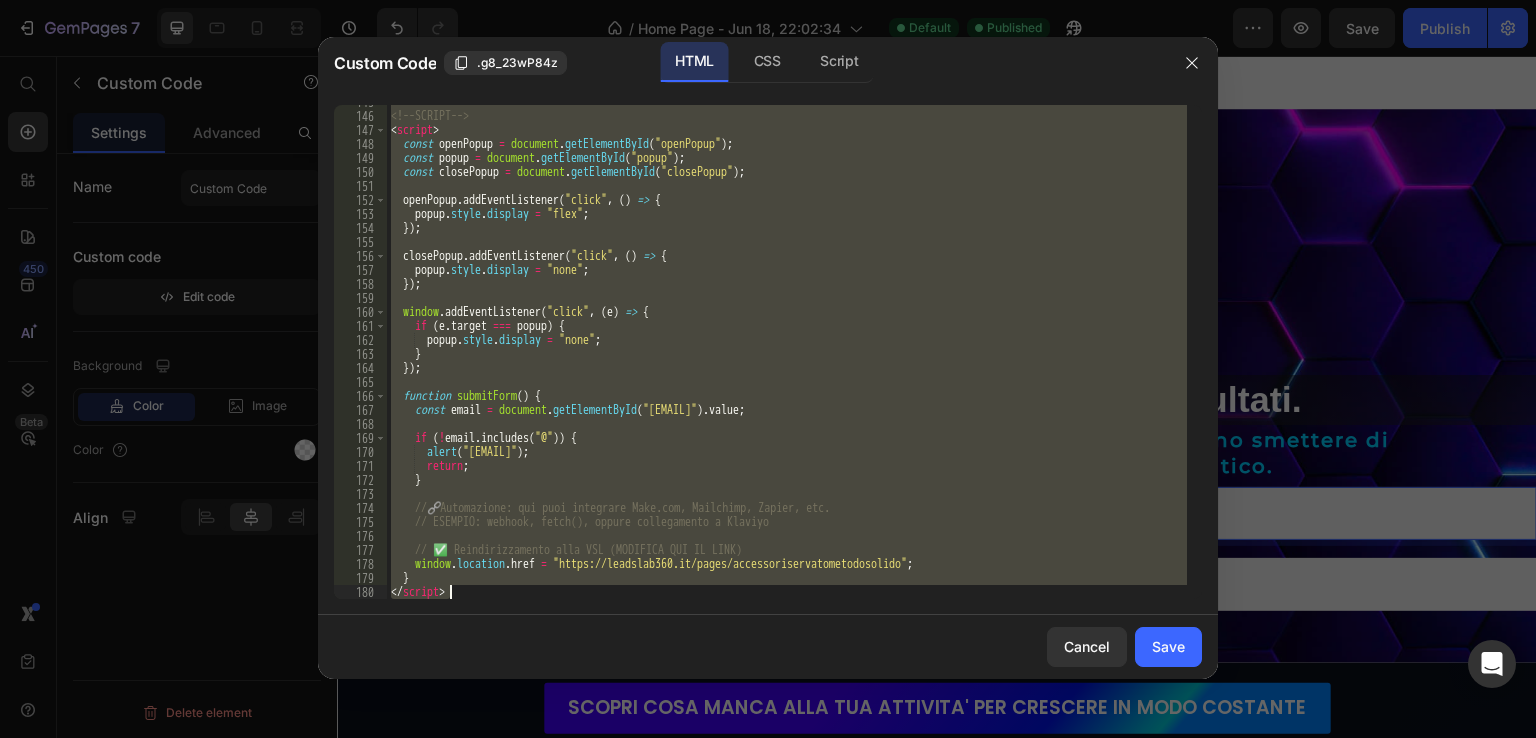 drag, startPoint x: 388, startPoint y: 112, endPoint x: 604, endPoint y: 663, distance: 591.82513 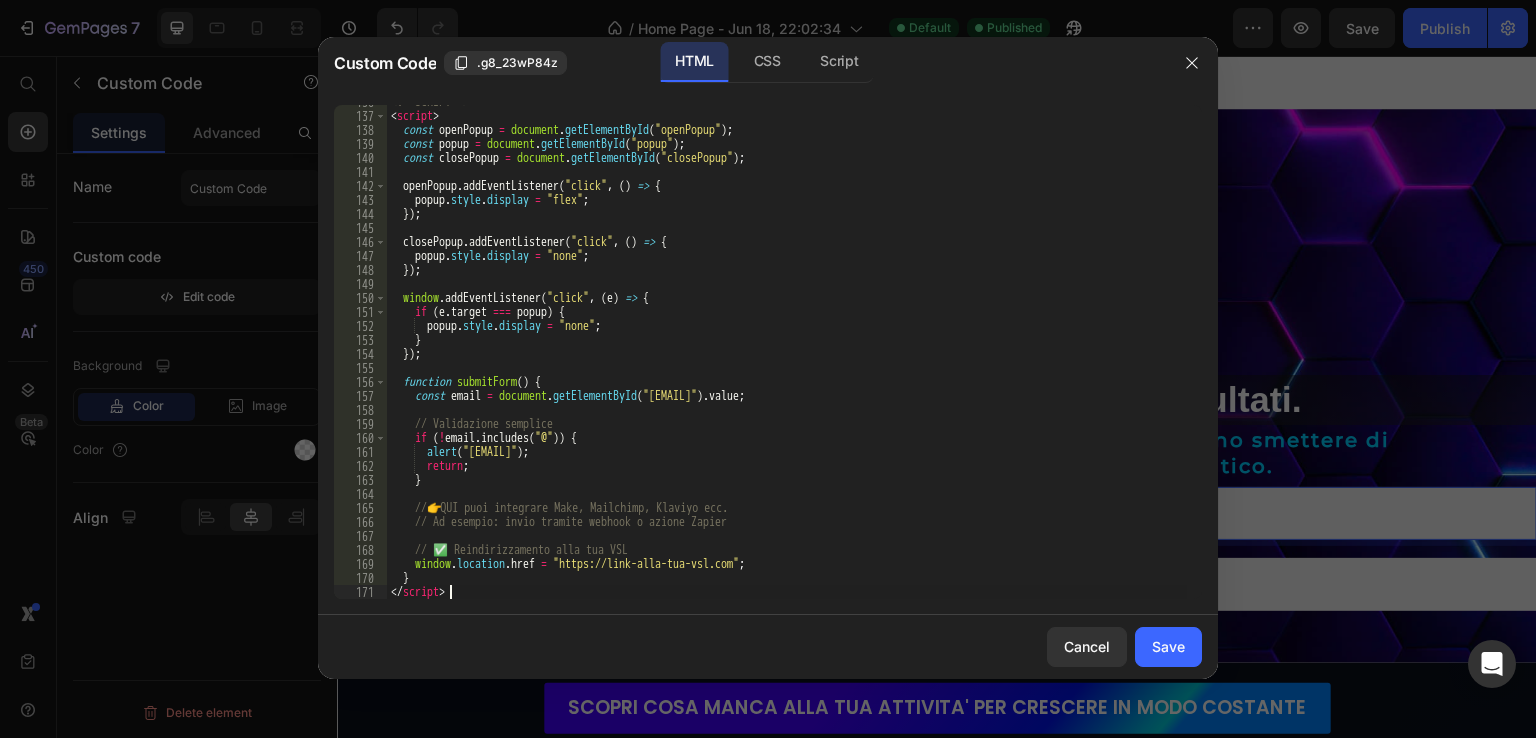 scroll, scrollTop: 1928, scrollLeft: 0, axis: vertical 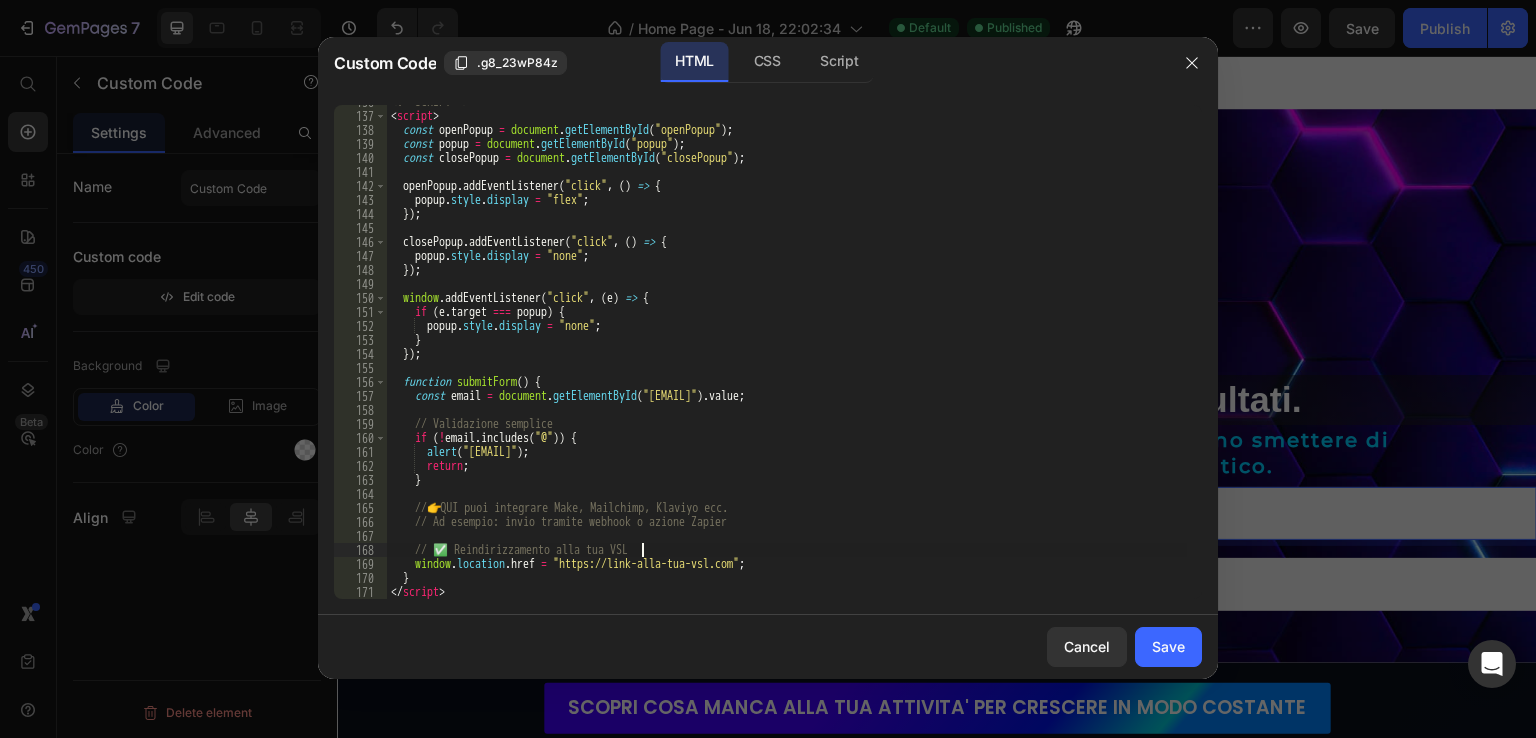 click on "<!--  SCRIPT  --> < script >    const   openPopup   =   document . getElementById ( "openPopup" ) ;    const   popup   =   document . getElementById ( "popup" ) ;    const   closePopup   =   document . getElementById ( "closePopup" ) ;    openPopup . addEventListener ( "click" ,   ( )   =>   {      popup . style . display   =   "flex" ;    }) ;    closePopup . addEventListener ( "click" ,   ( )   =>   {      popup . style . display   =   "none" ;    }) ;    window . addEventListener ( "click" ,   ( e )   =>   {      if   ( e . target   ===   popup )   {         popup . style . display   =   "none" ;      }    }) ;    function   submitForm ( )   {      const   email   =   document . getElementById ( "userEmail" ) . value ;      // Validazione semplice      if   ( ! email . includes ( "@" ))   {         alert ( "[EMAIL]" ) ;         return ;      }      //  👉  QUI puoi integrare Make, Mailchimp, Klaviyo ecc.      // Ad esempio: invio tramite webhook o azione Zapier           window . ." at bounding box center (787, 356) 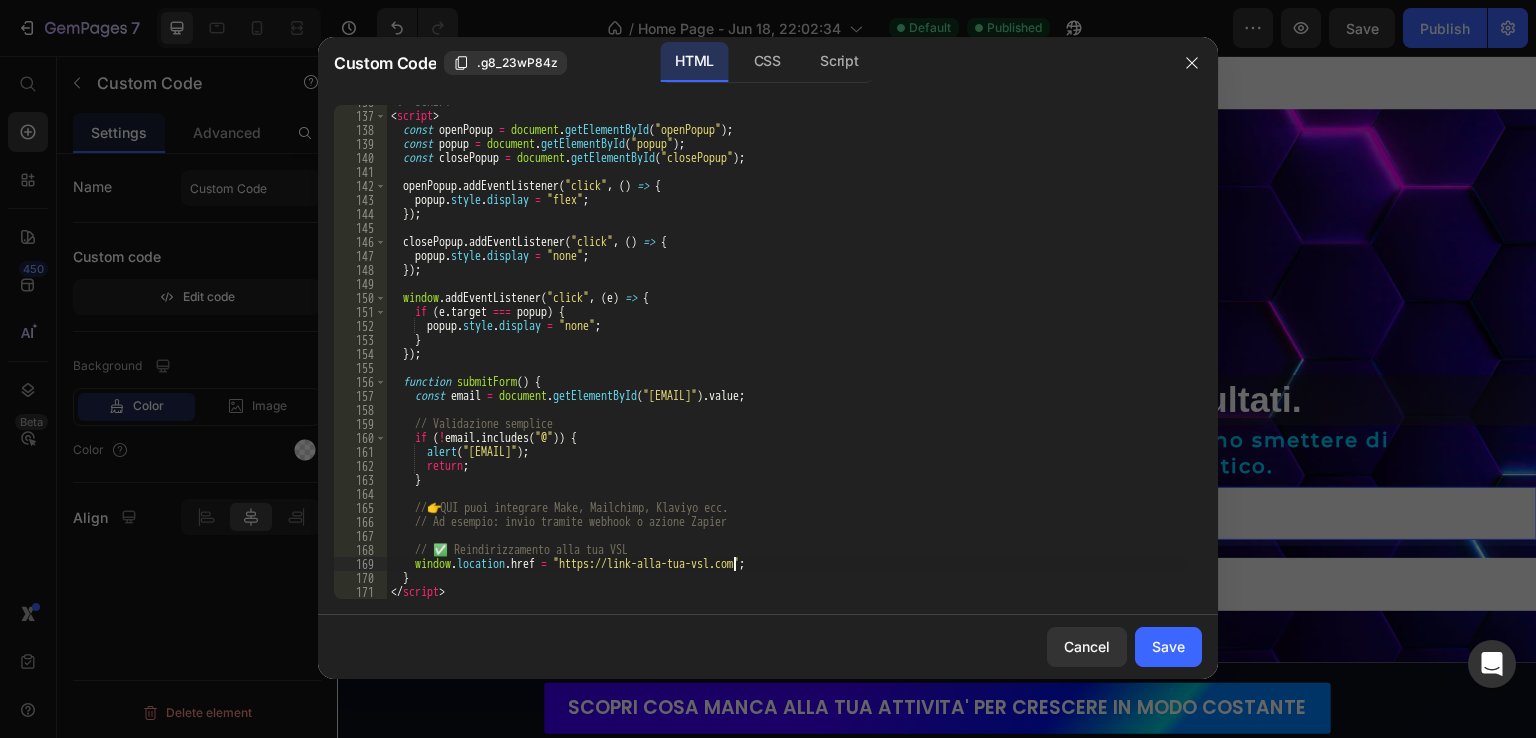 click on "<!--  SCRIPT  --> < script >    const   openPopup   =   document . getElementById ( "openPopup" ) ;    const   popup   =   document . getElementById ( "popup" ) ;    const   closePopup   =   document . getElementById ( "closePopup" ) ;    openPopup . addEventListener ( "click" ,   ( )   =>   {      popup . style . display   =   "flex" ;    }) ;    closePopup . addEventListener ( "click" ,   ( )   =>   {      popup . style . display   =   "none" ;    }) ;    window . addEventListener ( "click" ,   ( e )   =>   {      if   ( e . target   ===   popup )   {         popup . style . display   =   "none" ;      }    }) ;    function   submitForm ( )   {      const   email   =   document . getElementById ( "userEmail" ) . value ;      // Validazione semplice      if   ( ! email . includes ( "@" ))   {         alert ( "[EMAIL]" ) ;         return ;      }      //  👉  QUI puoi integrare Make, Mailchimp, Klaviyo ecc.      // Ad esempio: invio tramite webhook o azione Zapier           window . ." at bounding box center (787, 356) 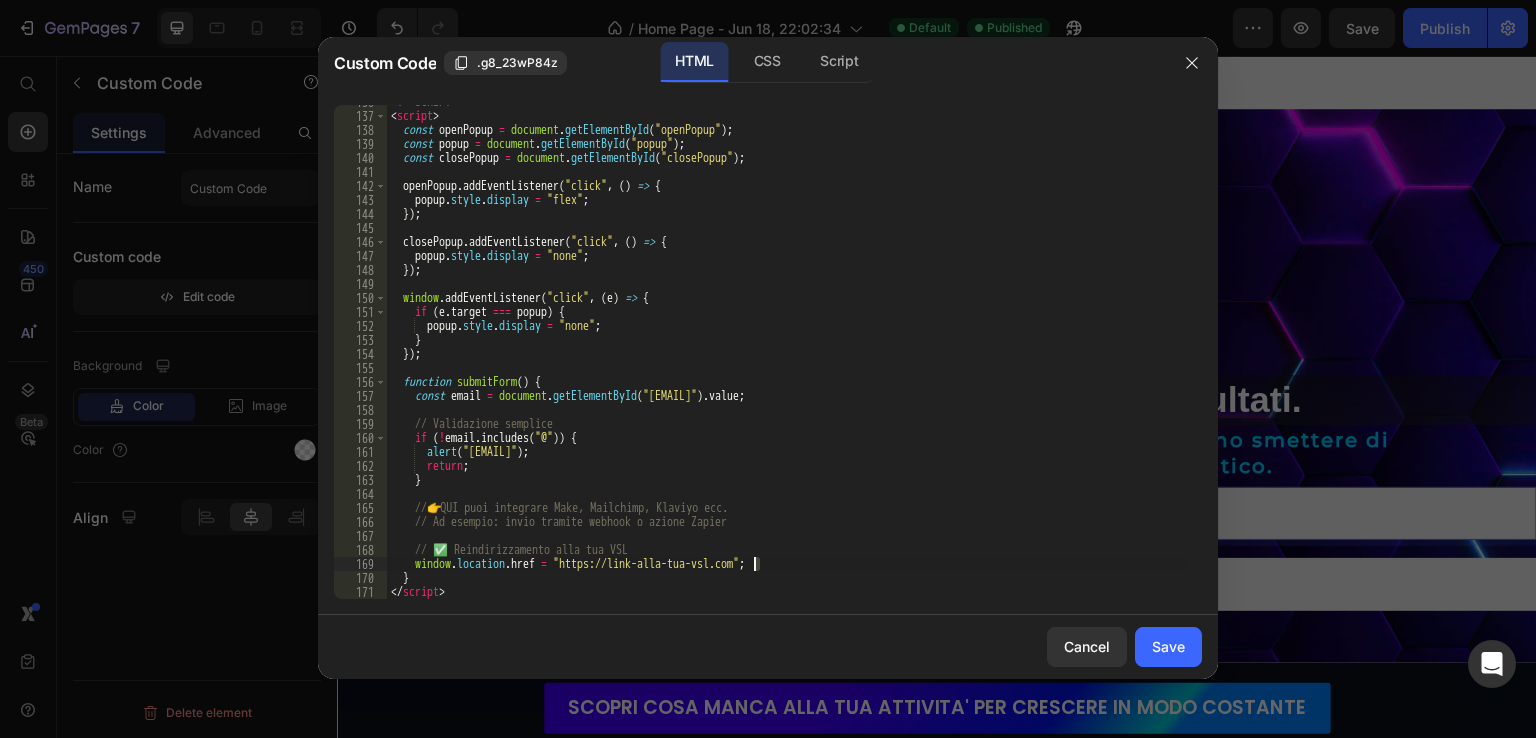 drag, startPoint x: 763, startPoint y: 568, endPoint x: 693, endPoint y: 552, distance: 71.80529 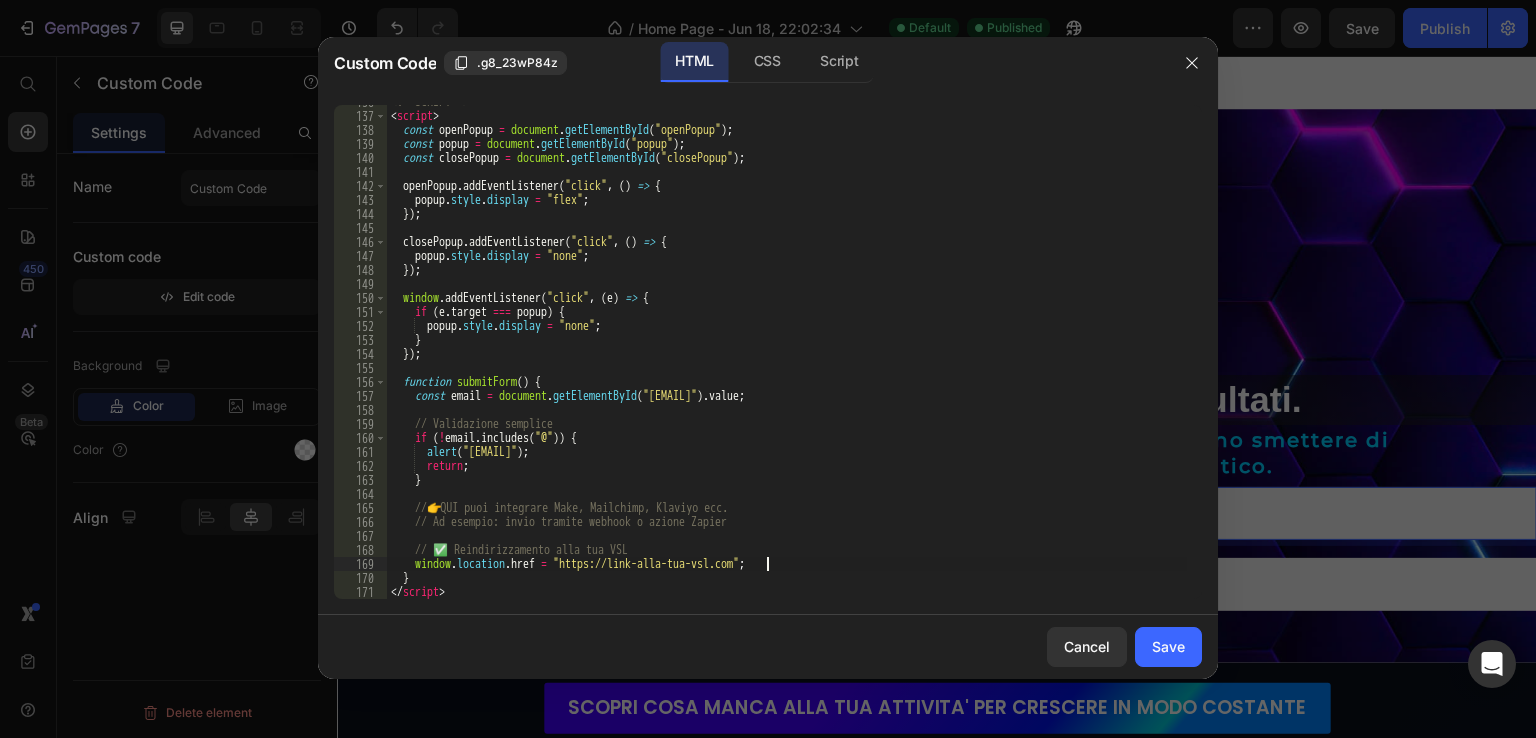 click on "<!--  SCRIPT  --> < script >    const   openPopup   =   document . getElementById ( "openPopup" ) ;    const   popup   =   document . getElementById ( "popup" ) ;    const   closePopup   =   document . getElementById ( "closePopup" ) ;    openPopup . addEventListener ( "click" ,   ( )   =>   {      popup . style . display   =   "flex" ;    }) ;    closePopup . addEventListener ( "click" ,   ( )   =>   {      popup . style . display   =   "none" ;    }) ;    window . addEventListener ( "click" ,   ( e )   =>   {      if   ( e . target   ===   popup )   {         popup . style . display   =   "none" ;      }    }) ;    function   submitForm ( )   {      const   email   =   document . getElementById ( "userEmail" ) . value ;      // Validazione semplice      if   ( ! email . includes ( "@" ))   {         alert ( "[EMAIL]" ) ;         return ;      }      //  👉  QUI puoi integrare Make, Mailchimp, Klaviyo ecc.      // Ad esempio: invio tramite webhook o azione Zapier           window . ." at bounding box center (787, 356) 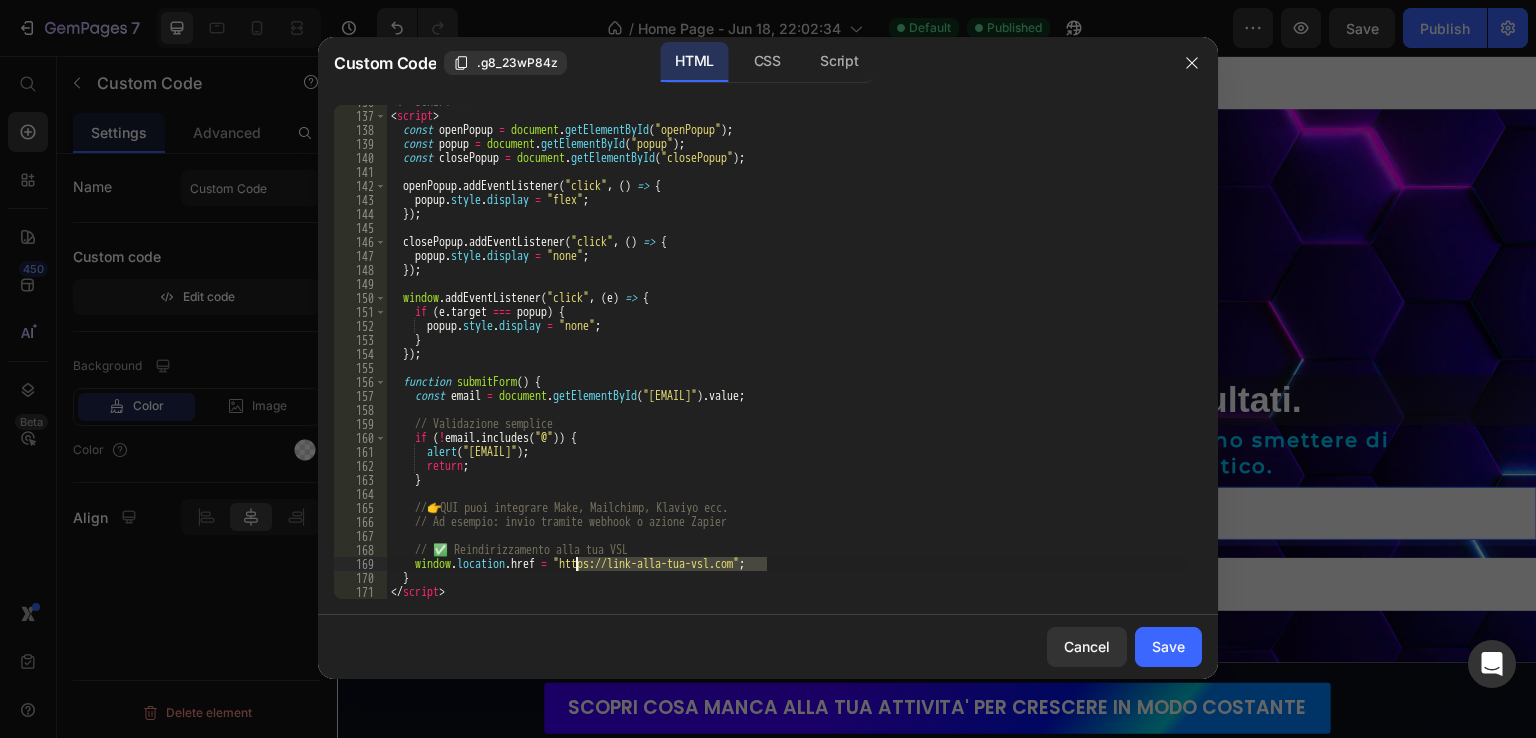 drag, startPoint x: 766, startPoint y: 565, endPoint x: 575, endPoint y: 565, distance: 191 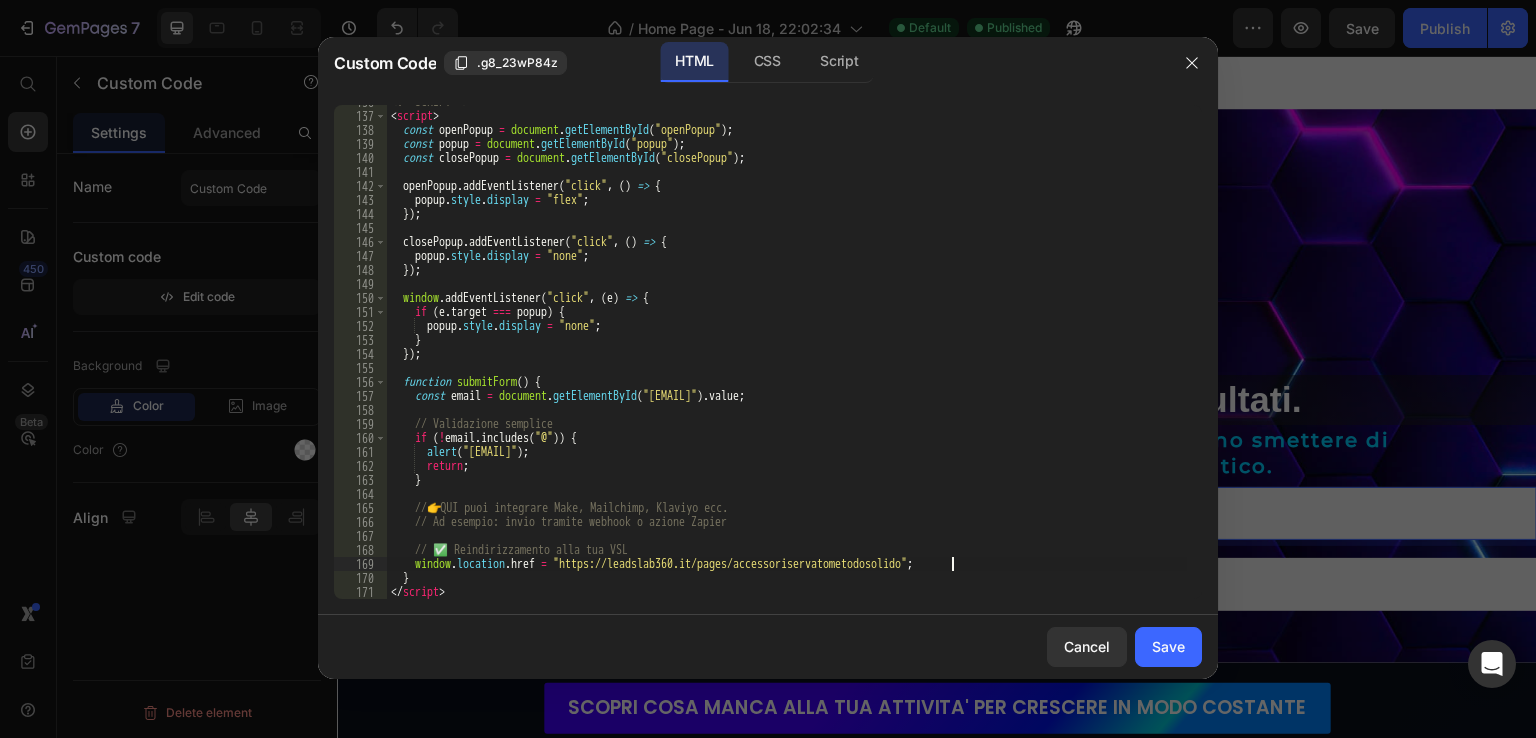 type on "window.location.href = "[URL]"" 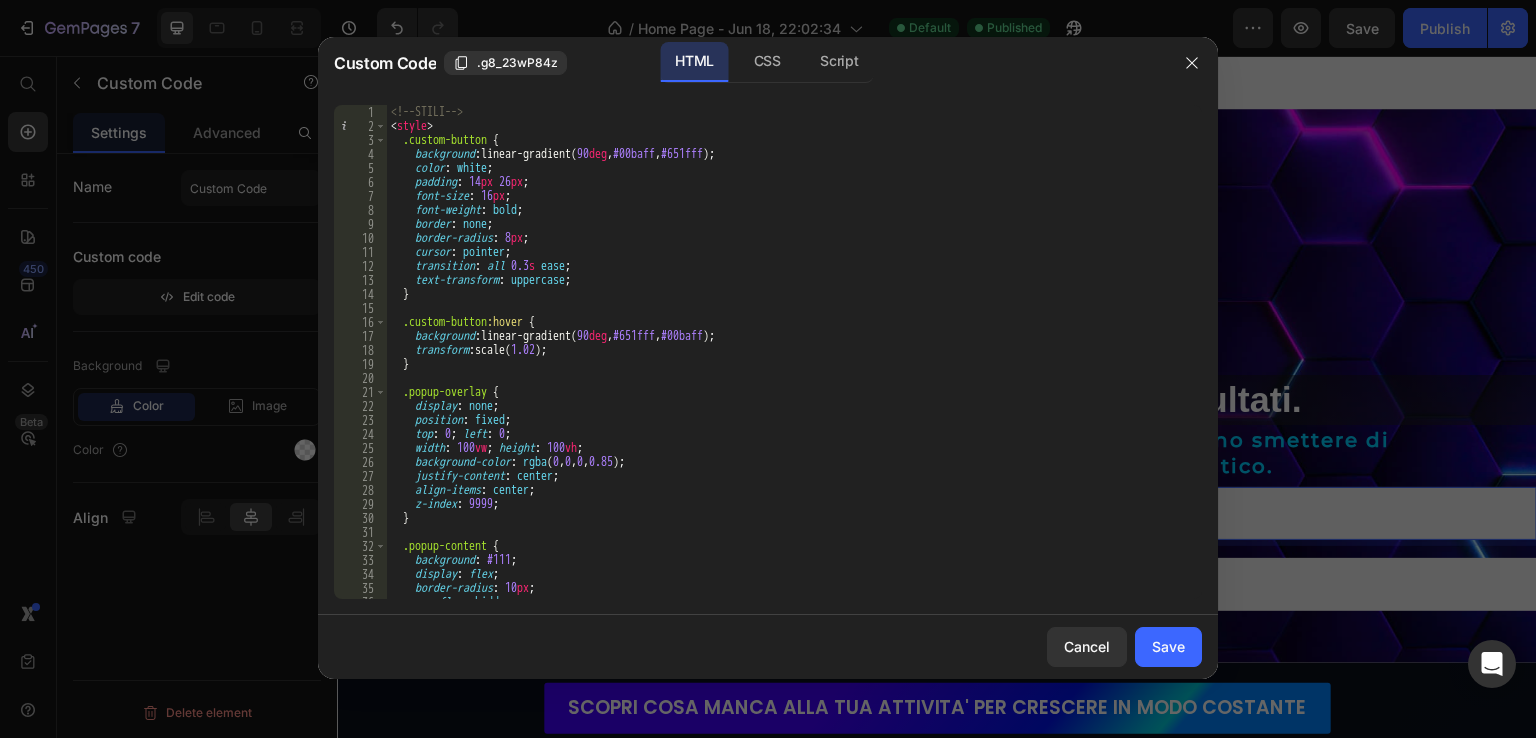 scroll, scrollTop: 0, scrollLeft: 0, axis: both 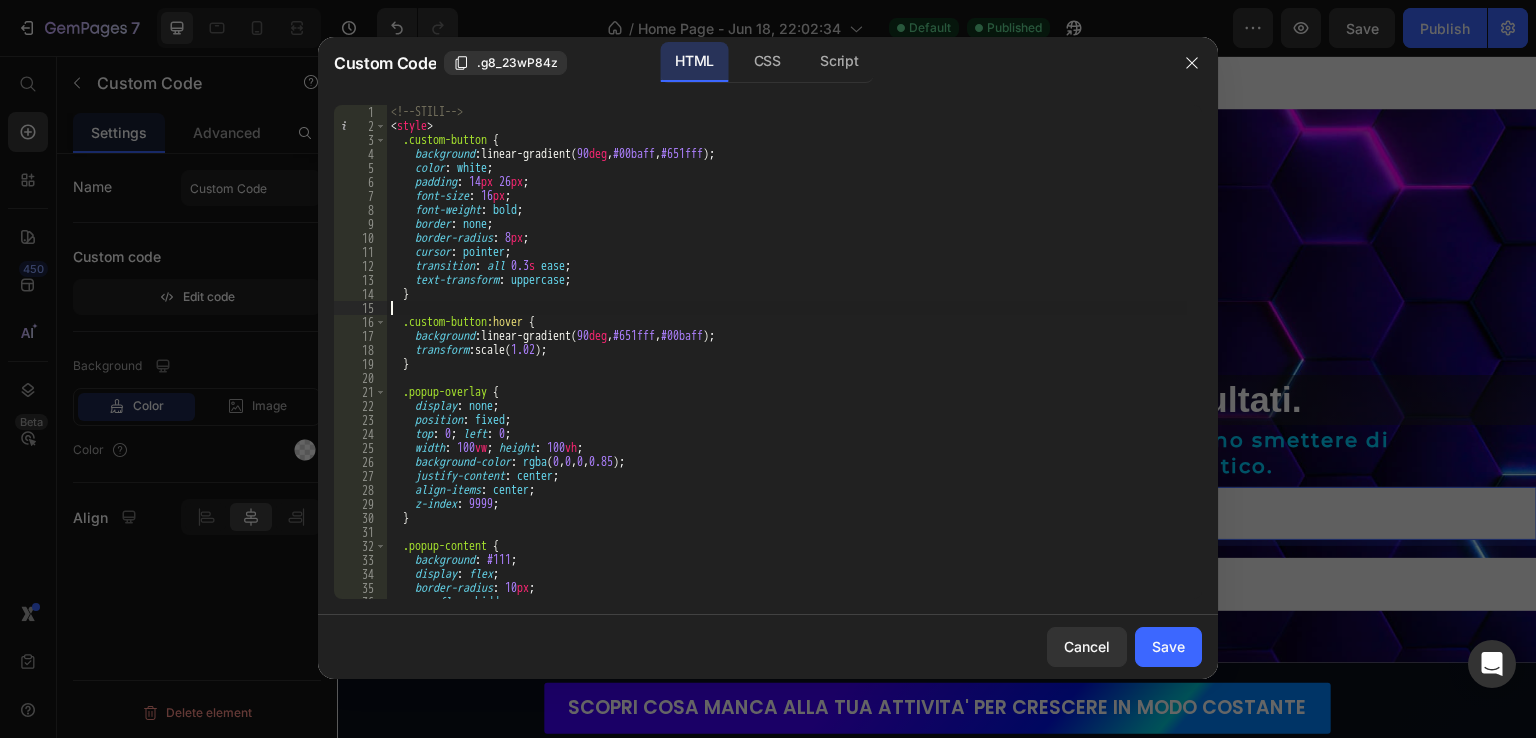 click on "<!--  STILI  --> < style >    .custom-button   {      background :  linear-gradient( 90 deg ,  #00baff ,  #651fff ) ;      color :   white ;      padding :   14 px   26 px ;      font-size :   16 px ;      font-weight :   bold ;      border :   none ;      border-radius :   8 px ;      cursor :   pointer ;      transition :   all   0.3 s   ease ;      text-transform :   uppercase ;    }    .custom-button :hover   {      background :  linear-gradient( 90 deg ,  #651fff ,  #00baff ) ;      transform :  scale( 1.02 ) ;    }    .popup-overlay   {      display :   none ;      position :   fixed ;      top :   0 ;   left :   0 ;      width :   100 vw ;   height :   100 vh ;      background-color :   rgba ( 0 ,  0 ,  0 ,  0.85 ) ;      justify-content :   center ;      align-items :   center ;      z-index :   9999 ;    }    .popup-content   {      background :   #111 ;      display :   flex ;      border-radius :   10 px ;      overflow :   hidden ;      max-width :   720 px ;" at bounding box center [787, 366] 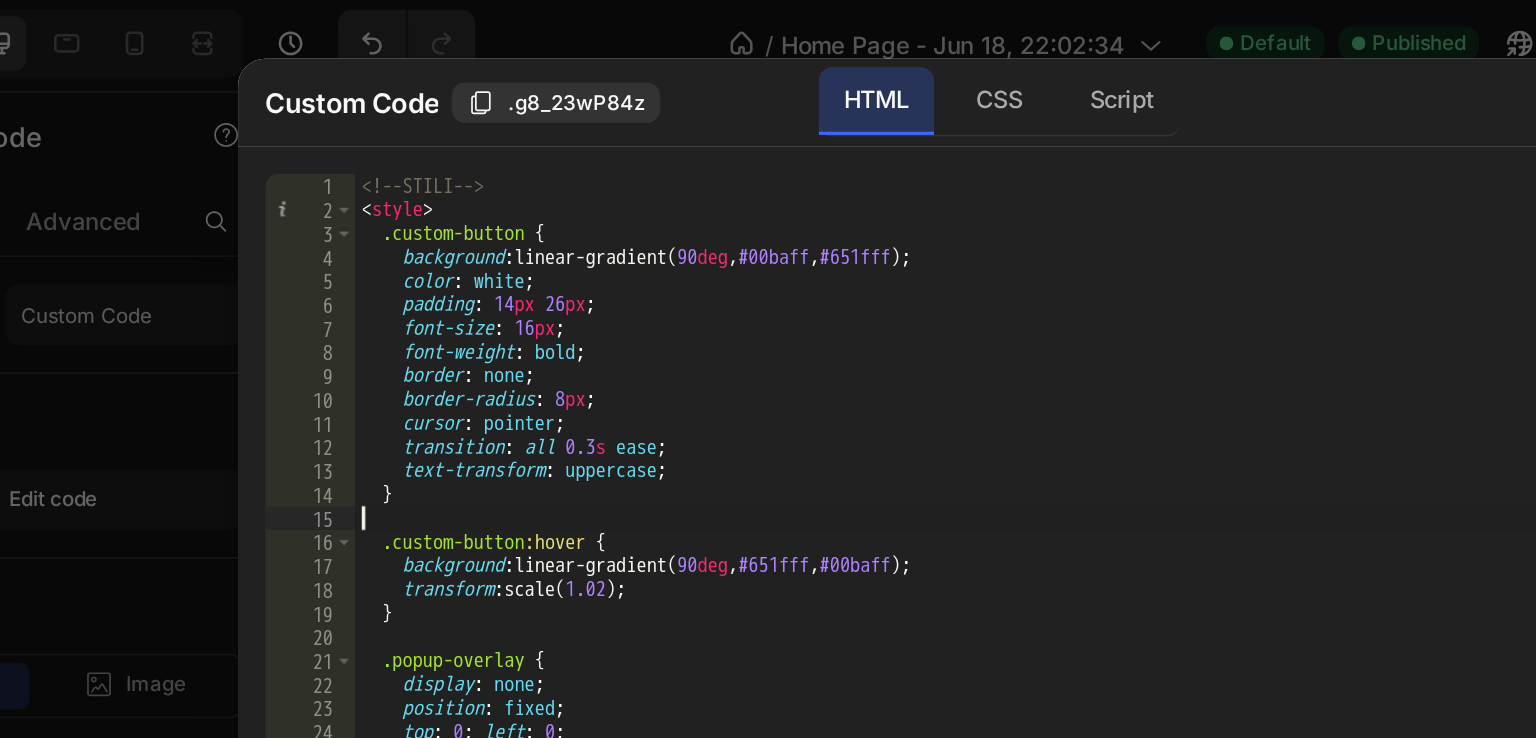 click on "<!--  STILI  --> < style >    .custom-button   {      background :  linear-gradient( 90 deg ,  #00baff ,  #651fff ) ;      color :   white ;      padding :   14 px   26 px ;      font-size :   16 px ;      font-weight :   bold ;      border :   none ;      border-radius :   8 px ;      cursor :   pointer ;      transition :   all   0.3 s   ease ;      text-transform :   uppercase ;    }    .custom-button :hover   {      background :  linear-gradient( 90 deg ,  #651fff ,  #00baff ) ;      transform :  scale( 1.02 ) ;    }    .popup-overlay   {      display :   none ;      position :   fixed ;      top :   0 ;   left :   0 ;      width :   100 vw ;   height :   100 vh ;      background-color :   rgba ( 0 ,  0 ,  0 ,  0.85 ) ;      justify-content :   center ;      align-items :   center ;      z-index :   9999 ;    }    .popup-content   {      background :   #111 ;      display :   flex ;      border-radius :   10 px ;      overflow :   hidden ;      max-width :   720 px ;" at bounding box center [787, 366] 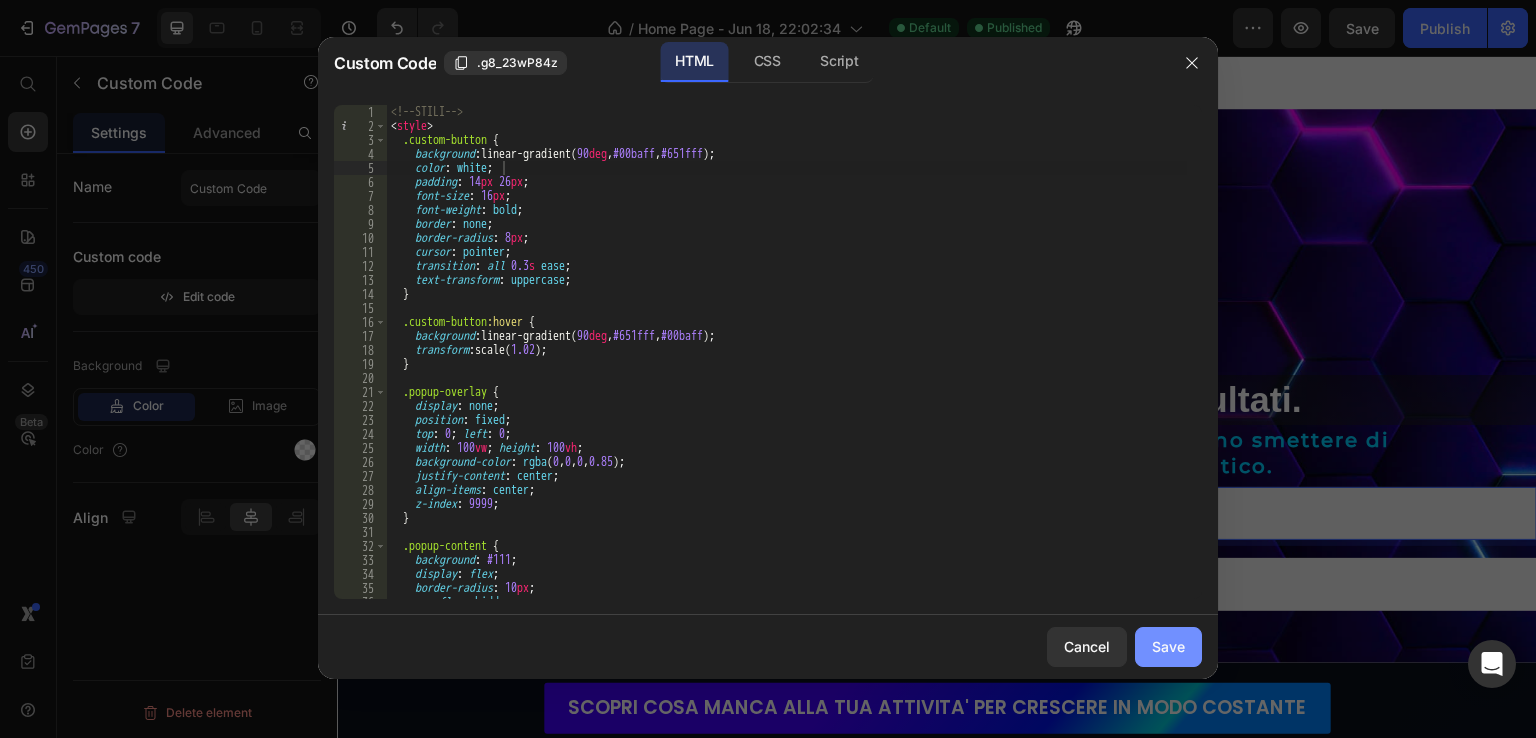 click on "Save" at bounding box center (1168, 646) 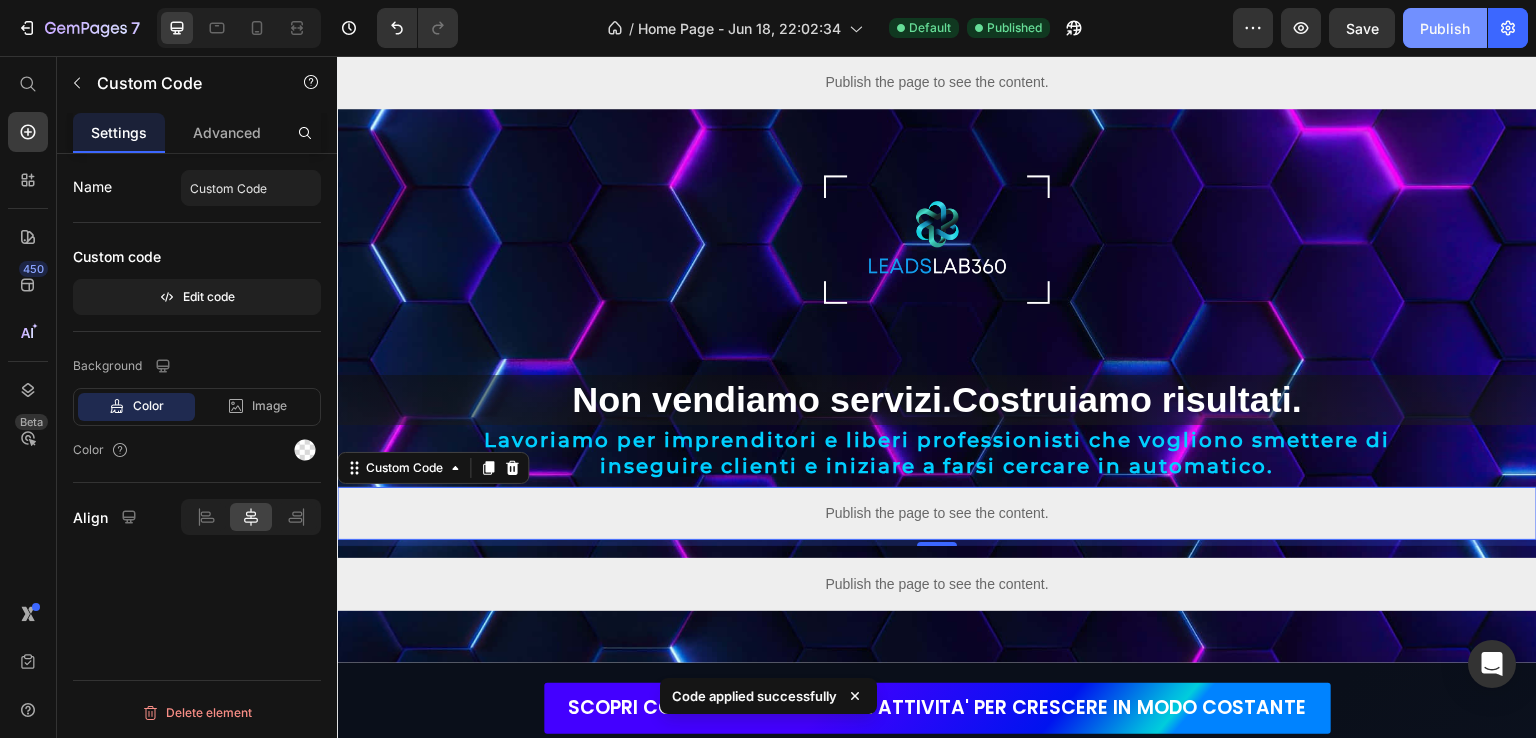 click on "Publish" 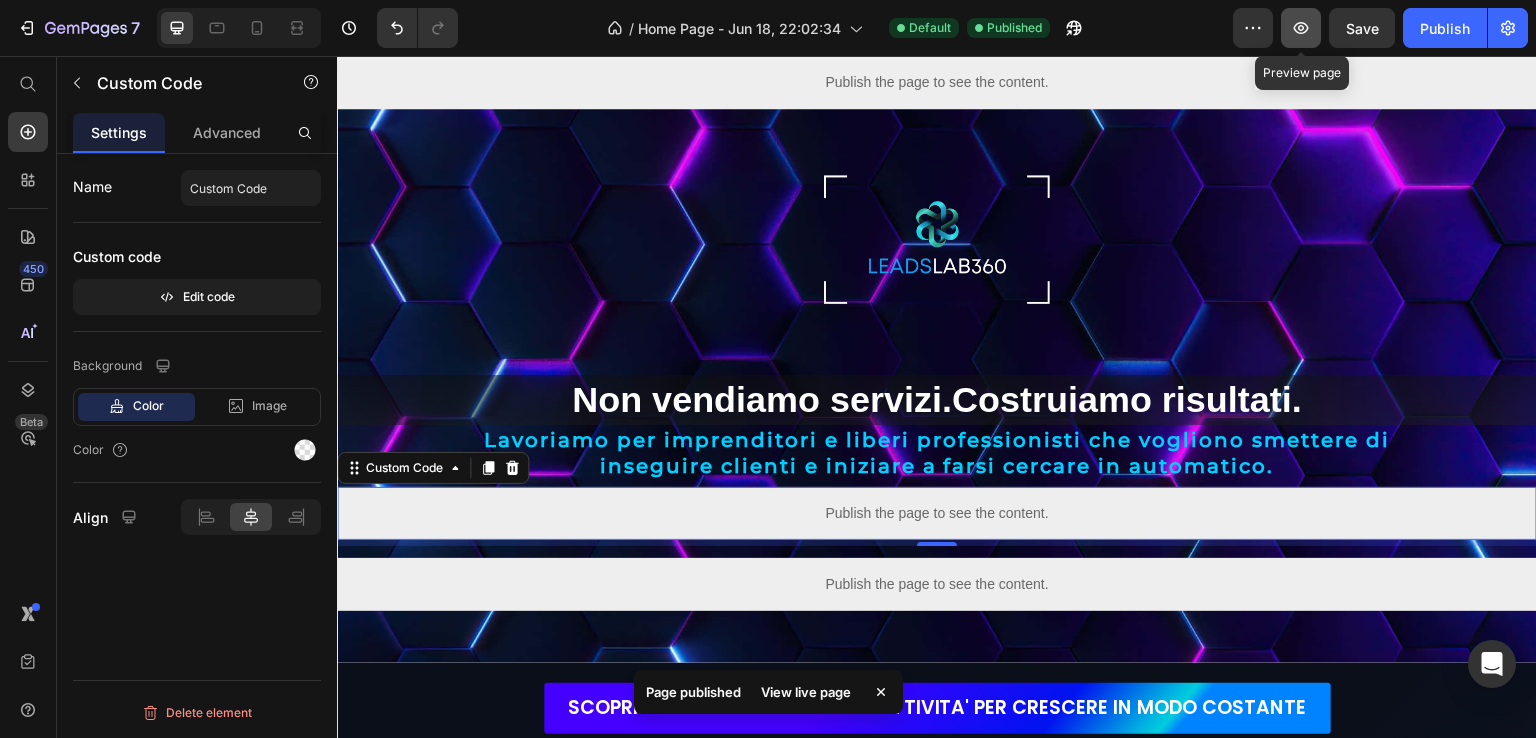 click 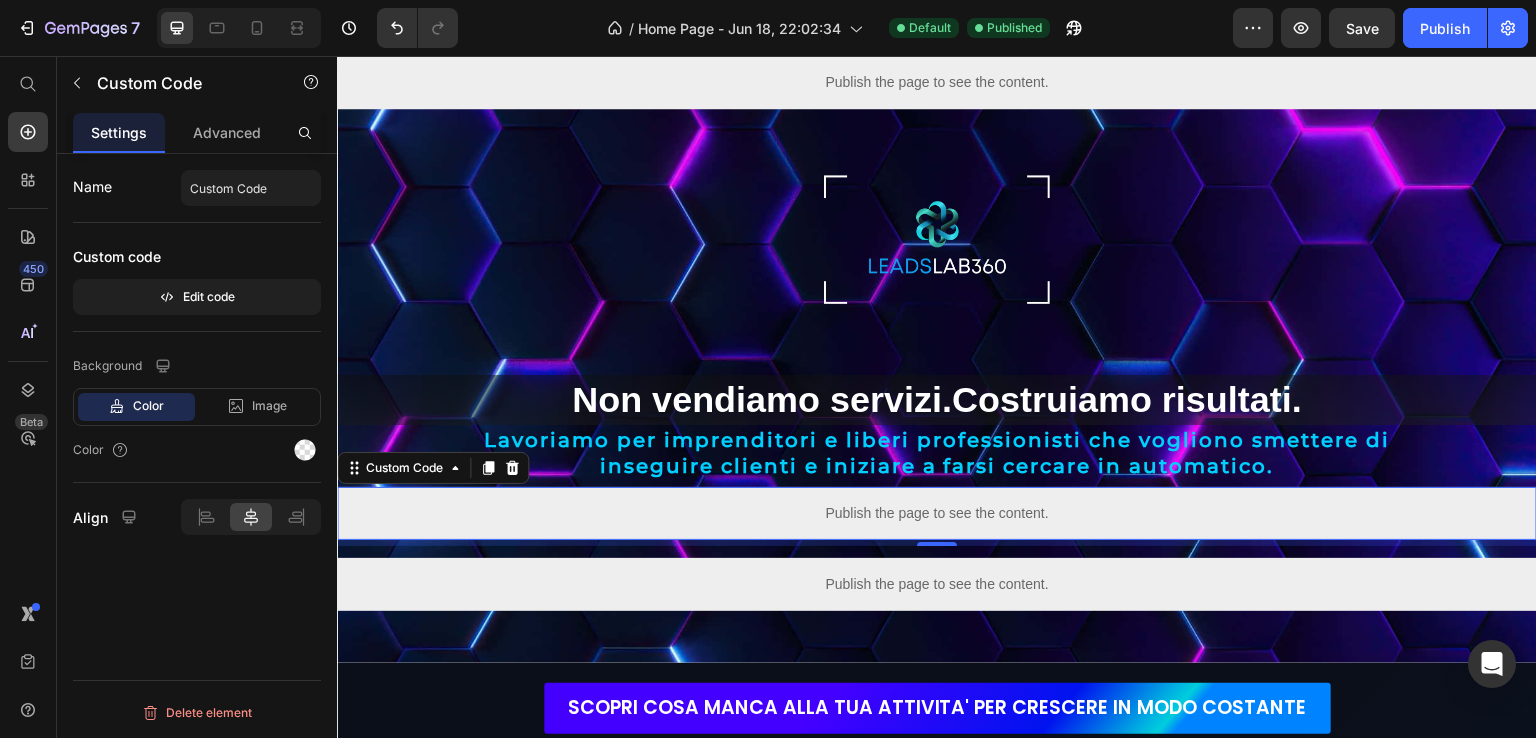 click on "Publish the page to see the content." at bounding box center [937, 513] 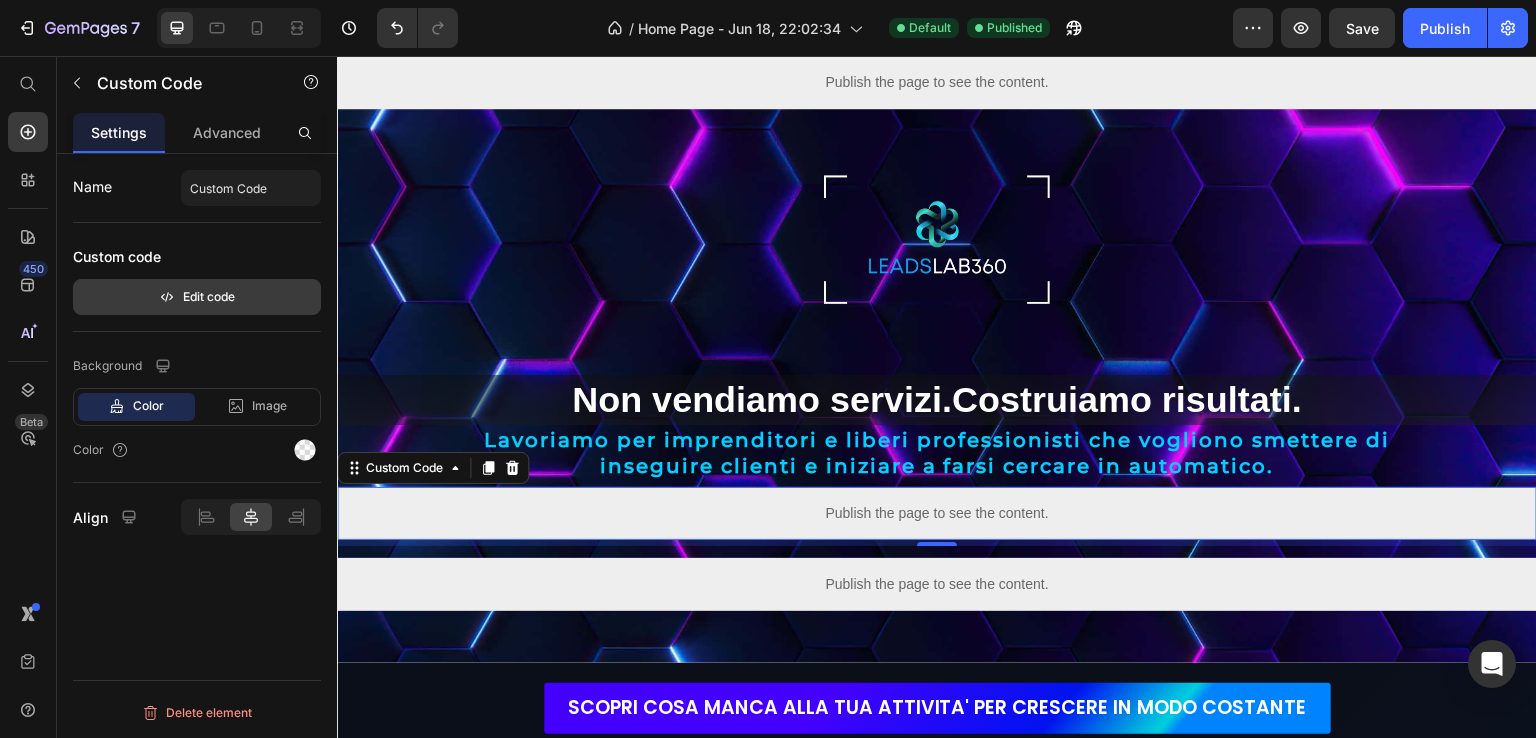 click on "Edit code" at bounding box center [197, 297] 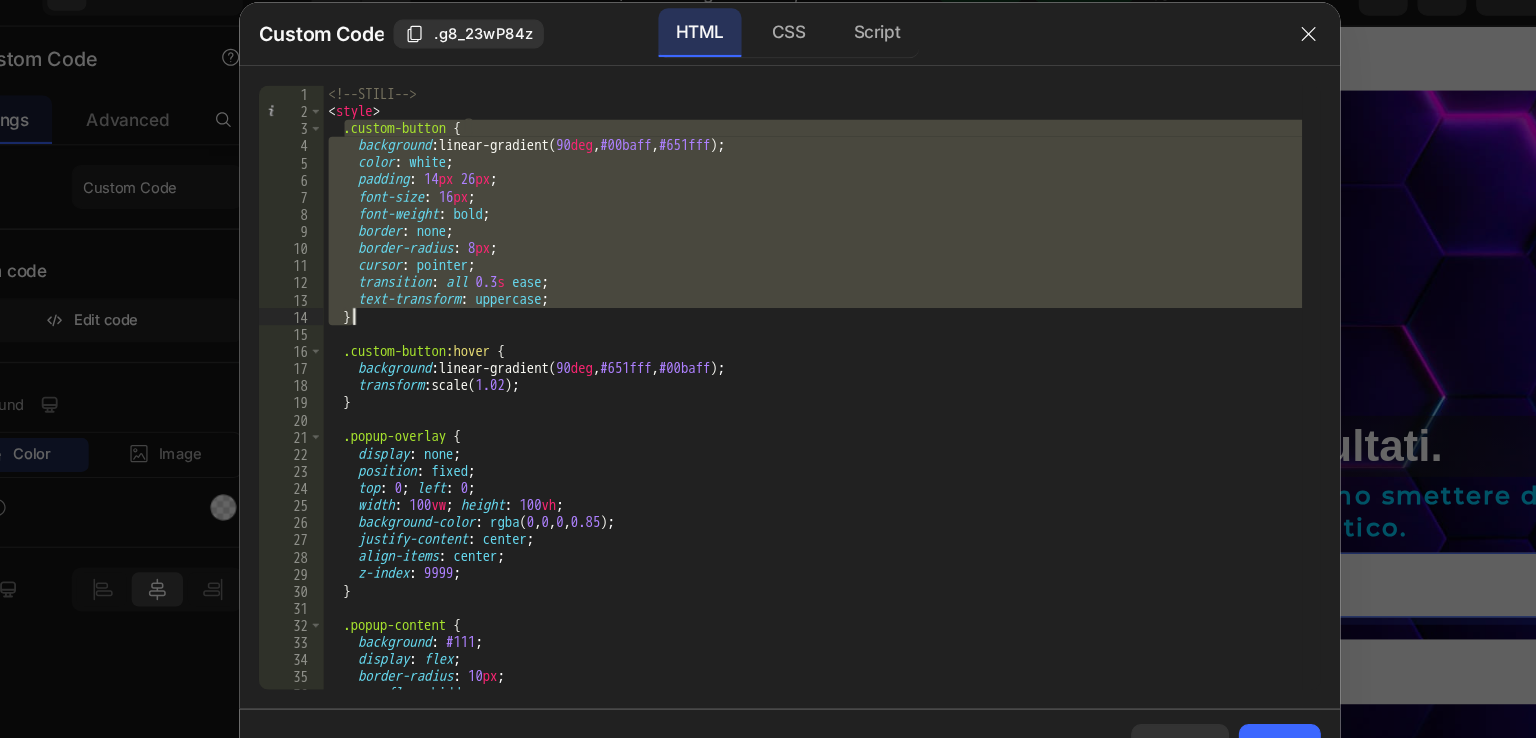 drag, startPoint x: 401, startPoint y: 140, endPoint x: 419, endPoint y: 297, distance: 158.02847 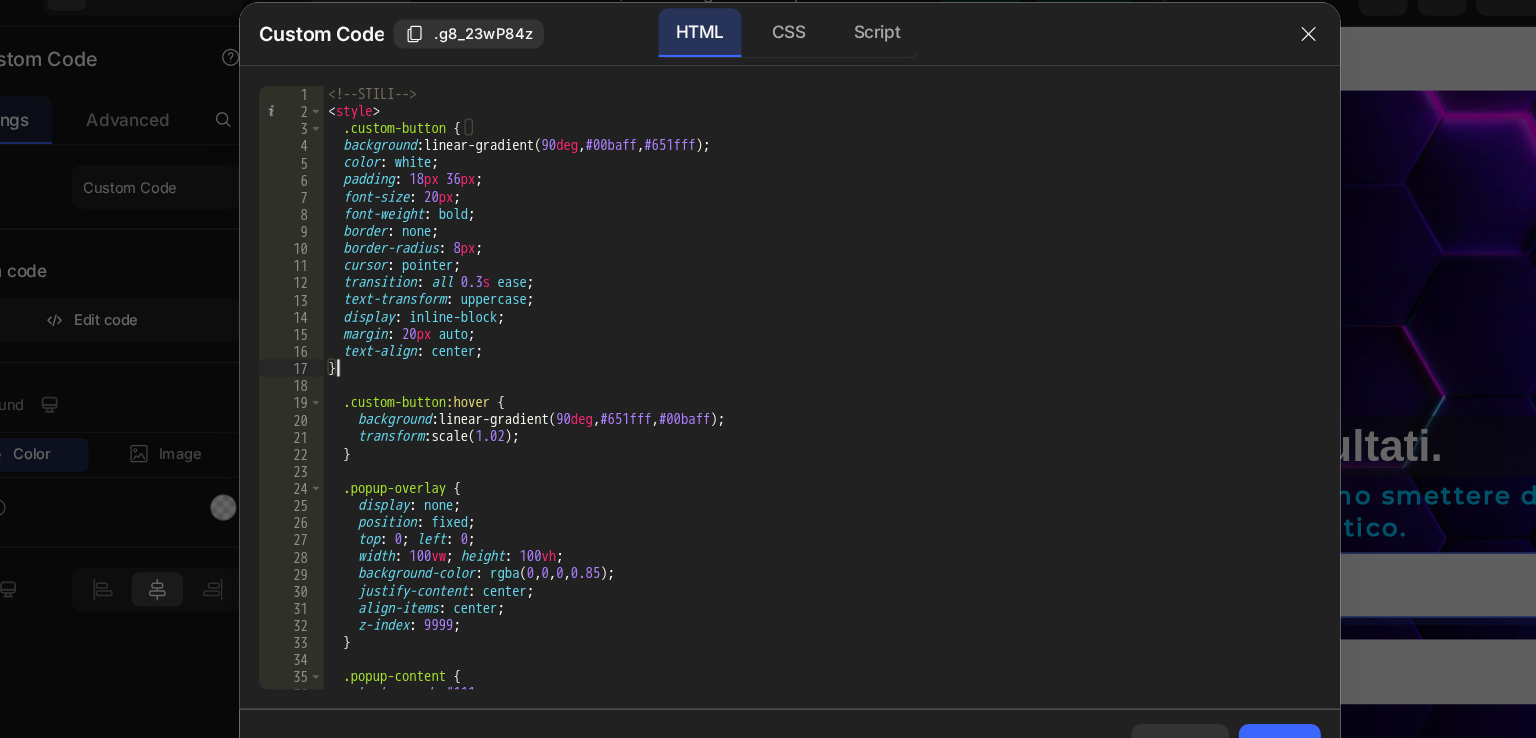type on "}" 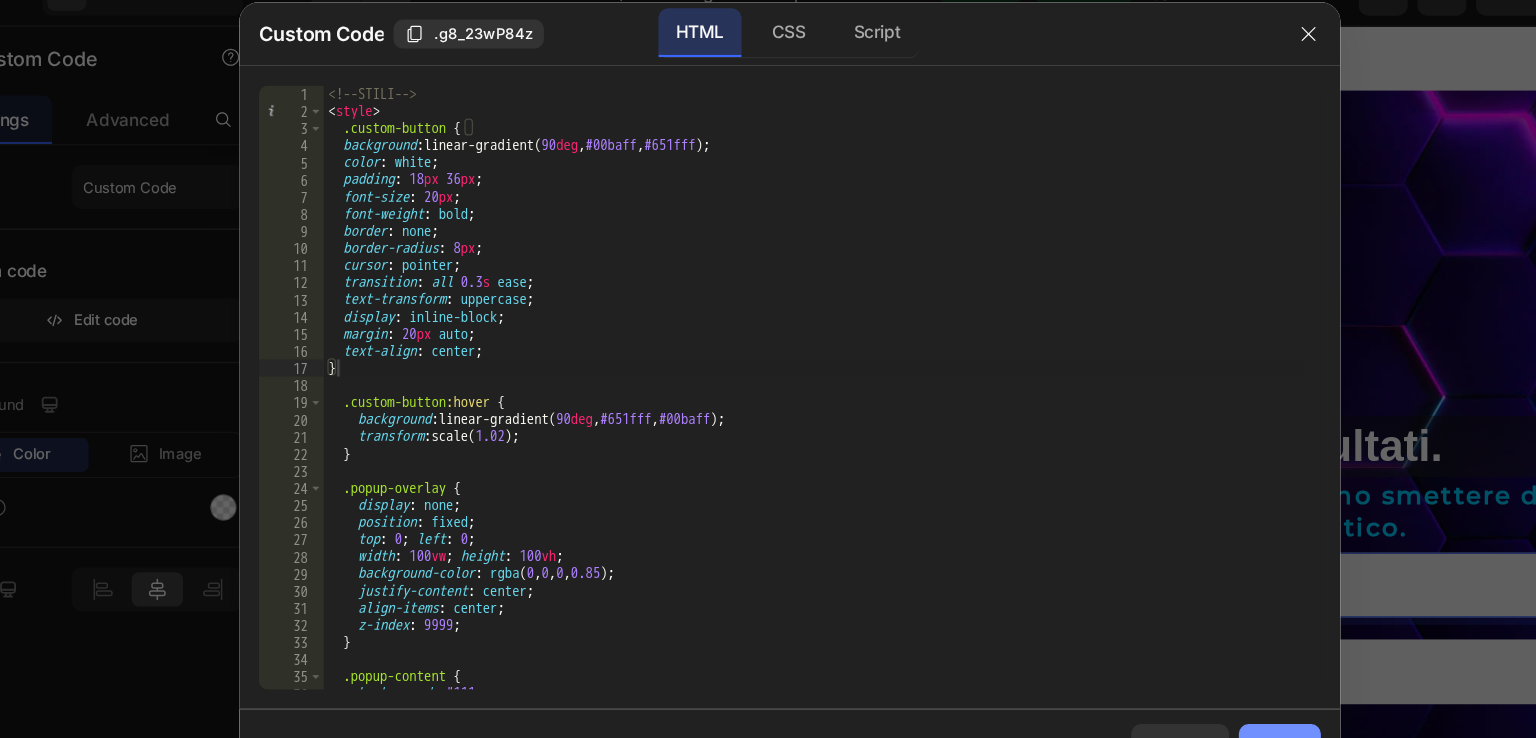 click on "Save" 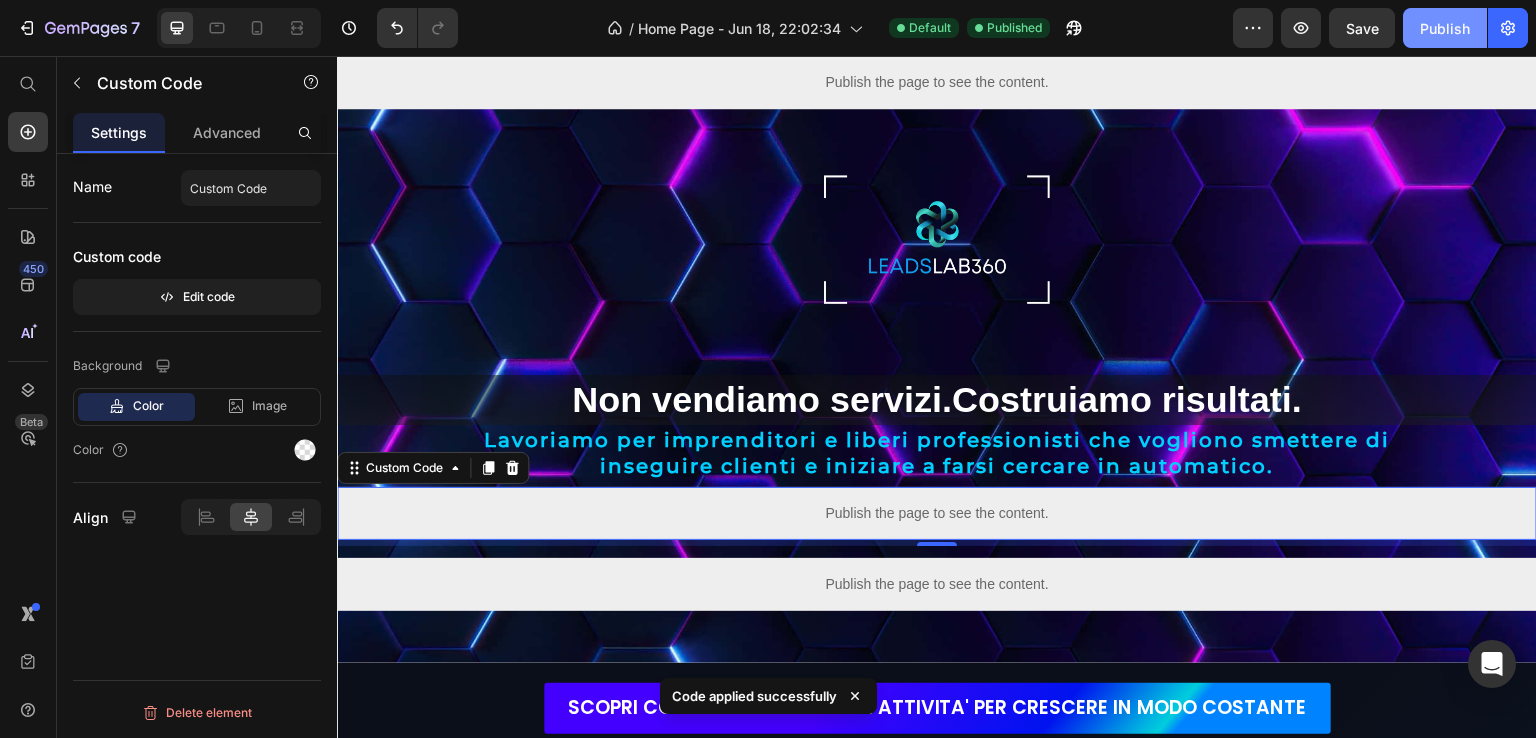 click on "Publish" at bounding box center [1445, 28] 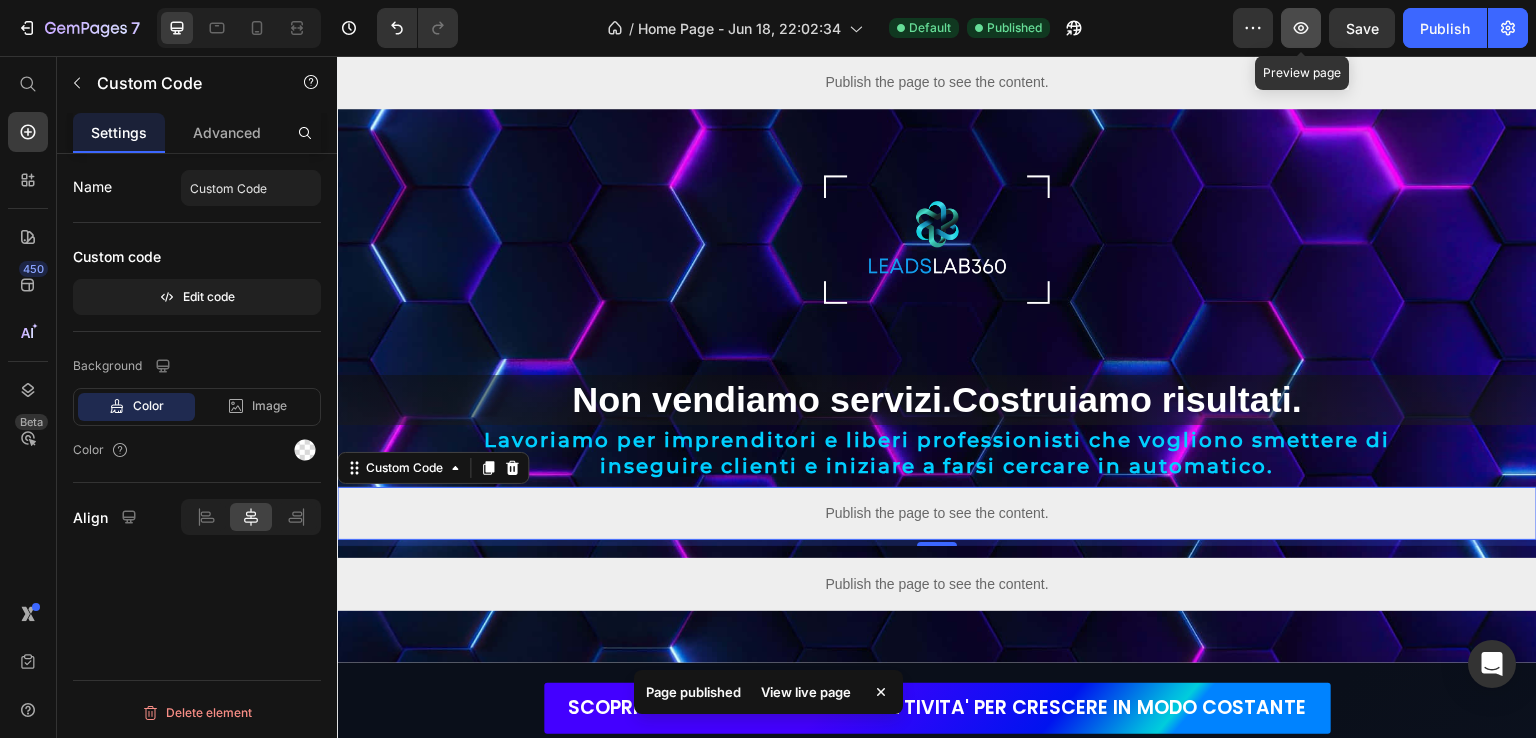 click 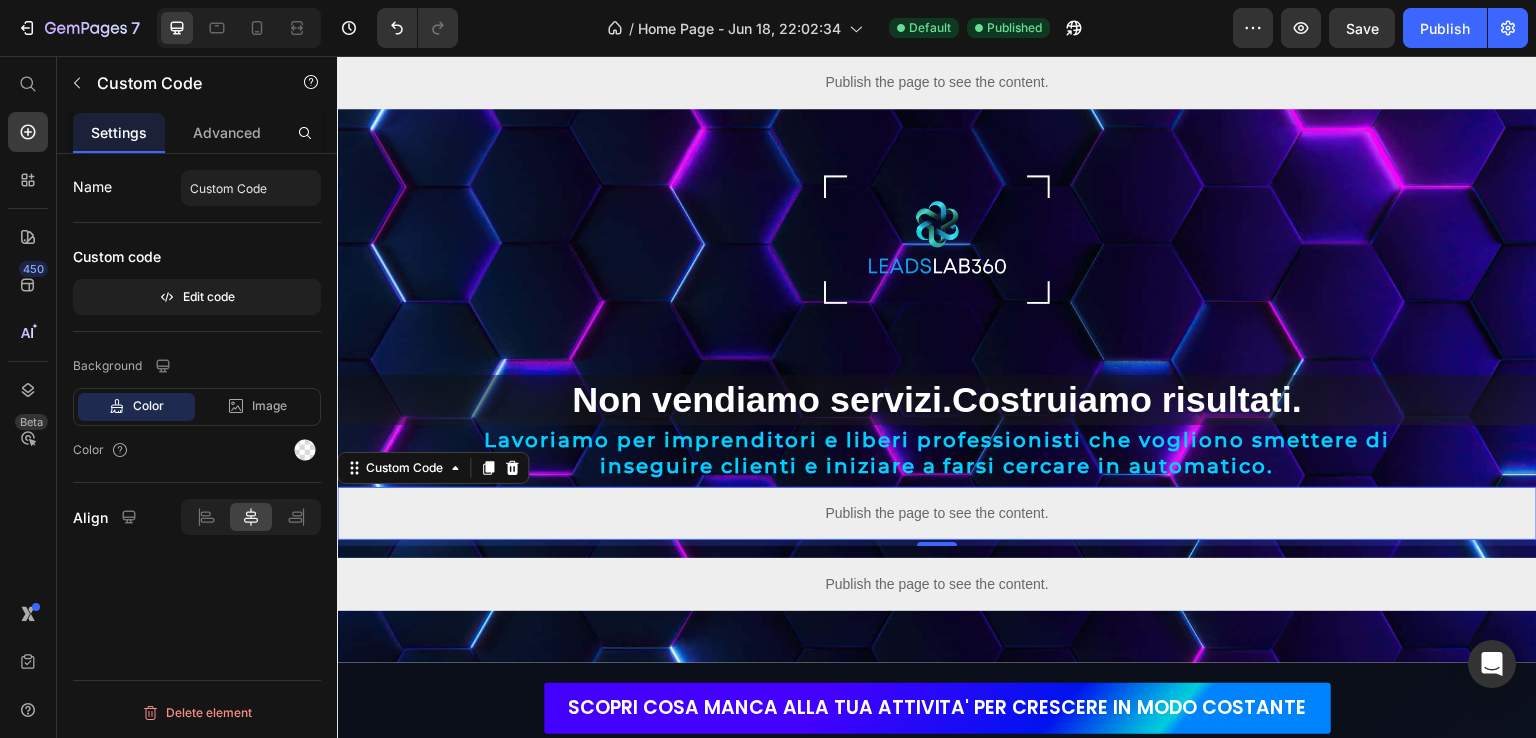 drag, startPoint x: 883, startPoint y: 499, endPoint x: 609, endPoint y: 368, distance: 303.70544 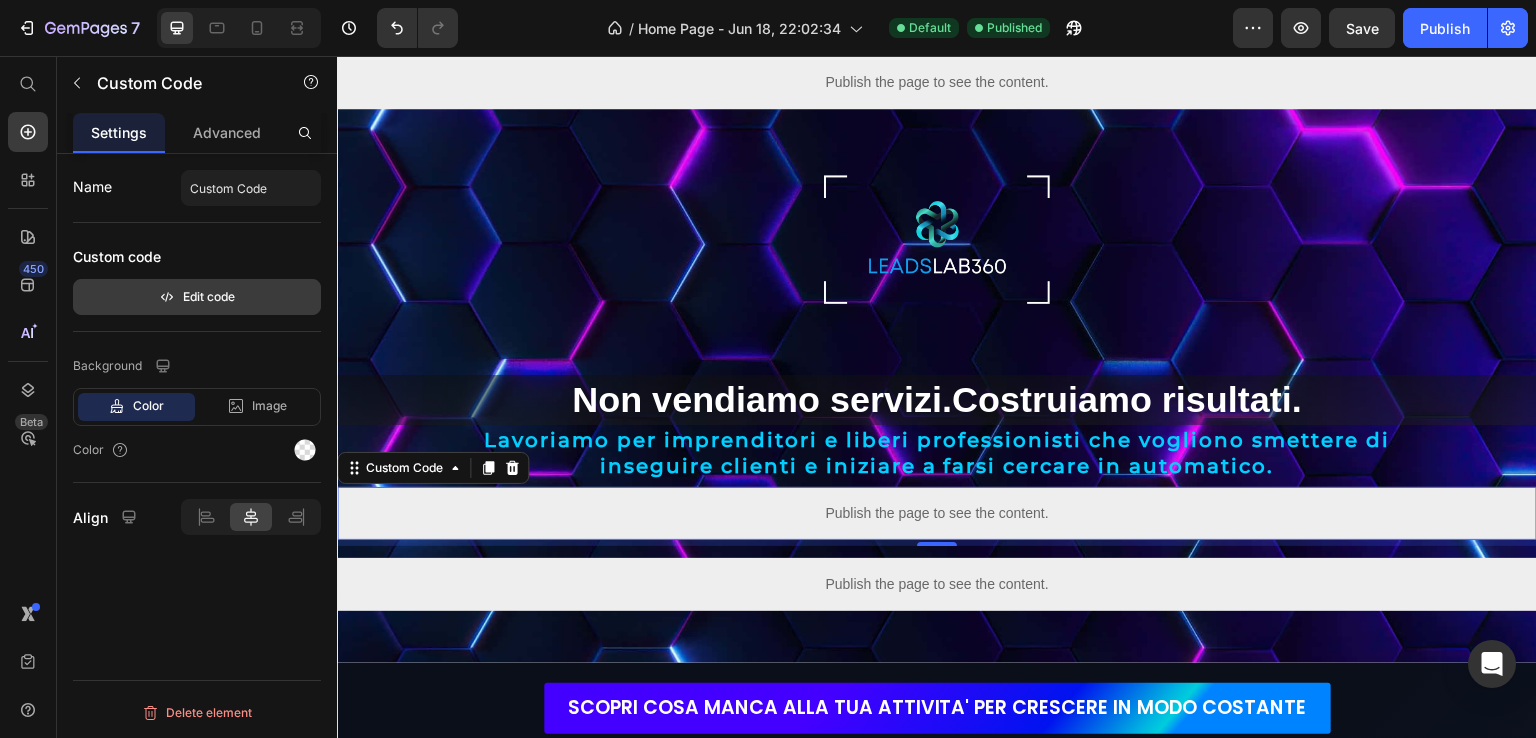 click on "Edit code" at bounding box center [197, 297] 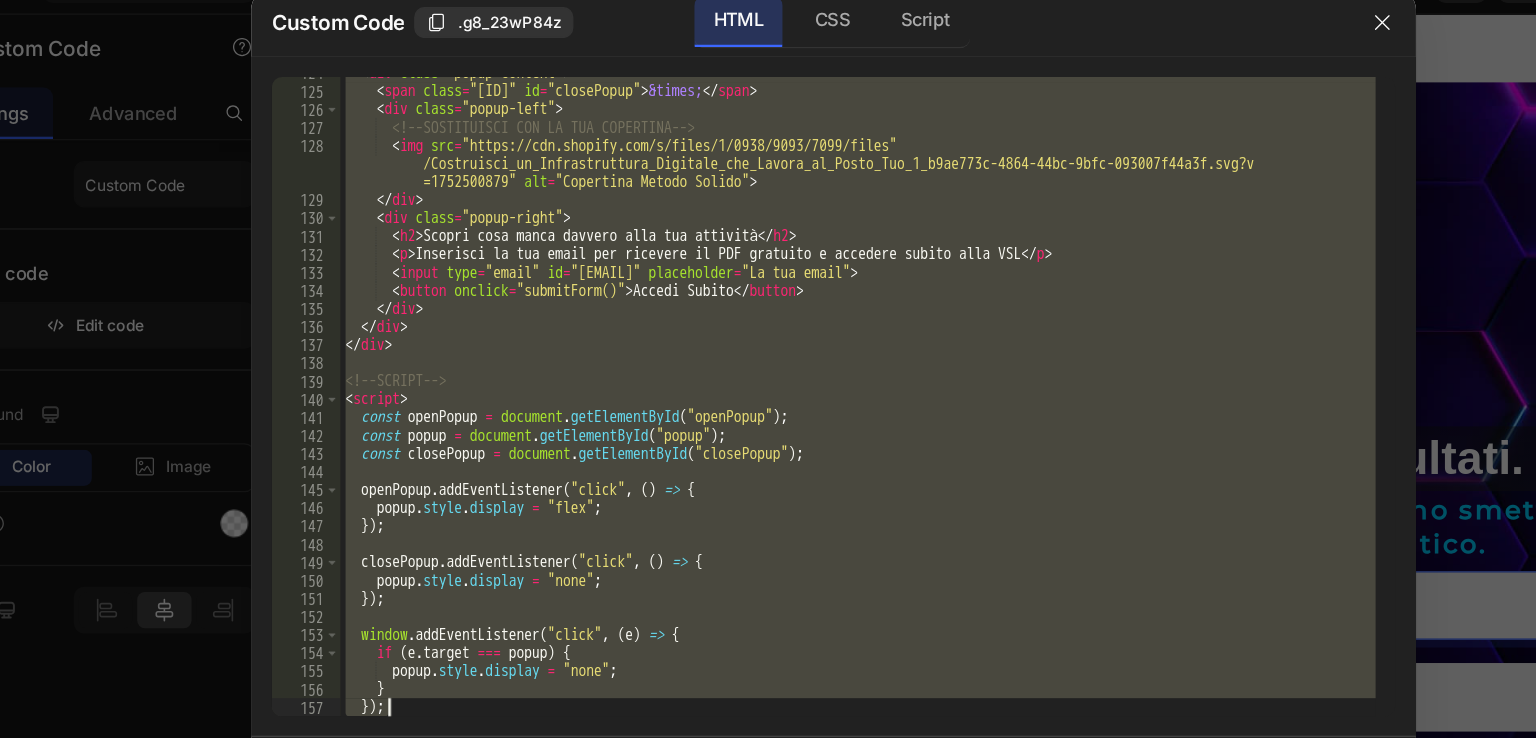 scroll, scrollTop: 1969, scrollLeft: 0, axis: vertical 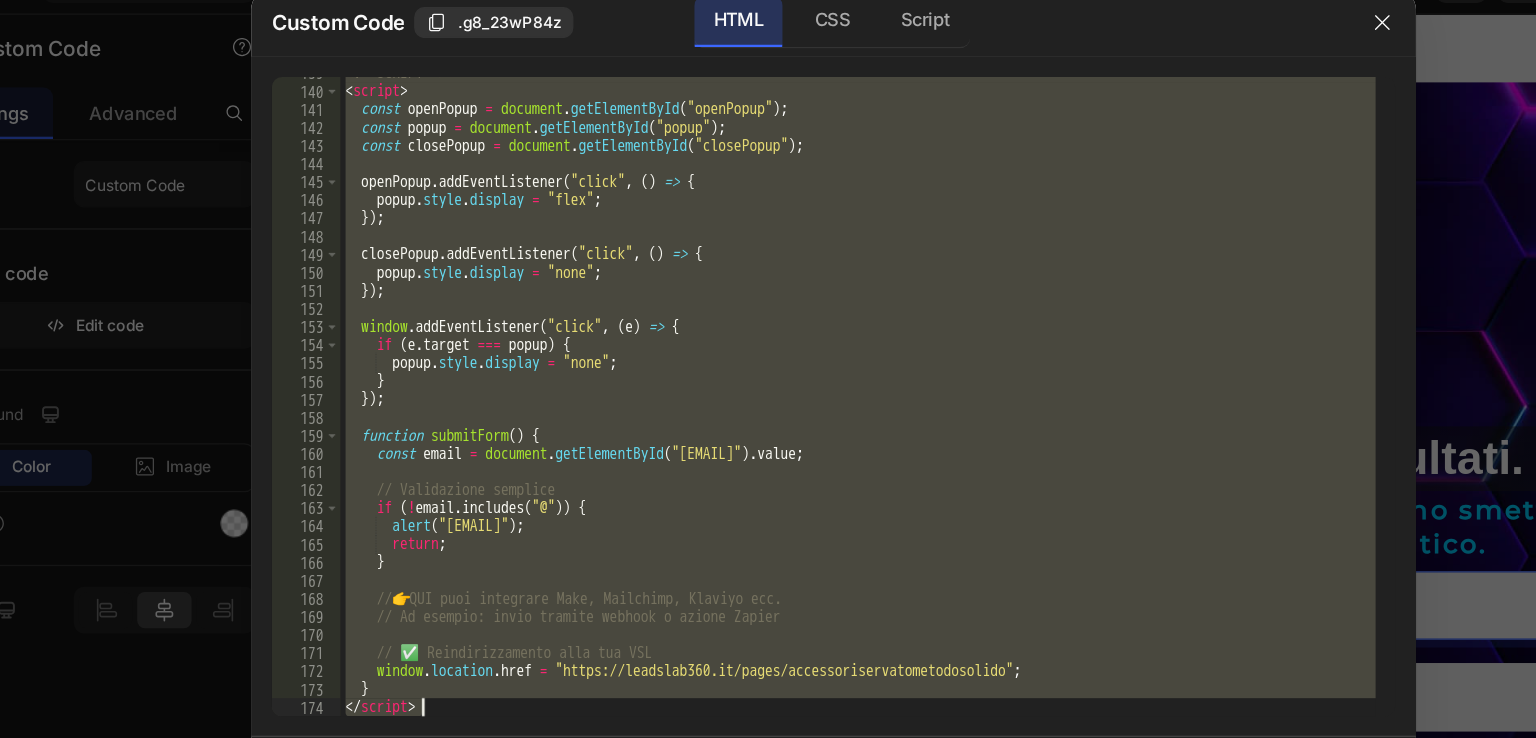 drag, startPoint x: 389, startPoint y: 112, endPoint x: 558, endPoint y: 637, distance: 551.5306 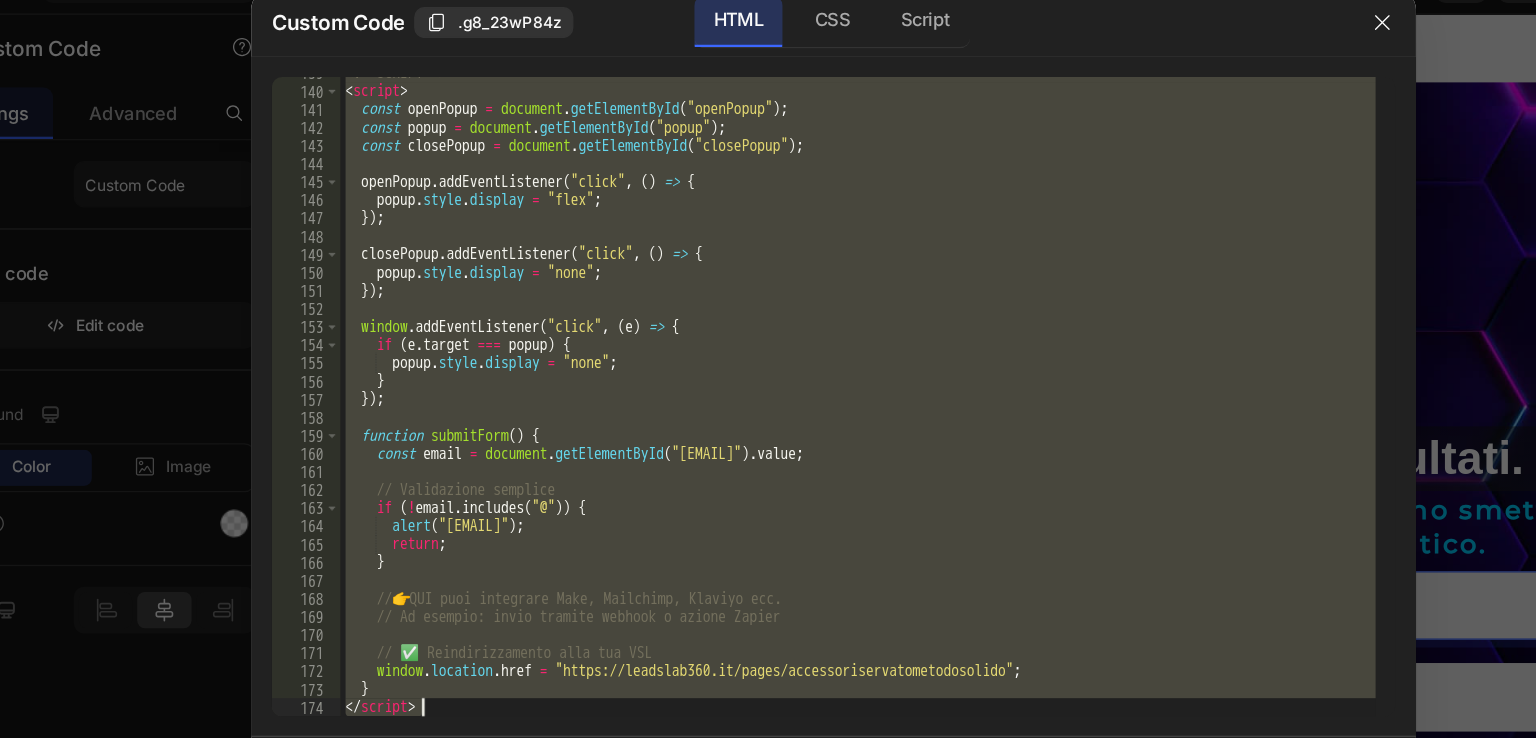 click on "<!--  SCRIPT  --> < script >    const   openPopup   =   document . getElementById ( "openPopup" ) ;    const   popup   =   document . getElementById ( "popup" ) ;    const   closePopup   =   document . getElementById ( "closePopup" ) ;    openPopup . addEventListener ( "click" ,   ( )   =>   {      popup . style . display   =   "flex" ;    }) ;    closePopup . addEventListener ( "click" ,   ( )   =>   {      popup . style . display   =   "none" ;    }) ;    window . addEventListener ( "click" ,   ( e )   =>   {      if   ( e . target   ===   popup )   {         popup . style . display   =   "none" ;      }    }) ;    function   submitForm ( )   {      const   email   =   document . getElementById ( "userEmail" ) . value ;      // Validazione semplice      if   ( ! email . includes ( "@" ))   {         alert ( "[EMAIL]" ) ;         return ;      }      //  👉  QUI puoi integrare Make, Mailchimp, Klaviyo ecc.      // Ad esempio: invio tramite webhook o azione Zapier           window . ." at bounding box center [787, 352] 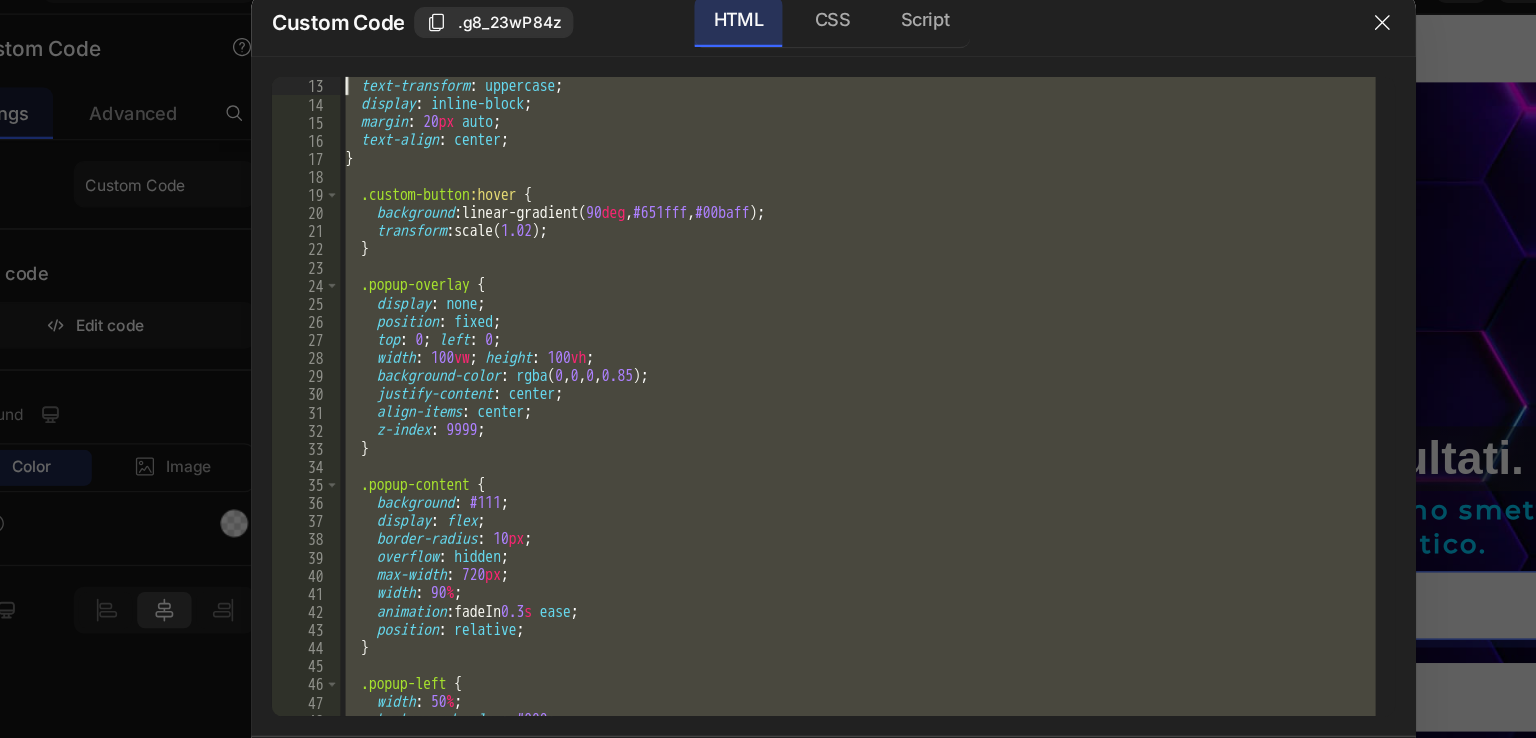 scroll, scrollTop: 0, scrollLeft: 0, axis: both 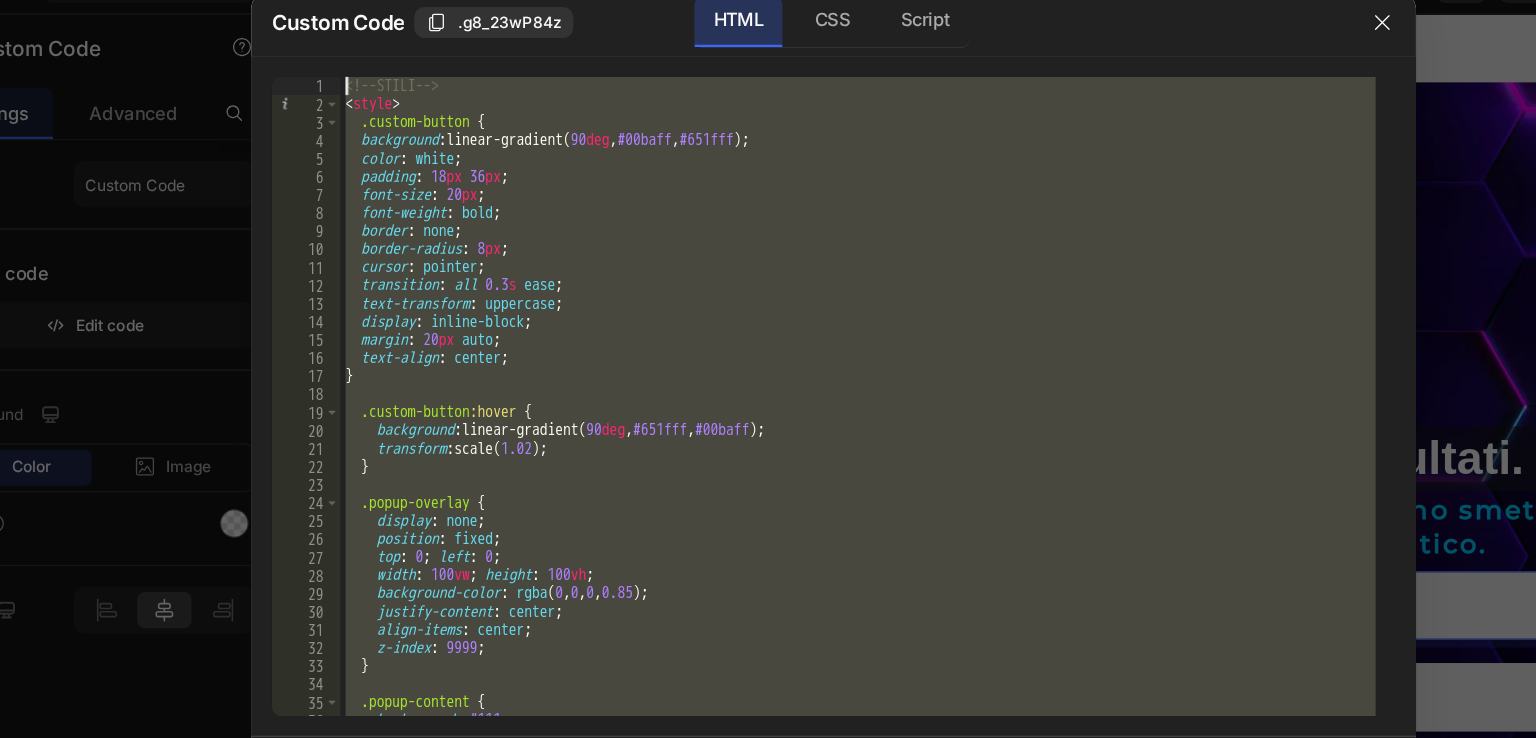 drag, startPoint x: 486, startPoint y: 591, endPoint x: 381, endPoint y: 70, distance: 531.4753 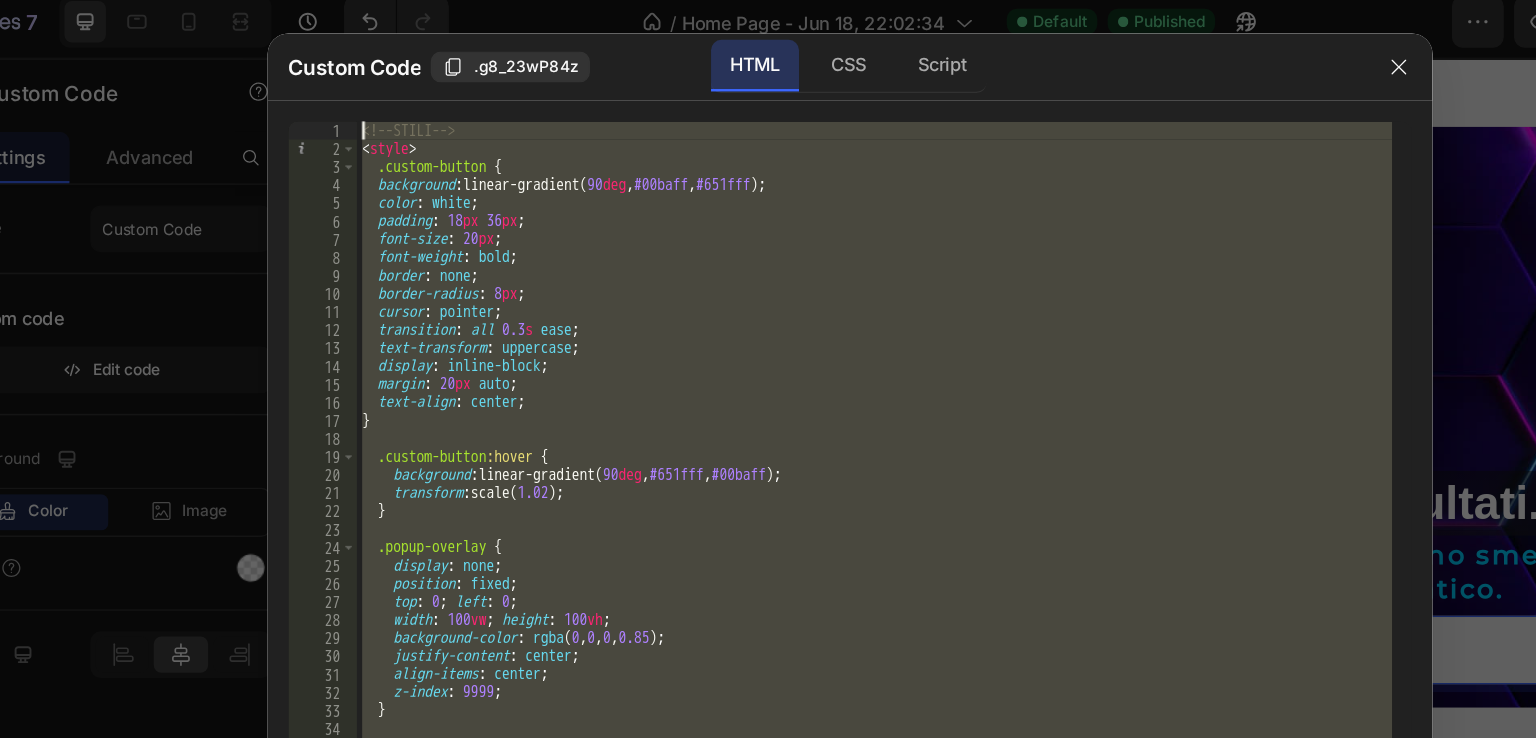 type on "<!--  STILI  -->
<style>" 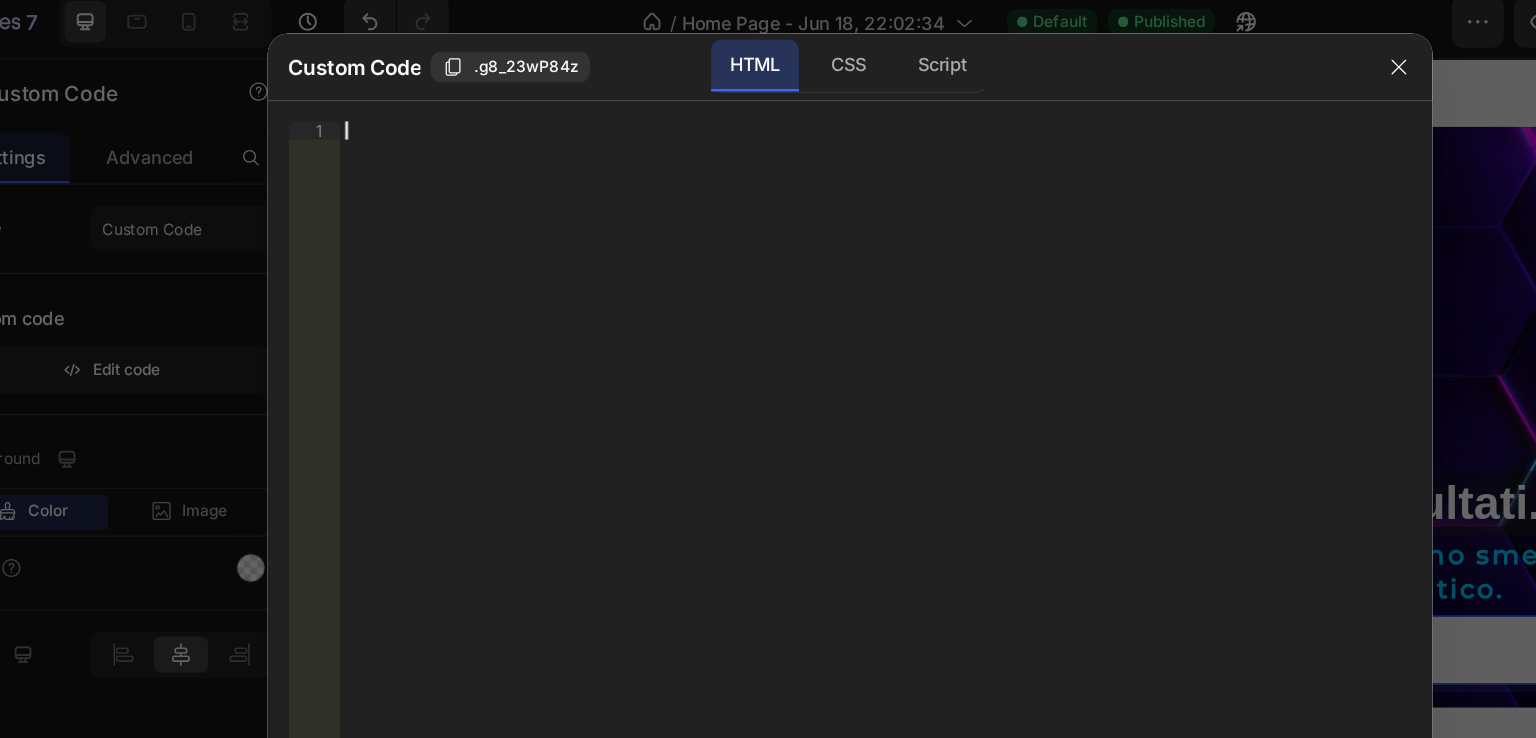 paste on "</script>" 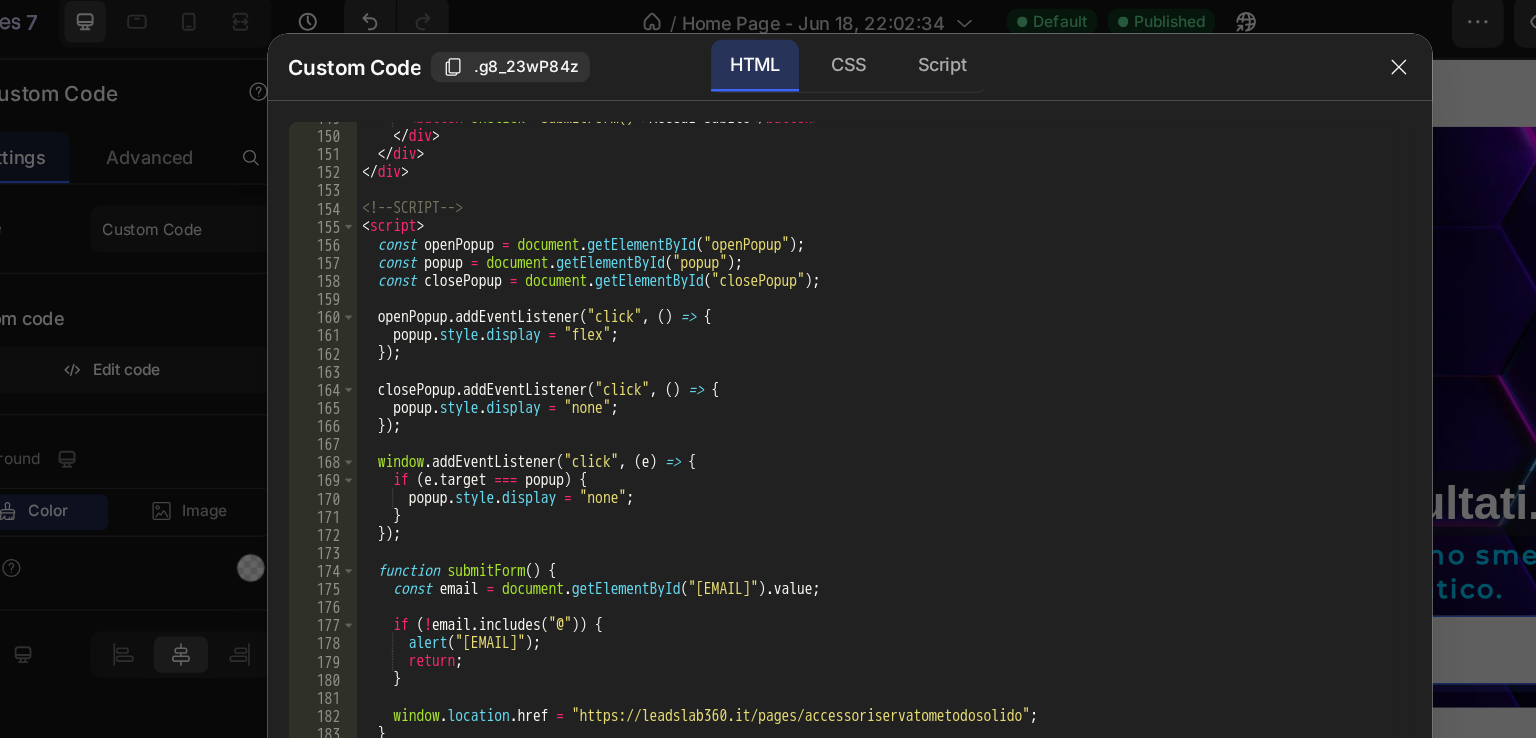 type on "</script>" 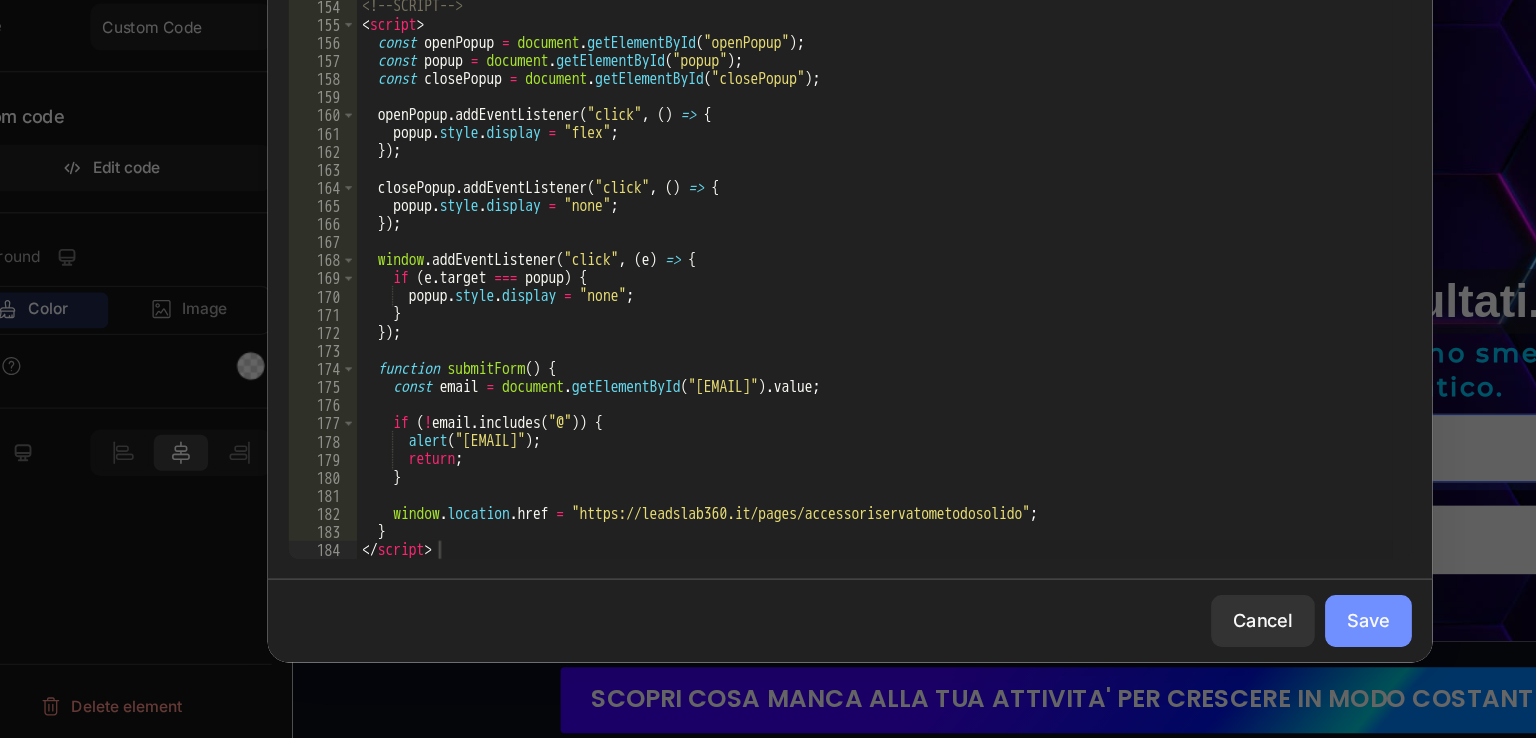 click on "Save" at bounding box center (1168, 646) 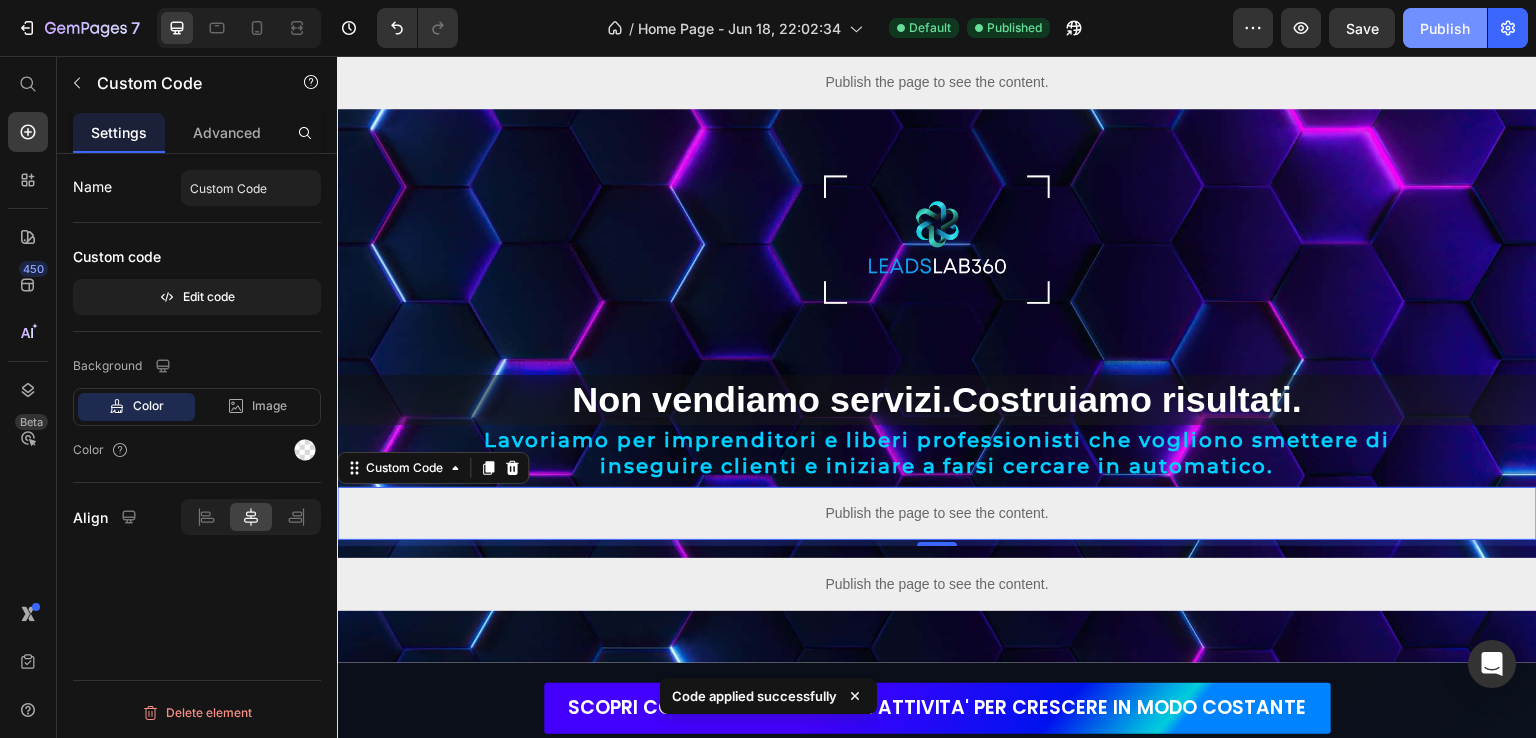 click on "Publish" at bounding box center [1445, 28] 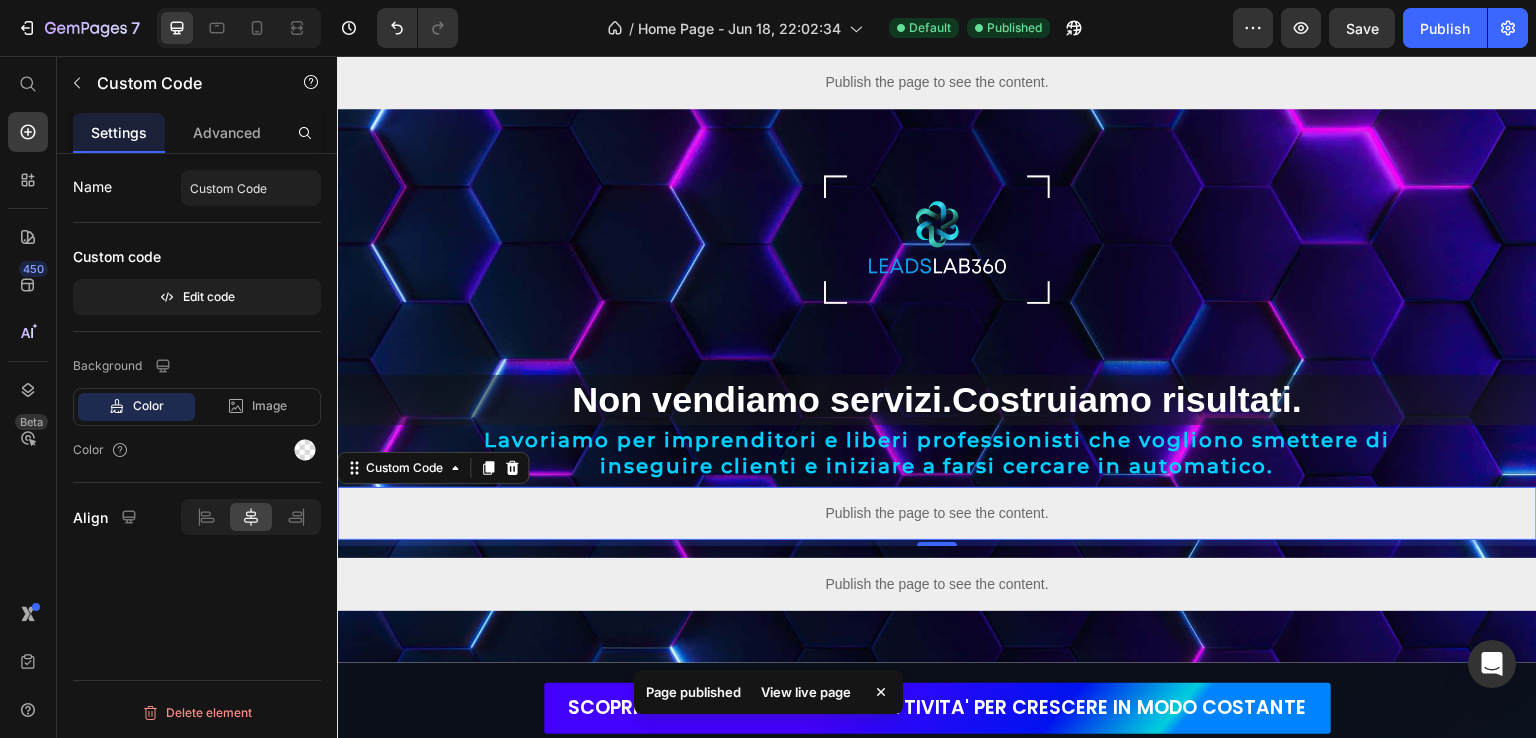 click on "View live page" at bounding box center (806, 692) 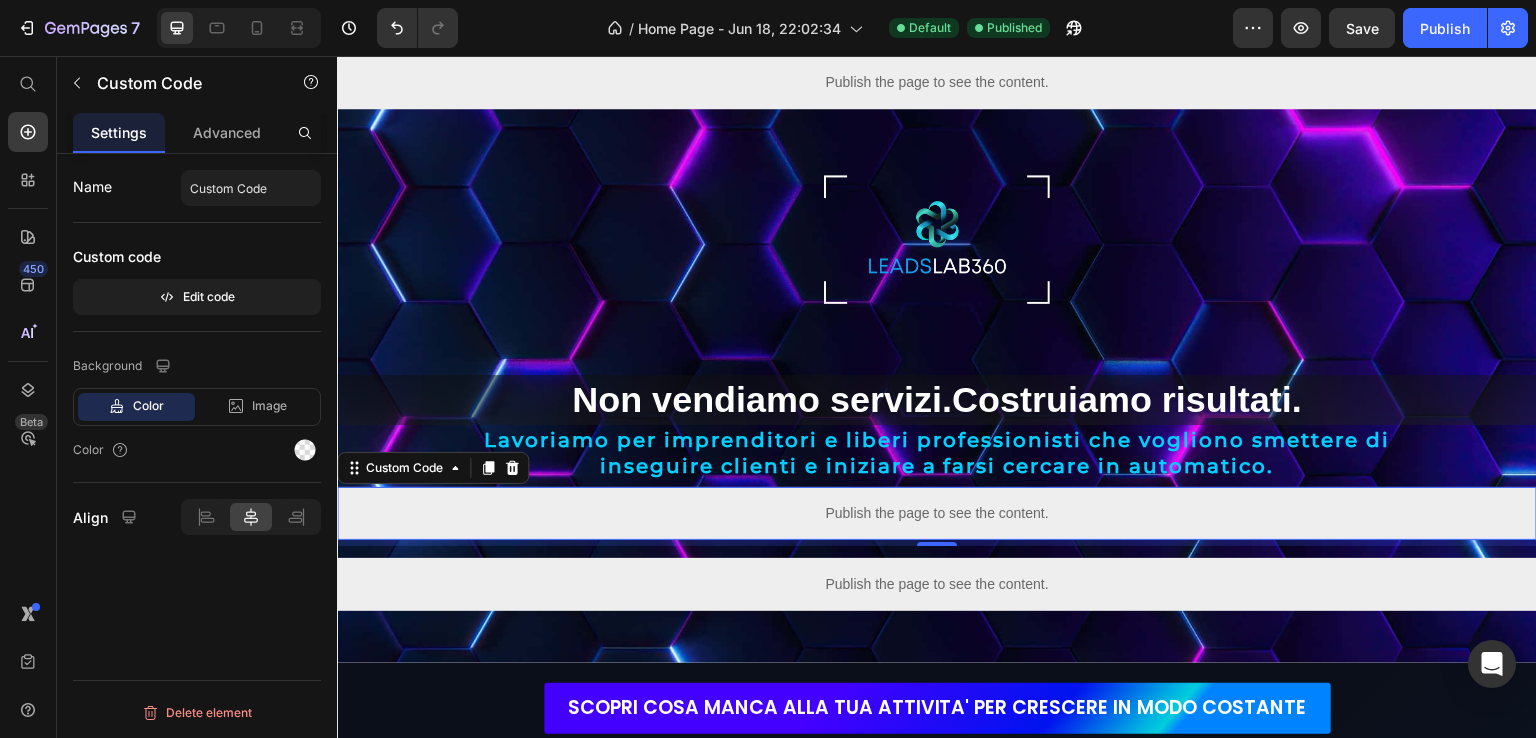 click on "Publish the page to see the content." at bounding box center (937, 513) 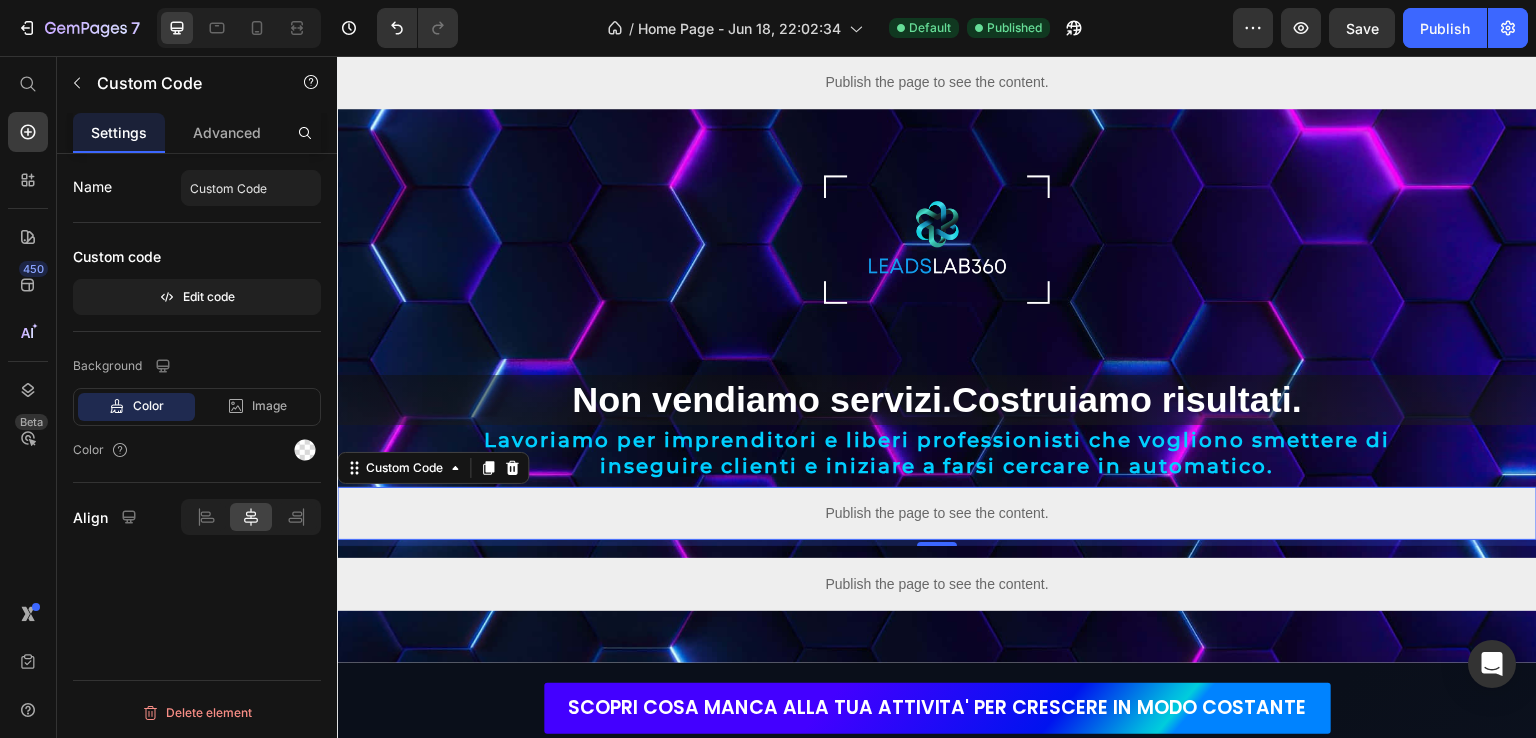 click on "Edit code" at bounding box center [197, 297] 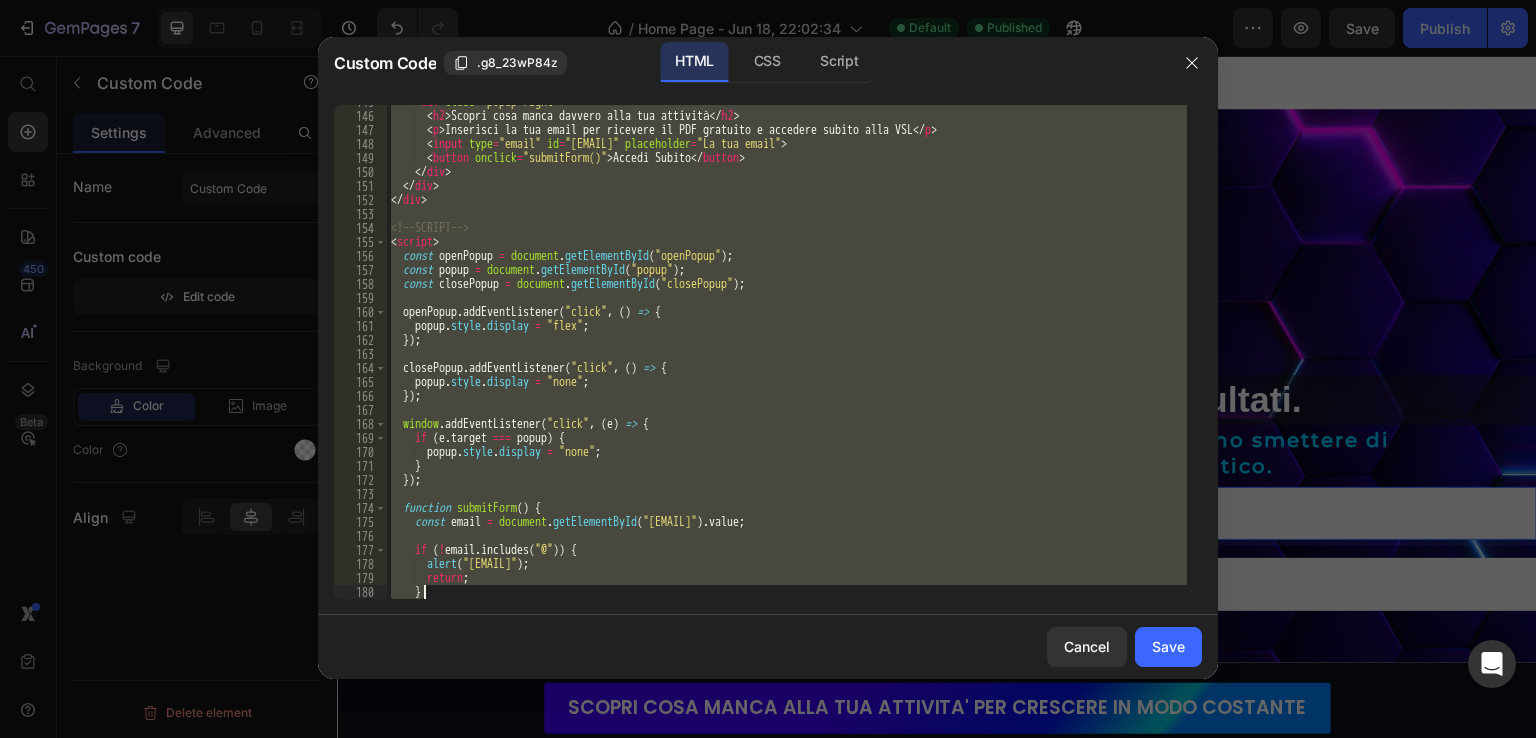 scroll, scrollTop: 2109, scrollLeft: 0, axis: vertical 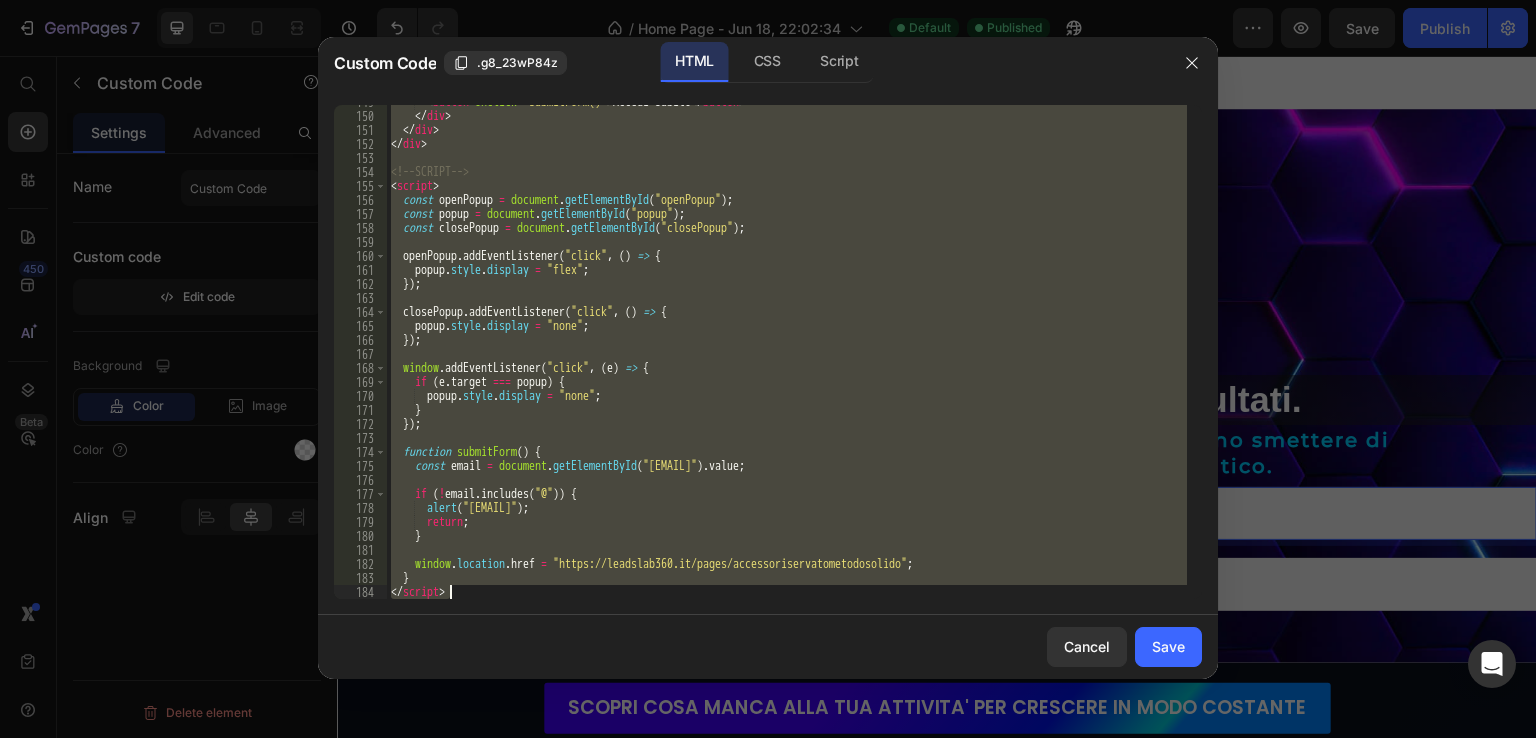 drag, startPoint x: 391, startPoint y: 106, endPoint x: 579, endPoint y: 730, distance: 651.70544 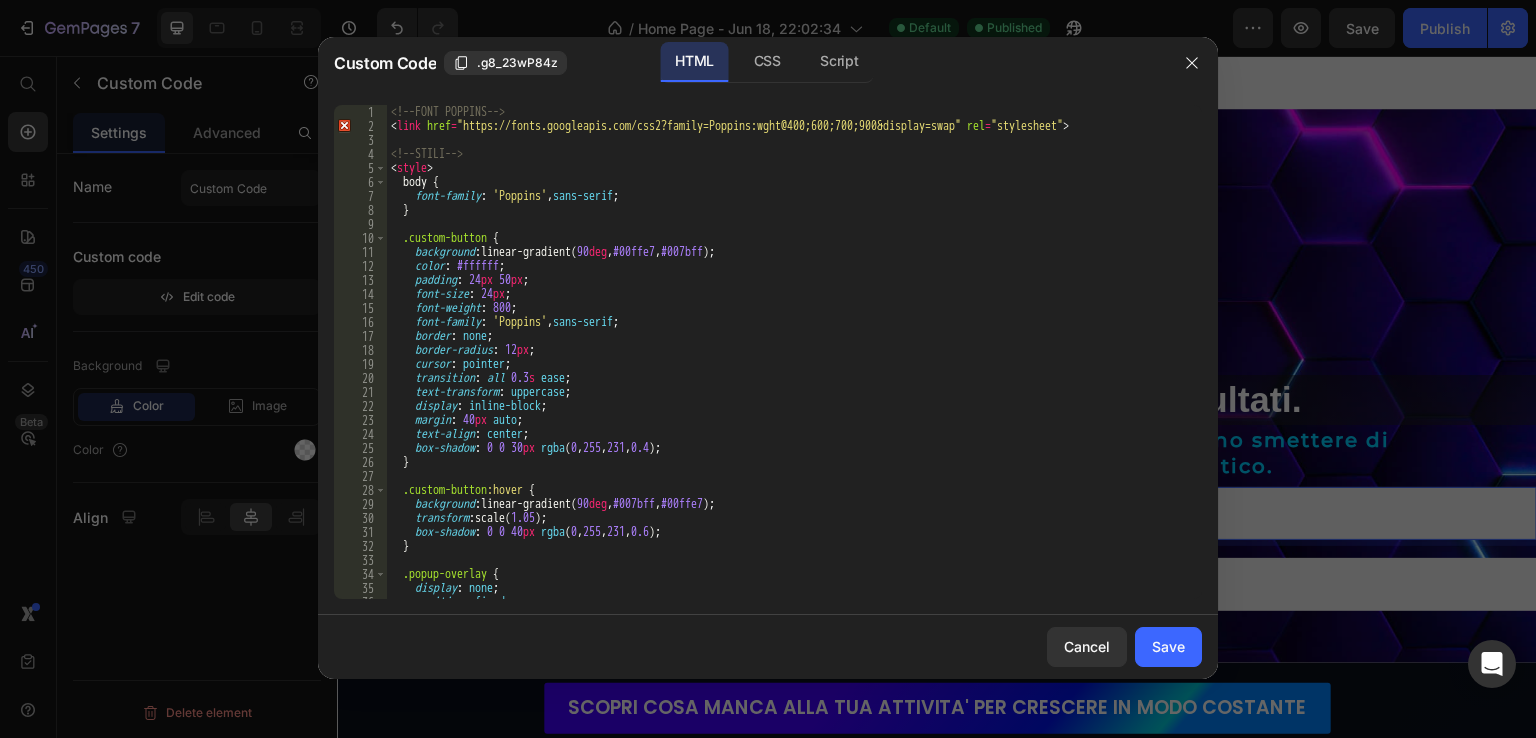 scroll, scrollTop: 0, scrollLeft: 0, axis: both 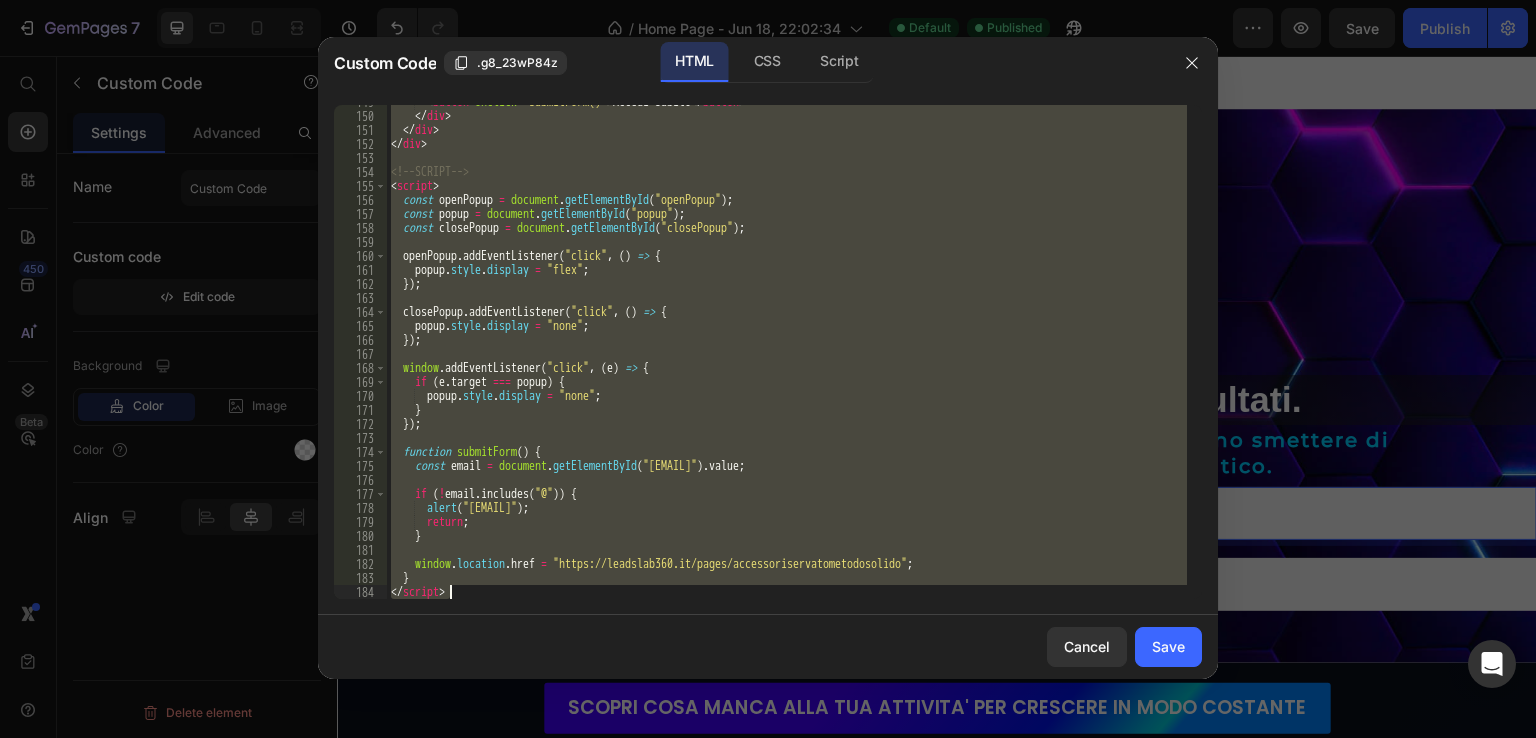 drag, startPoint x: 388, startPoint y: 110, endPoint x: 621, endPoint y: 716, distance: 649.2496 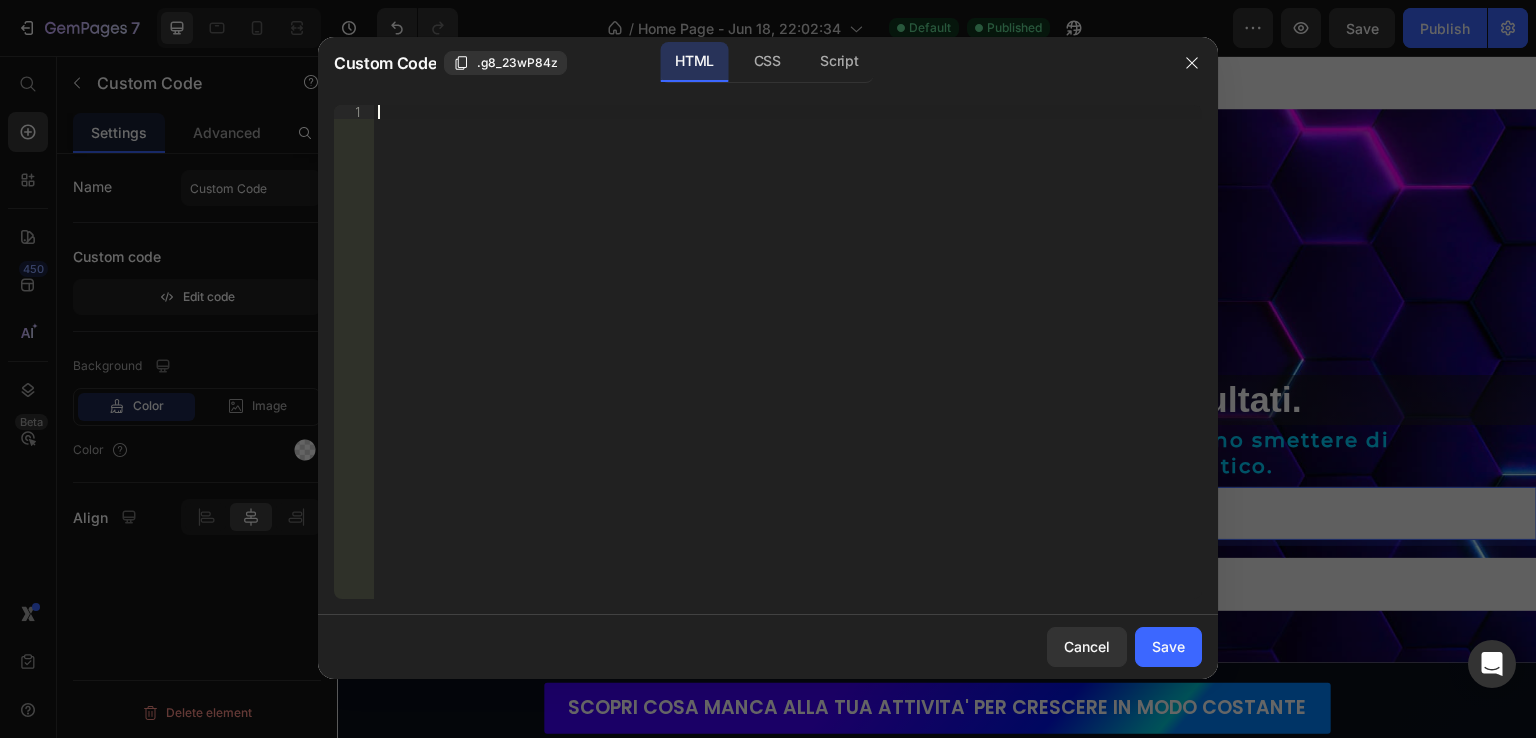 paste on "</script>" 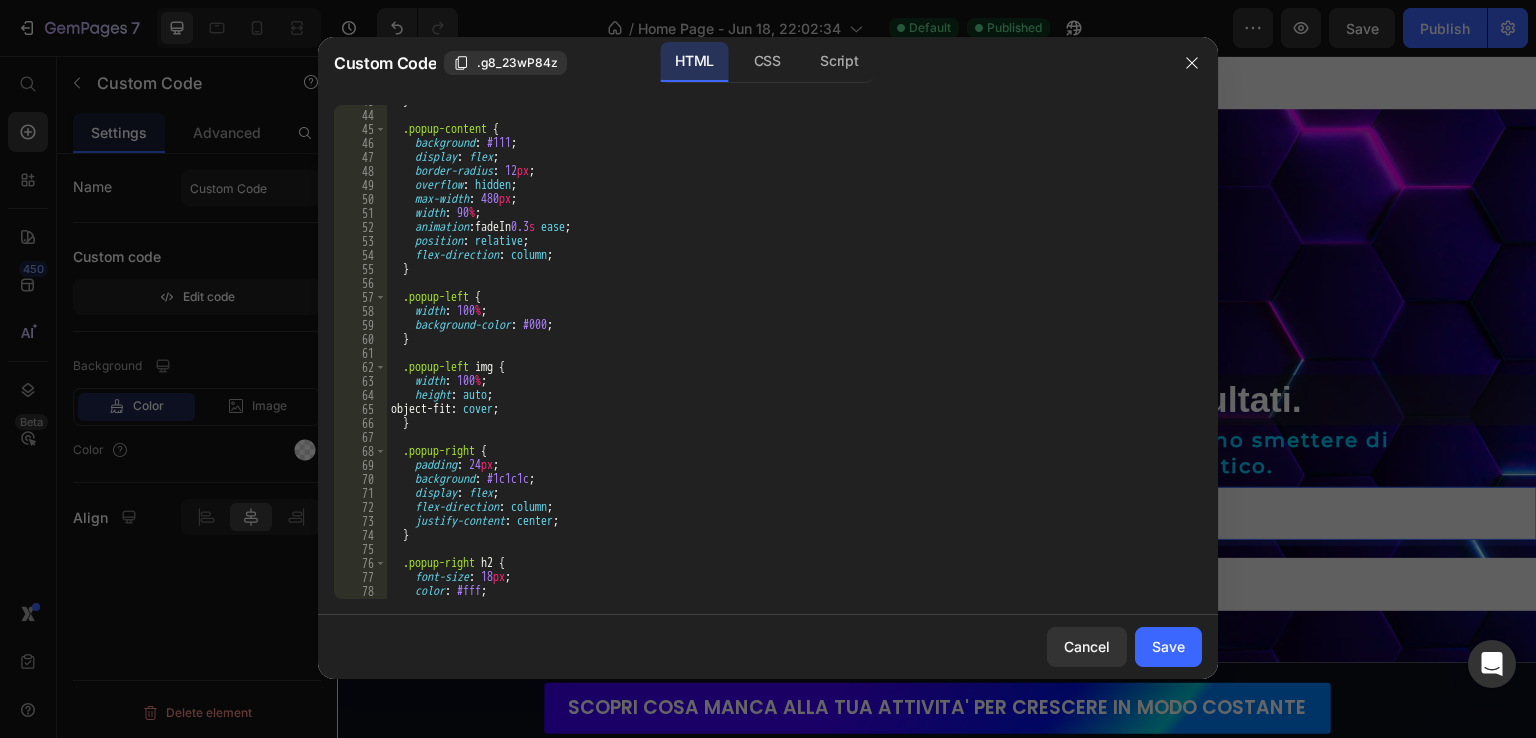 scroll, scrollTop: 0, scrollLeft: 0, axis: both 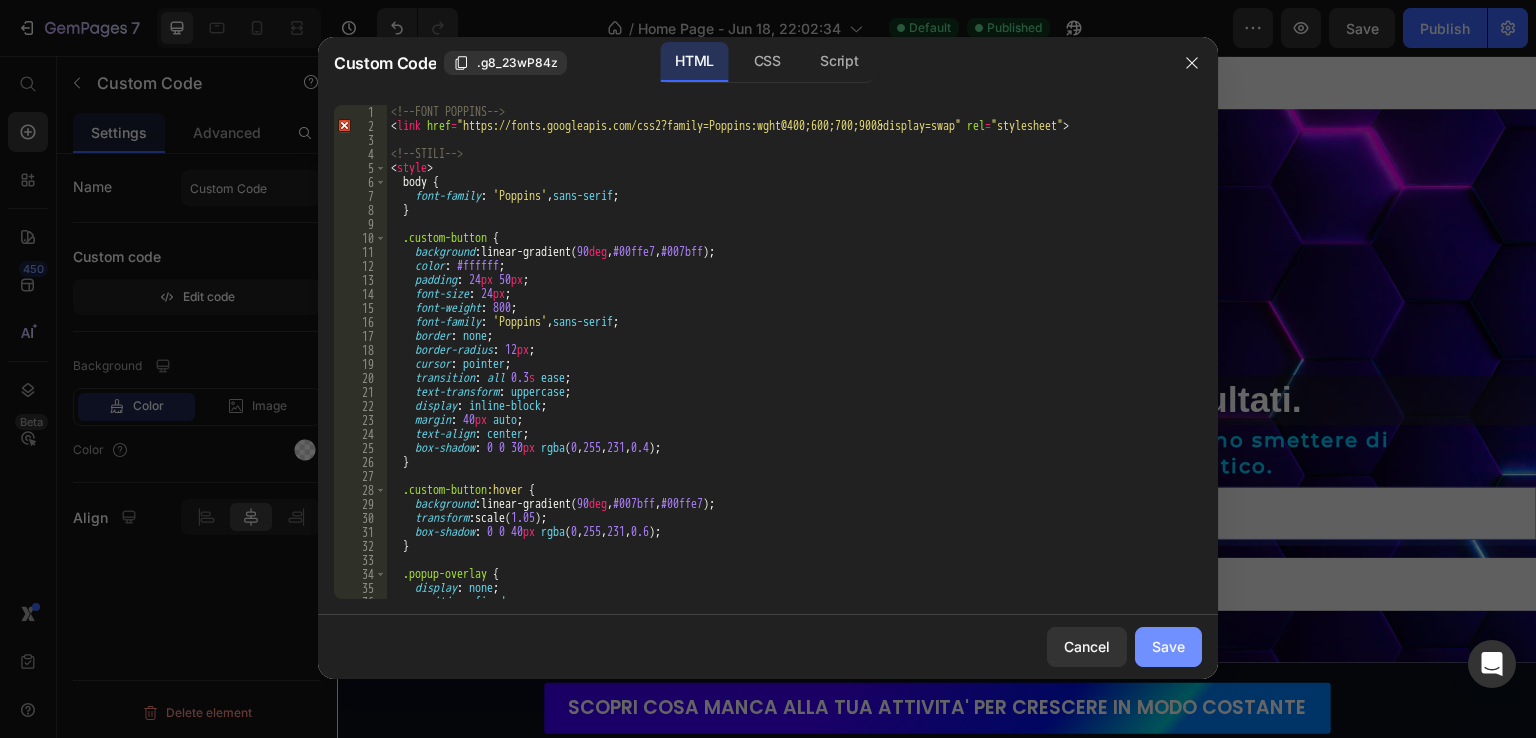 click on "Save" at bounding box center [1168, 646] 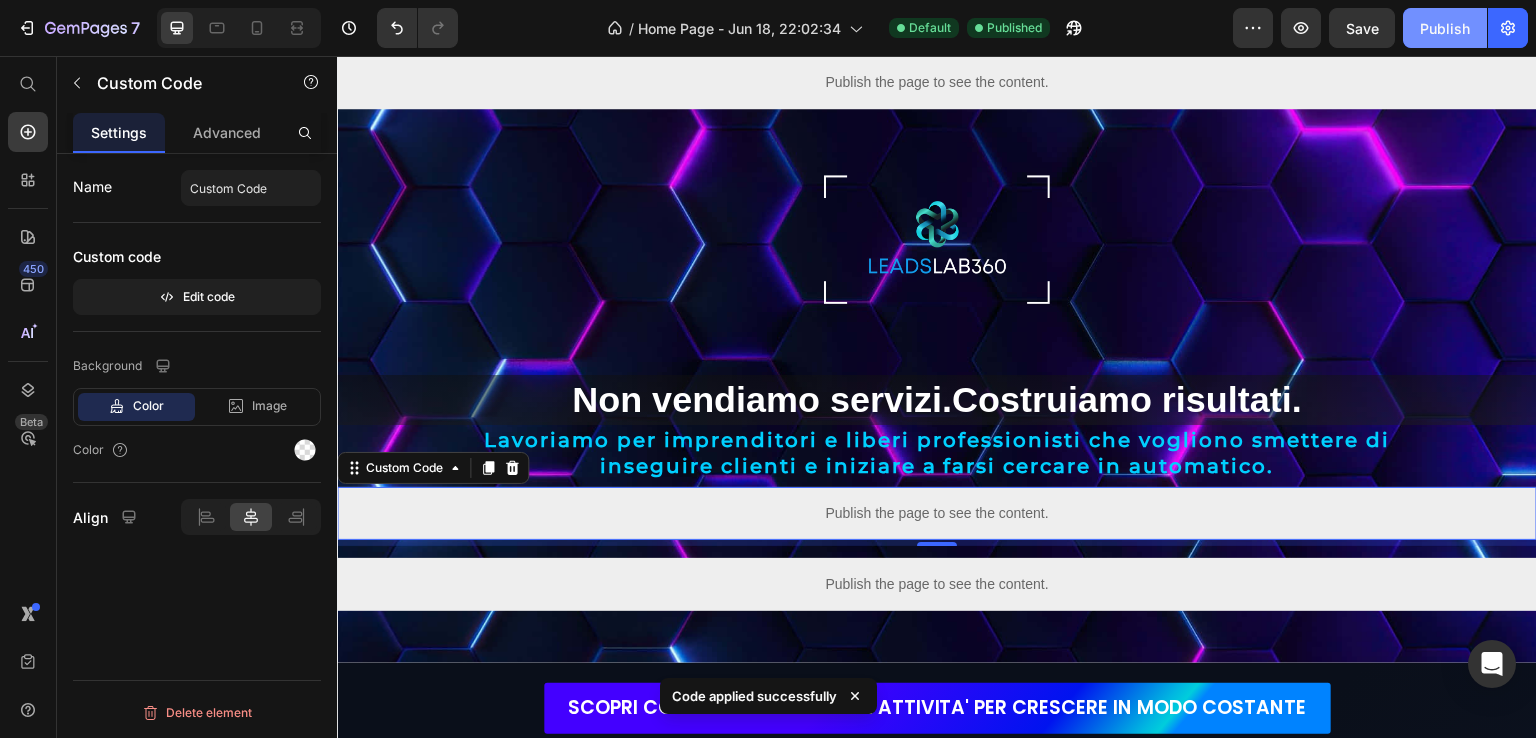 click on "Publish" at bounding box center (1445, 28) 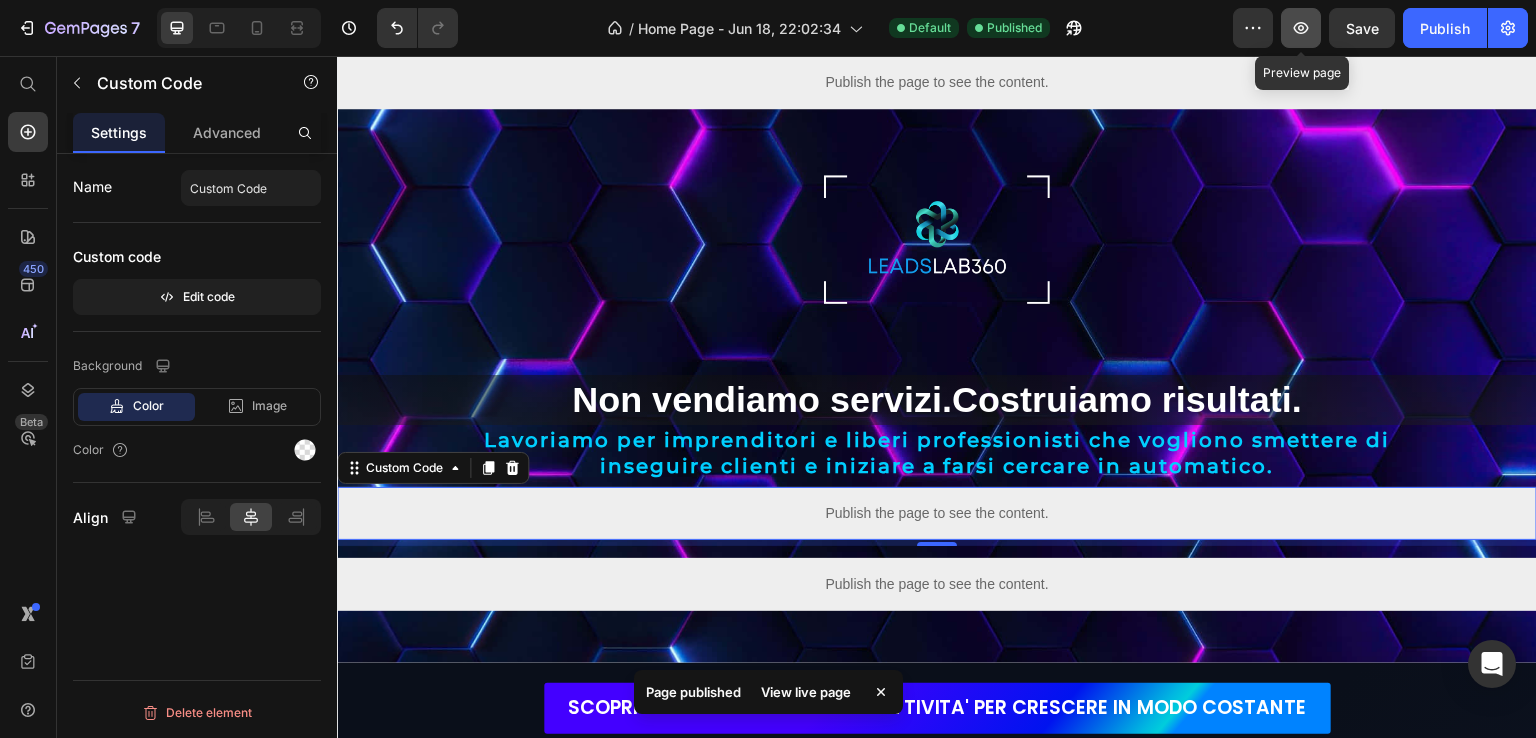click 